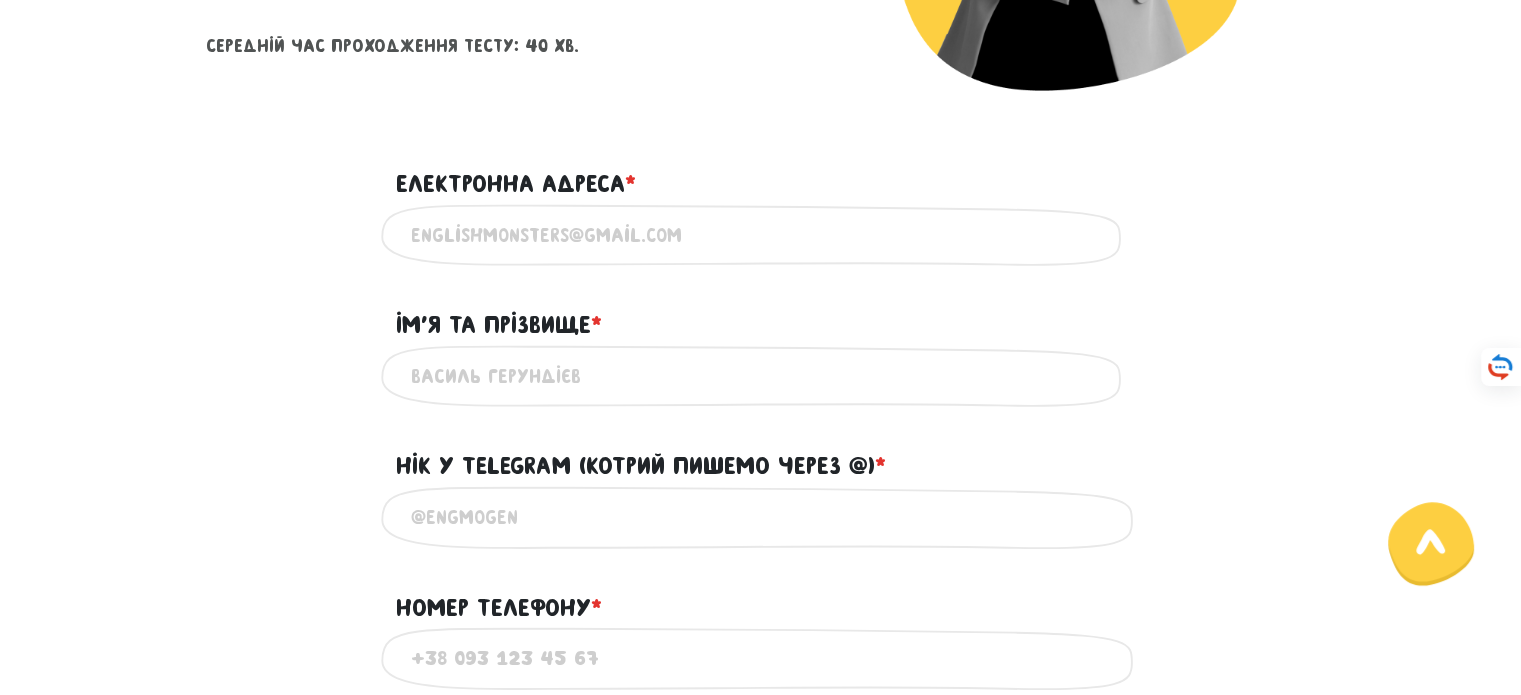 scroll, scrollTop: 523, scrollLeft: 0, axis: vertical 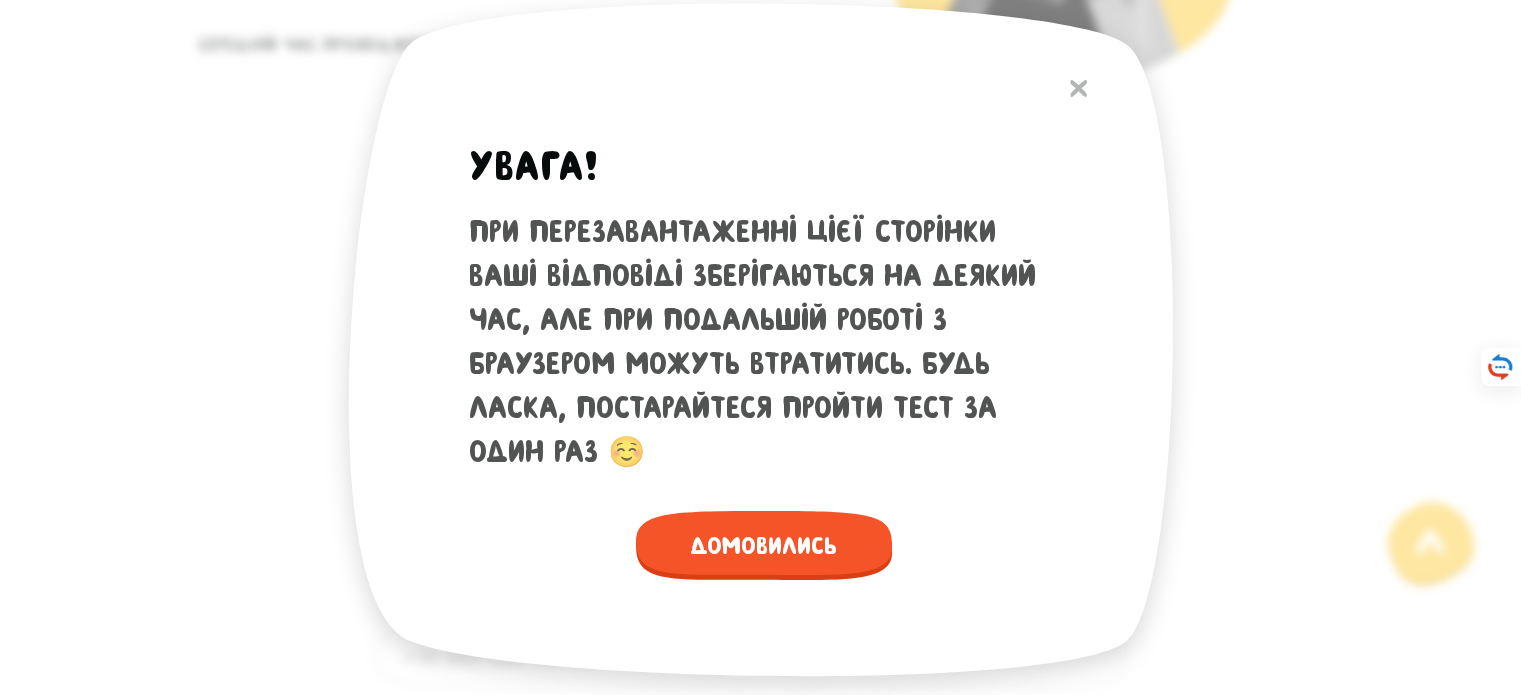 click on "При перезавантаженні цієї сторінки ваші відповіді зберігаються на деякий час, але при подальшій роботі з браузером можуть втратитись. Будь ласка, постарайтеся пройти тест за один раз ☺️" at bounding box center [764, 342] 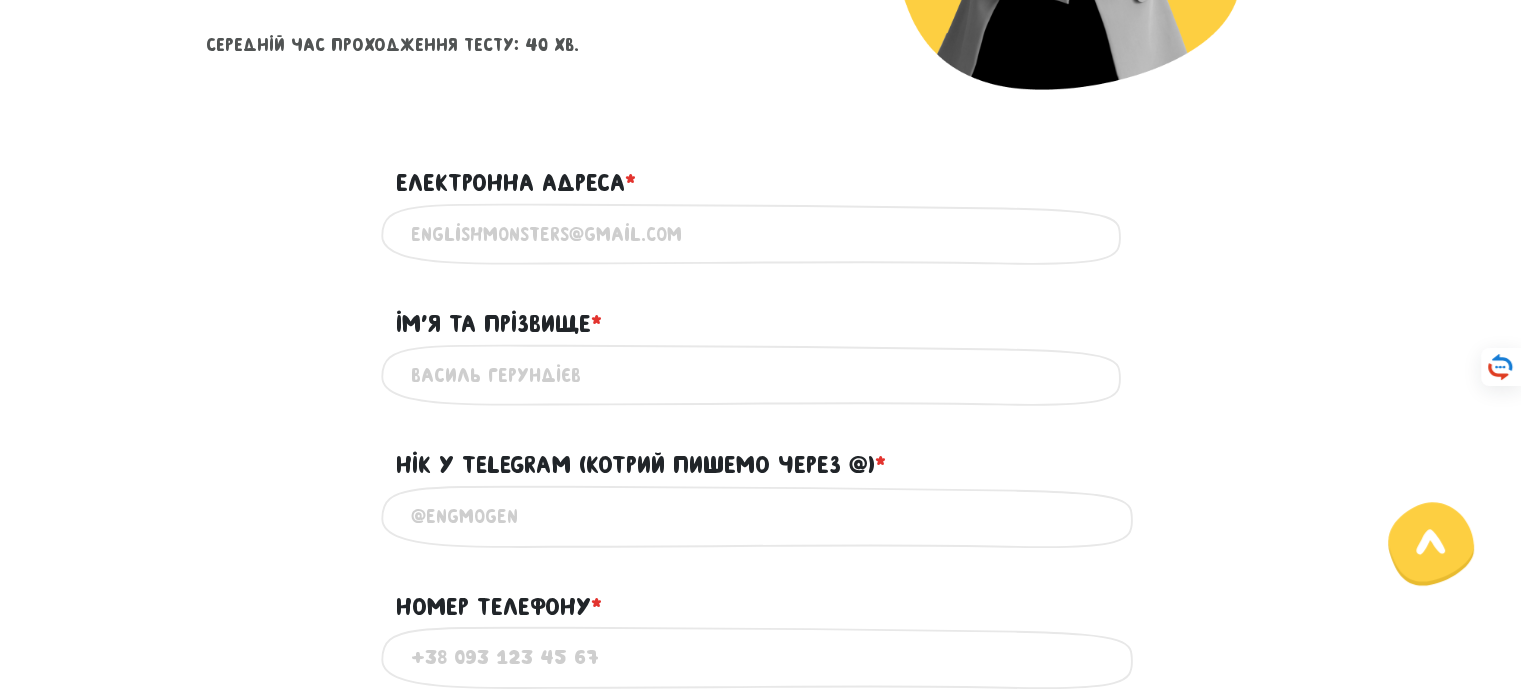scroll, scrollTop: 0, scrollLeft: 0, axis: both 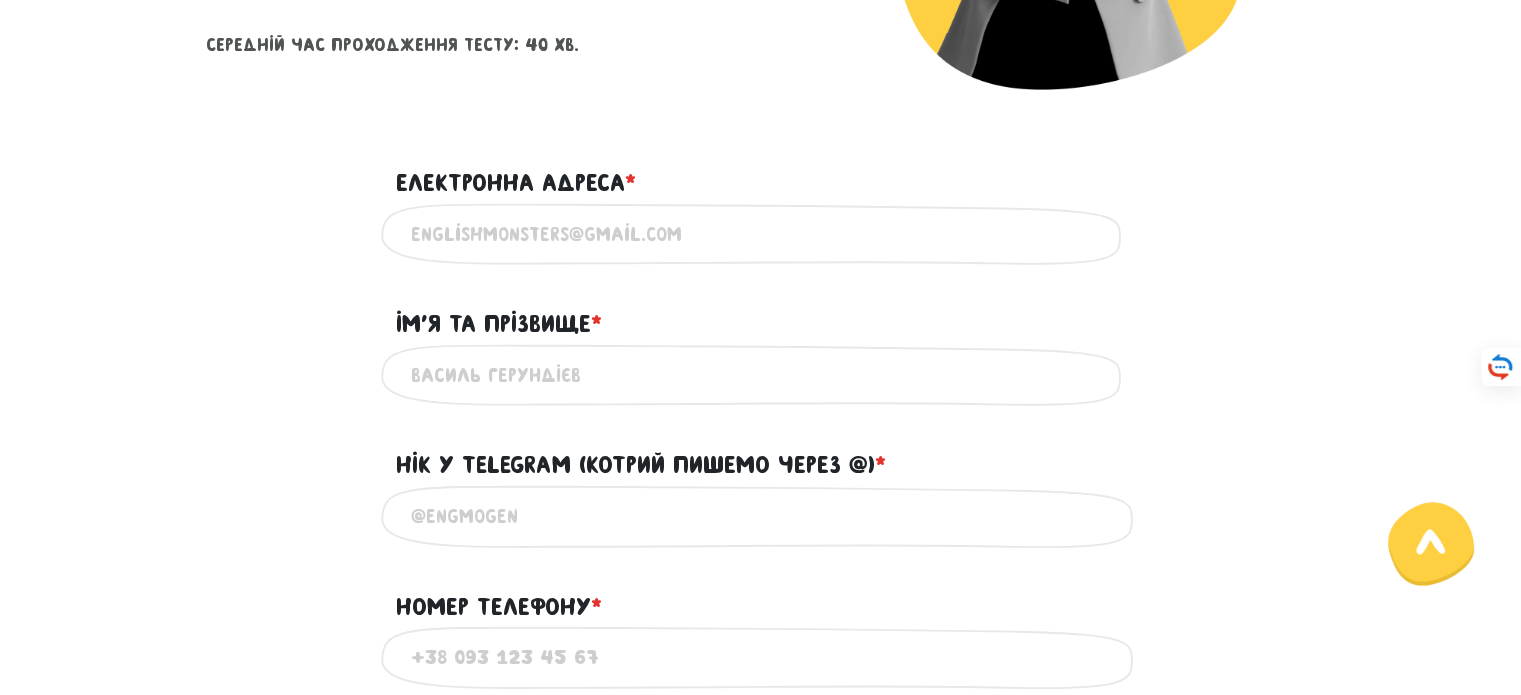 click on "Електронна адреса *
?" at bounding box center [761, 234] 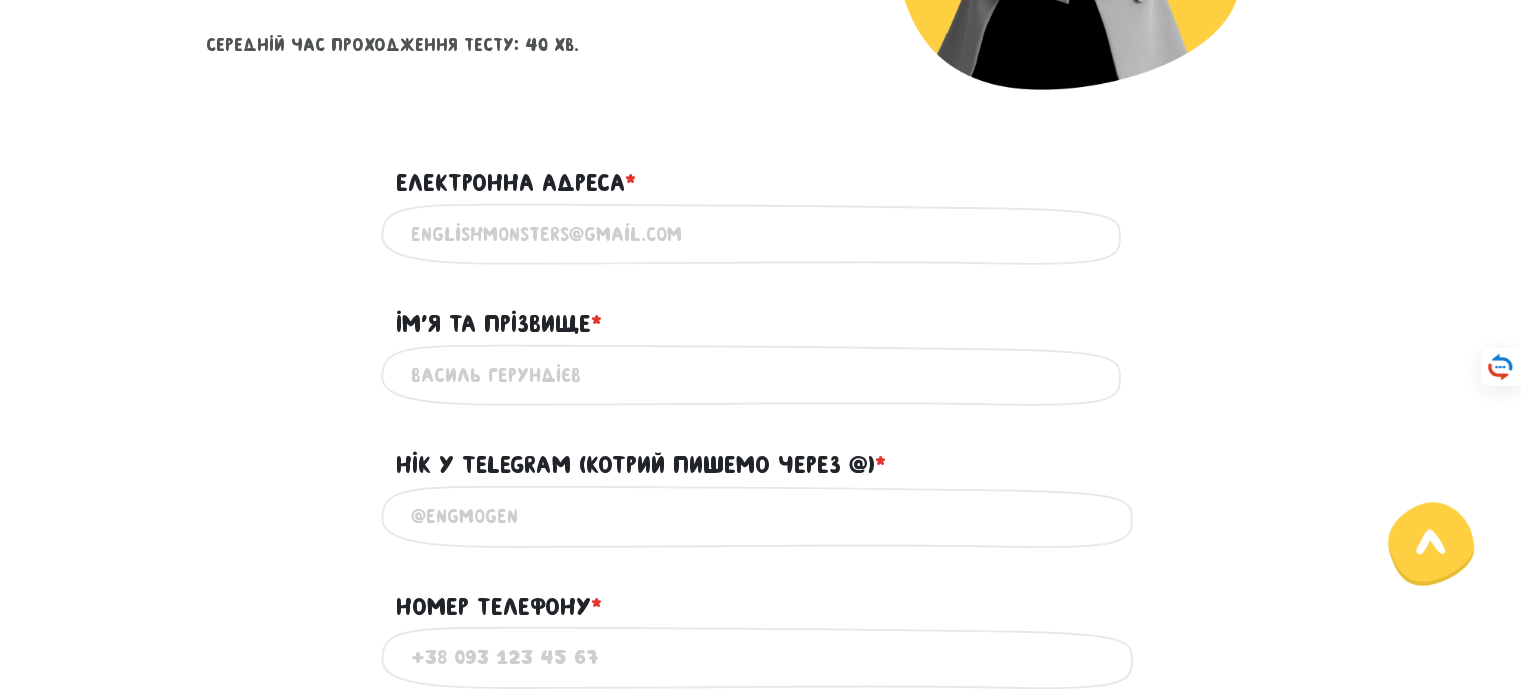 type on "[EMAIL_ADDRESS][DOMAIN_NAME]" 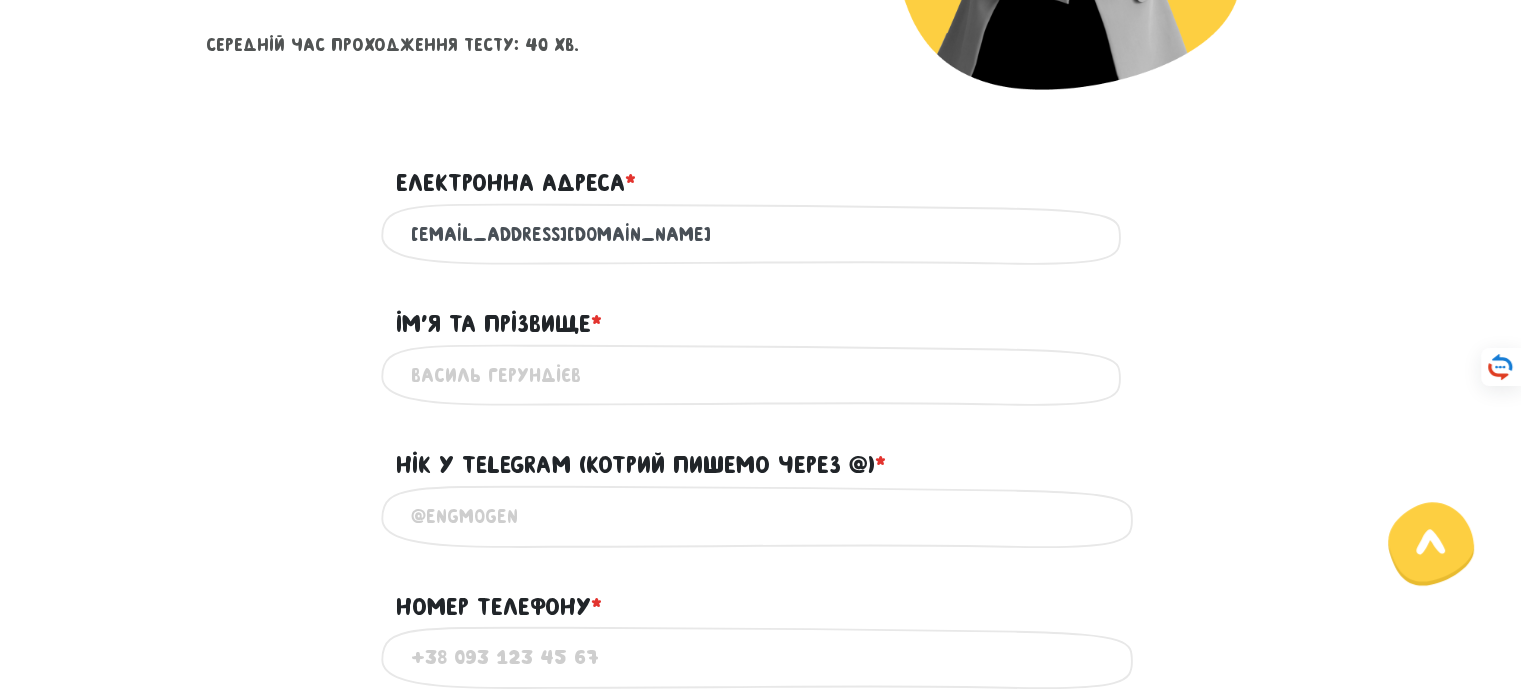 click on "Ім'я та прізвище *
?" at bounding box center (761, 375) 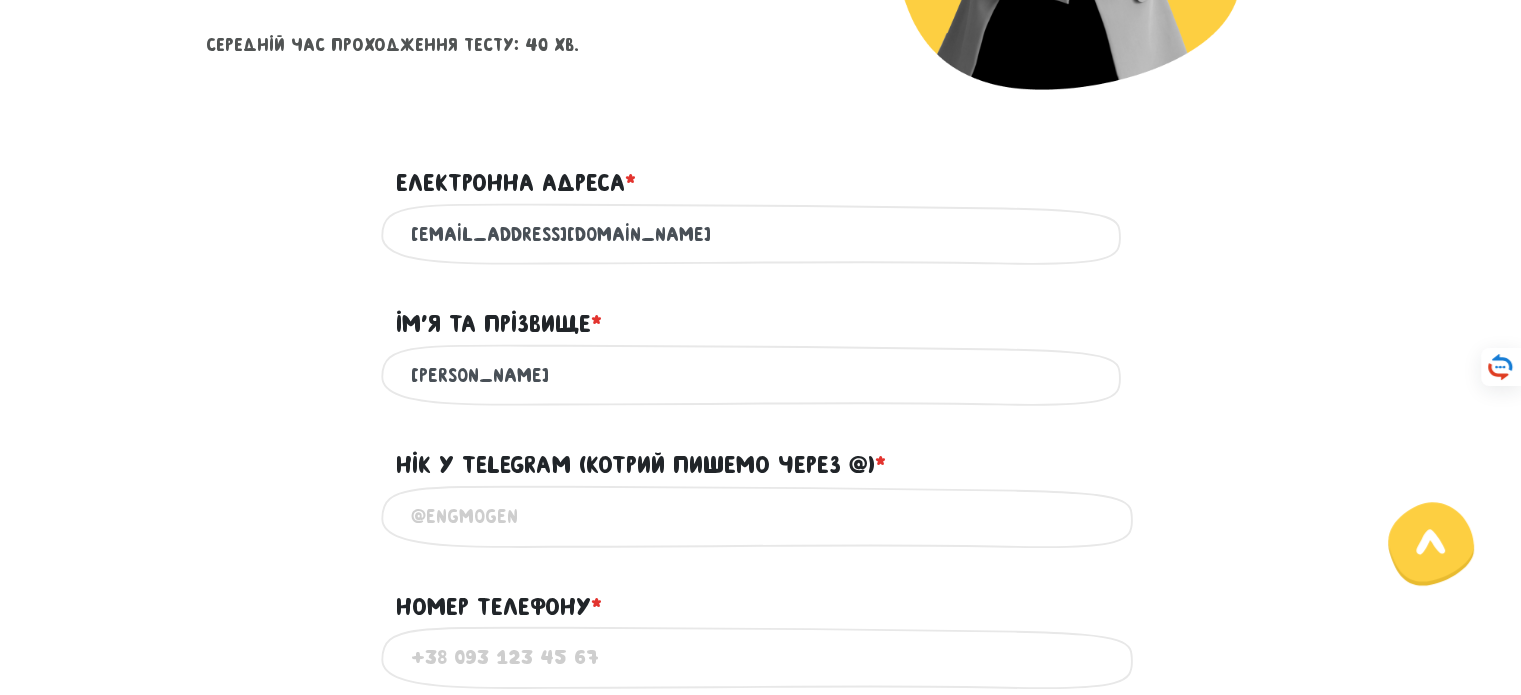 type on "[PERSON_NAME]" 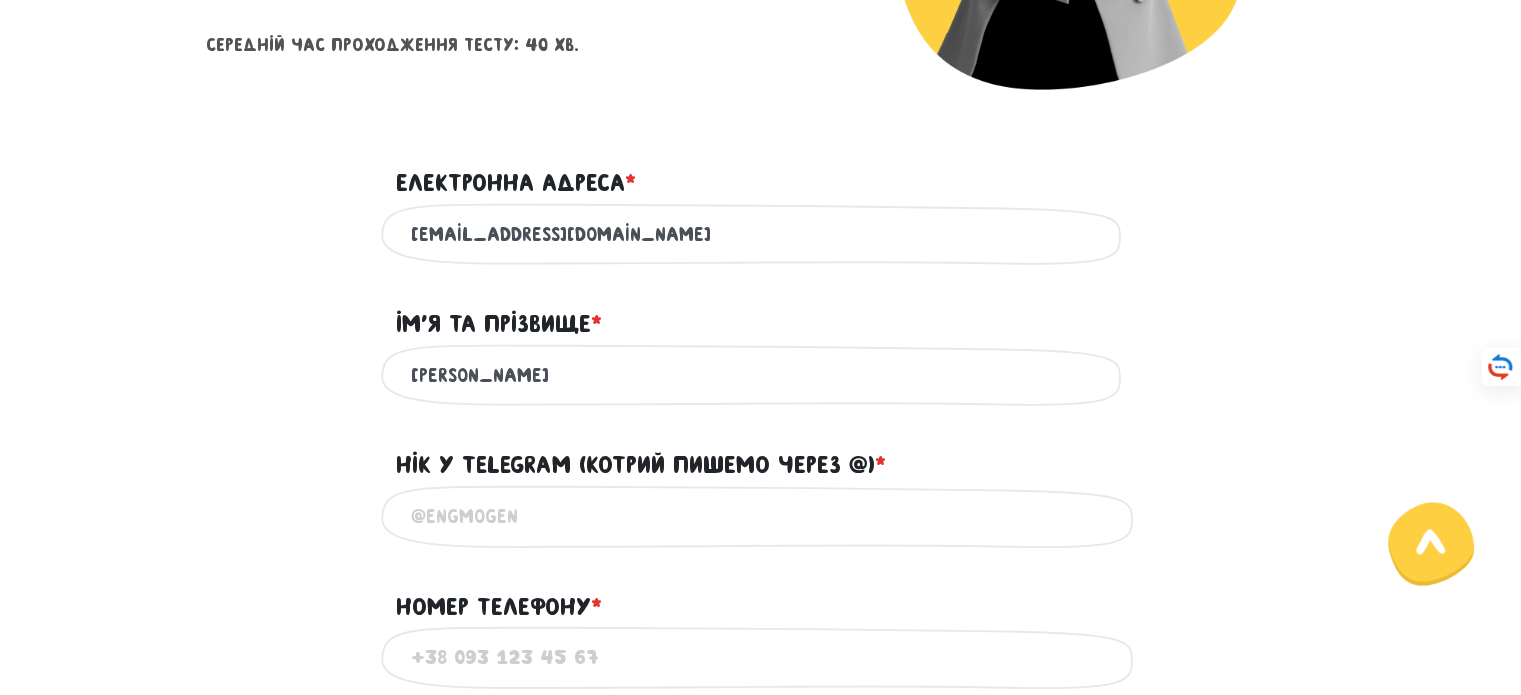 type on """ 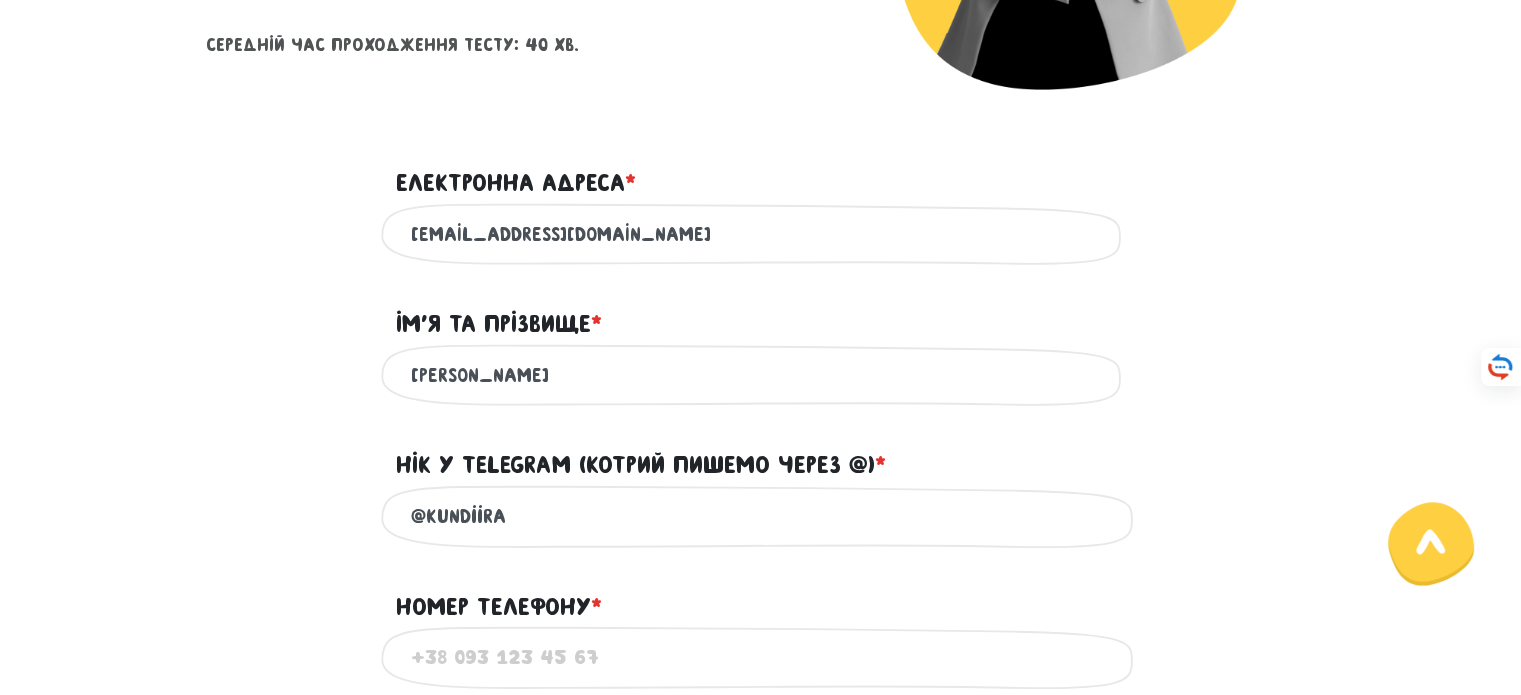 scroll, scrollTop: 619, scrollLeft: 0, axis: vertical 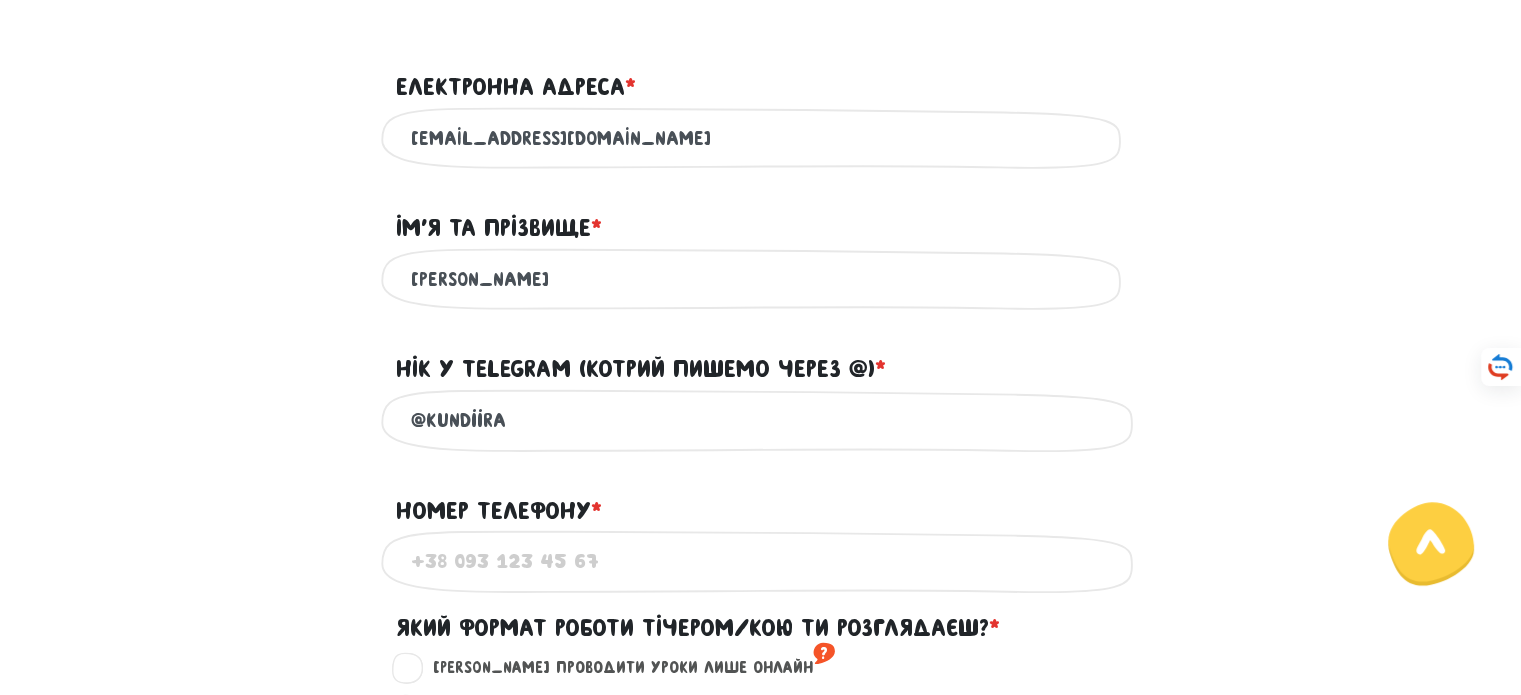type on "@kundiira" 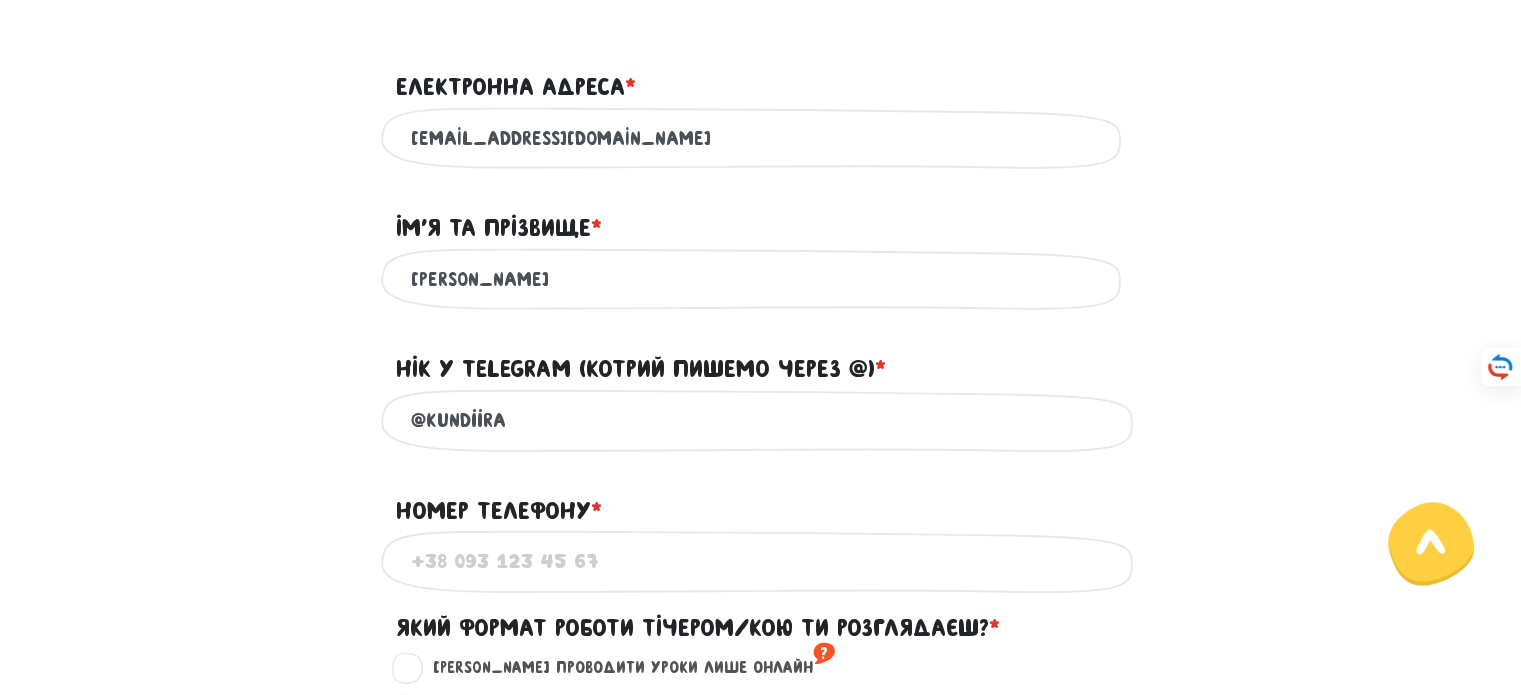 type on "0505015538" 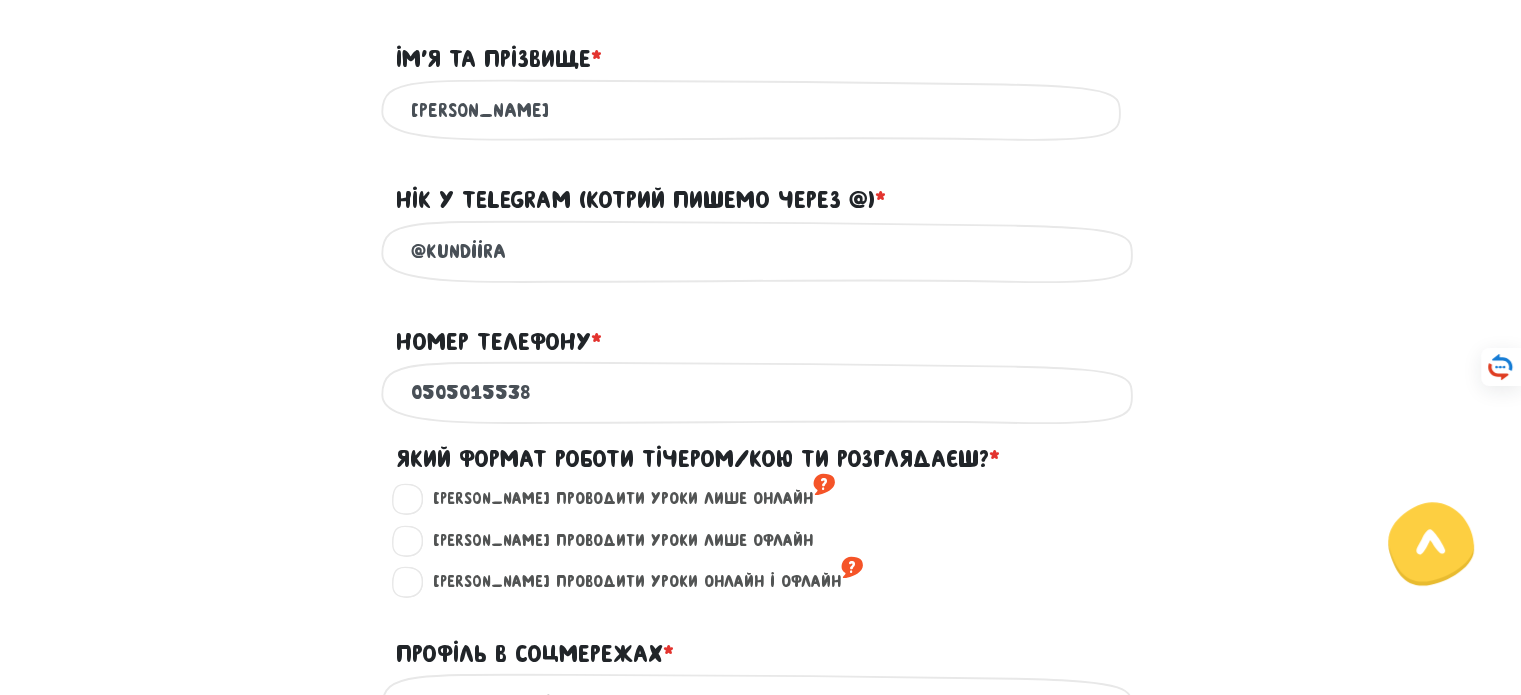 scroll, scrollTop: 852, scrollLeft: 0, axis: vertical 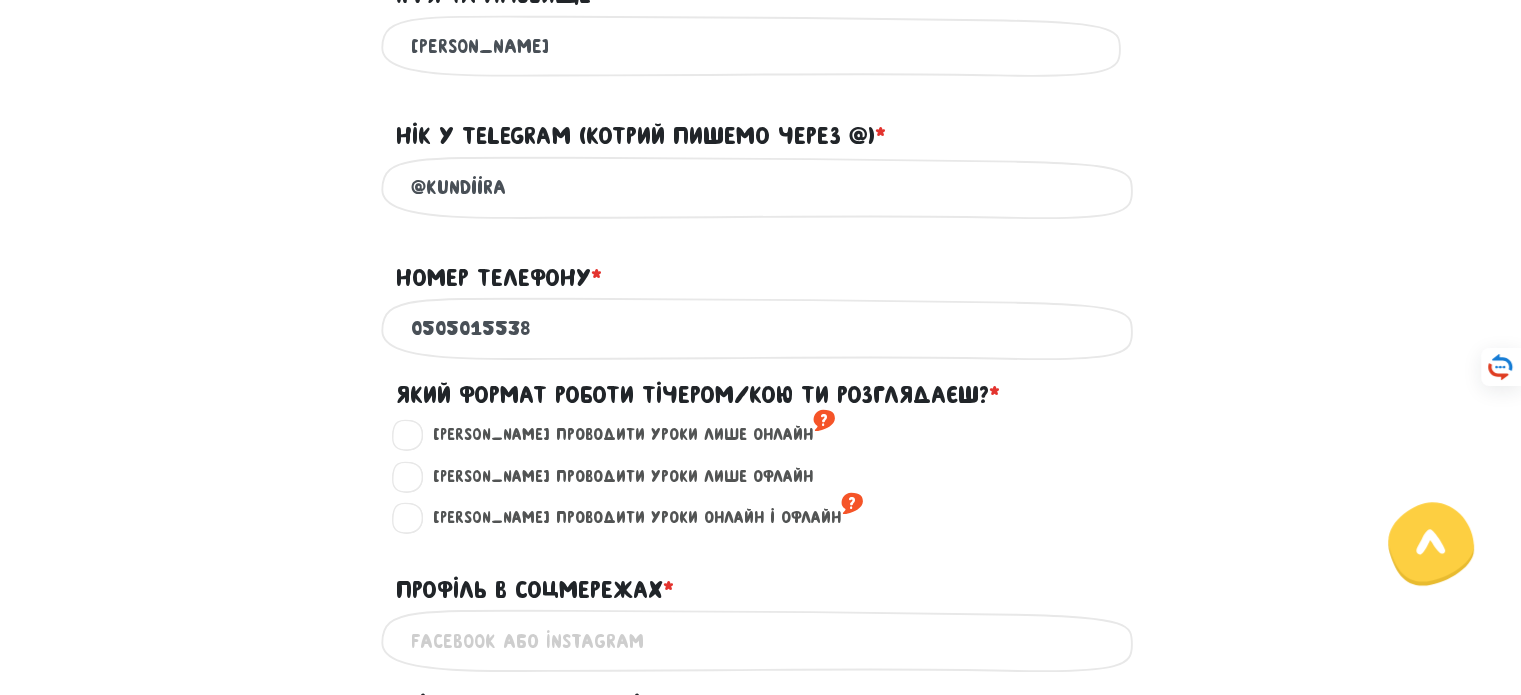 click on "[PERSON_NAME] проводити уроки лише онлайн
?" at bounding box center (625, 435) 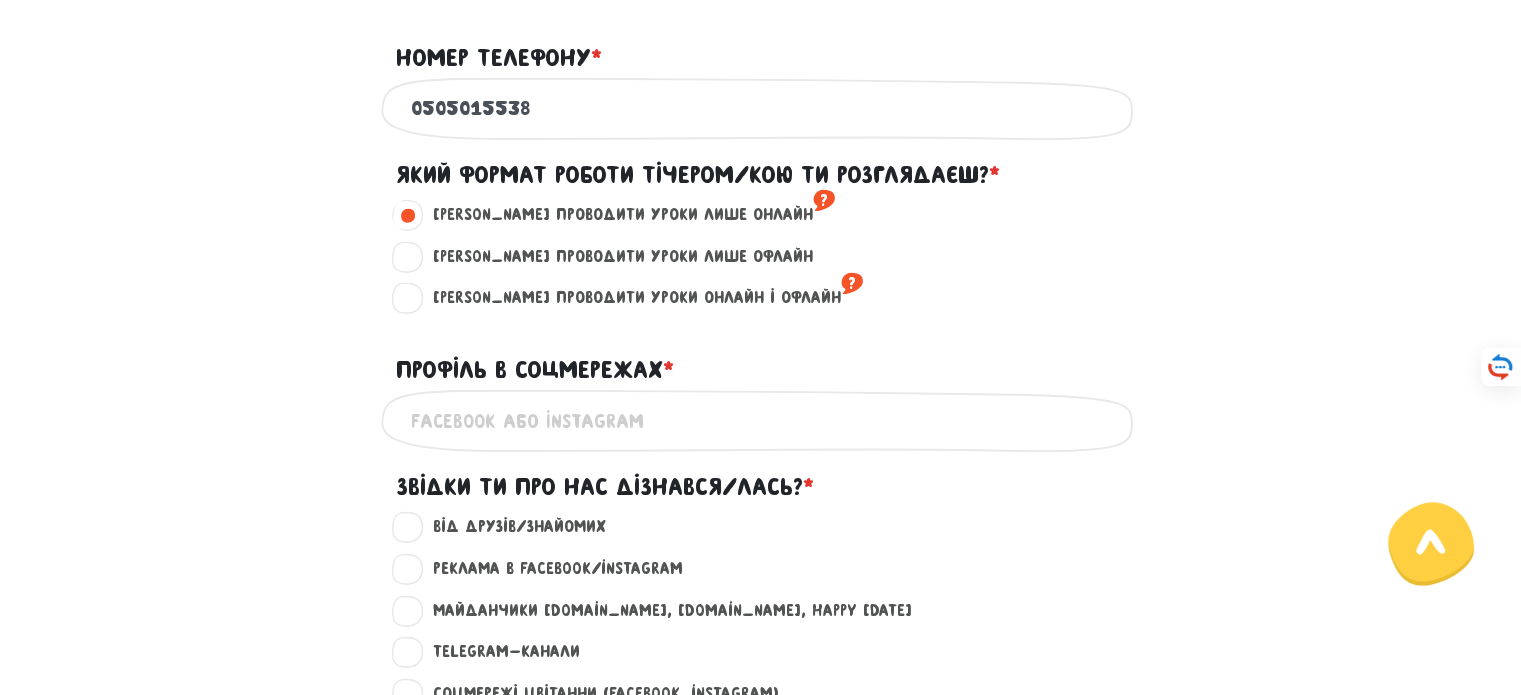 scroll, scrollTop: 1104, scrollLeft: 0, axis: vertical 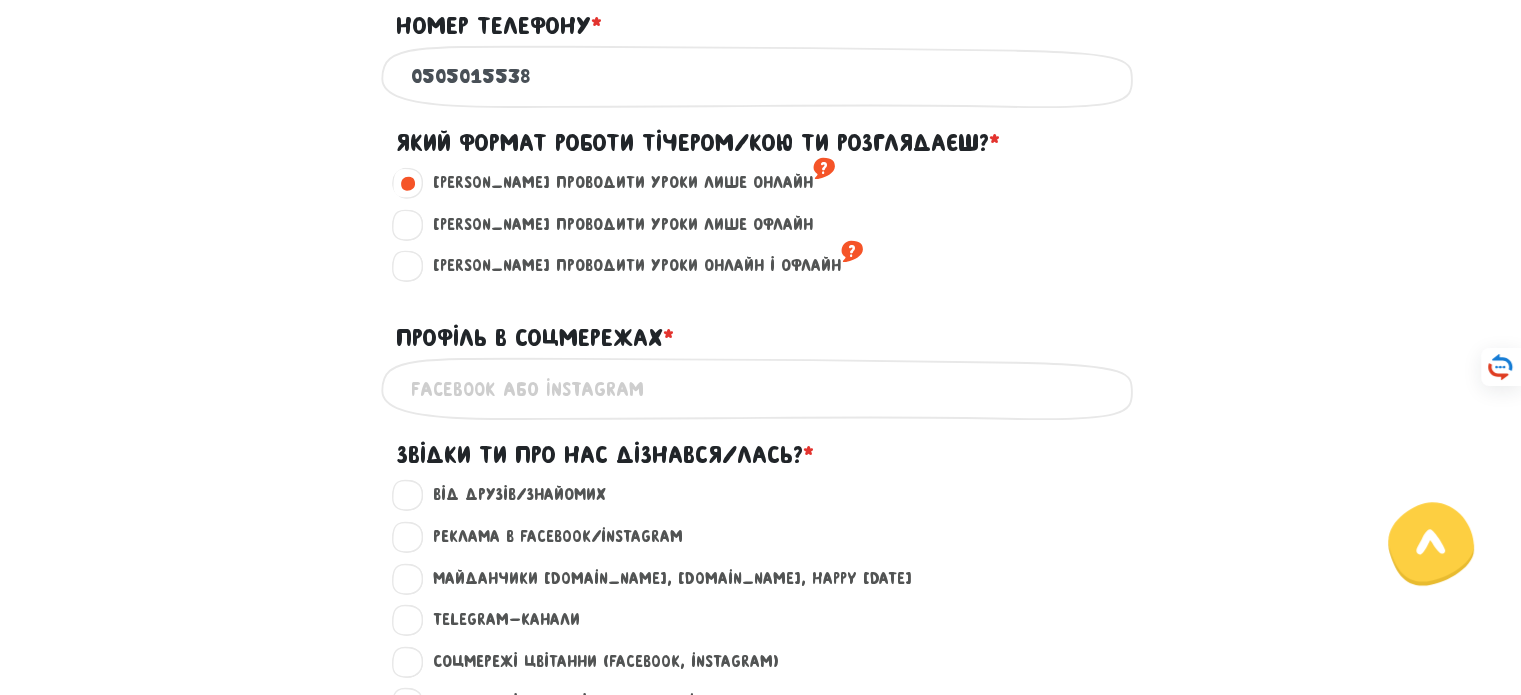click on "Профіль в соцмережах *
?" at bounding box center (761, 388) 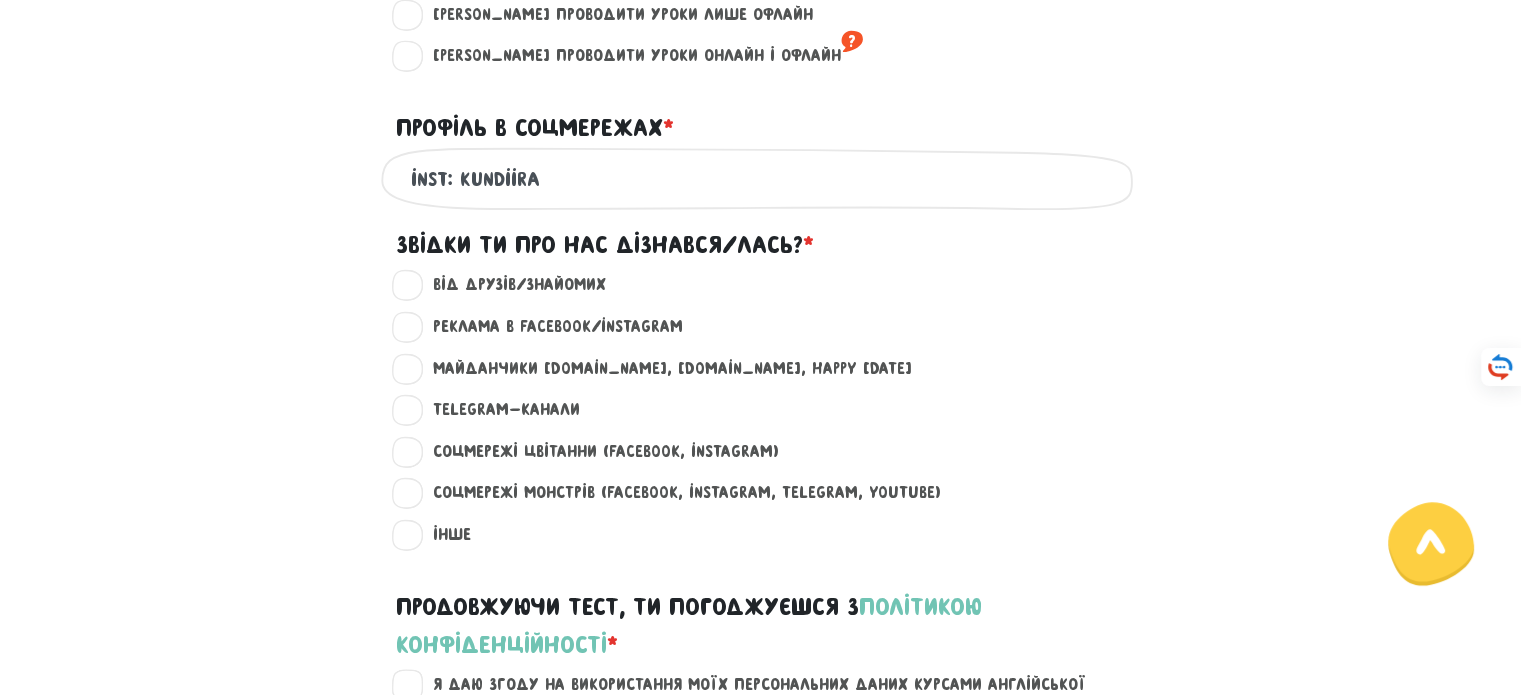 scroll, scrollTop: 1315, scrollLeft: 0, axis: vertical 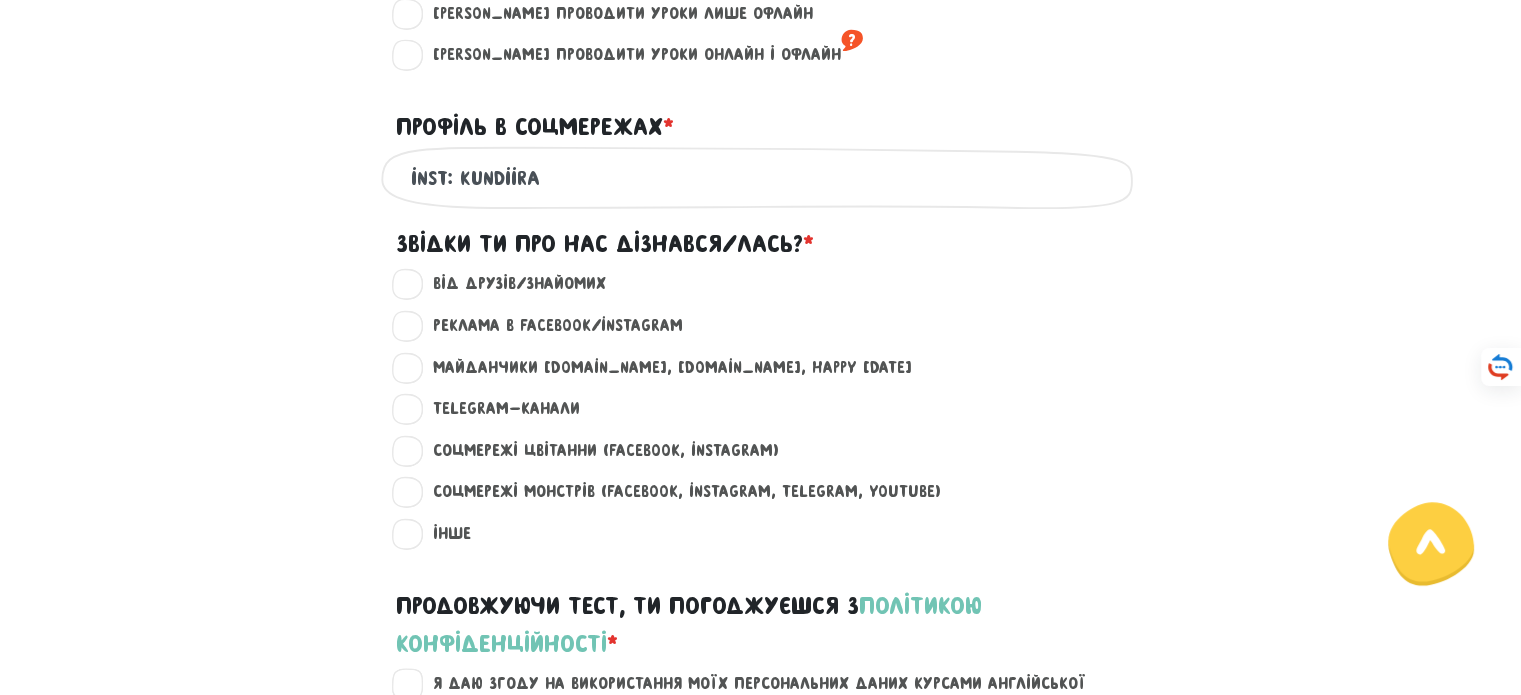 type on "inst: kundiira" 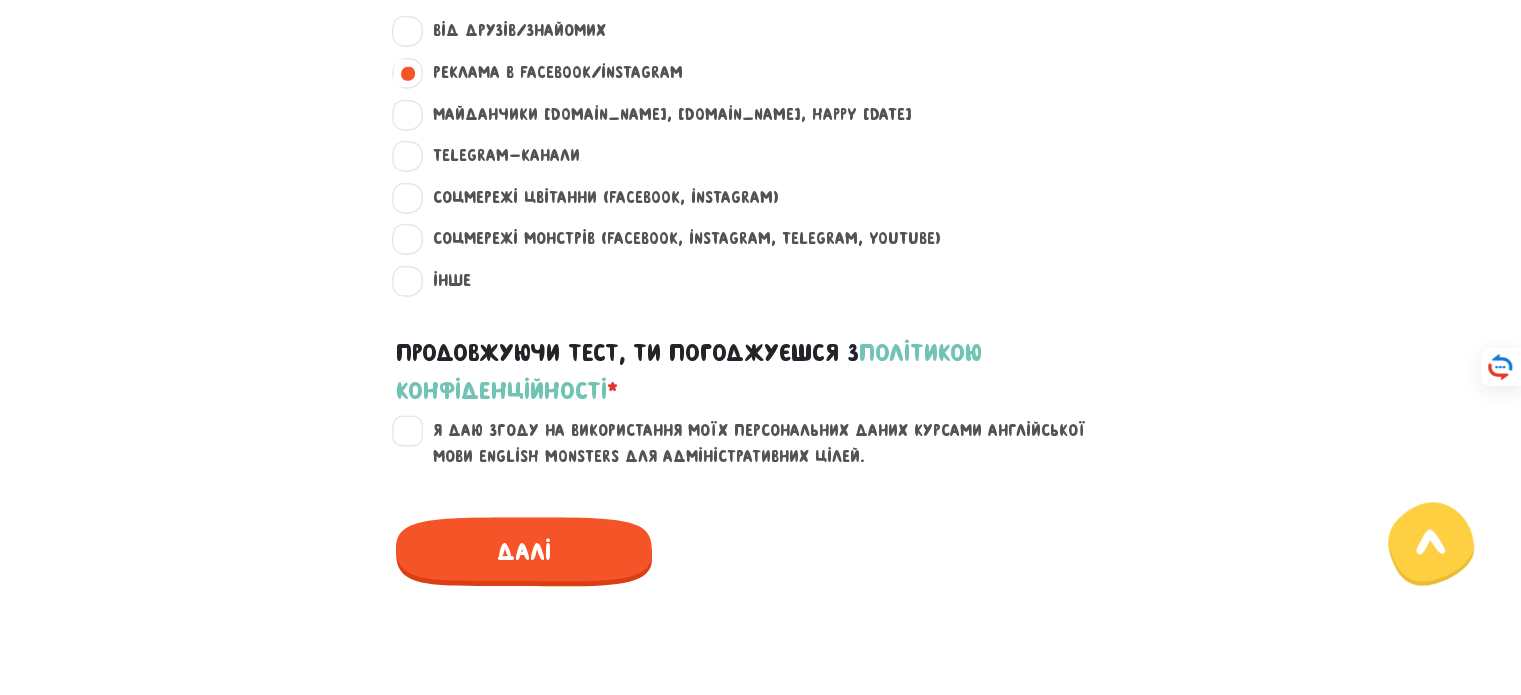 scroll, scrollTop: 1642, scrollLeft: 0, axis: vertical 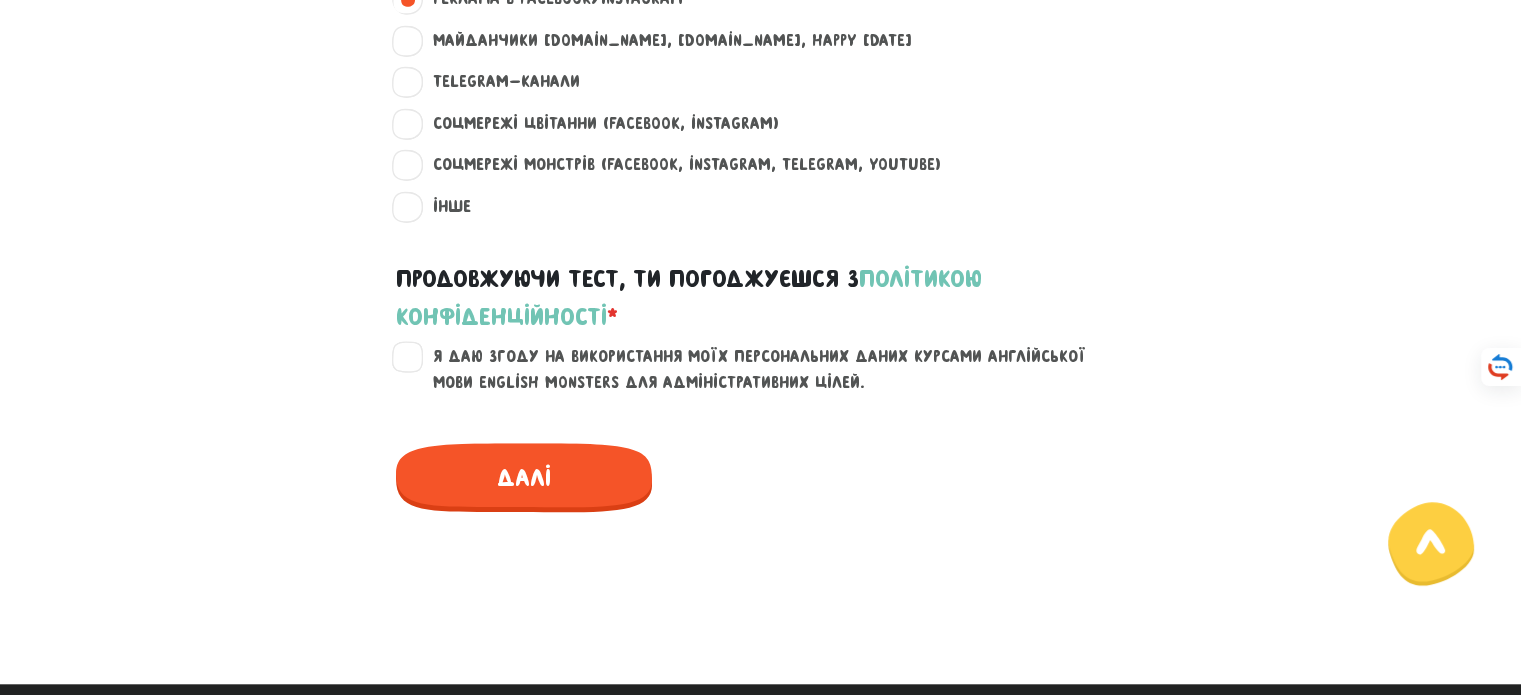 click on "Я даю згоду на використання моїх персональних даних курсами англійської мови English Monsters для адміністративних цілей." at bounding box center [773, 369] 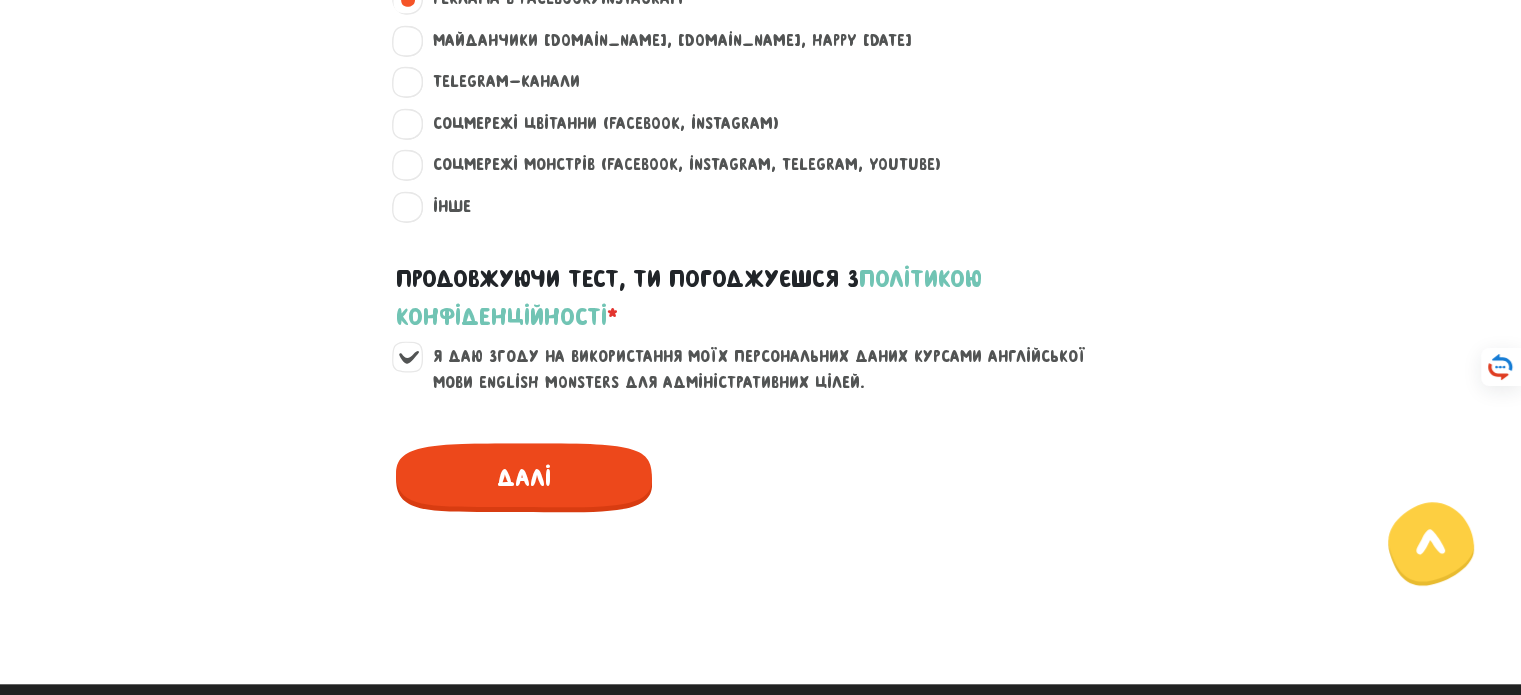 click on "Далі" at bounding box center (524, 477) 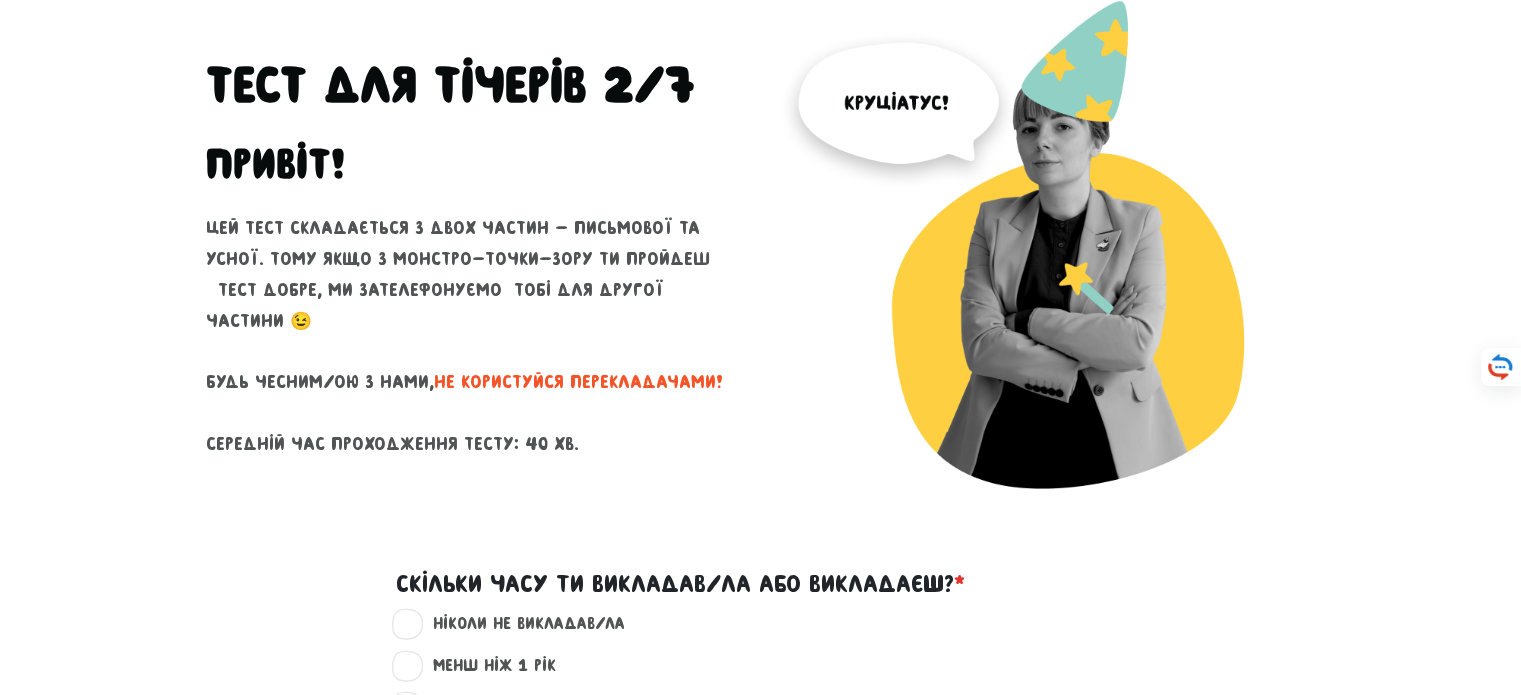 scroll, scrollTop: 437, scrollLeft: 0, axis: vertical 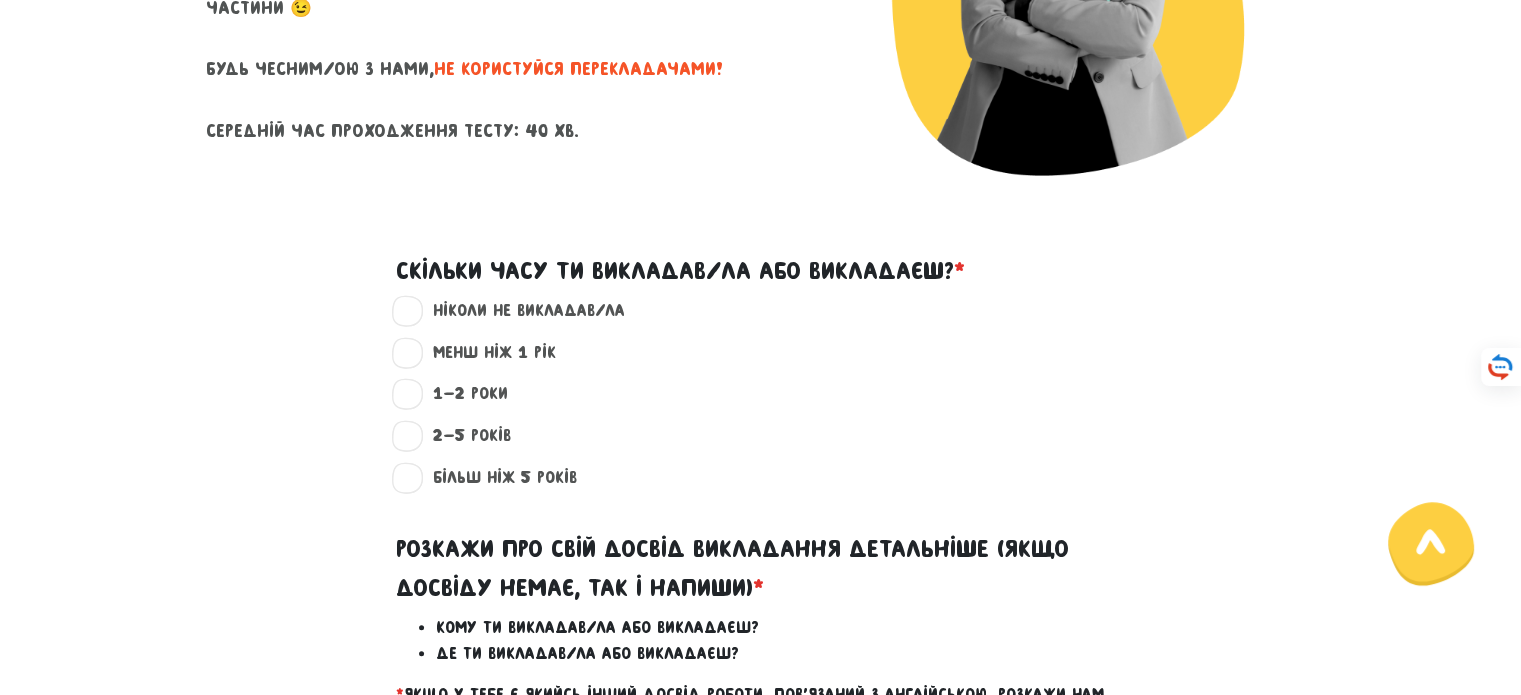 click on "1-2 роки
?" at bounding box center (462, 394) 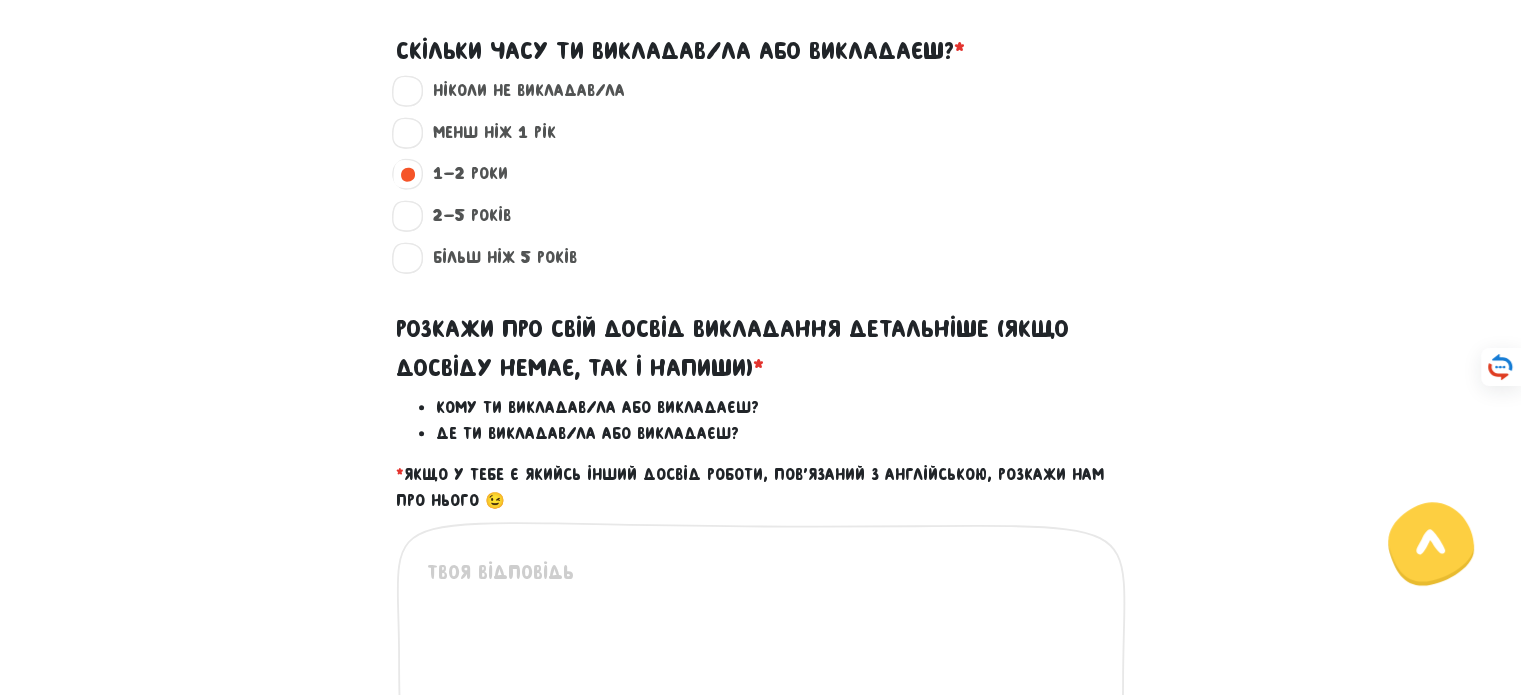 scroll, scrollTop: 661, scrollLeft: 0, axis: vertical 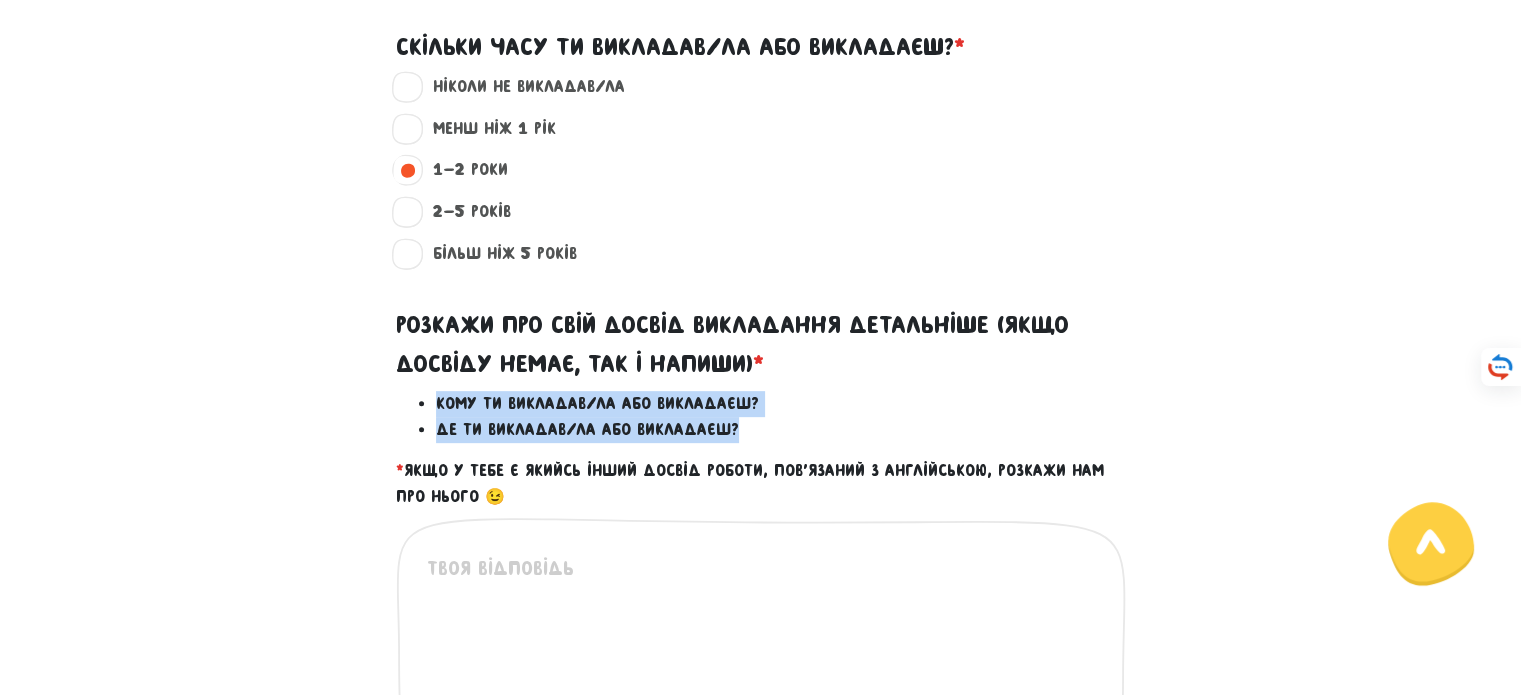 drag, startPoint x: 738, startPoint y: 428, endPoint x: 428, endPoint y: 405, distance: 310.85205 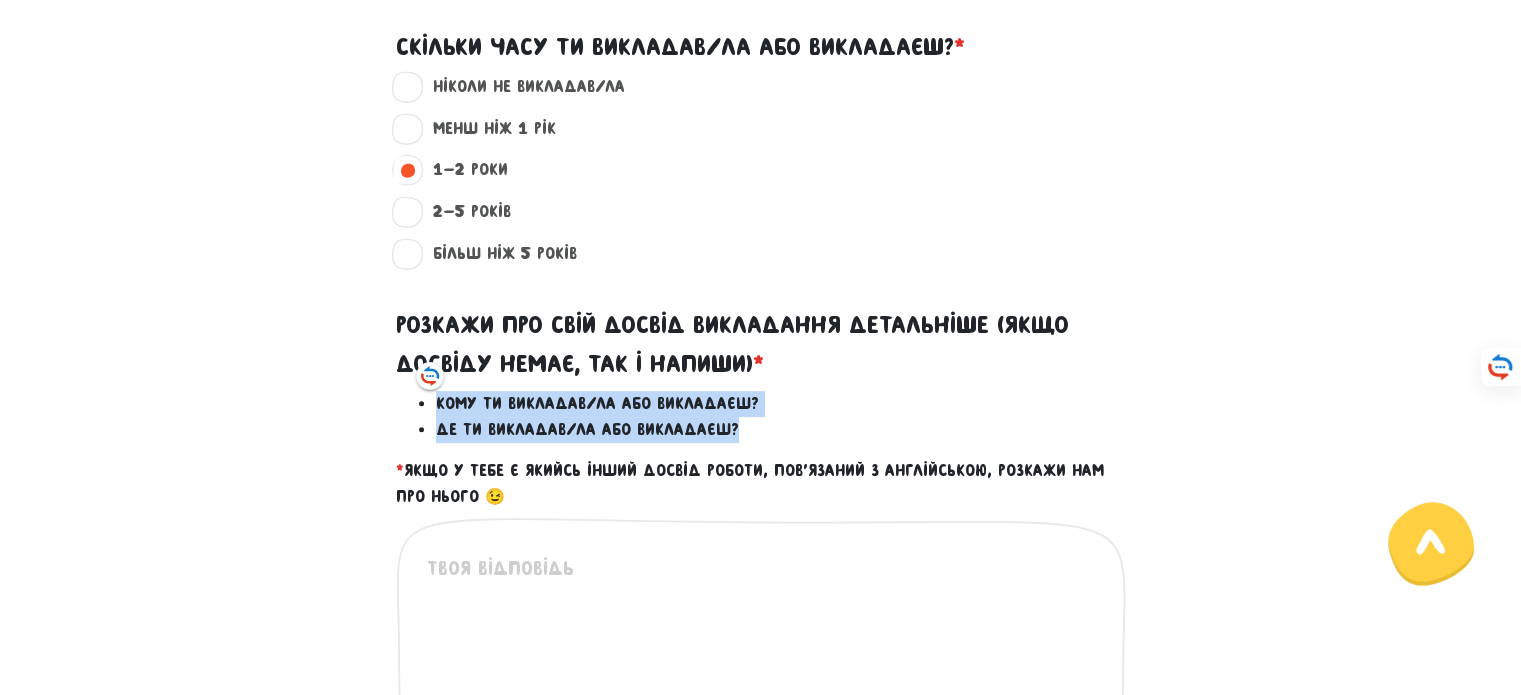copy on "Кому ти викладав/ла або викладаєш?
Де ти викладав/ла або викладаєш?" 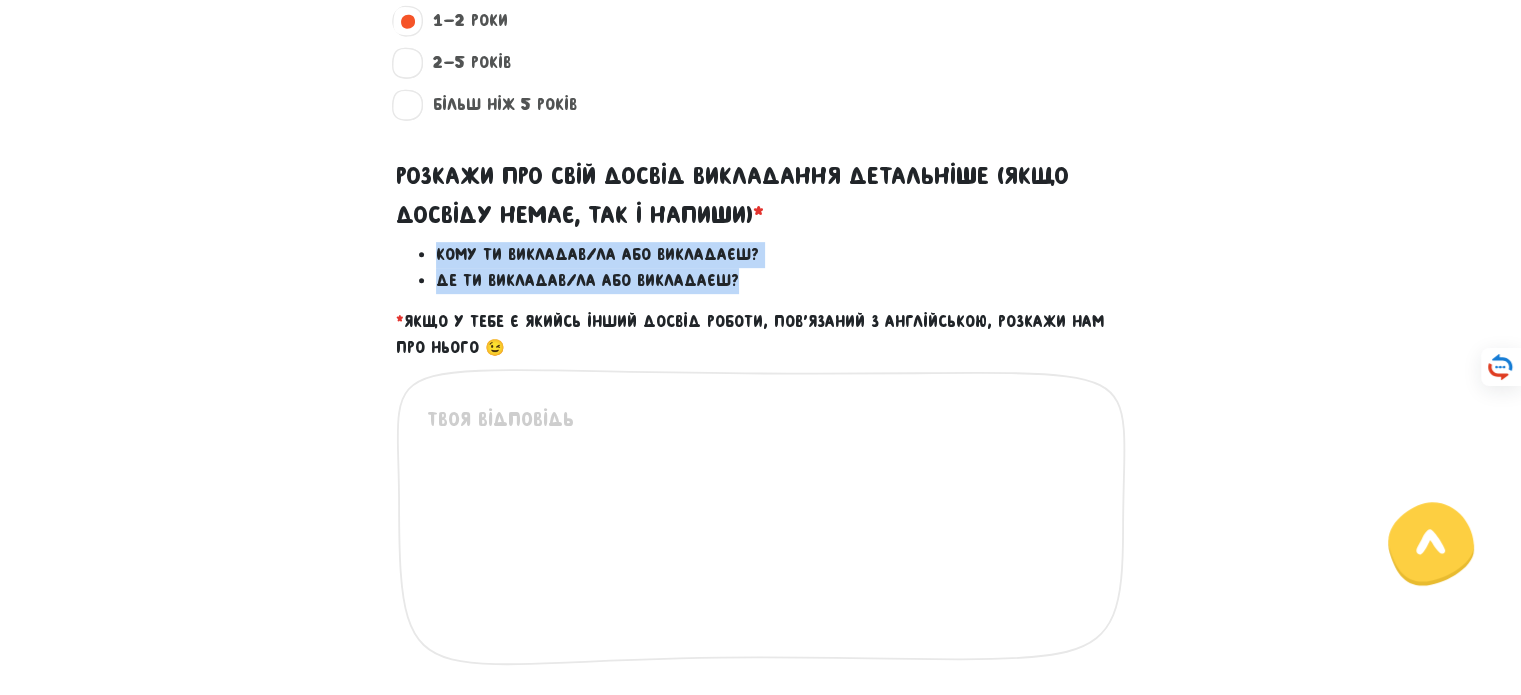 scroll, scrollTop: 812, scrollLeft: 0, axis: vertical 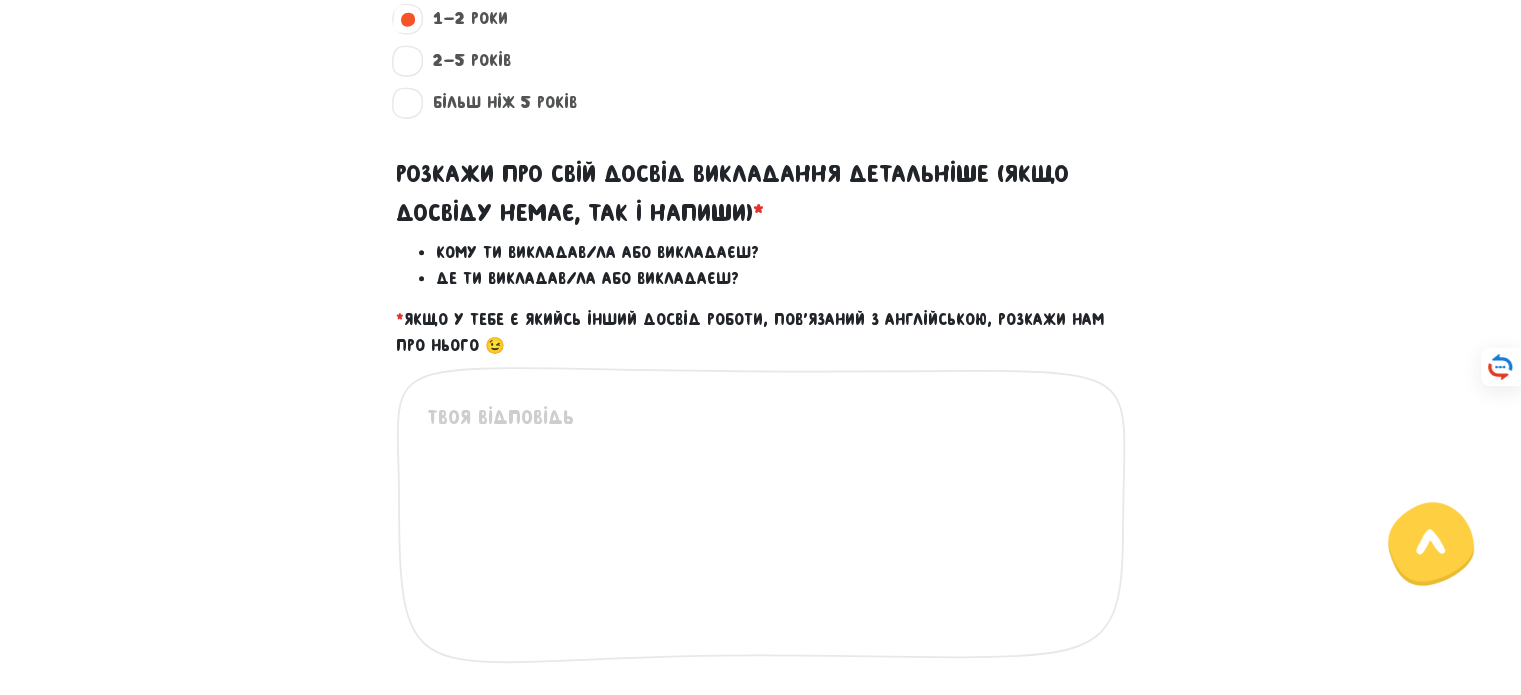 click at bounding box center (762, 525) 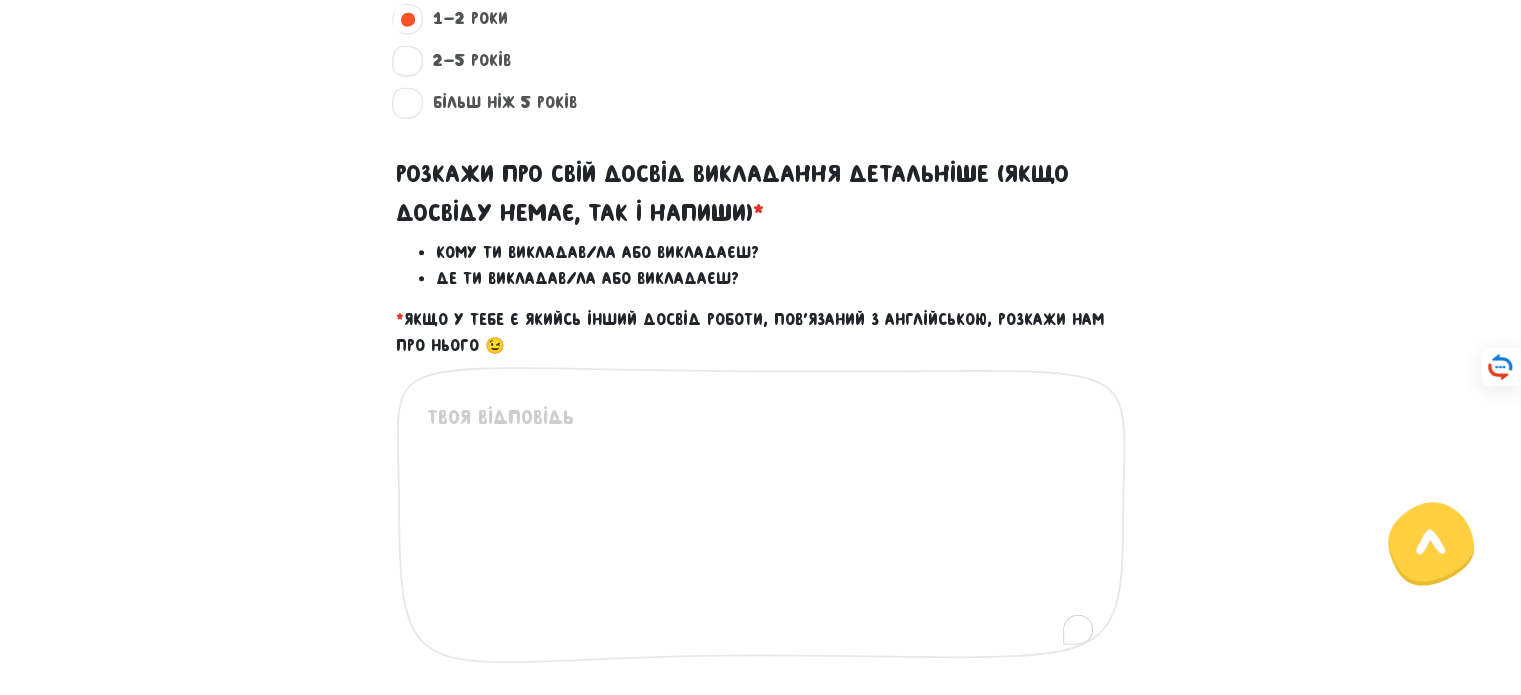 paste on "Я працюю репетитором сама на себе вже близько 1,2 року. Викладала дітям до 11 років і надалі хочу працювати саме з такою віковою групою." 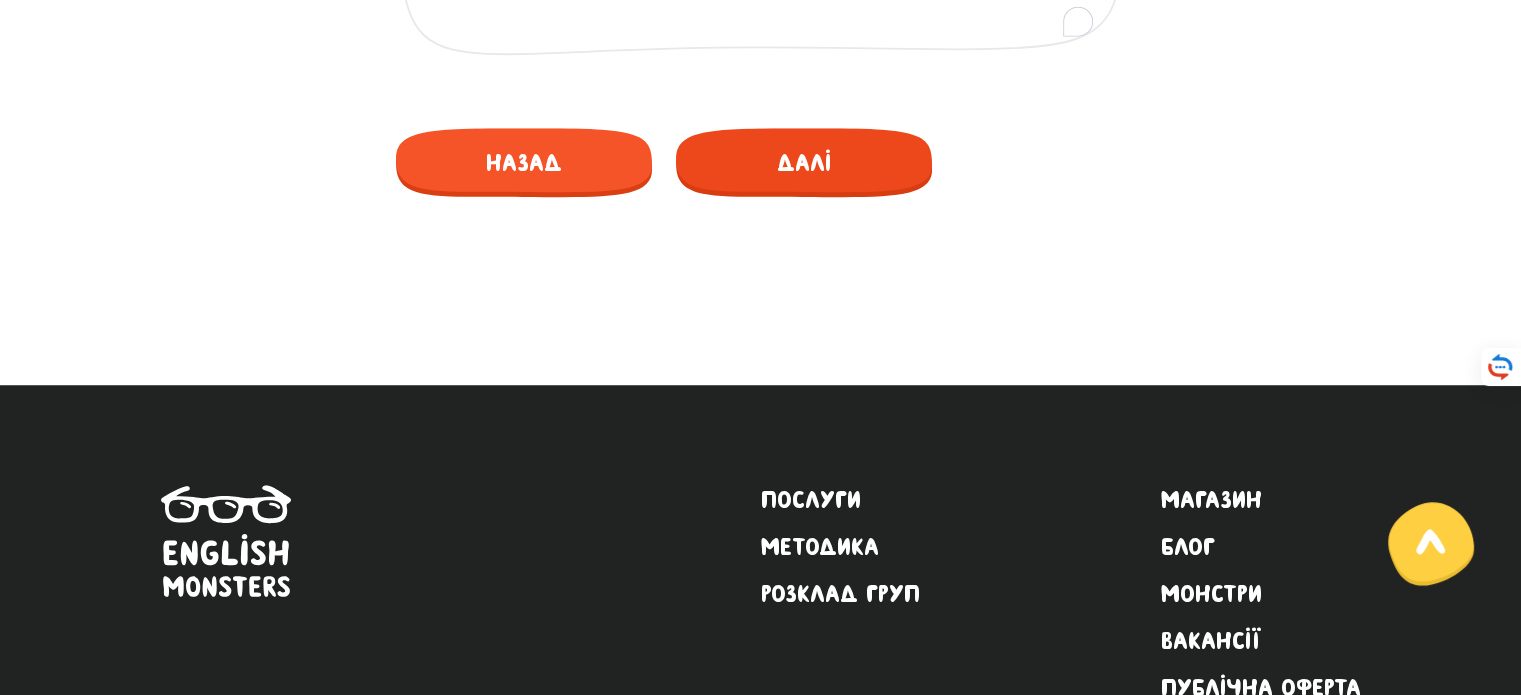scroll, scrollTop: 1437, scrollLeft: 0, axis: vertical 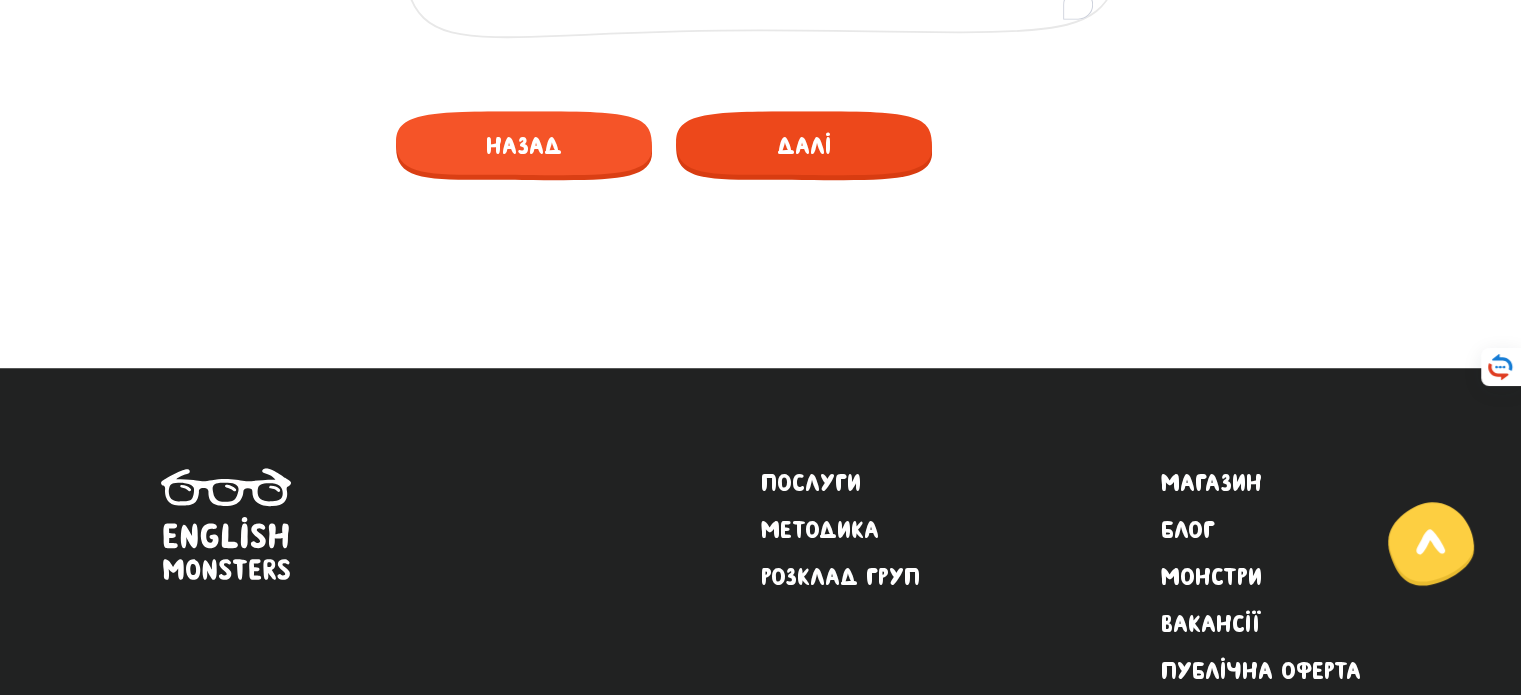 type on "Я працюю репетитором сама на себе вже близько 1,2 року. Викладала дітям до 11 років і надалі хочу працювати саме з такою віковою групою, якщо це можливо" 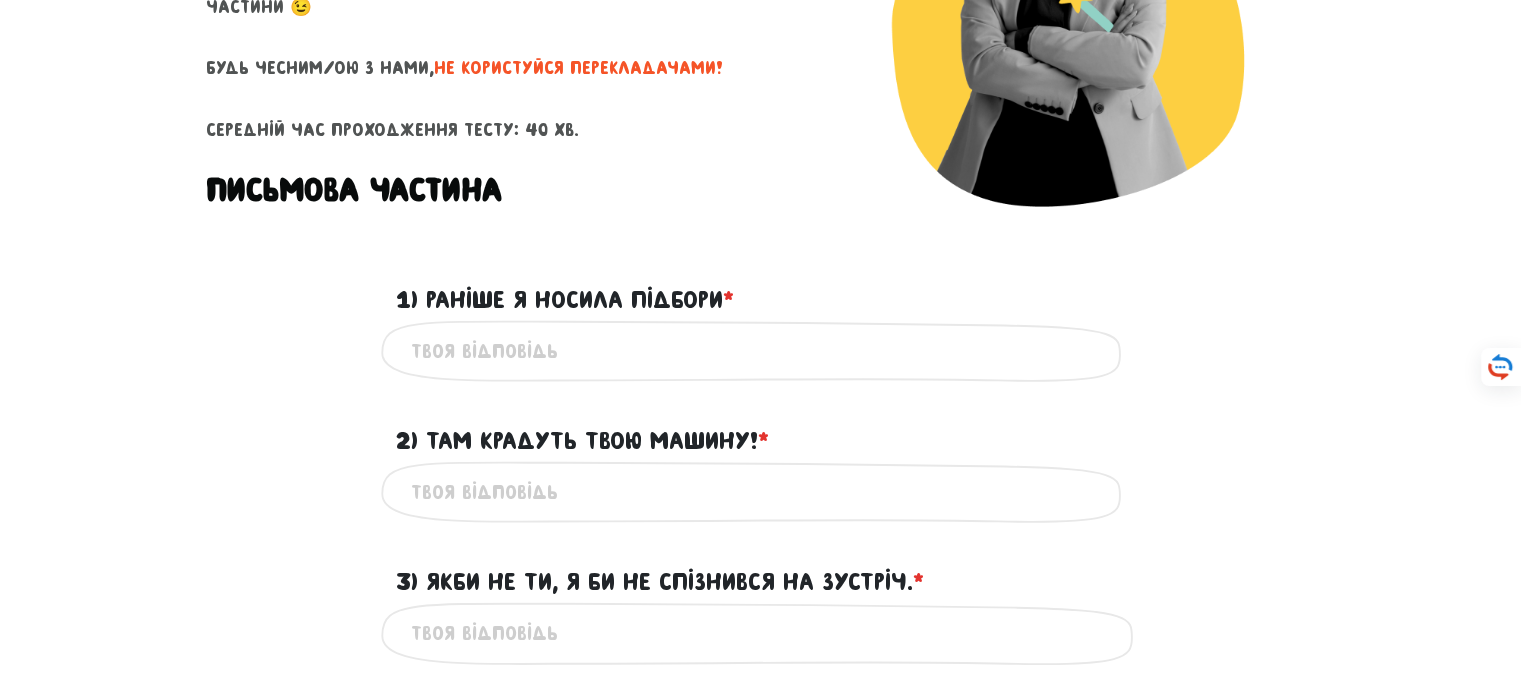 scroll, scrollTop: 449, scrollLeft: 0, axis: vertical 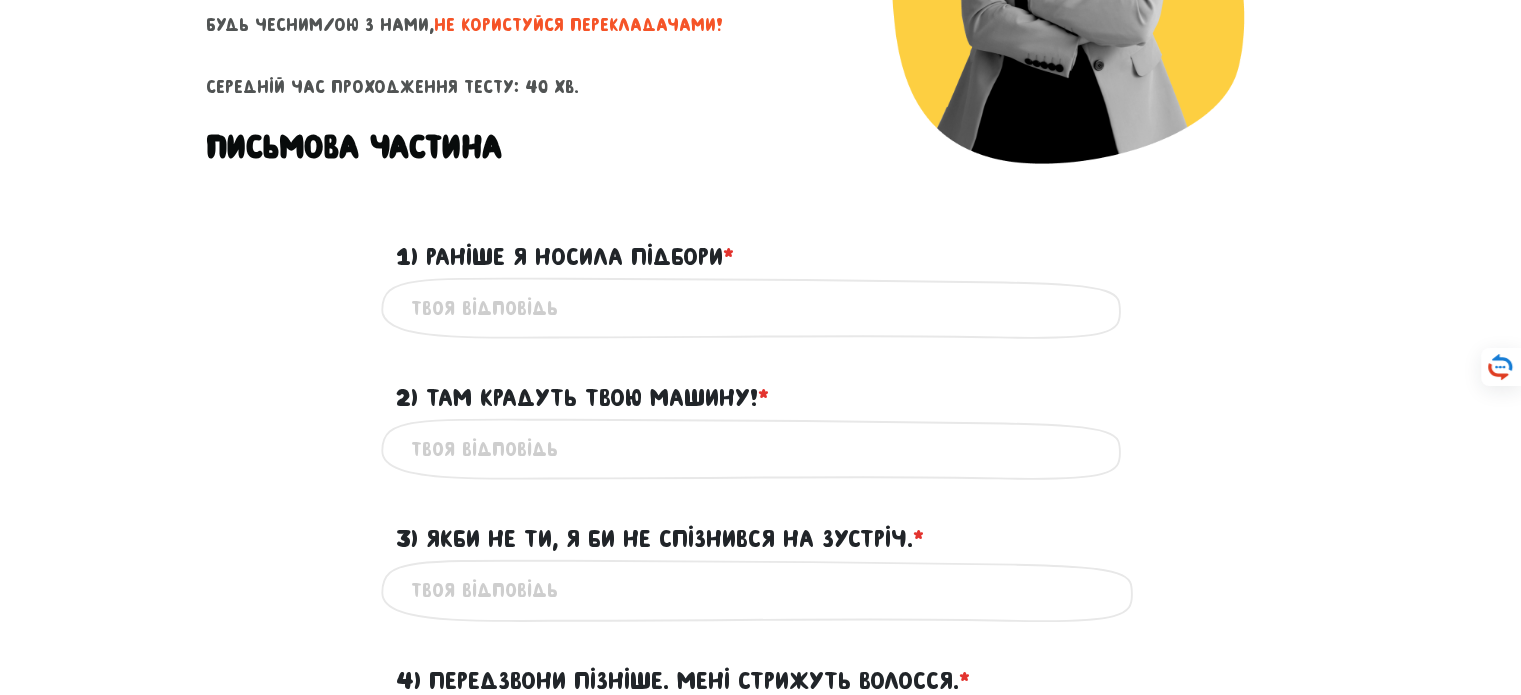 click on "1) Раніше я носила підбори *
?" at bounding box center [761, 308] 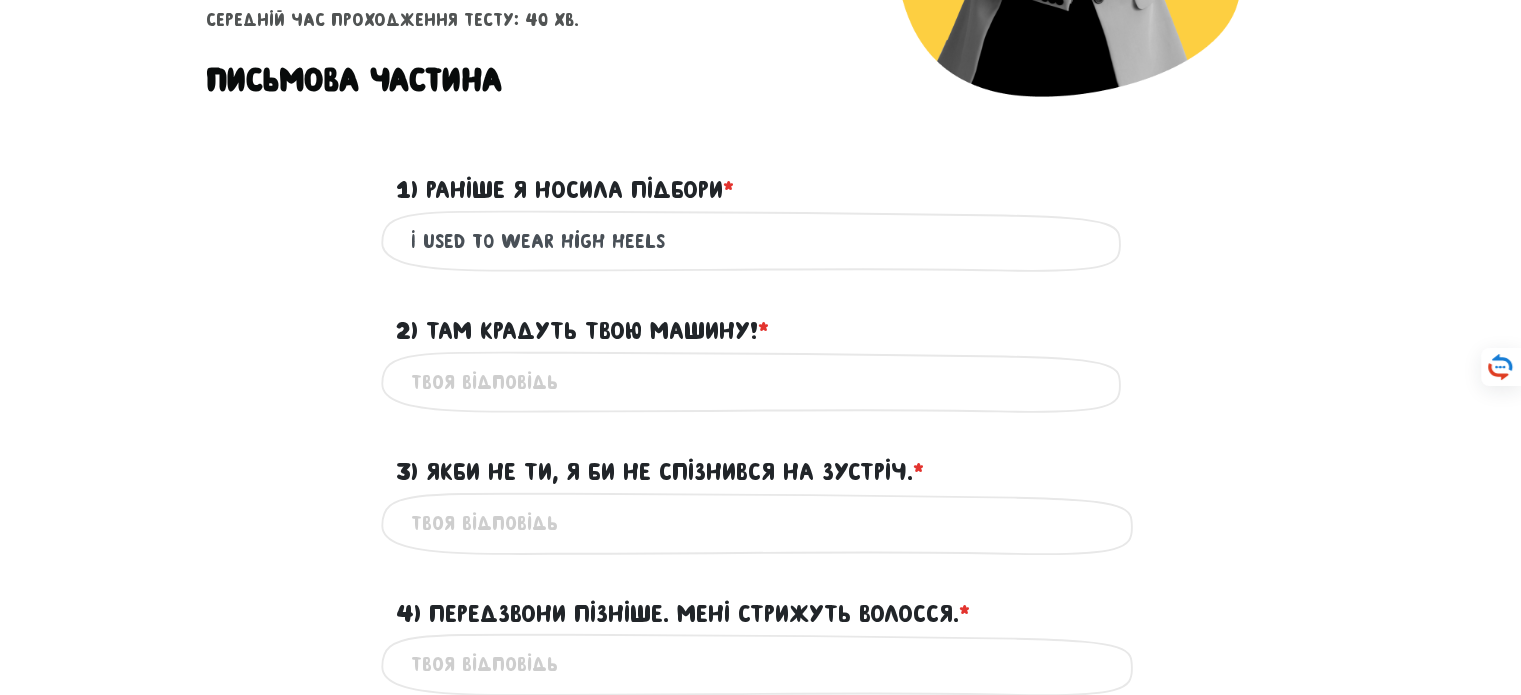 scroll, scrollTop: 524, scrollLeft: 0, axis: vertical 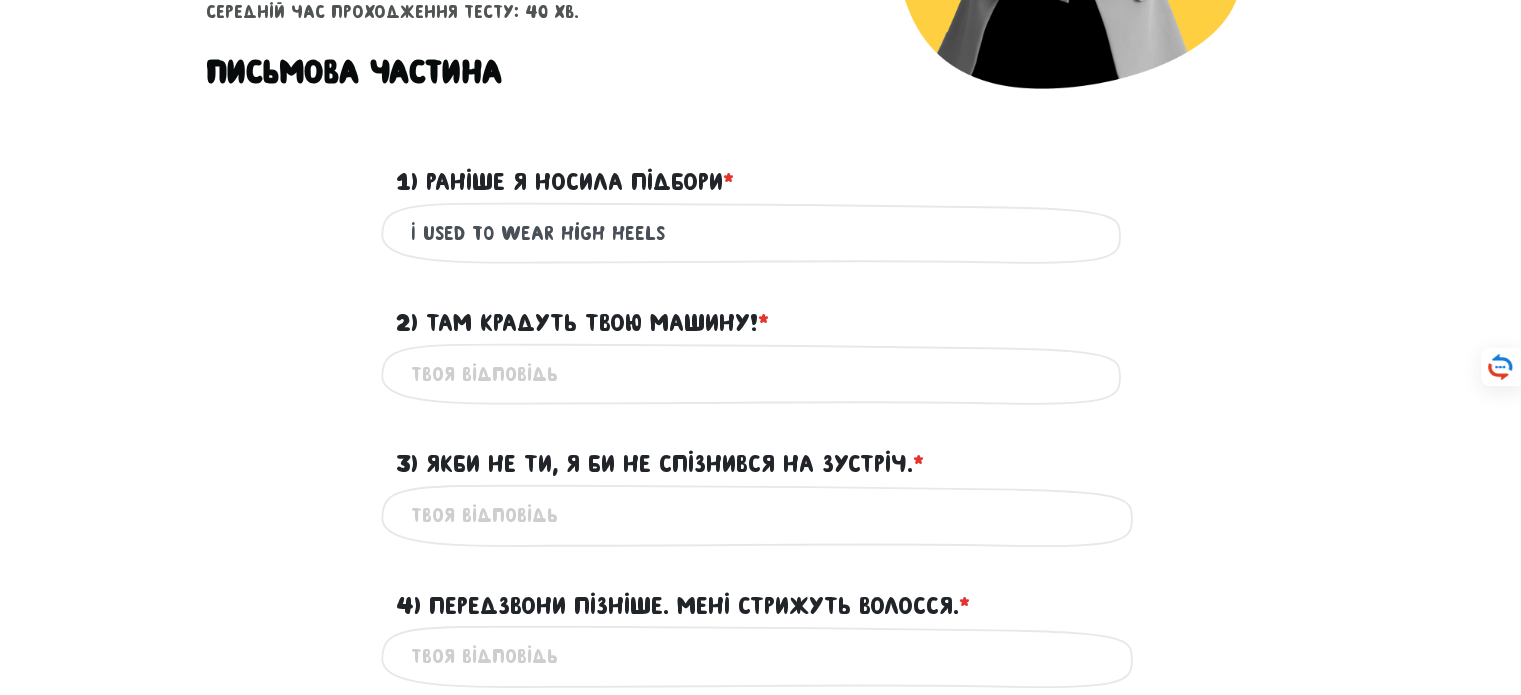 click on "I used to wear high heels" at bounding box center [761, 233] 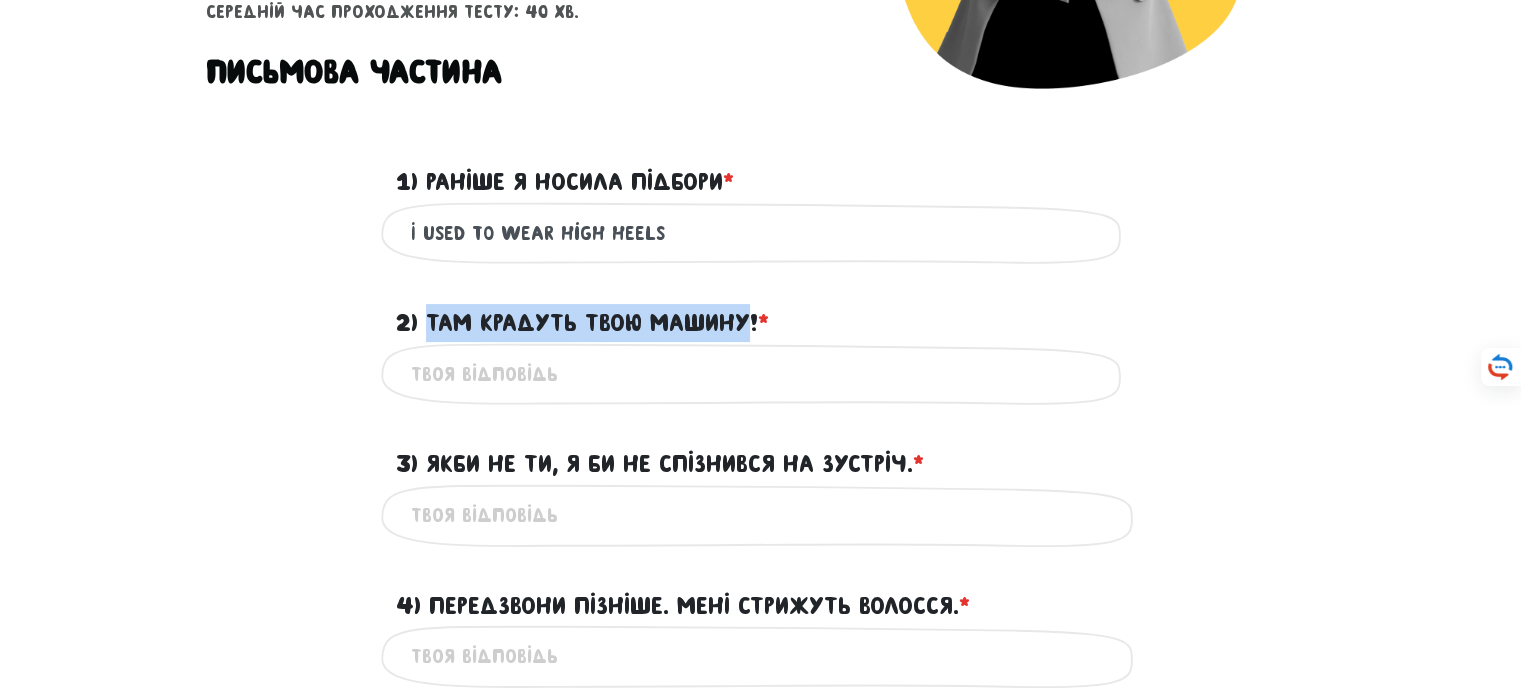 drag, startPoint x: 751, startPoint y: 322, endPoint x: 428, endPoint y: 317, distance: 323.0387 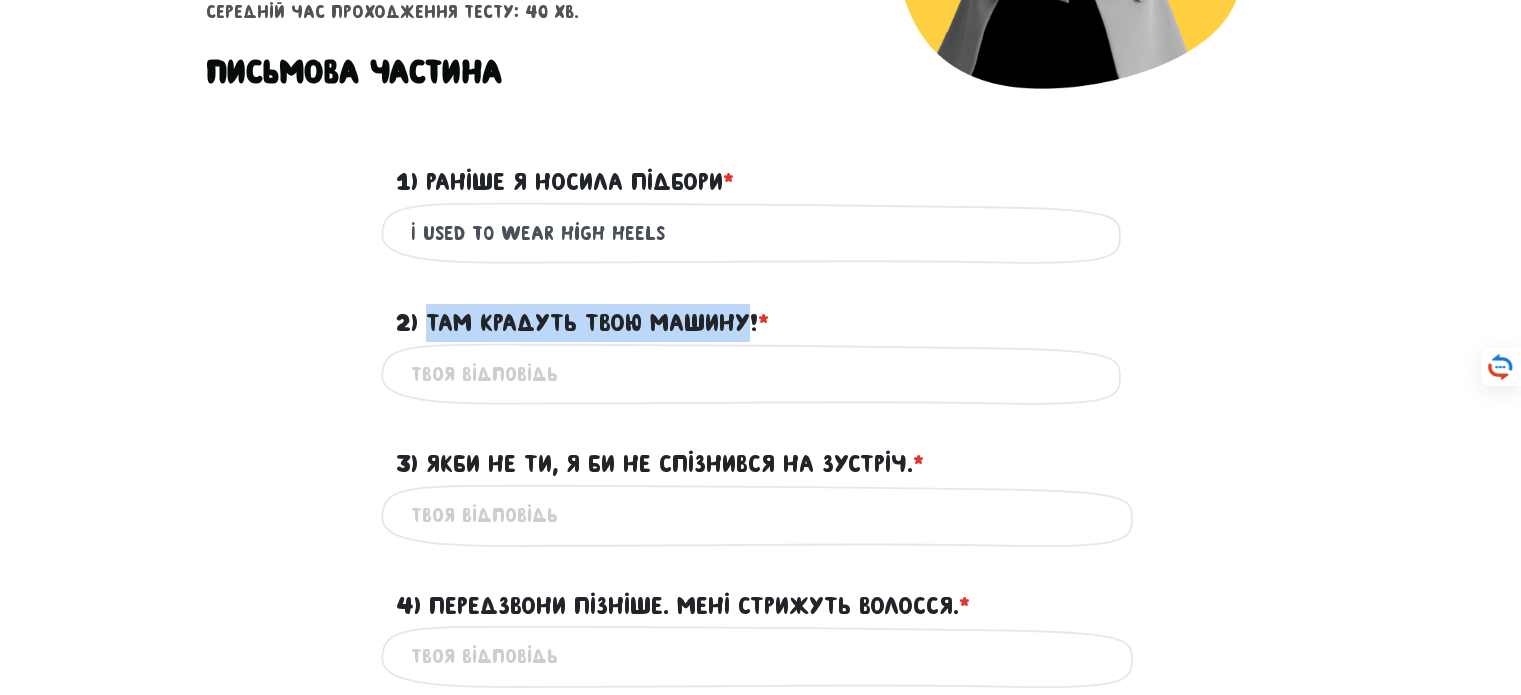 click on "2) Там крадуть твою машину! *
?" at bounding box center (582, 323) 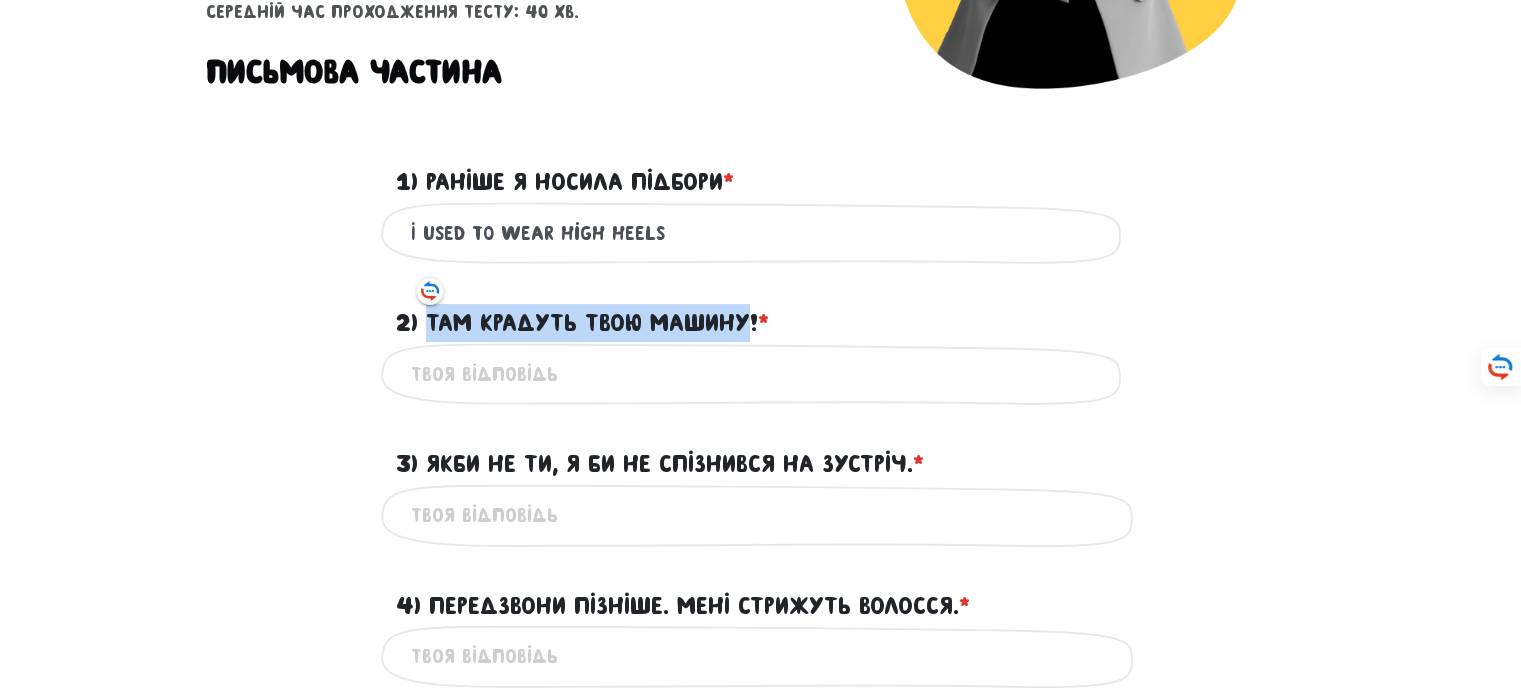 copy on "Там крадуть твою машину" 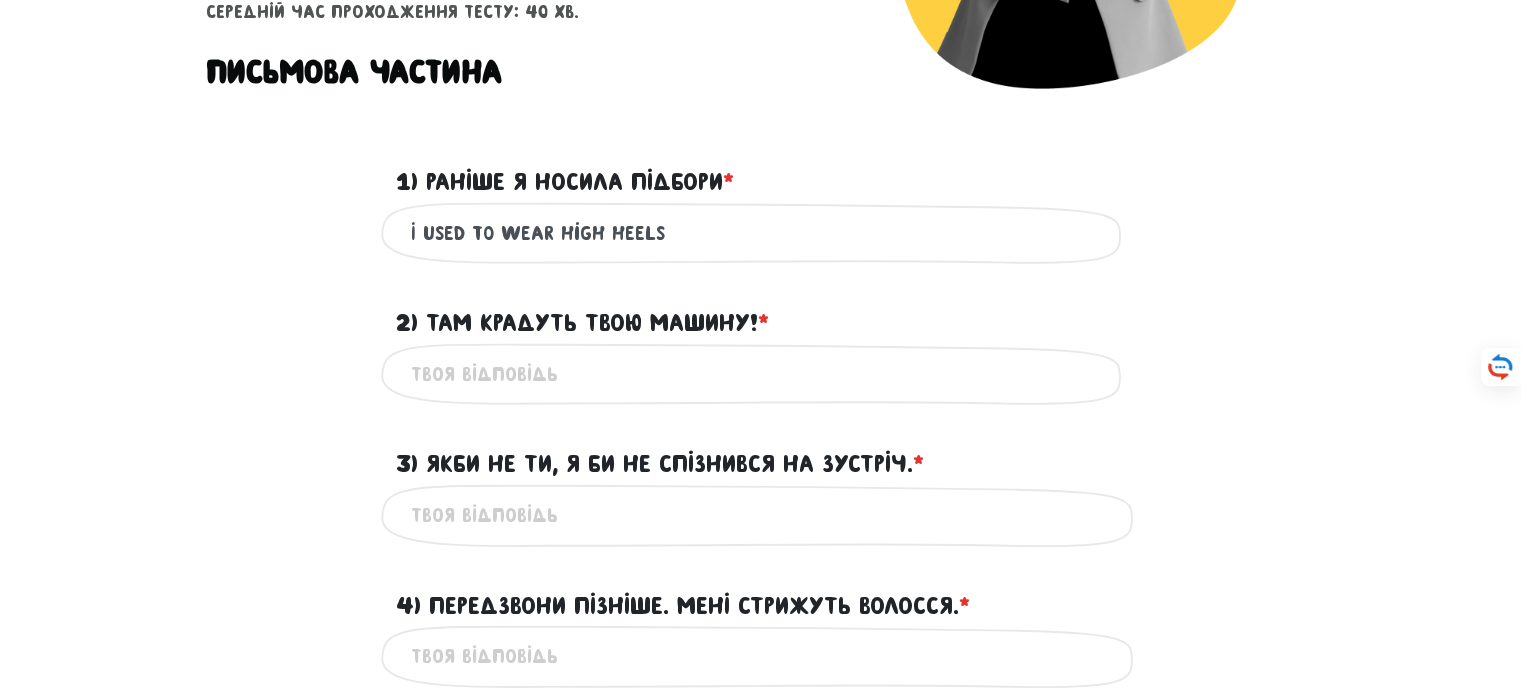 click on "2) Там крадуть твою машину! *
?" at bounding box center [761, 374] 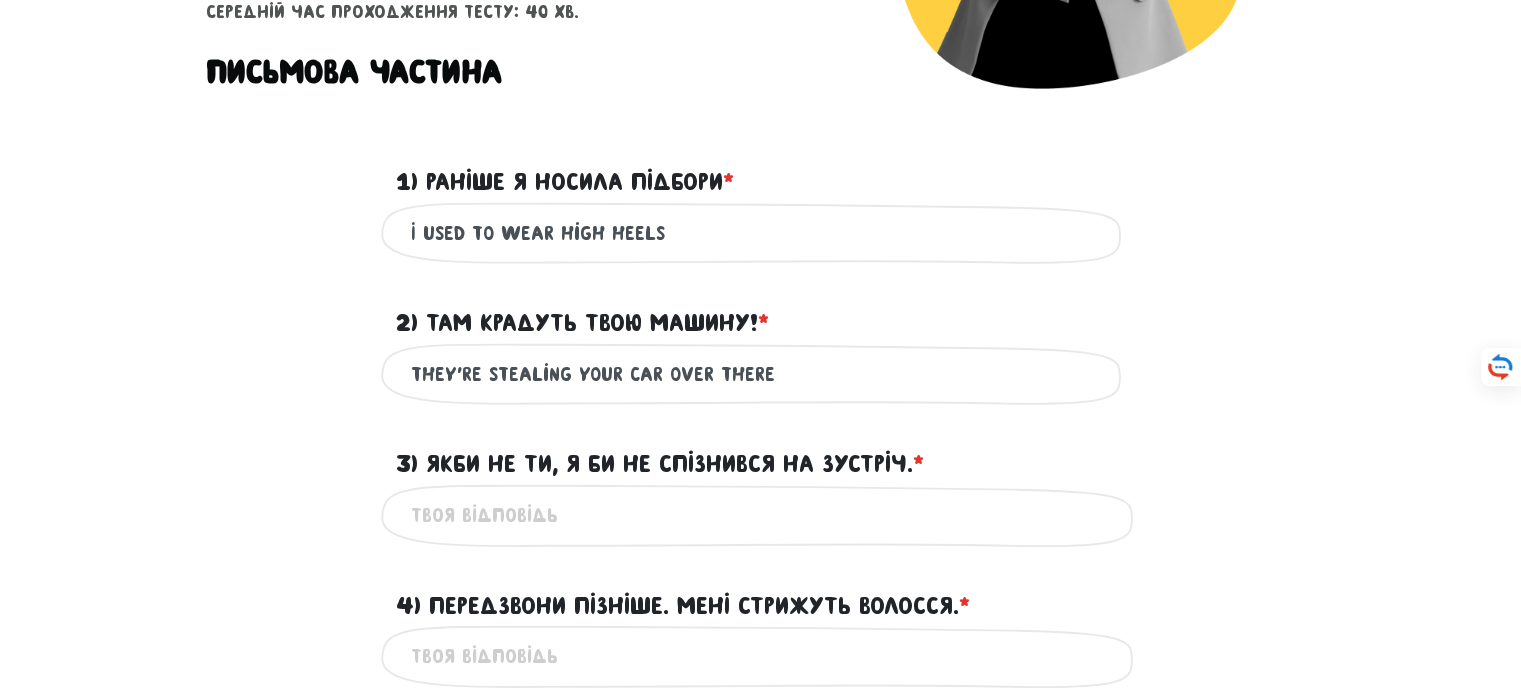 drag, startPoint x: 707, startPoint y: 372, endPoint x: 654, endPoint y: 363, distance: 53.75872 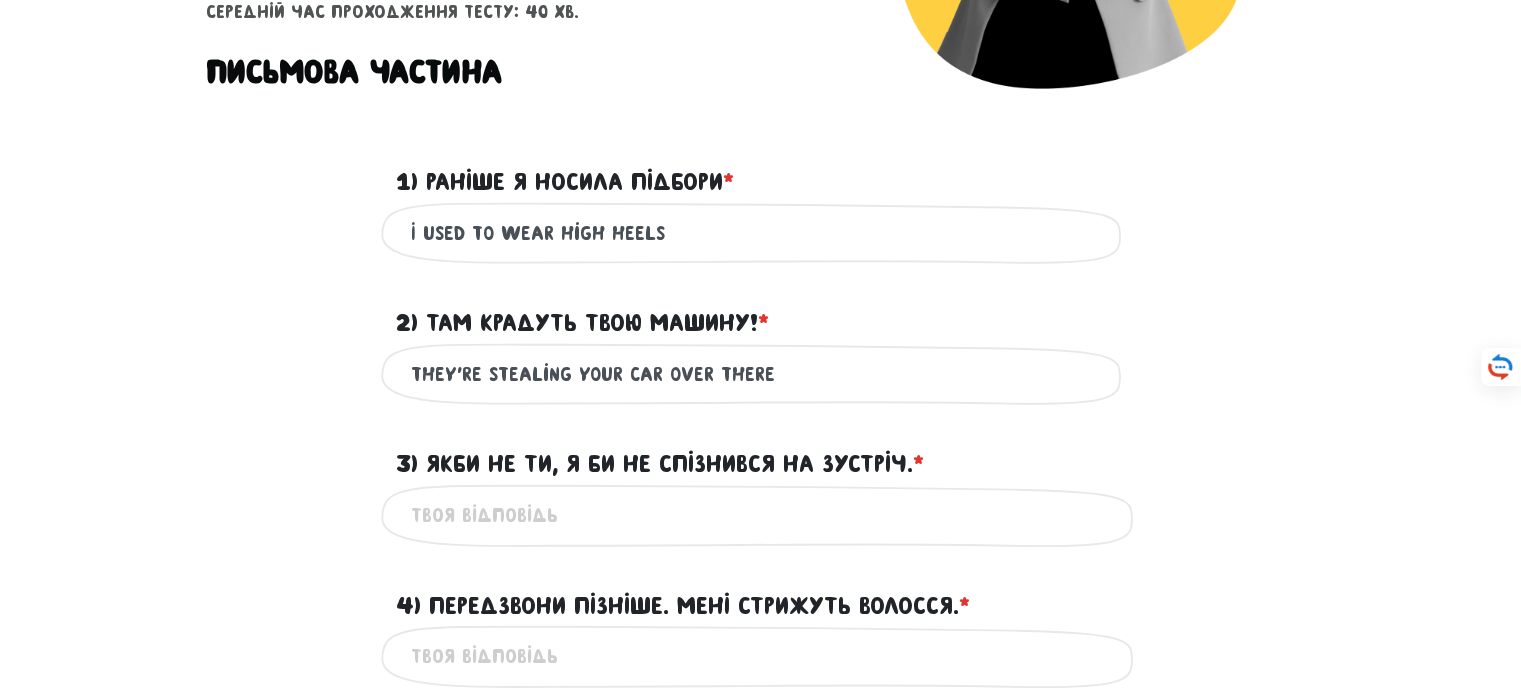 click on "They're stealing your car over there" at bounding box center [761, 374] 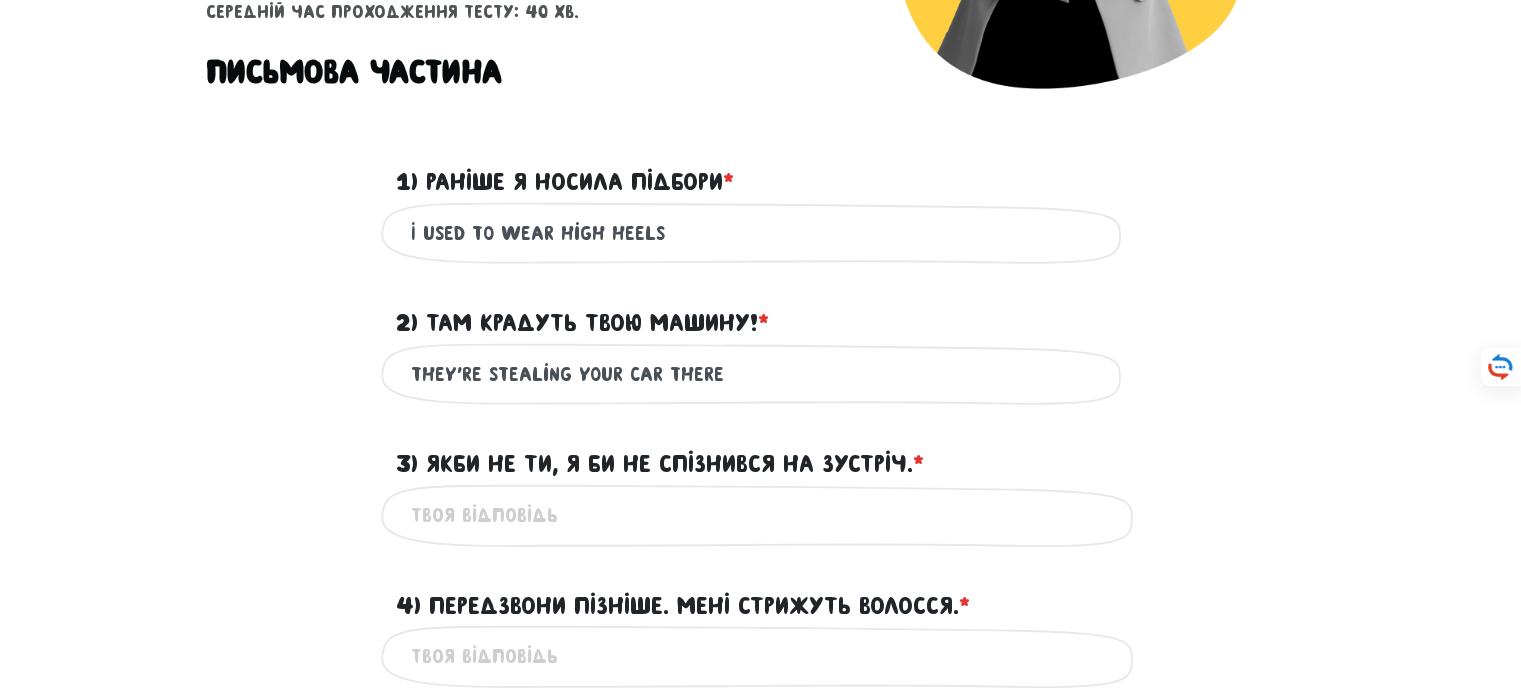 click on "They're stealing your car there" at bounding box center [761, 374] 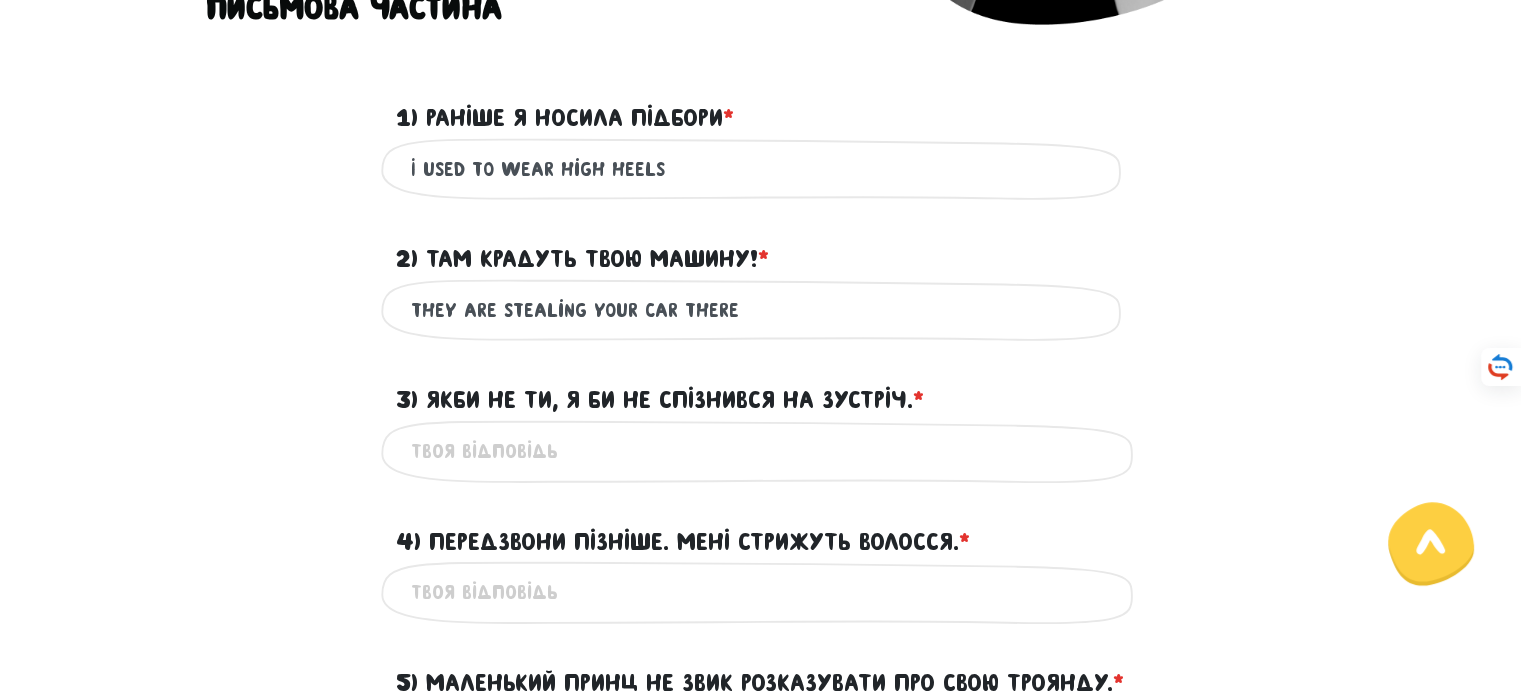 scroll, scrollTop: 588, scrollLeft: 0, axis: vertical 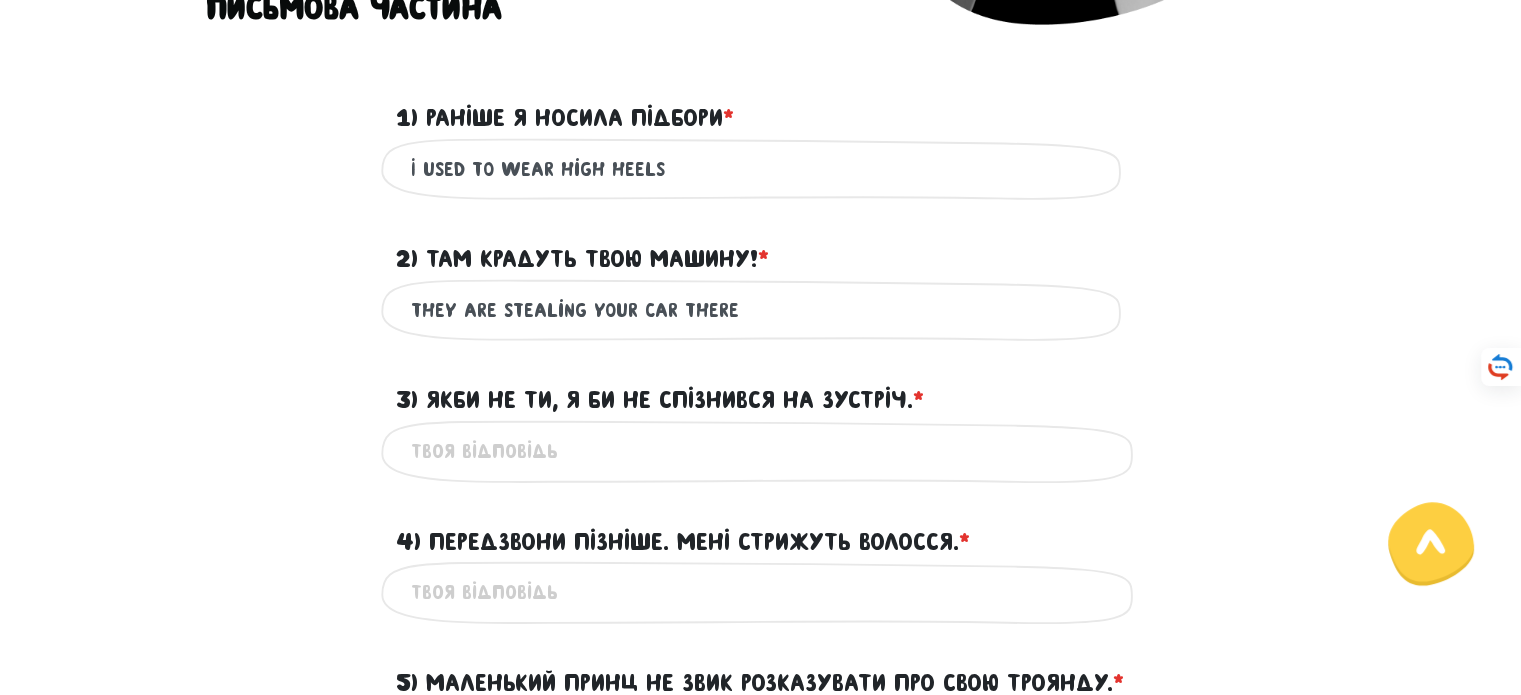 type on "They are stealing your car there" 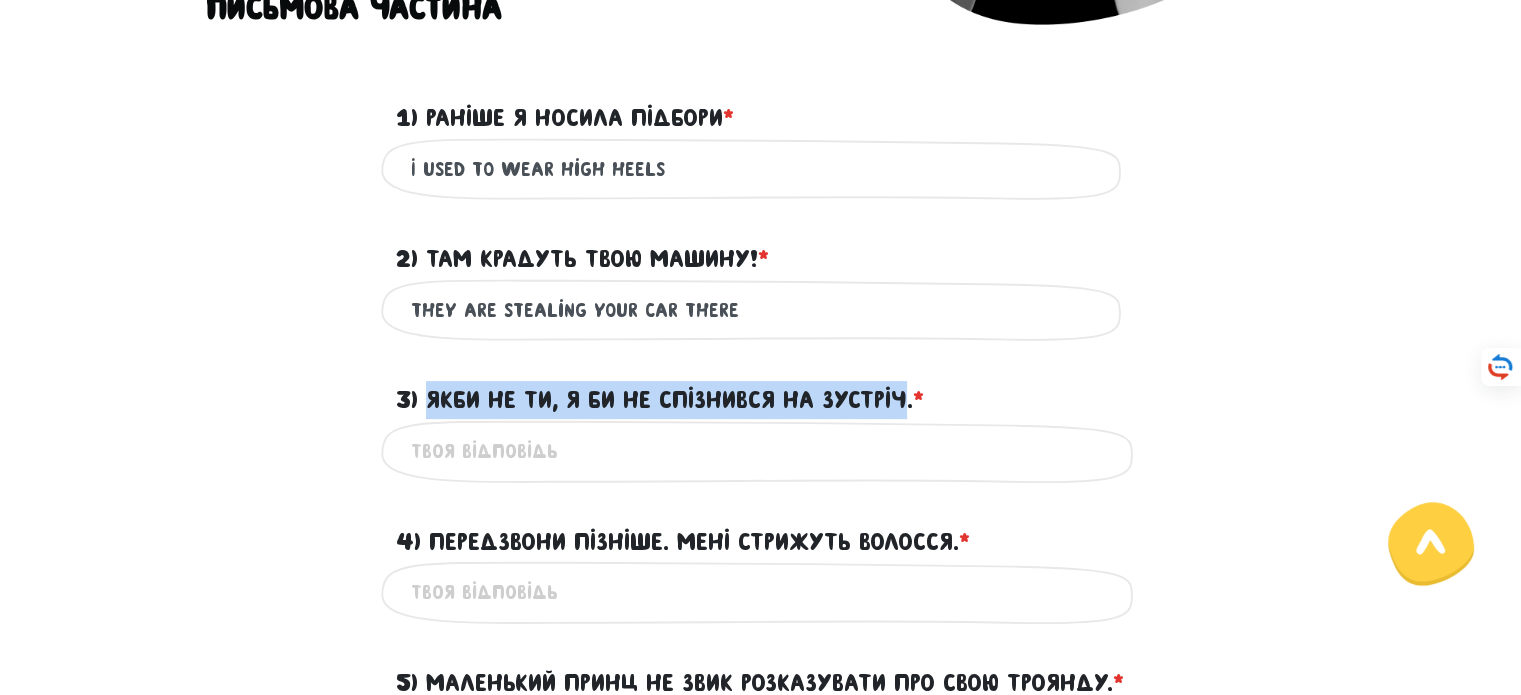 drag, startPoint x: 909, startPoint y: 395, endPoint x: 431, endPoint y: 396, distance: 478.00104 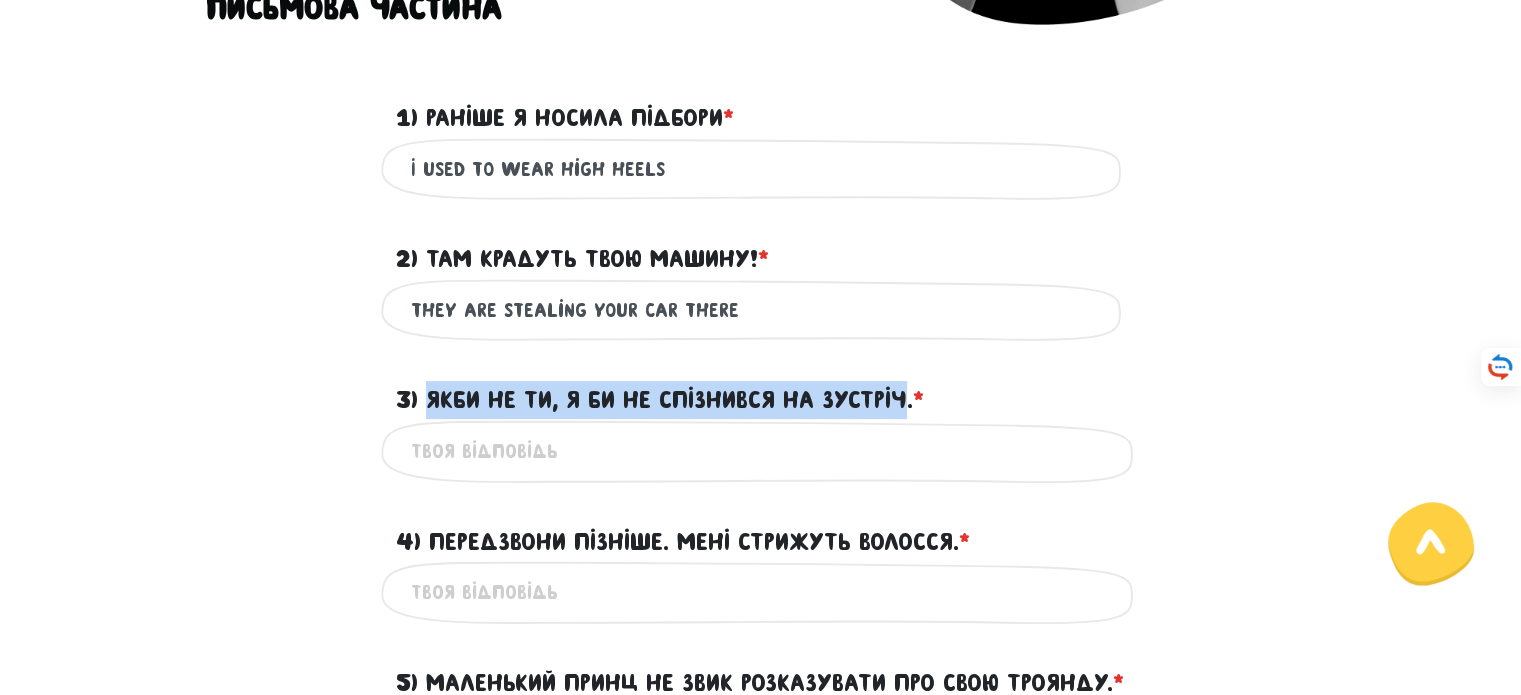 click on "3) Якби не ти, я би не спізнився на зустріч. *
?" at bounding box center [660, 400] 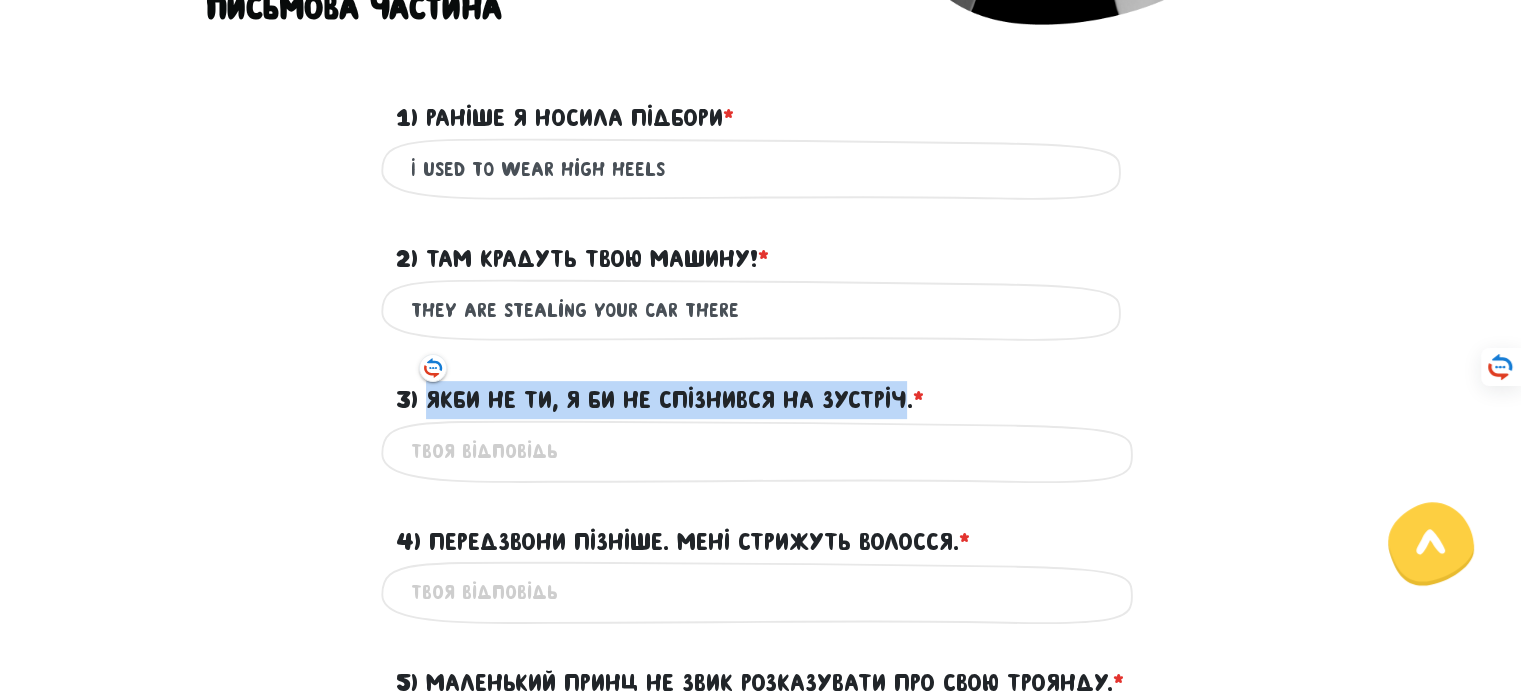 copy on "Якби не ти, я би не спізнився на зустріч" 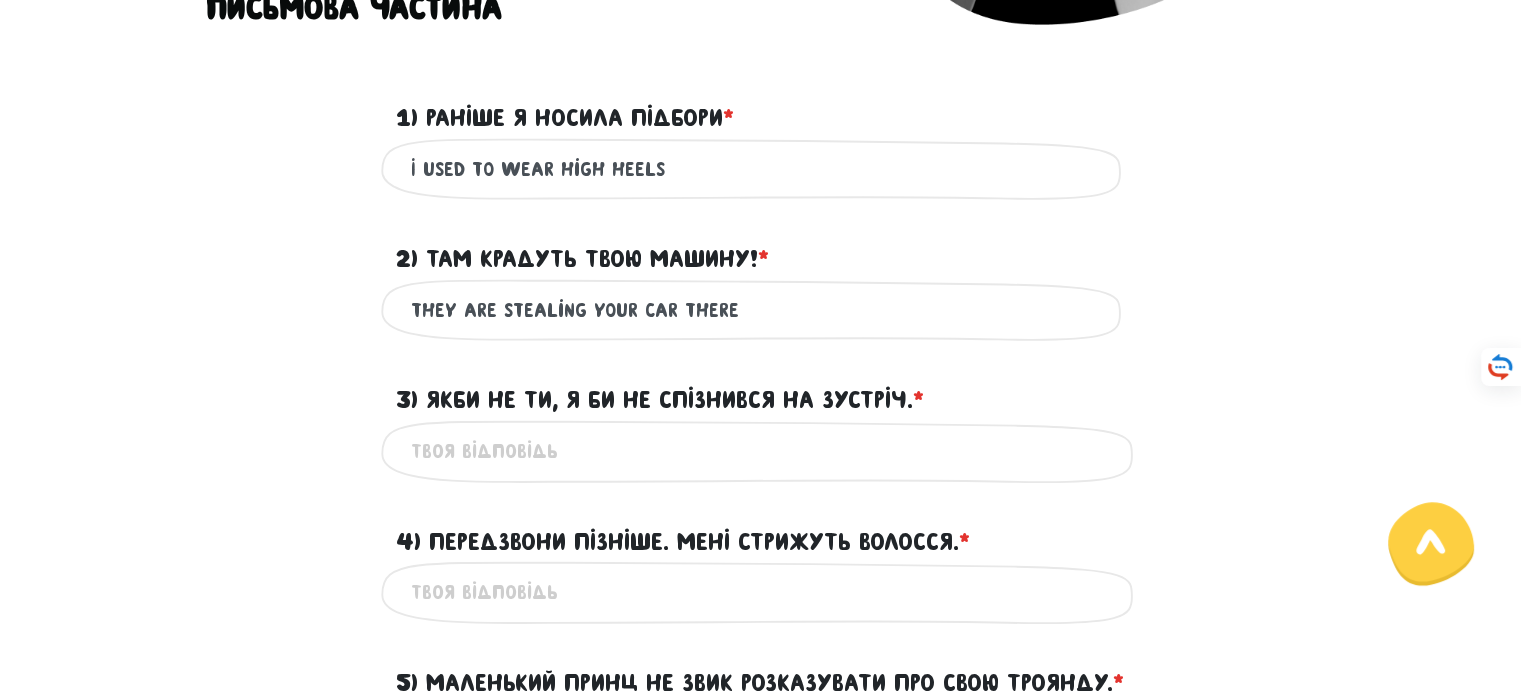 click on "3) Якби не ти, я би не спізнився на зустріч. *
?" at bounding box center [761, 451] 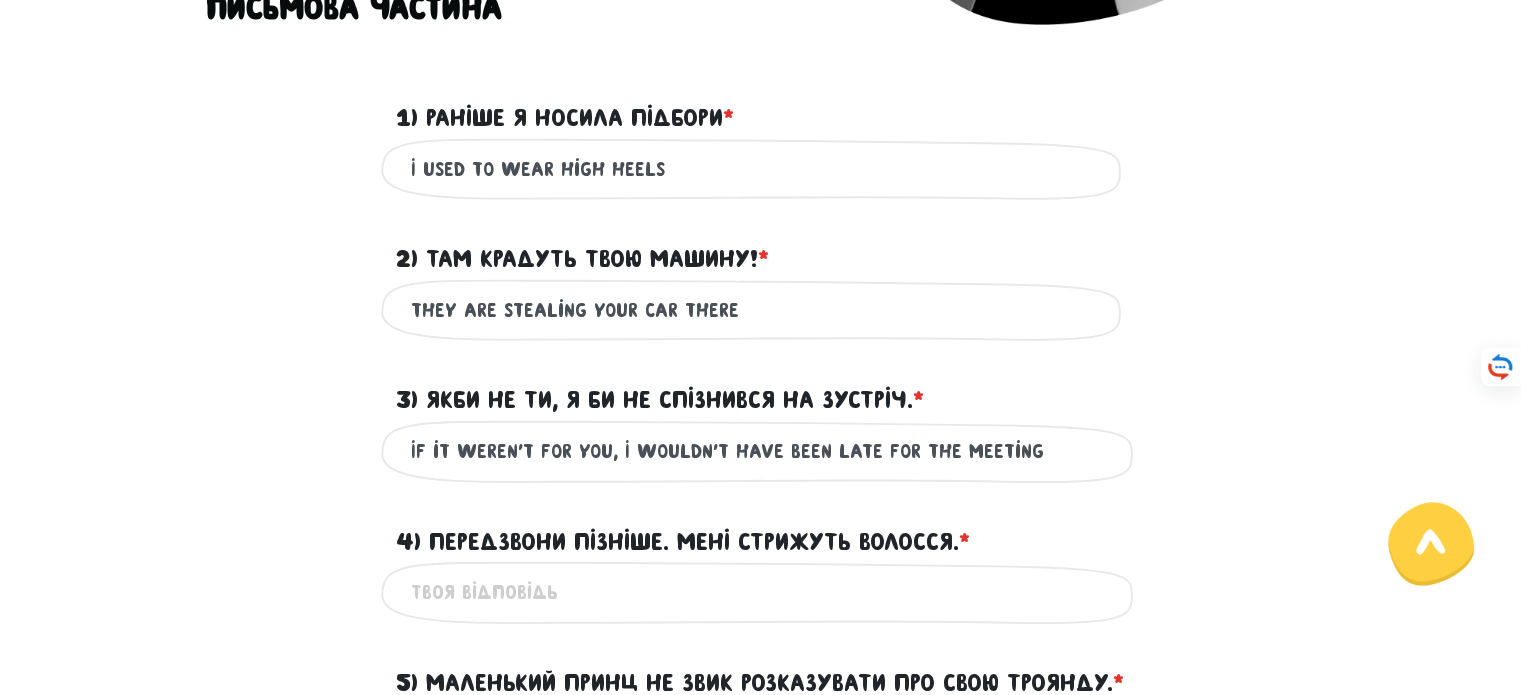 click on "If it weren’t for you, I wouldn’t have been late for the meeting" at bounding box center (761, 451) 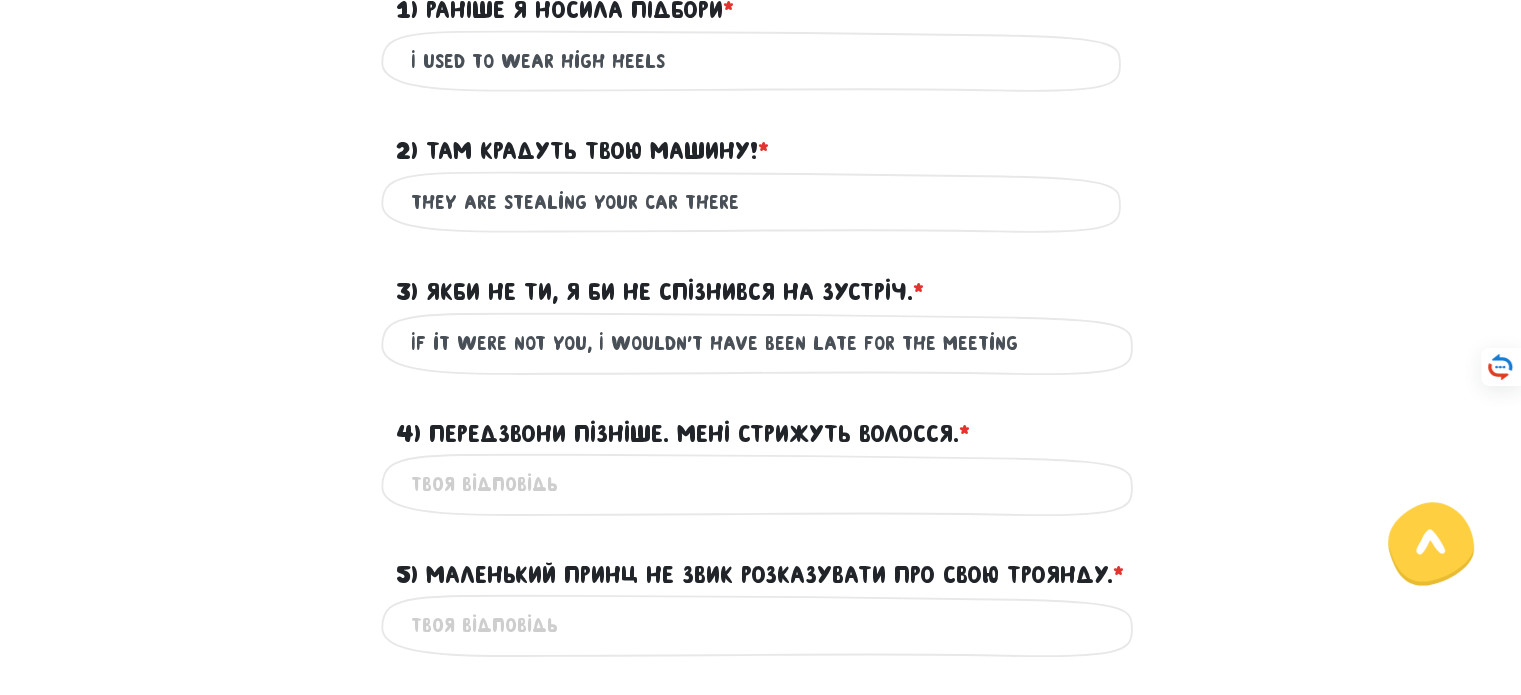 scroll, scrollTop: 704, scrollLeft: 0, axis: vertical 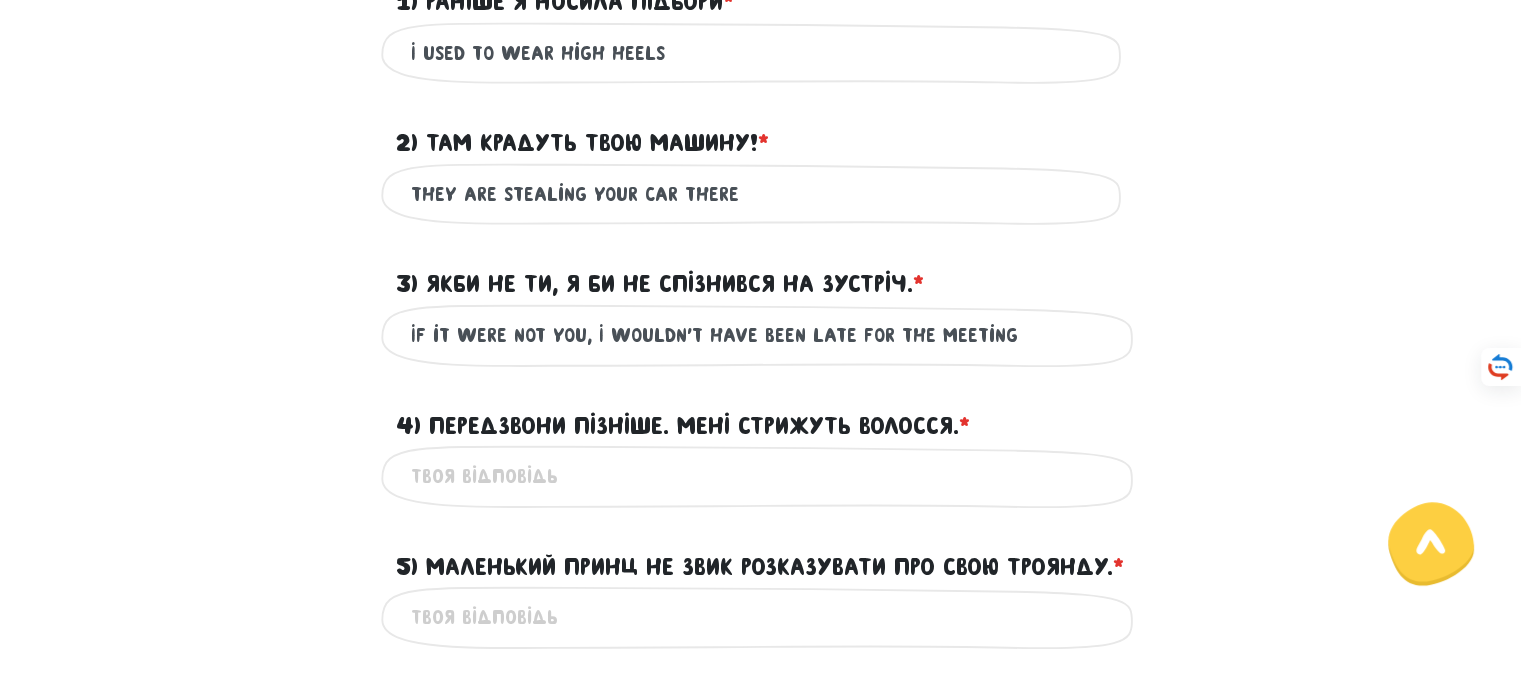 type on "If it were not you, I wouldn’t have been late for the meeting" 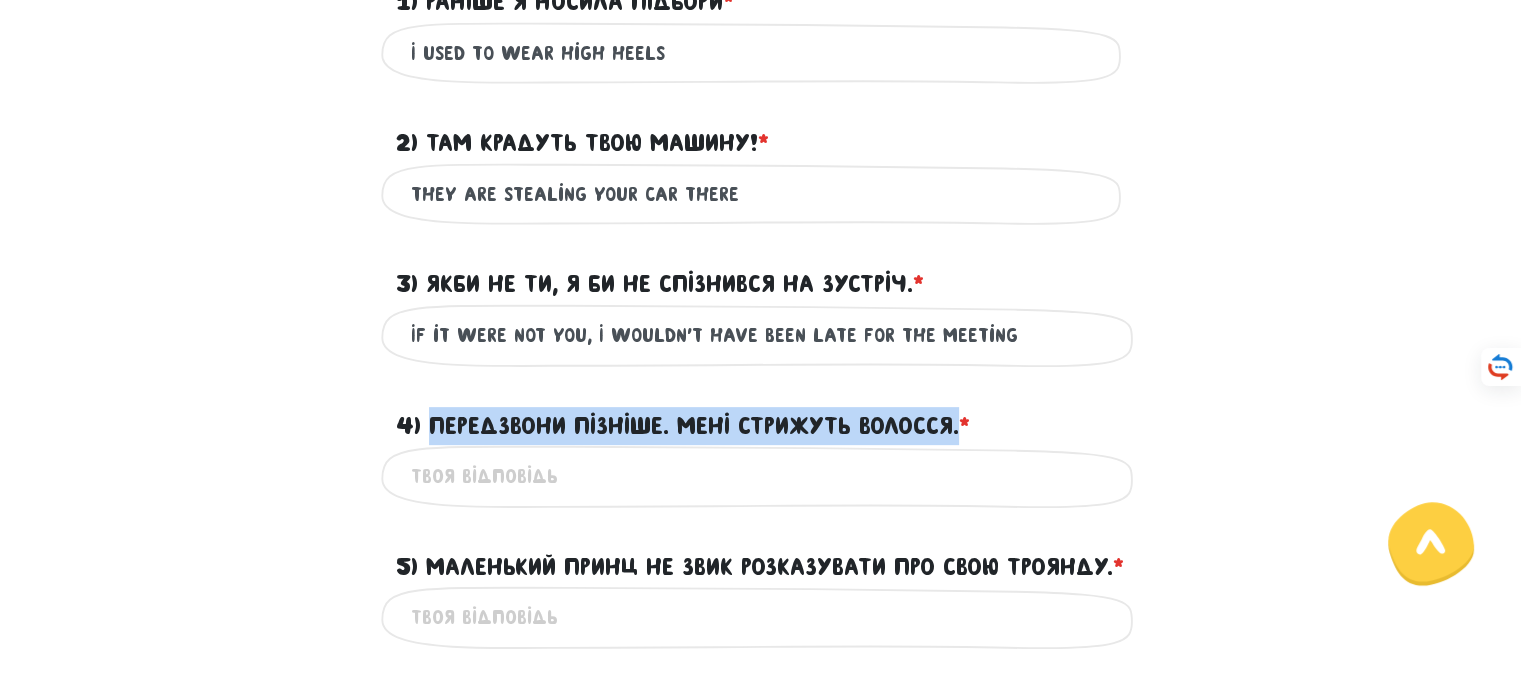 drag, startPoint x: 960, startPoint y: 423, endPoint x: 431, endPoint y: 425, distance: 529.0038 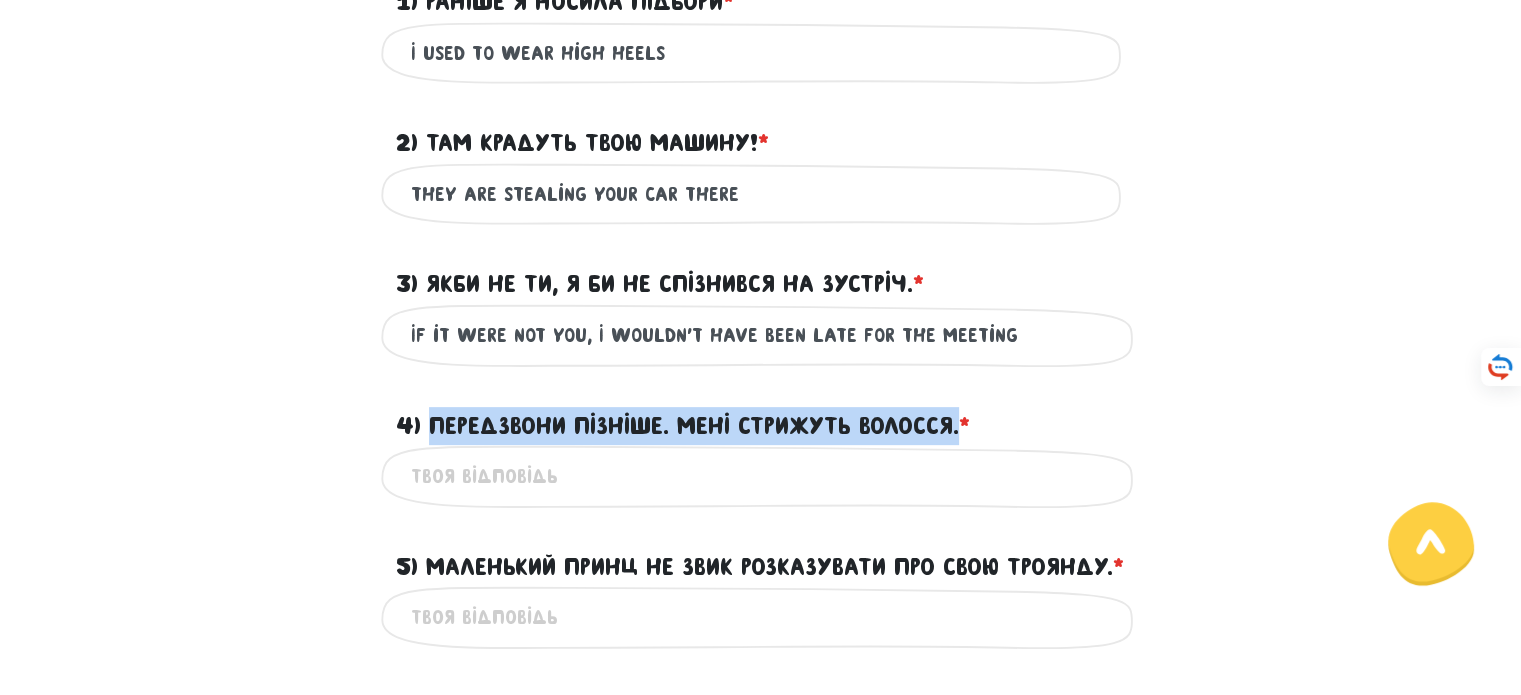click on "4) Передзвони пізніше. Мені стрижуть волосся. *
?" at bounding box center (683, 426) 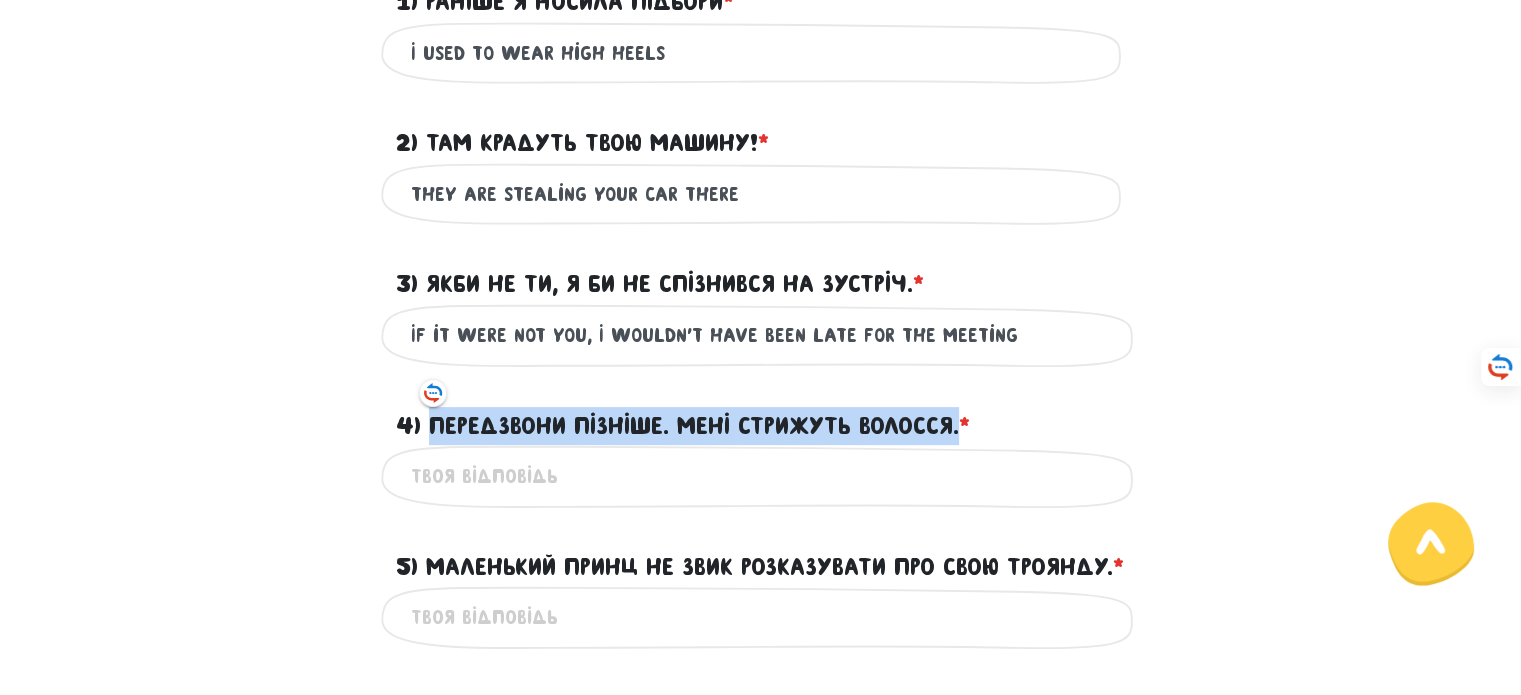 copy on "Передзвони пізніше. Мені стрижуть волосся." 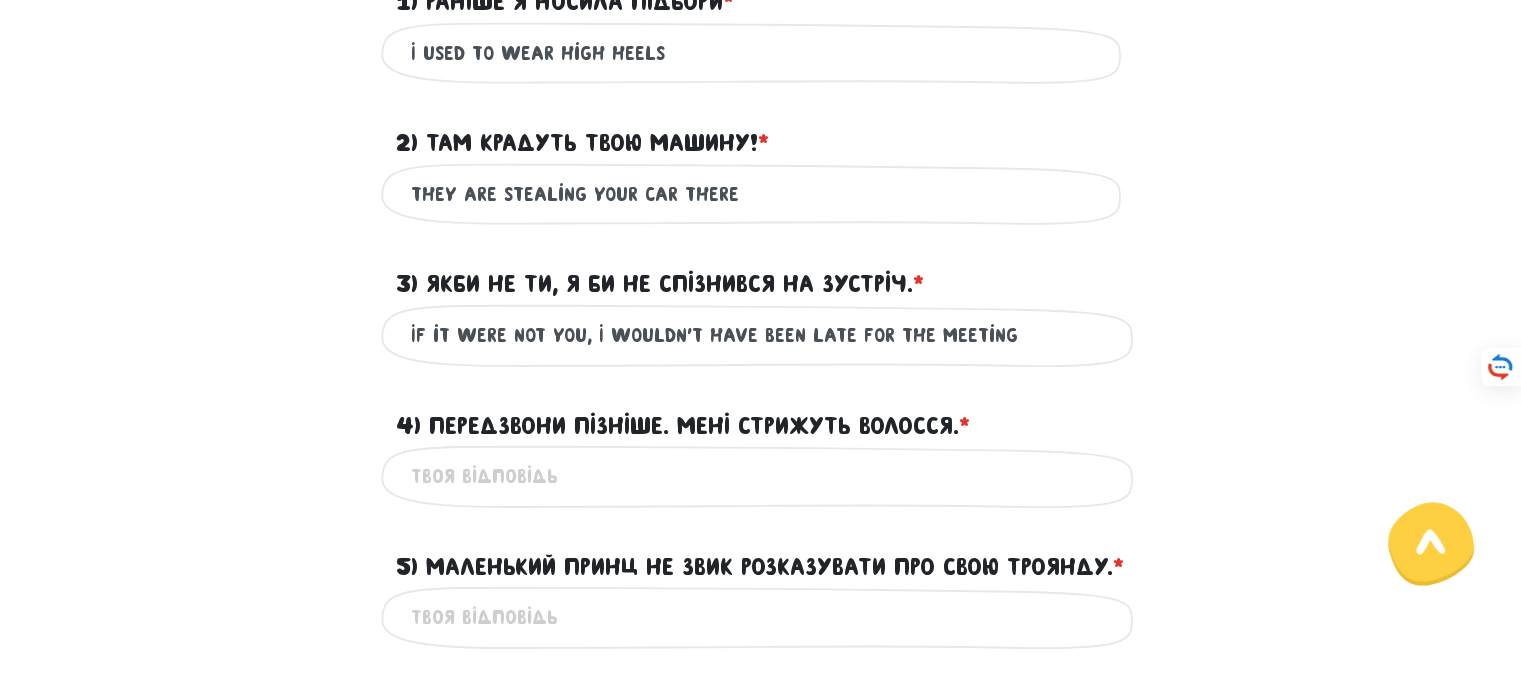 click on "4) Передзвони пізніше. Мені стрижуть волосся. *
?" at bounding box center [761, 476] 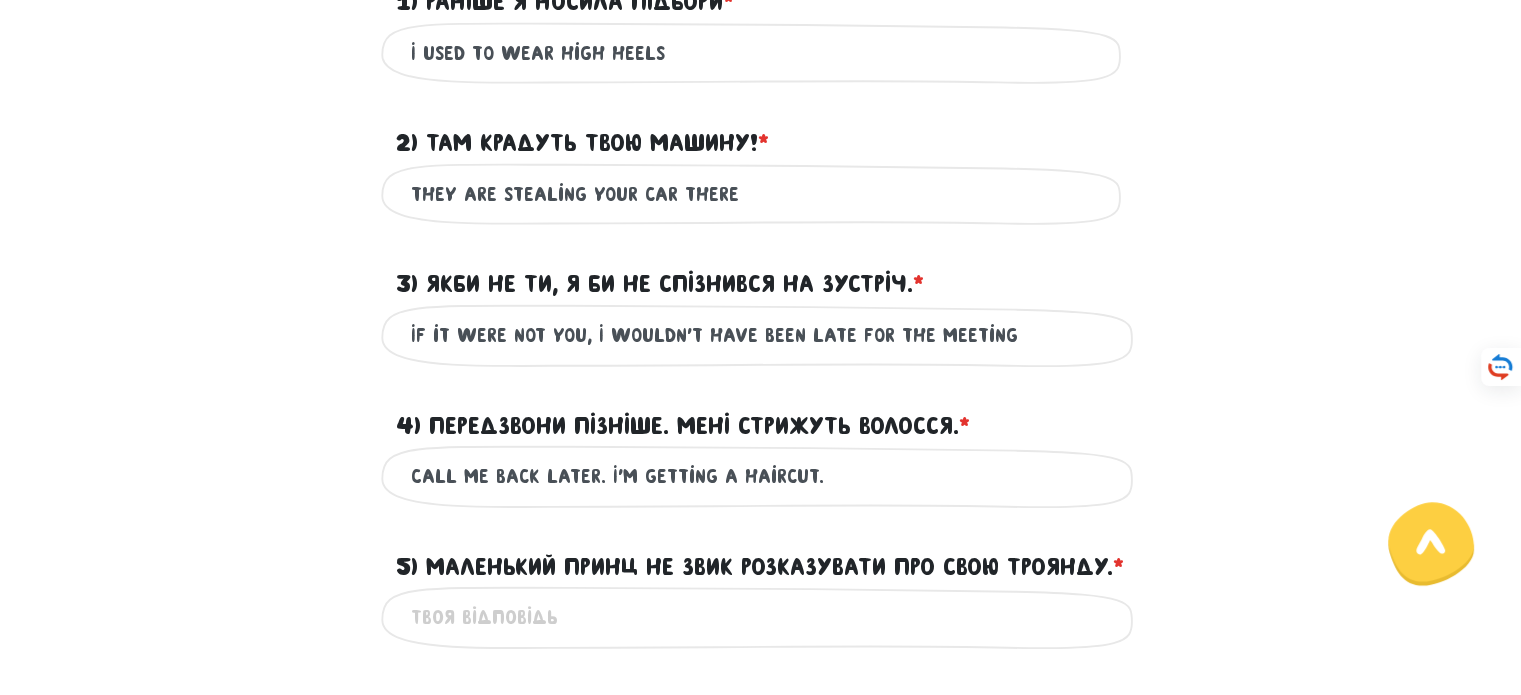 click on "Call me back later. I'm getting a haircut." at bounding box center [761, 476] 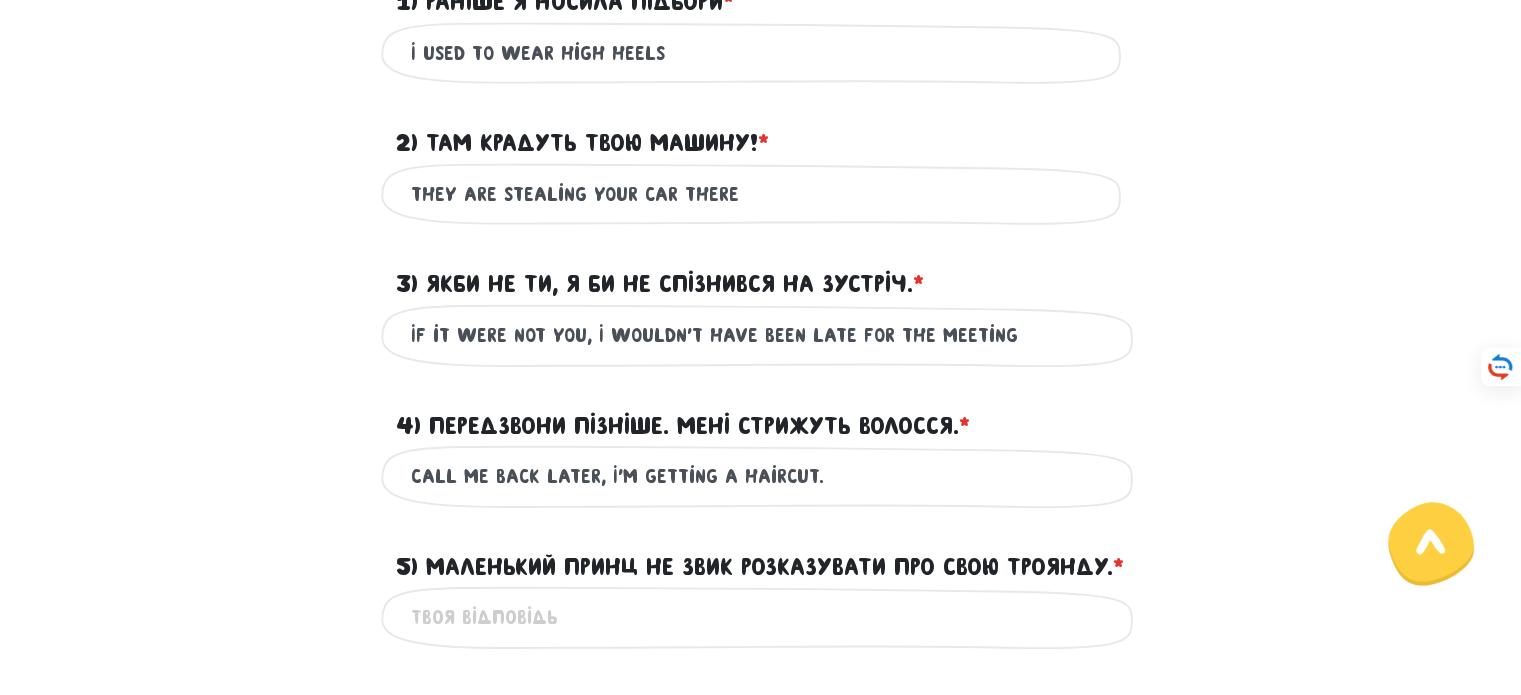click on "Call me back later, I'm getting a haircut." at bounding box center [761, 476] 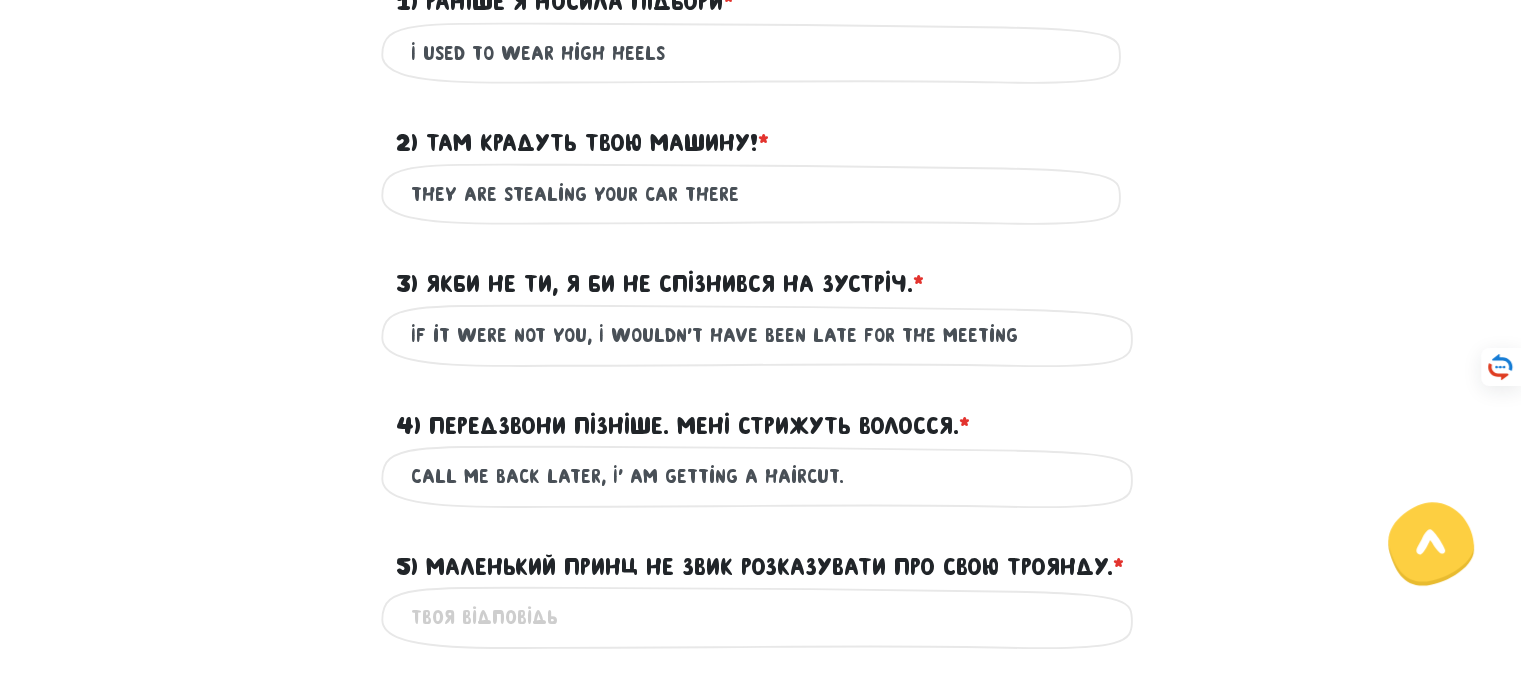 click on "Call me back later, I' am getting a haircut." at bounding box center (761, 476) 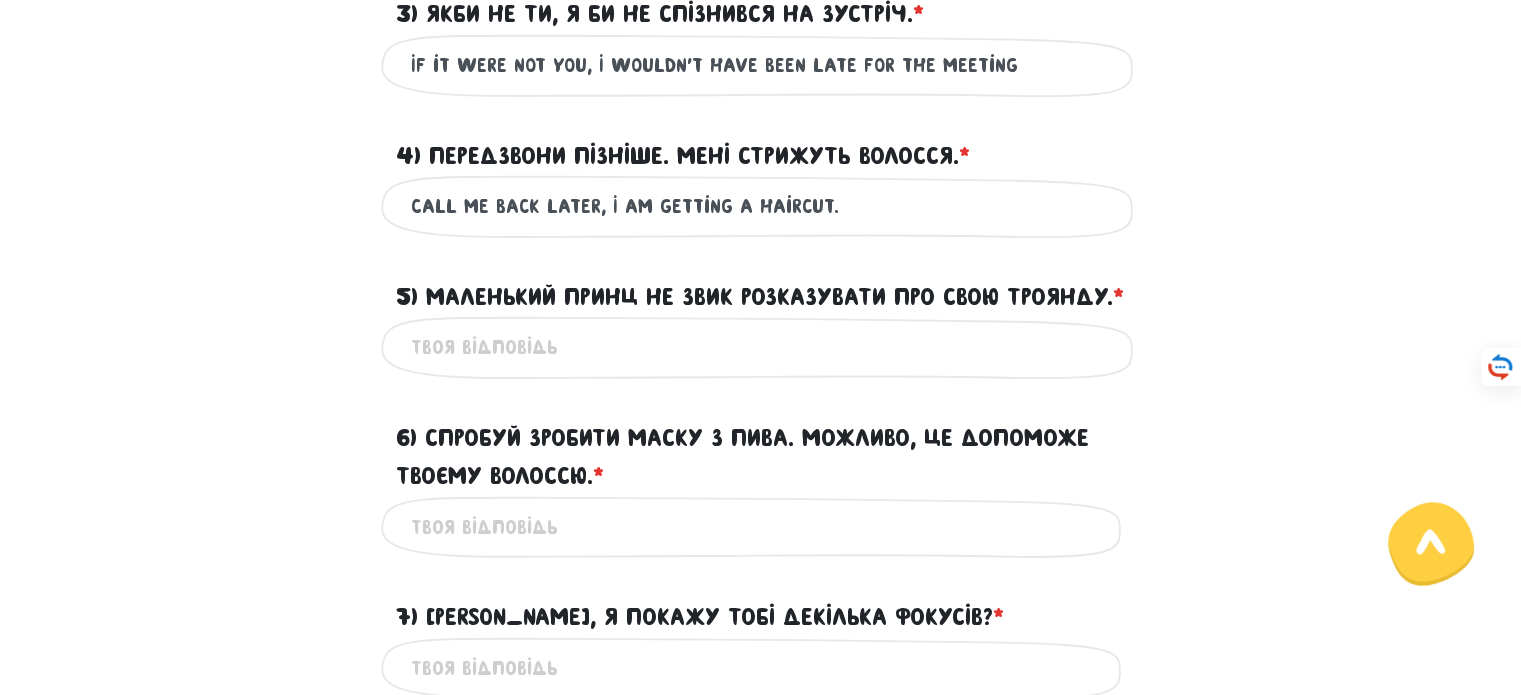 scroll, scrollTop: 964, scrollLeft: 0, axis: vertical 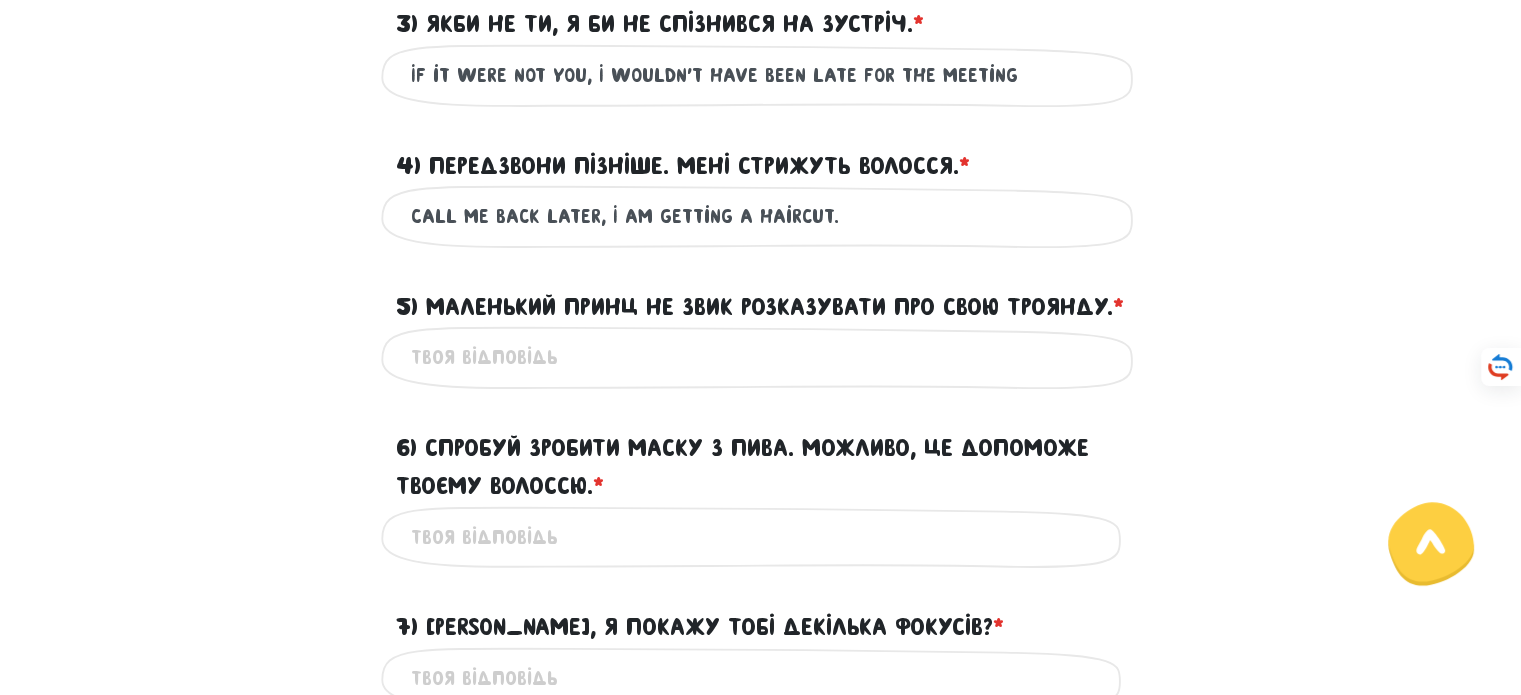 type on "Call me back later, I am getting a haircut." 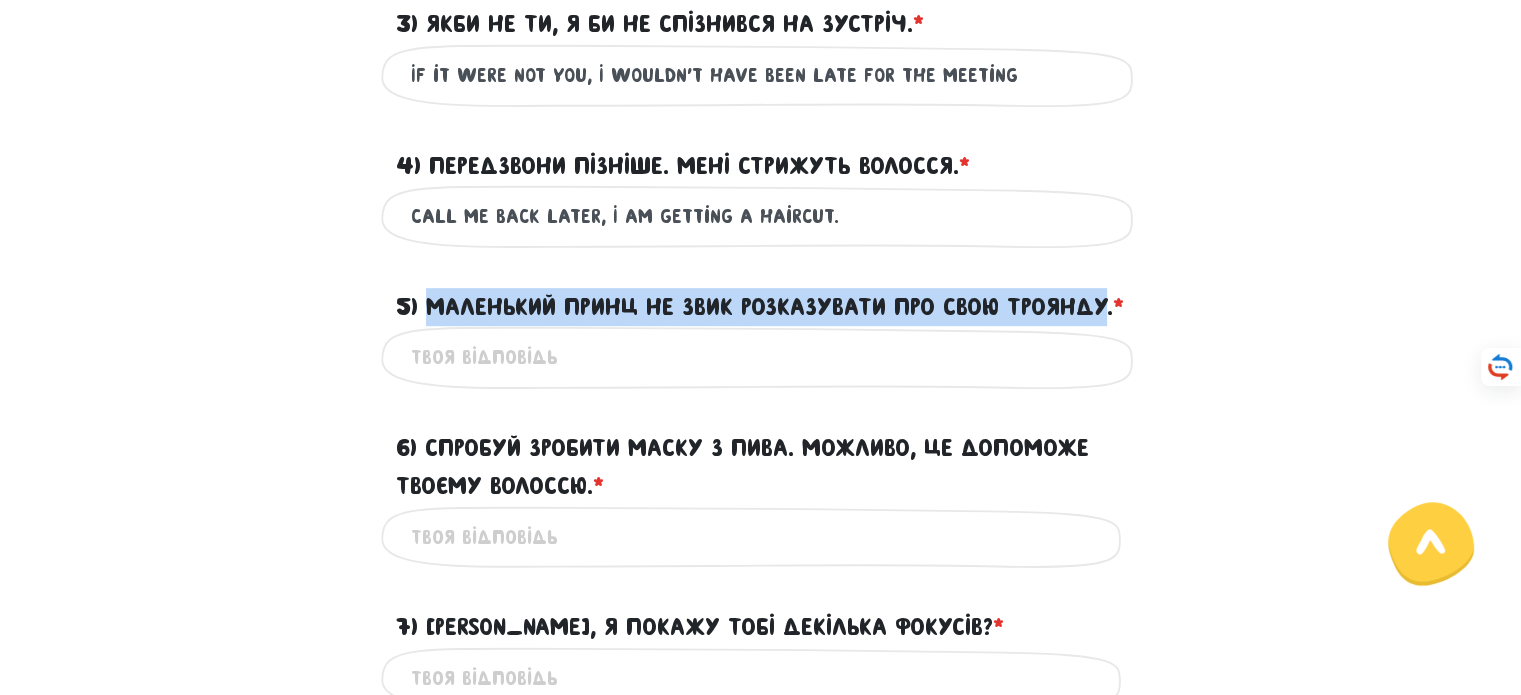 drag, startPoint x: 492, startPoint y: 343, endPoint x: 428, endPoint y: 298, distance: 78.23682 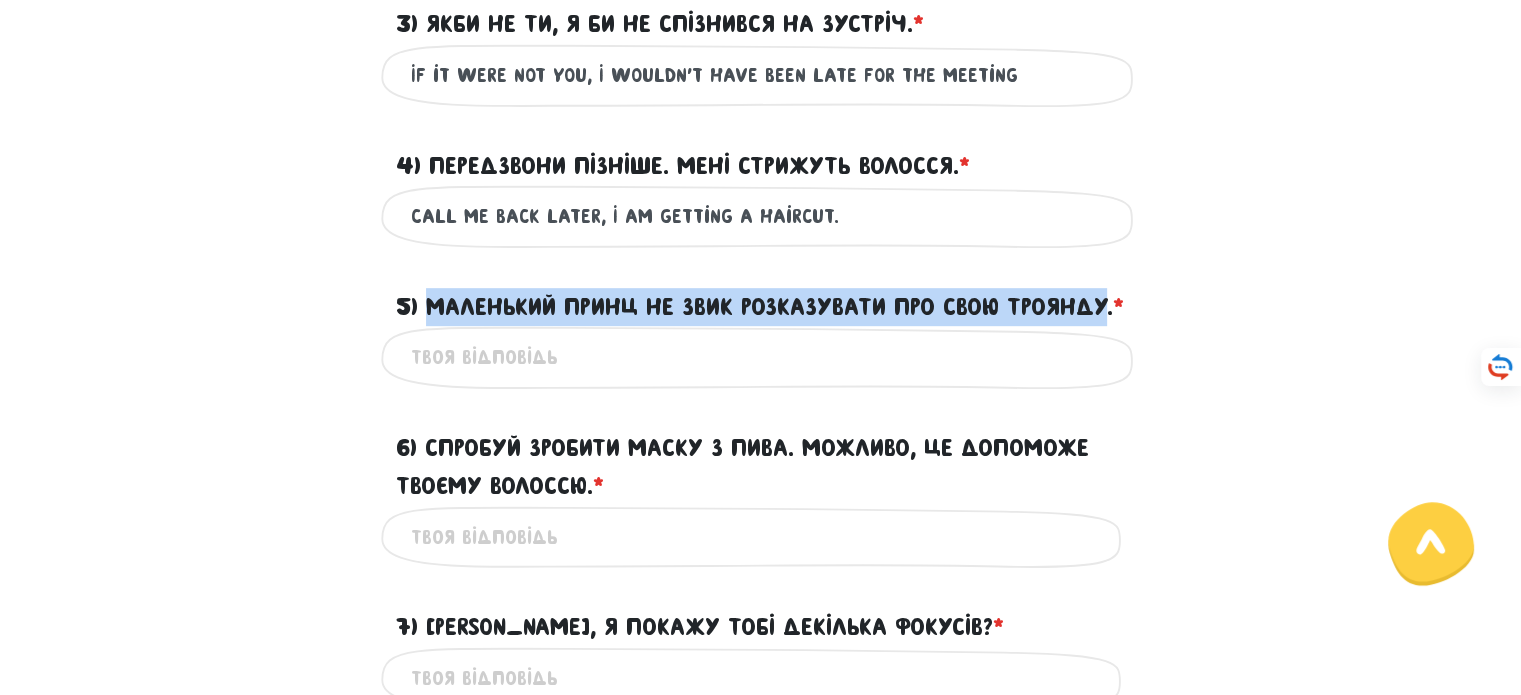 click on "5) Маленький Принц не звик розказувати про свою Троянду. *
?" at bounding box center (760, 307) 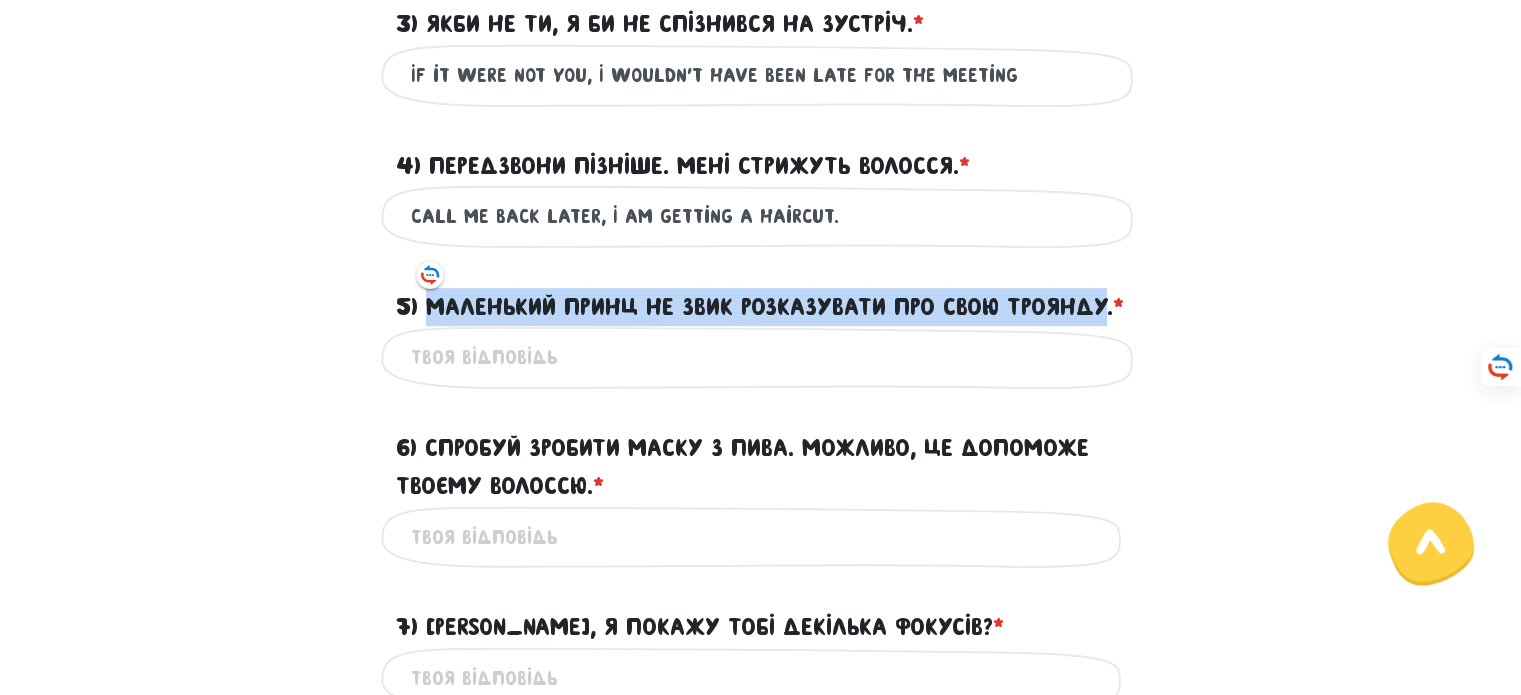 copy on "Маленький Принц не звик розказувати про свою Троянду" 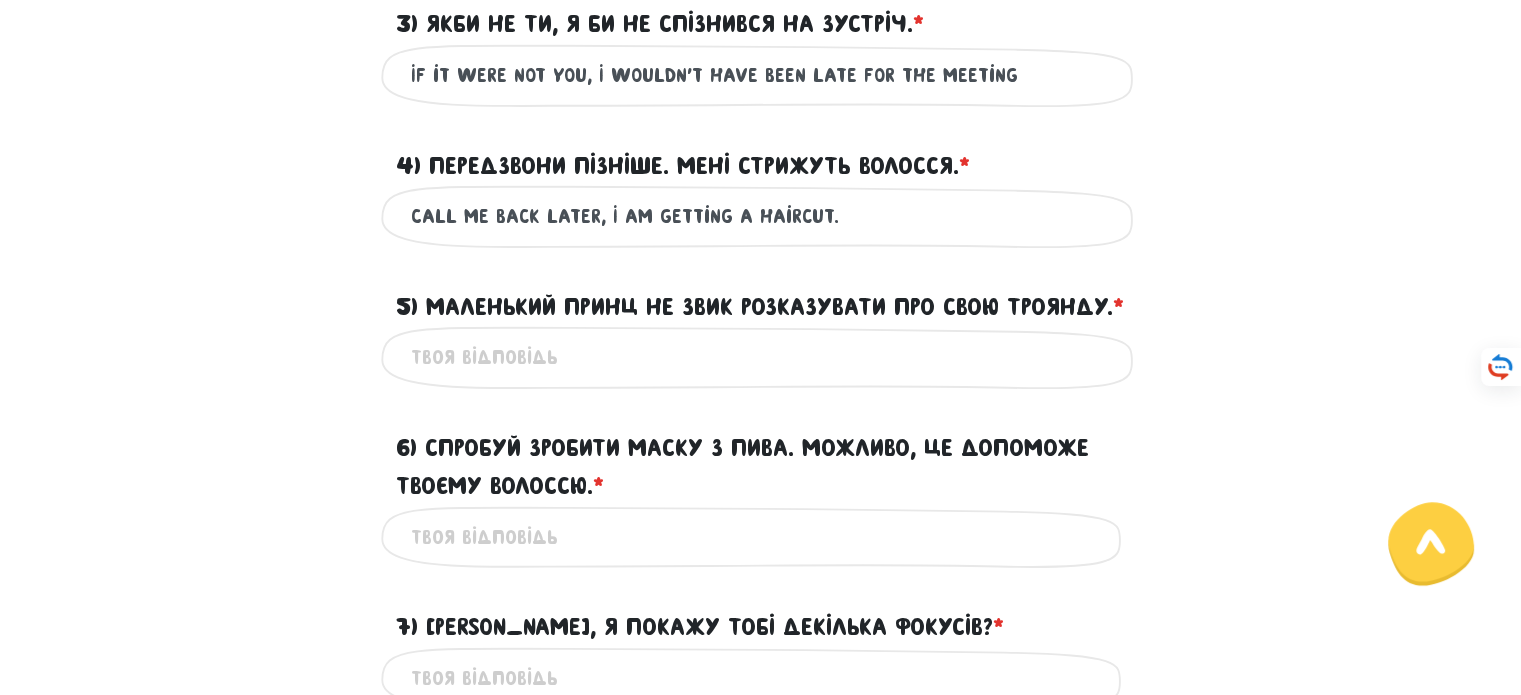 click on "5) Маленький Принц не звик розказувати про свою Троянду. *
?" at bounding box center (761, 357) 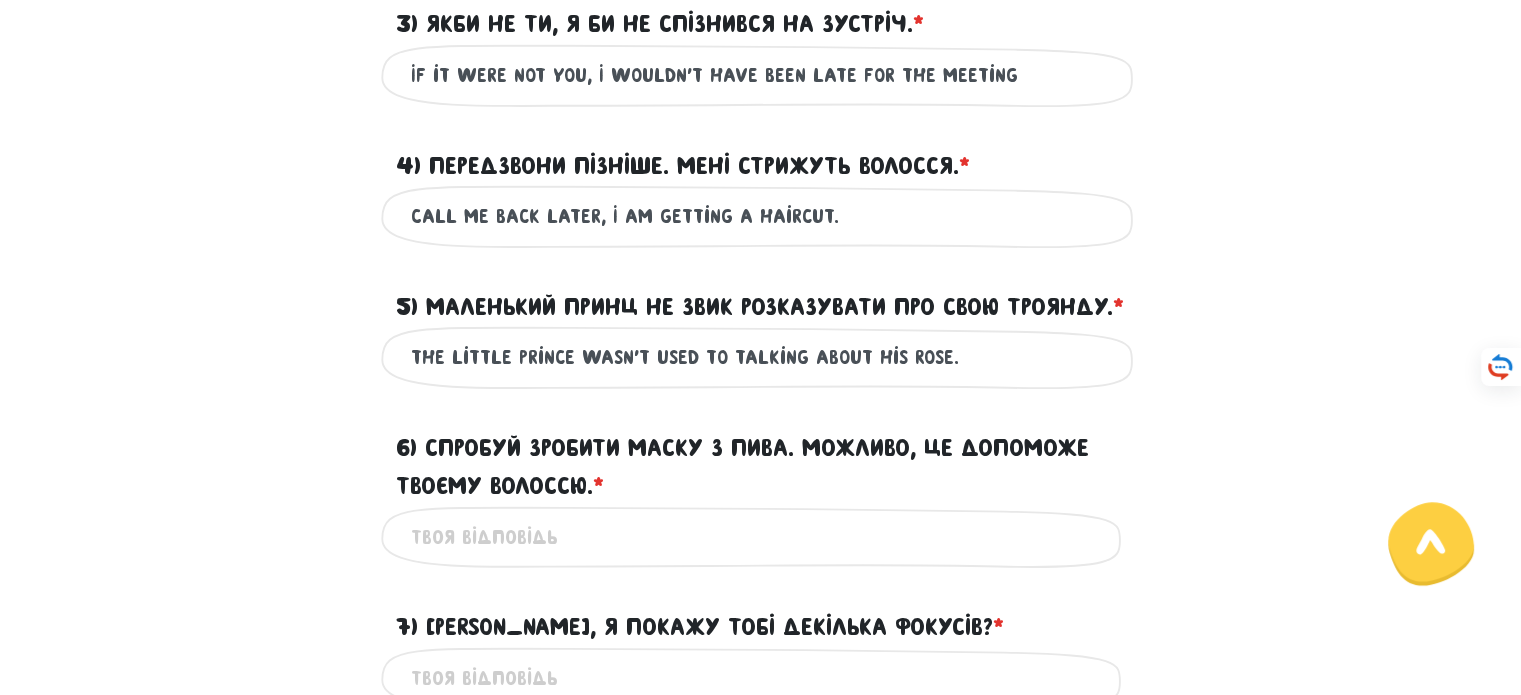 click on "The Little Prince wasn't used to talking about his Rose." at bounding box center (761, 357) 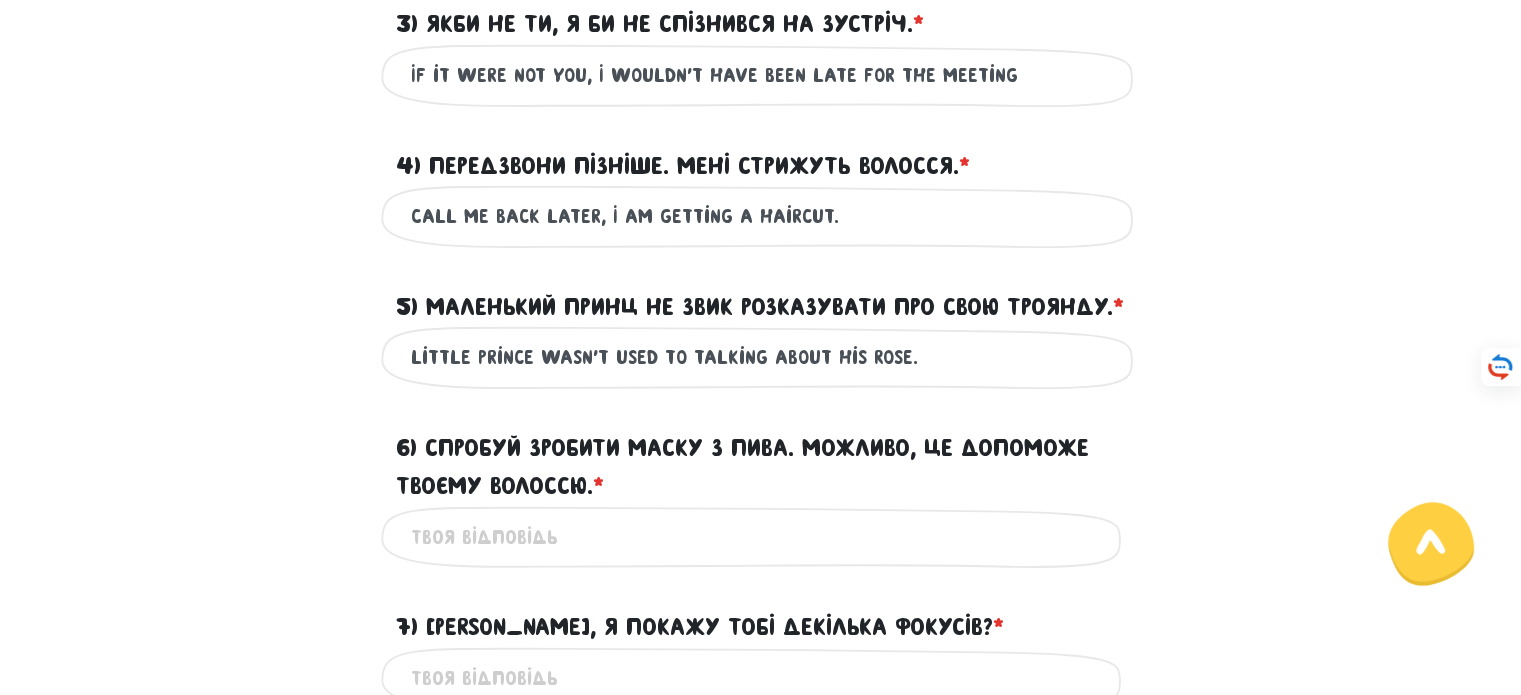 click on "Little Prince wasn't used to talking about his Rose." at bounding box center [761, 357] 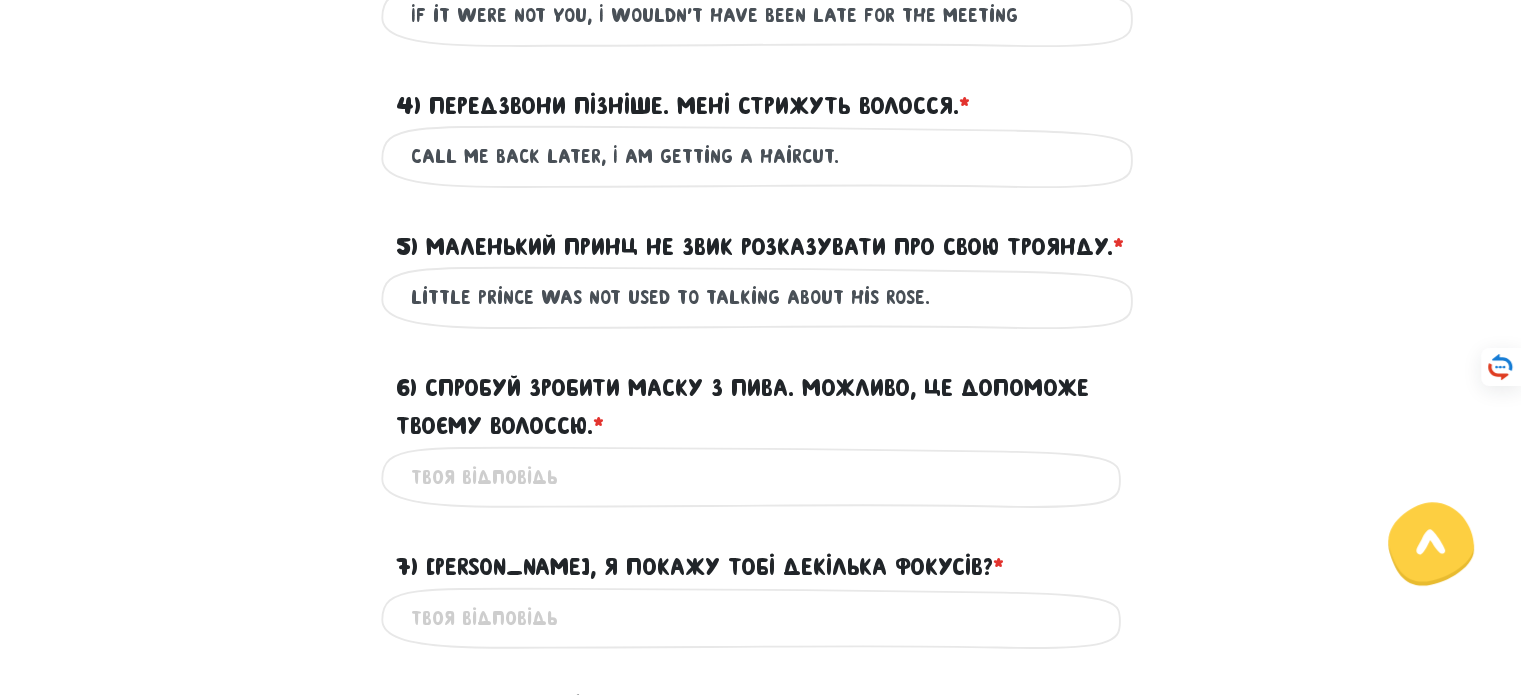scroll, scrollTop: 1027, scrollLeft: 0, axis: vertical 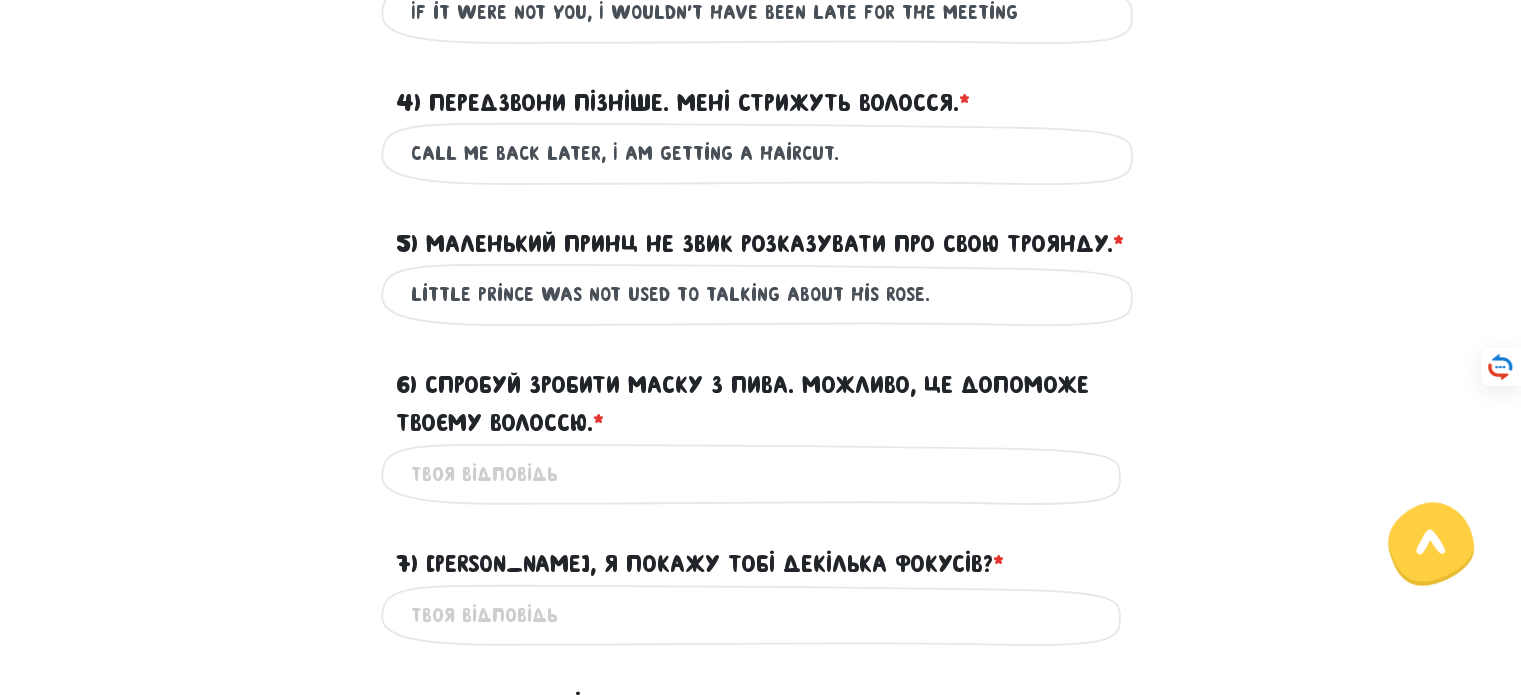 click on "Little Prince was not used to talking about his Rose." at bounding box center [761, 294] 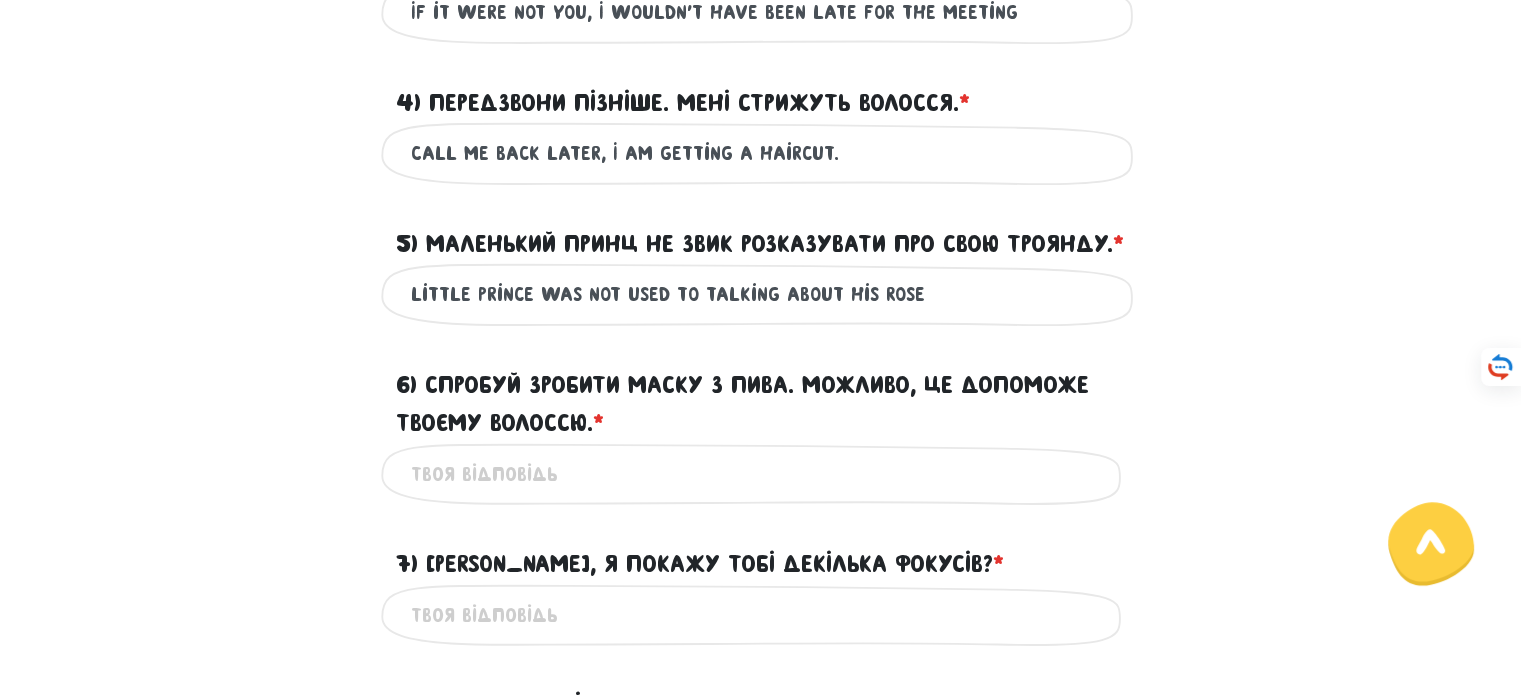 type on "Little Prince was not used to talking about his Rose" 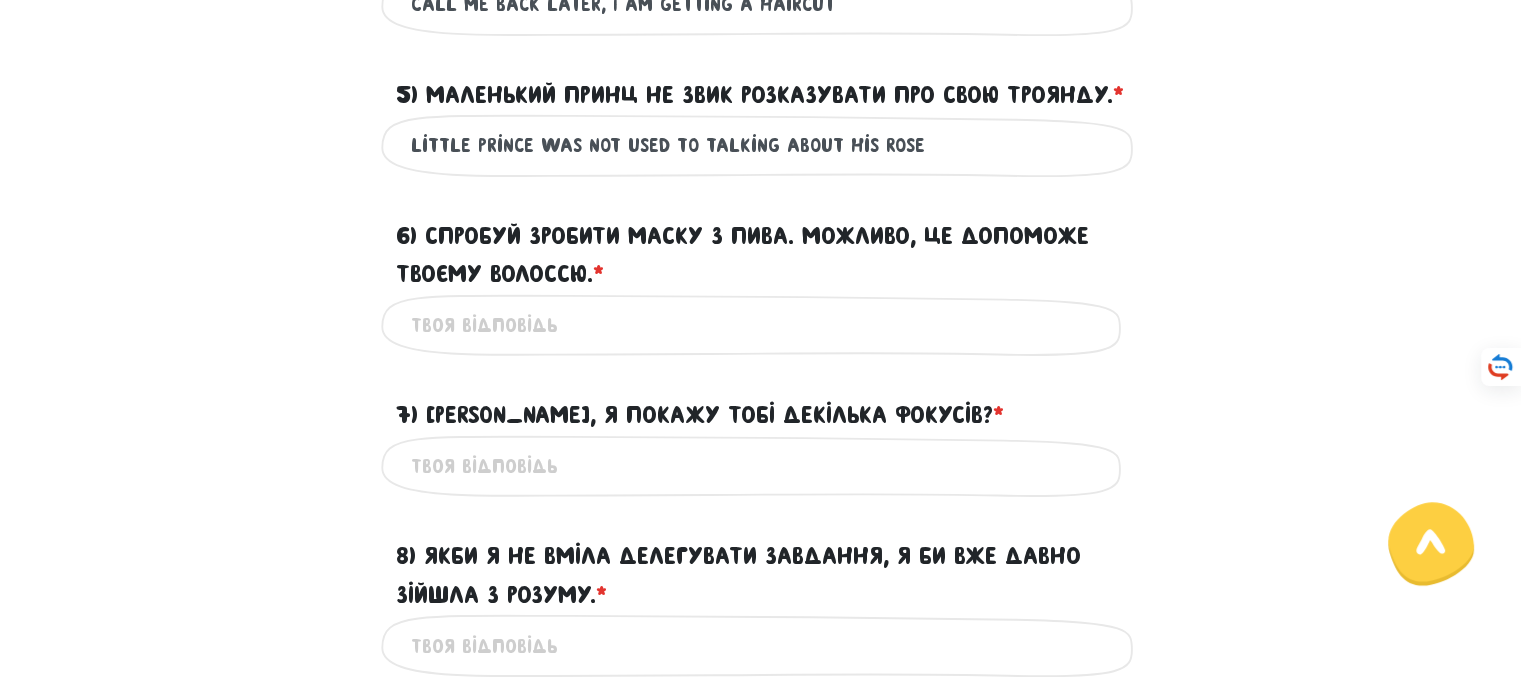 scroll, scrollTop: 1178, scrollLeft: 0, axis: vertical 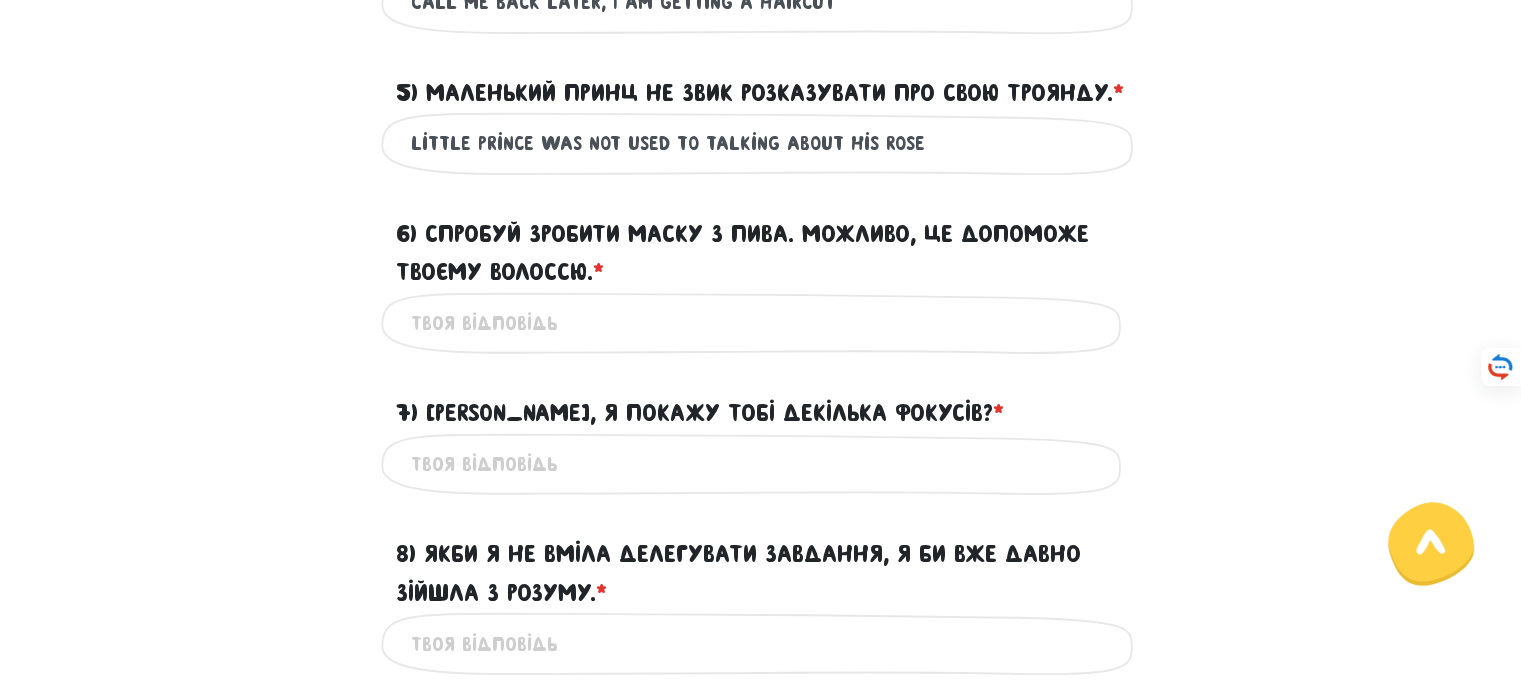 type on "Call me back later, I am getting a haircut" 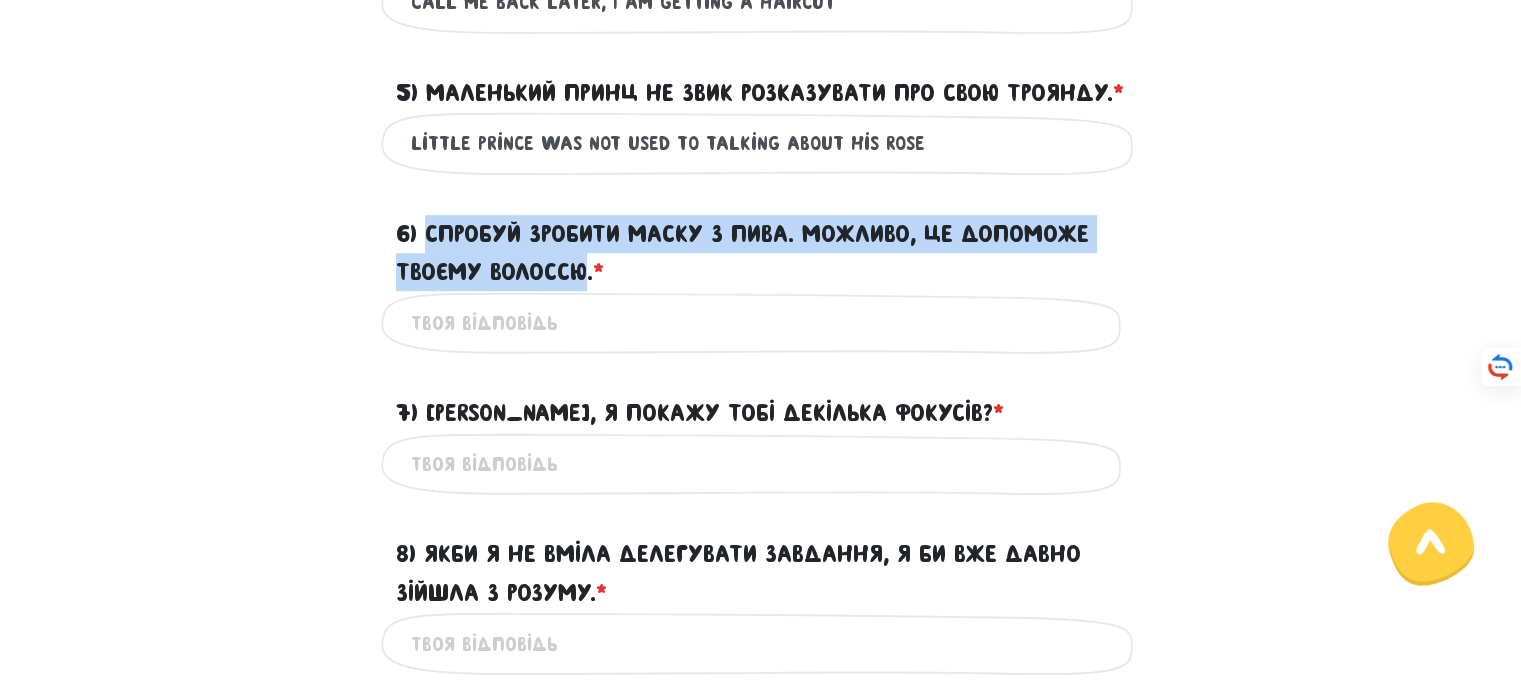 drag, startPoint x: 588, startPoint y: 317, endPoint x: 428, endPoint y: 271, distance: 166.48123 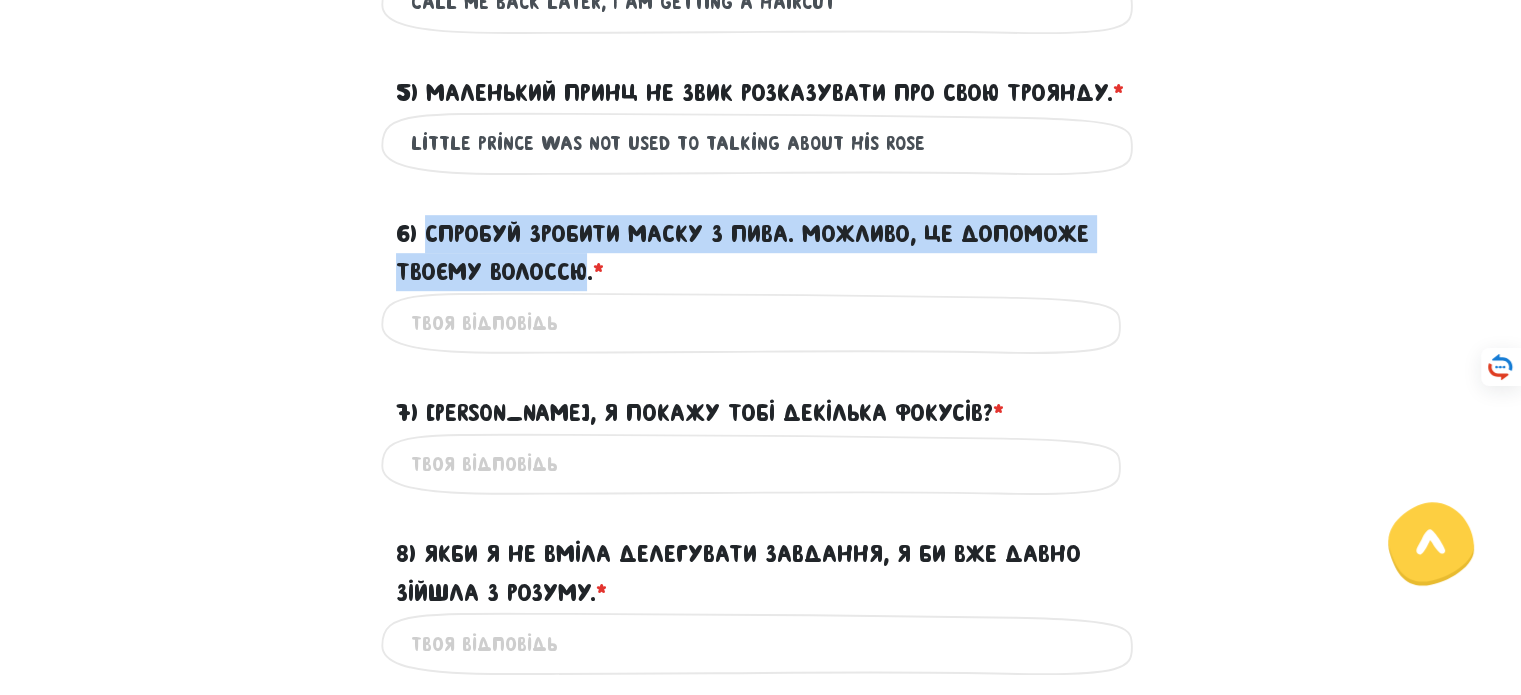 click on "6) Спробуй зробити маску з пива. Можливо, це допоможе твоєму волоссю. *
?" at bounding box center (761, 253) 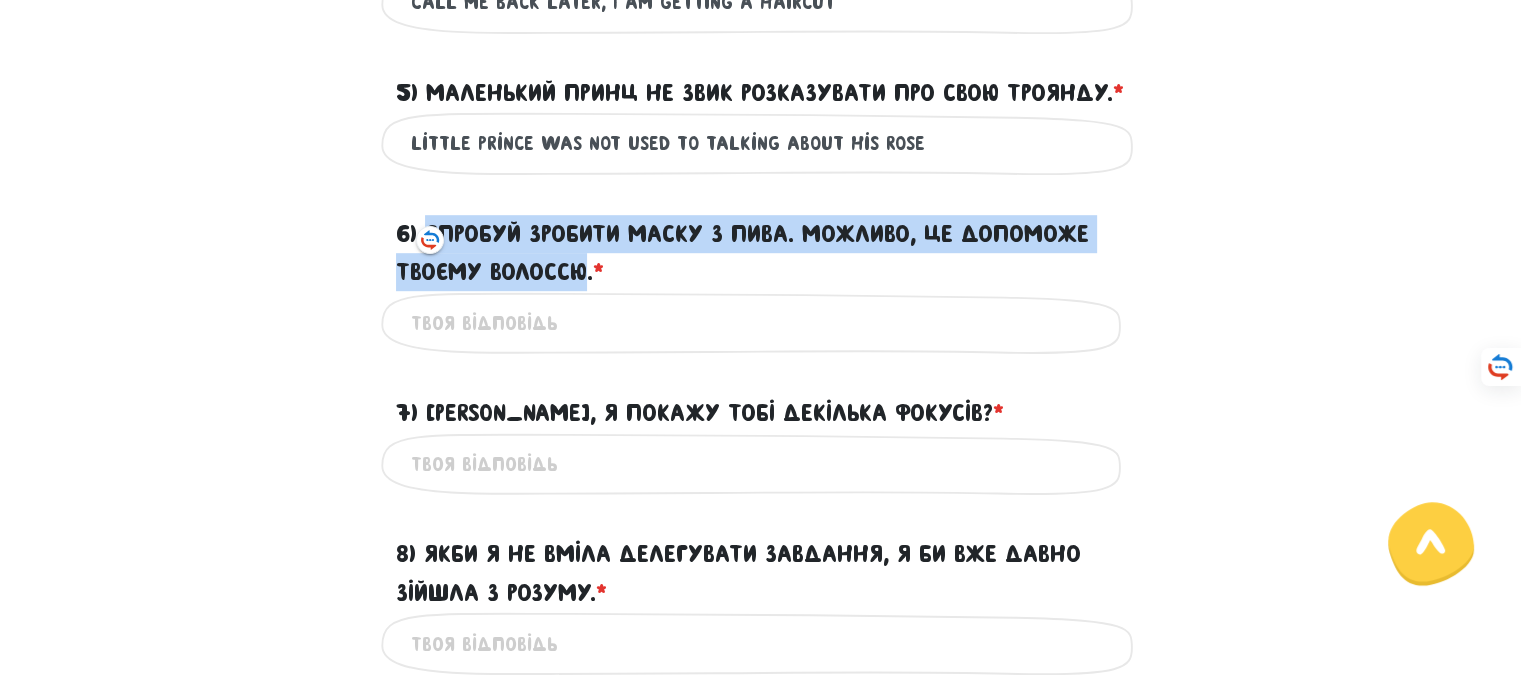 copy on "Спробуй зробити маску з пива. Можливо, це допоможе твоєму волоссю" 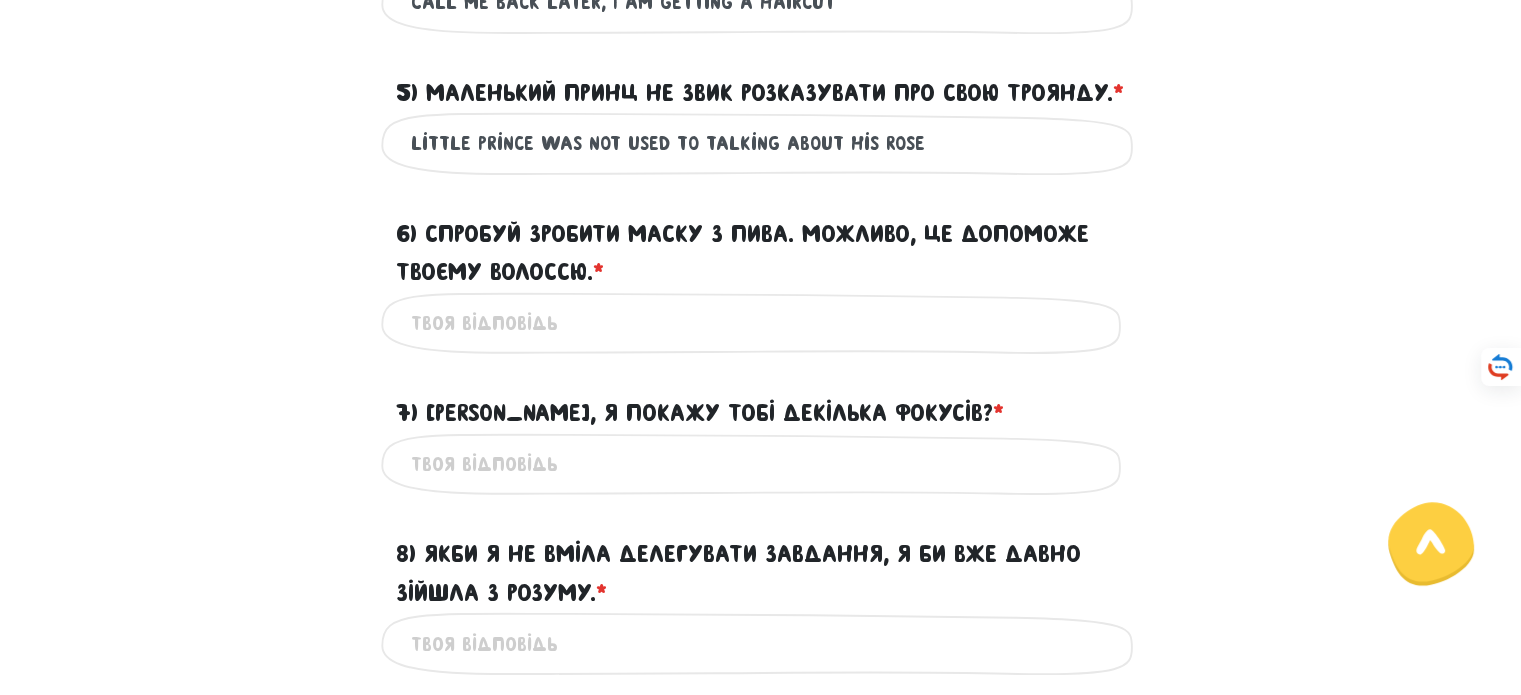 click on "6) Спробуй зробити маску з пива. Можливо, це допоможе твоєму волоссю. *
?" at bounding box center [761, 323] 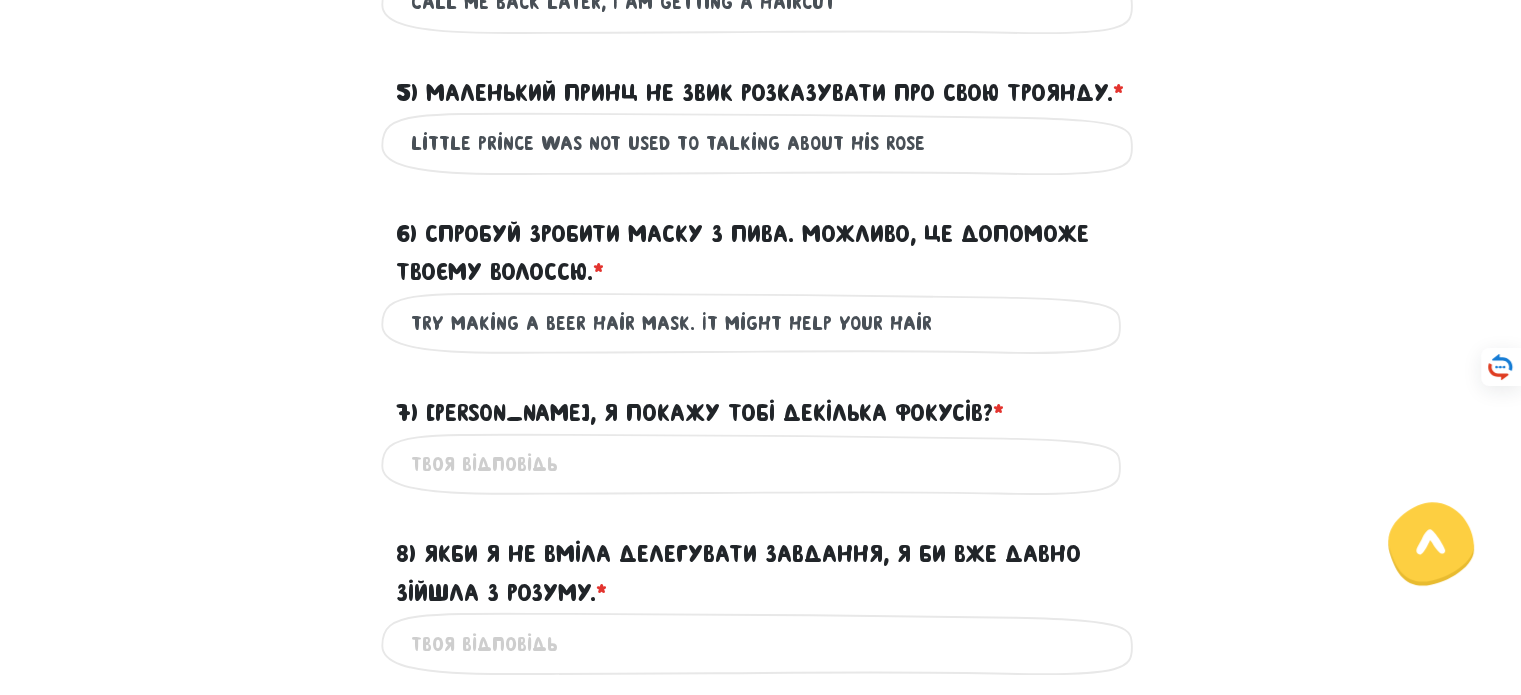 type on "Try making a beer hair mask. It might help your hair" 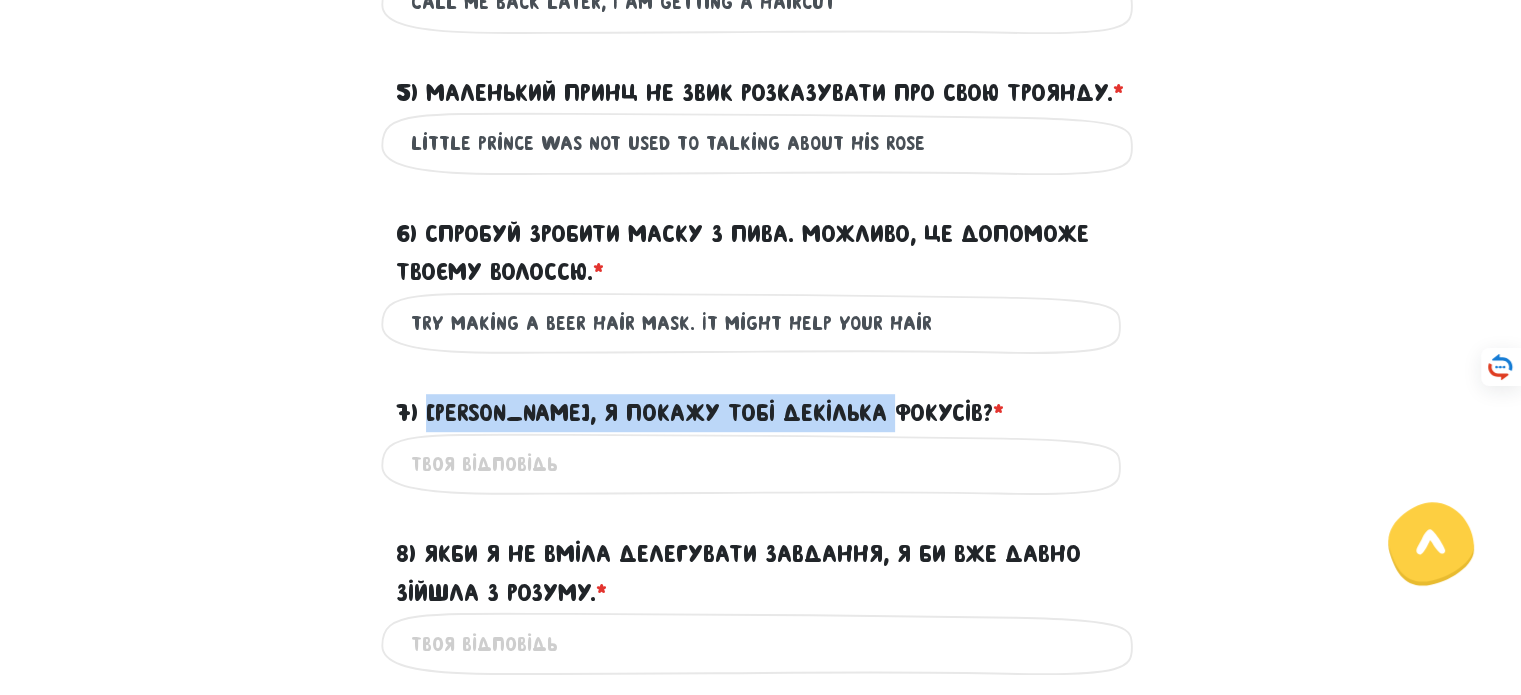 drag, startPoint x: 911, startPoint y: 455, endPoint x: 427, endPoint y: 450, distance: 484.02582 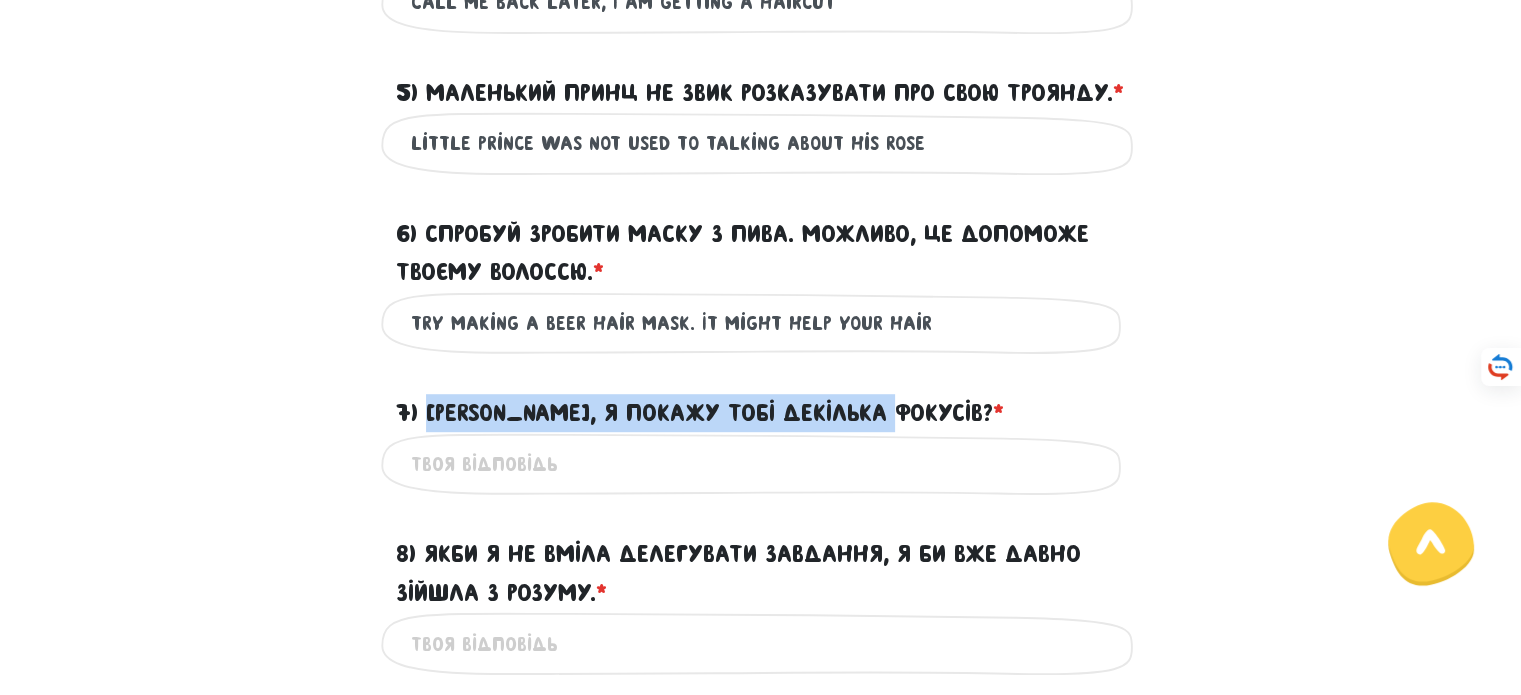 click on "7) [PERSON_NAME], я покажу тобі декілька фокусів? *
?" at bounding box center (700, 413) 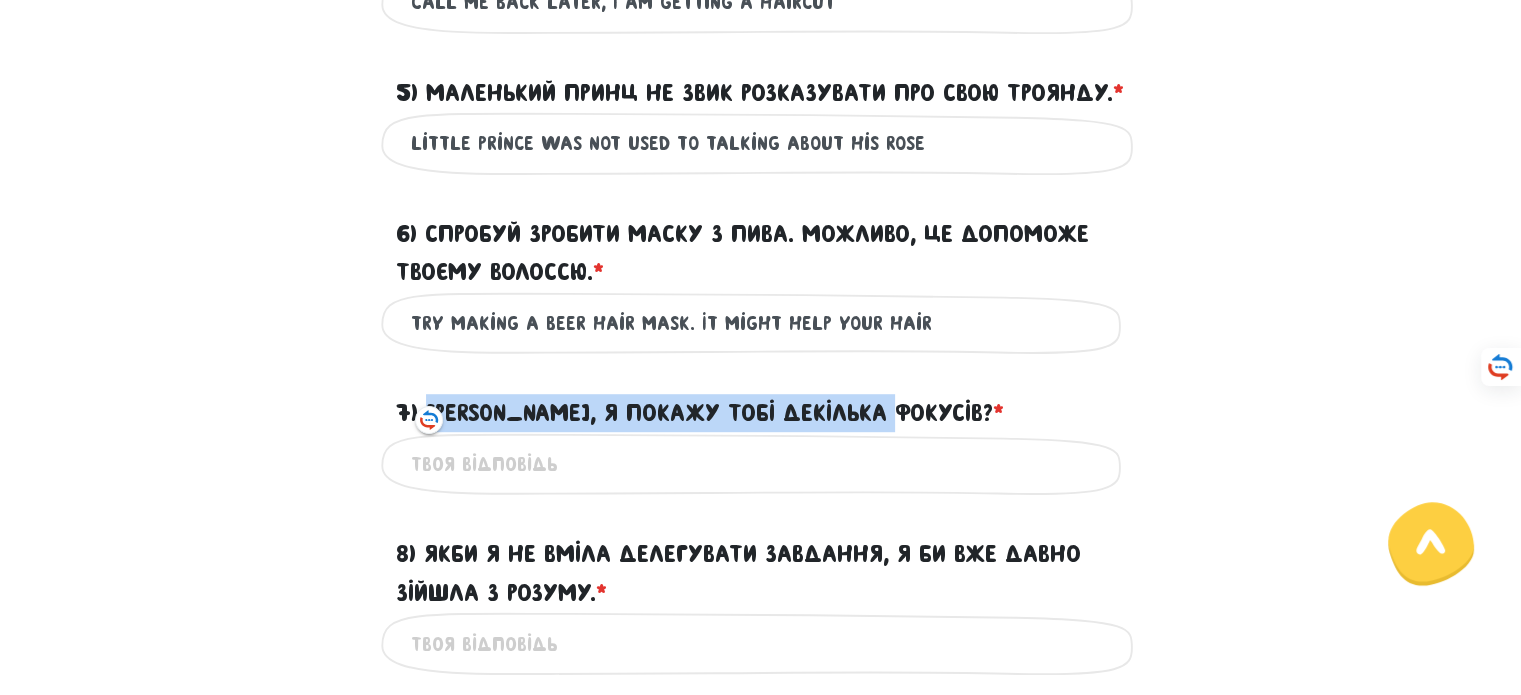copy on "[PERSON_NAME], я покажу тобі декілька фокусів?" 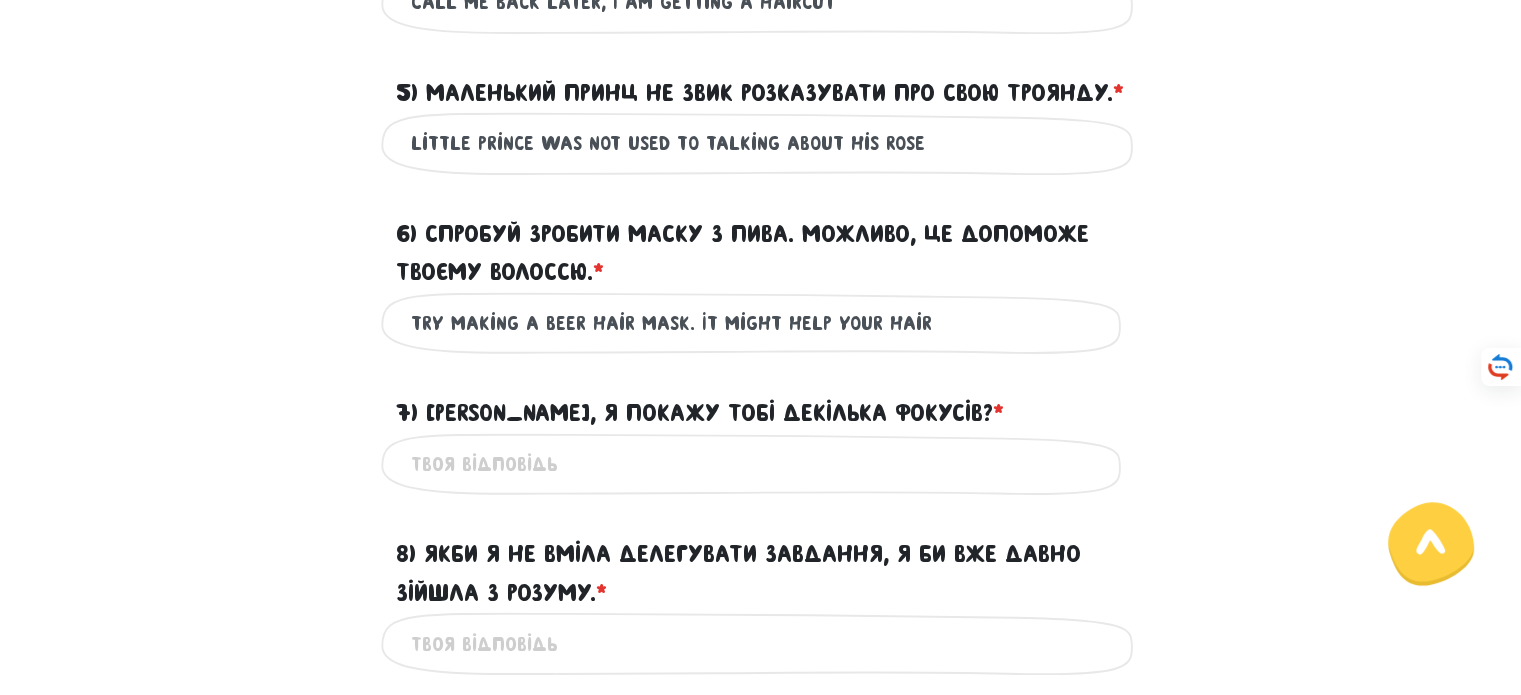 click on "Це обов'язкове поле" at bounding box center [761, 464] 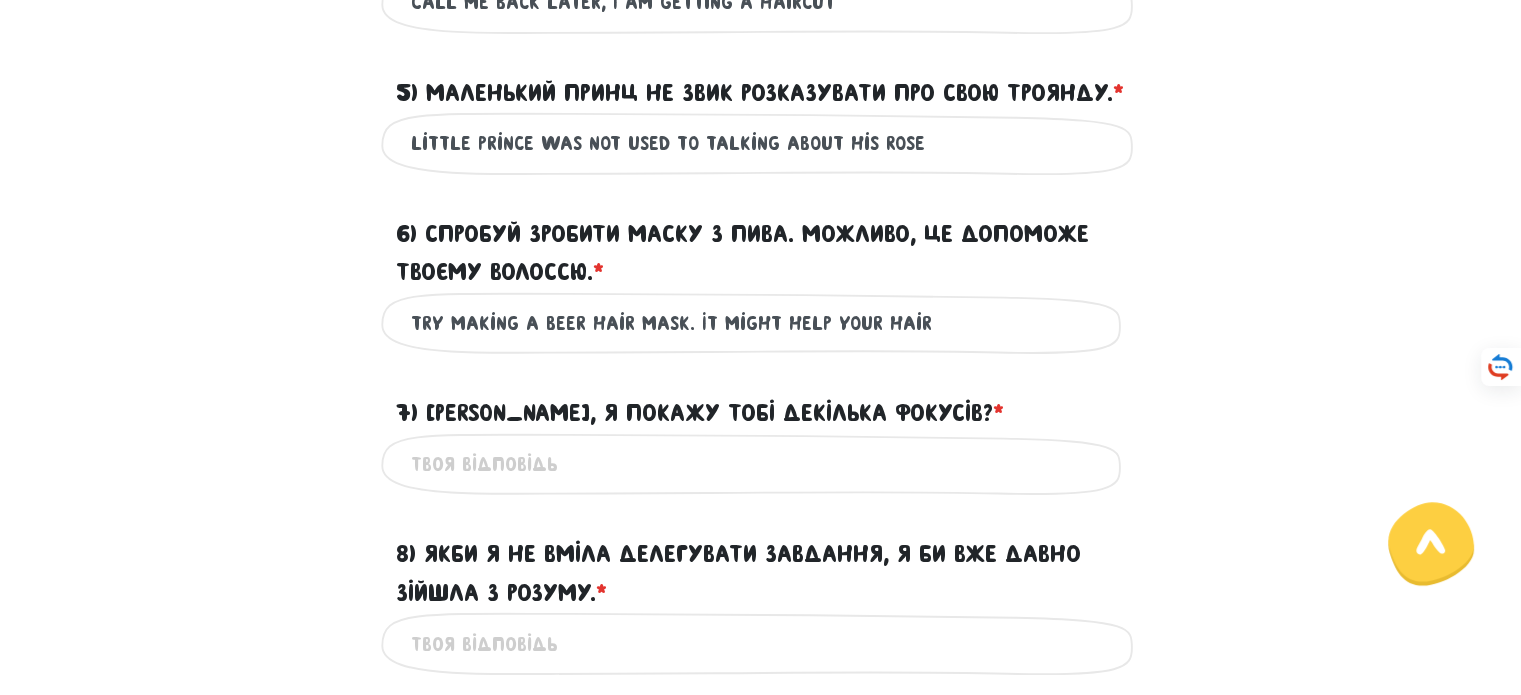 click on "7) [PERSON_NAME], я покажу тобі декілька фокусів? *
?" at bounding box center [761, 464] 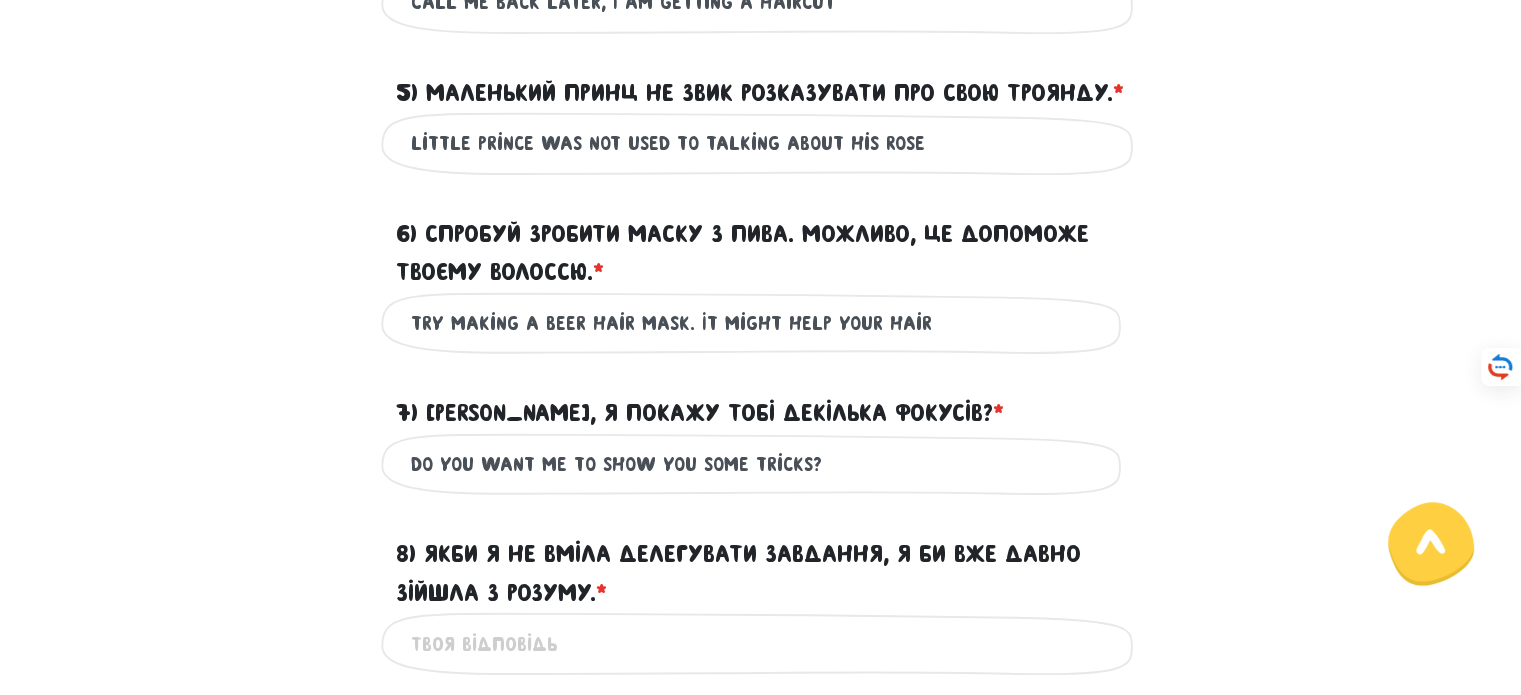 click on "Do you want me to show you some tricks?" at bounding box center (761, 464) 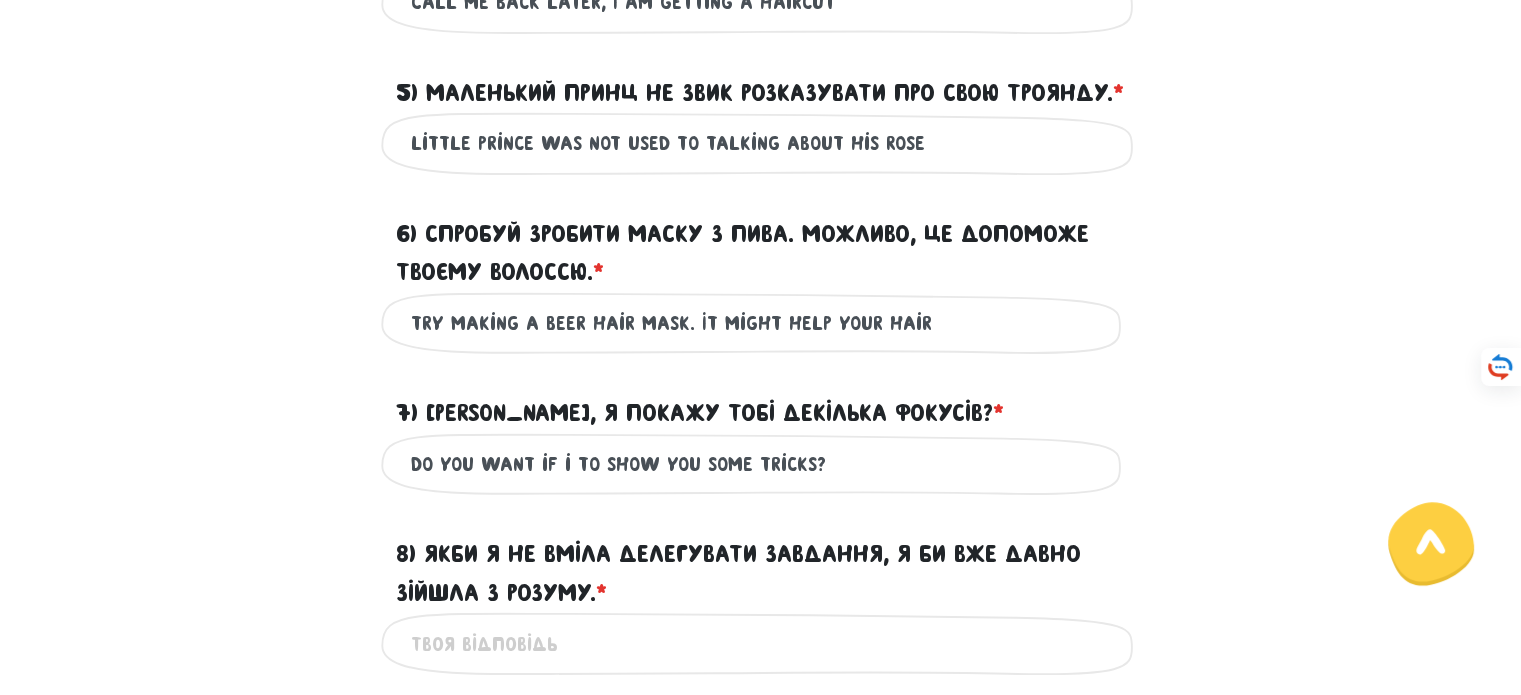 click on "Do you want if i to show you some tricks?" at bounding box center [761, 464] 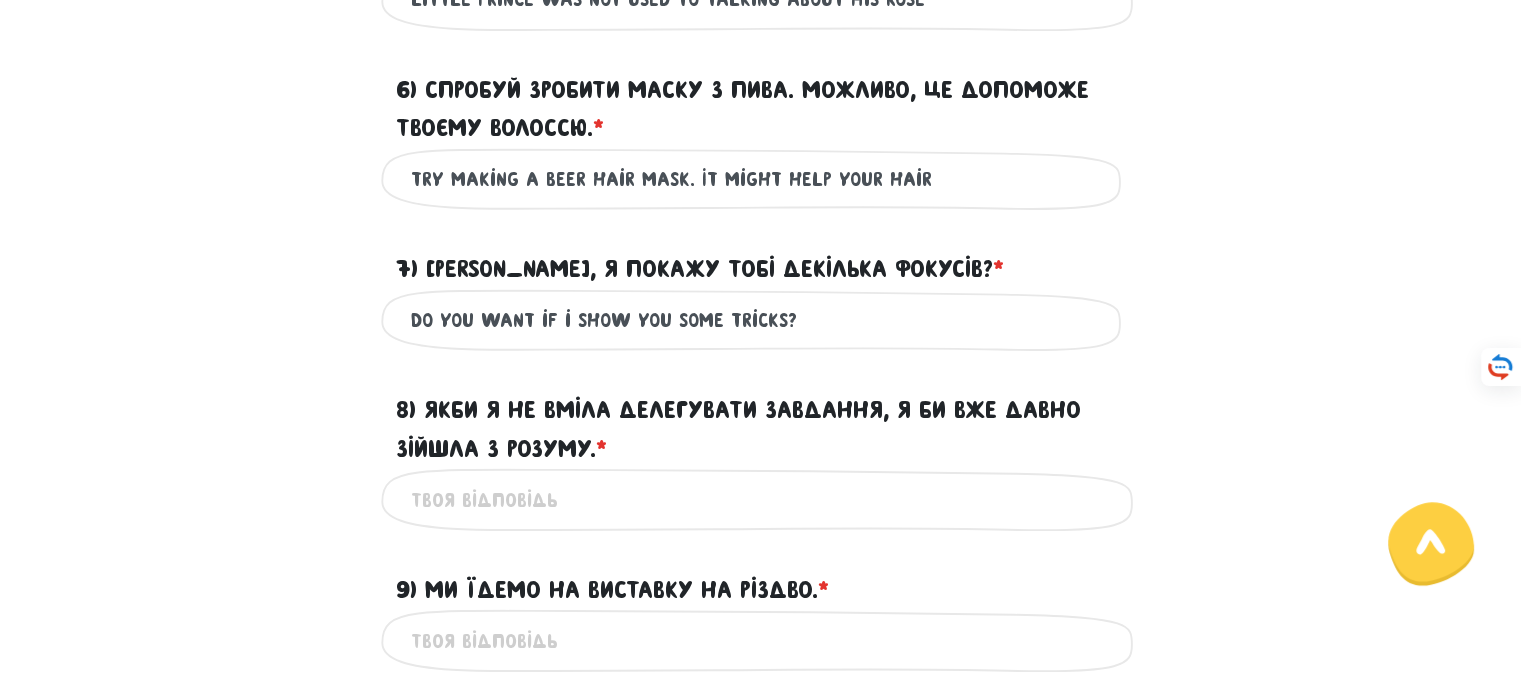scroll, scrollTop: 1324, scrollLeft: 0, axis: vertical 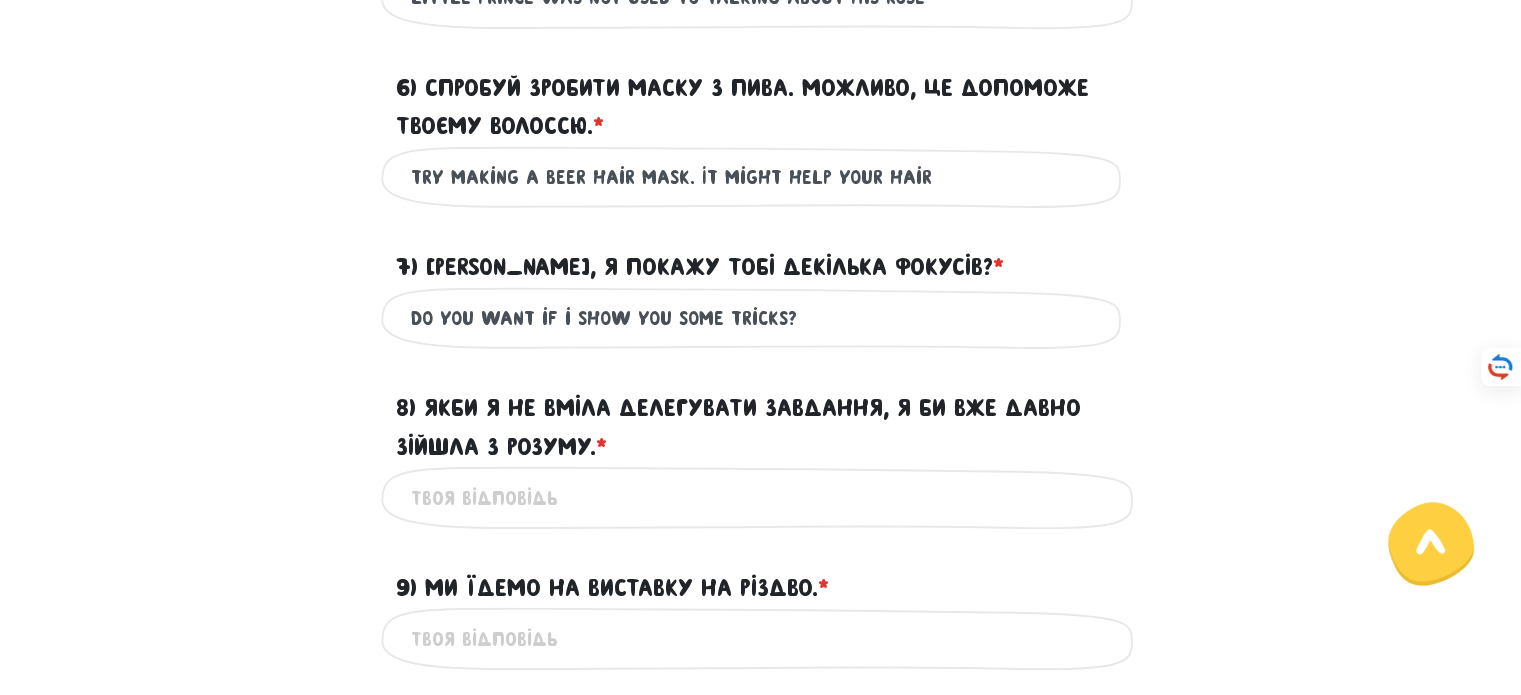 type on "Do you want if i show you some tricks?" 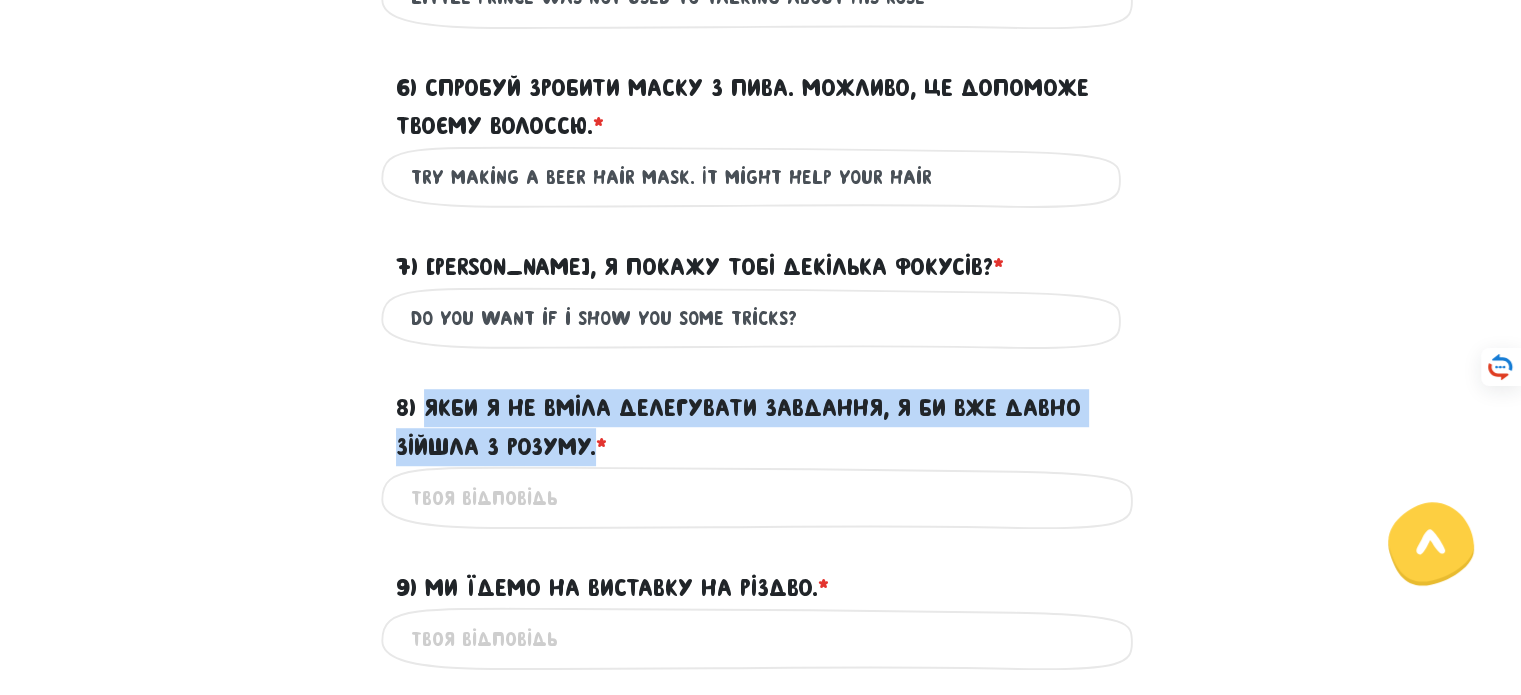 drag, startPoint x: 596, startPoint y: 485, endPoint x: 428, endPoint y: 439, distance: 174.1838 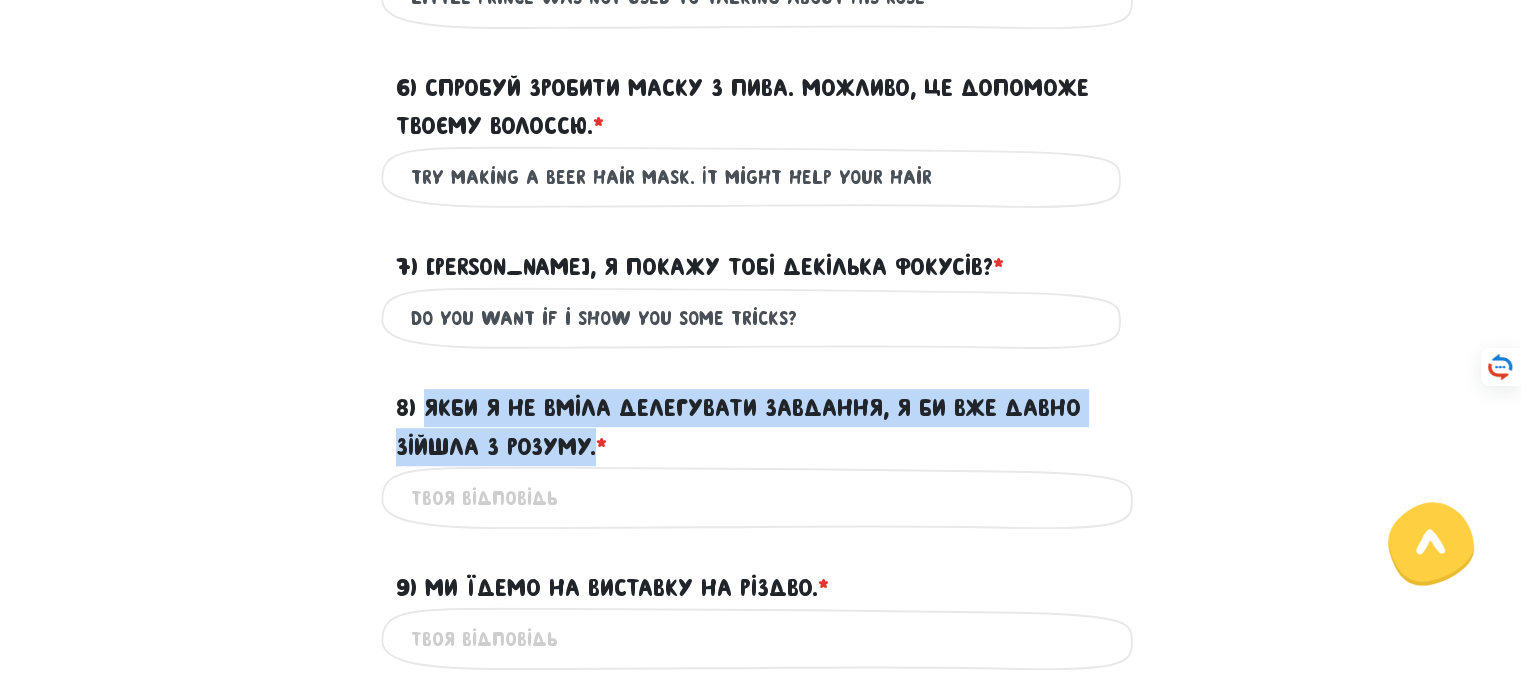 click on "8) Якби я не вміла делегувати завдання, я би вже давно зійшла з розуму. *
?" at bounding box center (761, 427) 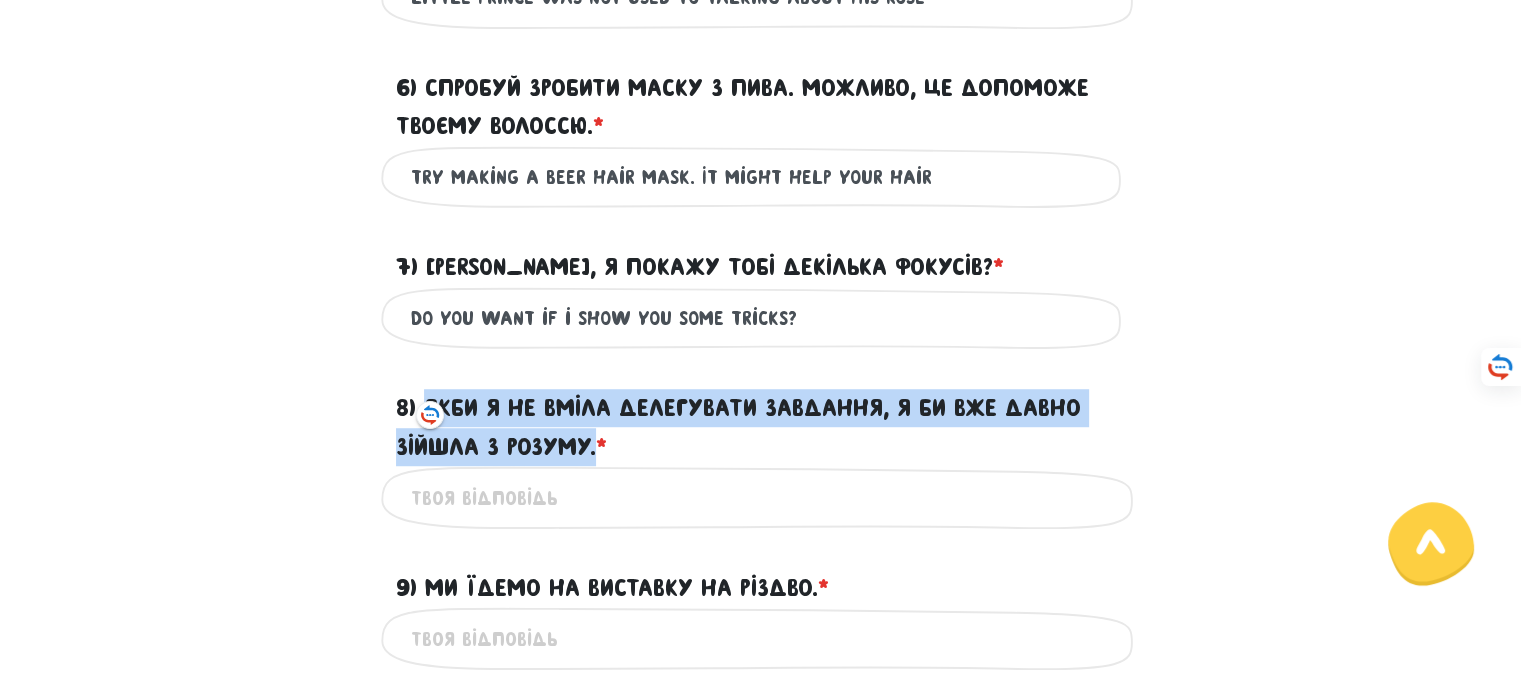 copy on "Якби я не вміла делегувати завдання, я би вже давно зійшла з розуму." 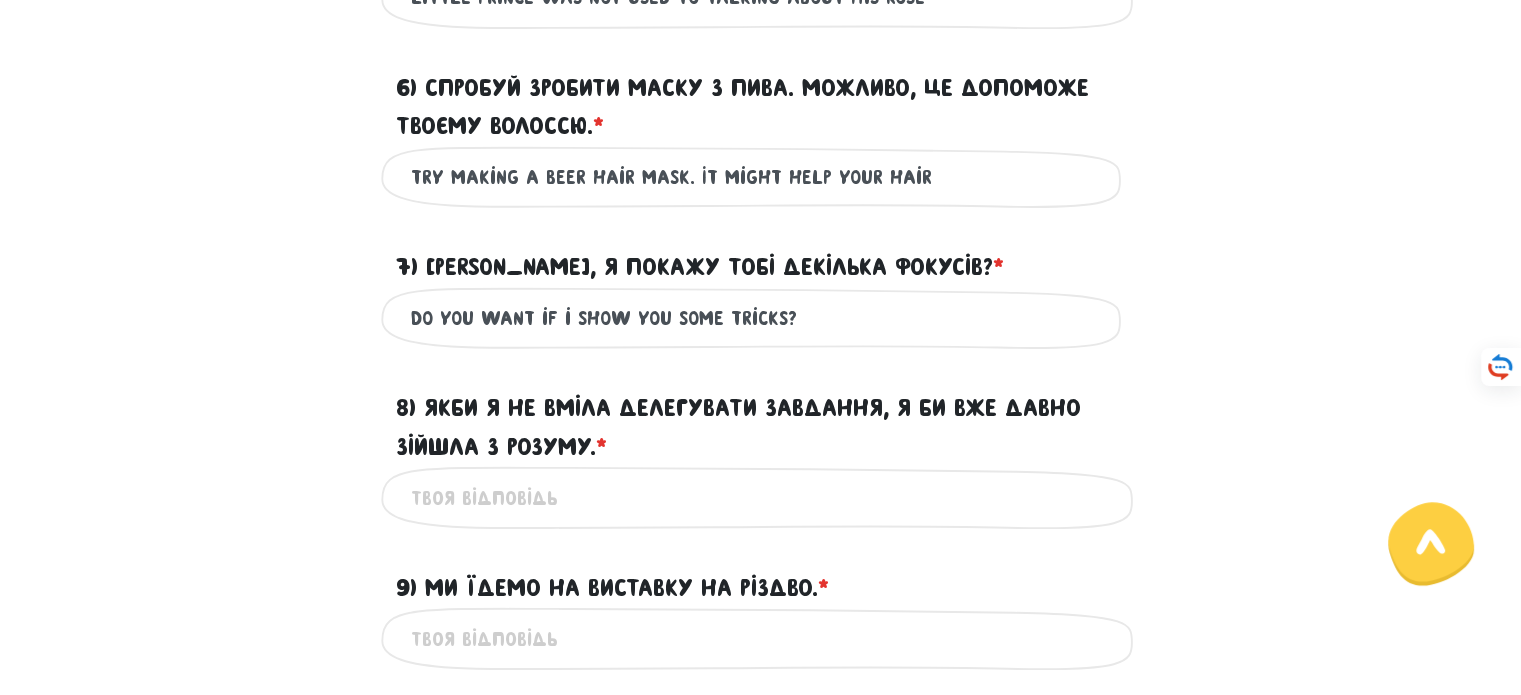 click on "8) Якби я не вміла делегувати завдання, я би вже давно зійшла з розуму. *
?" at bounding box center (761, 497) 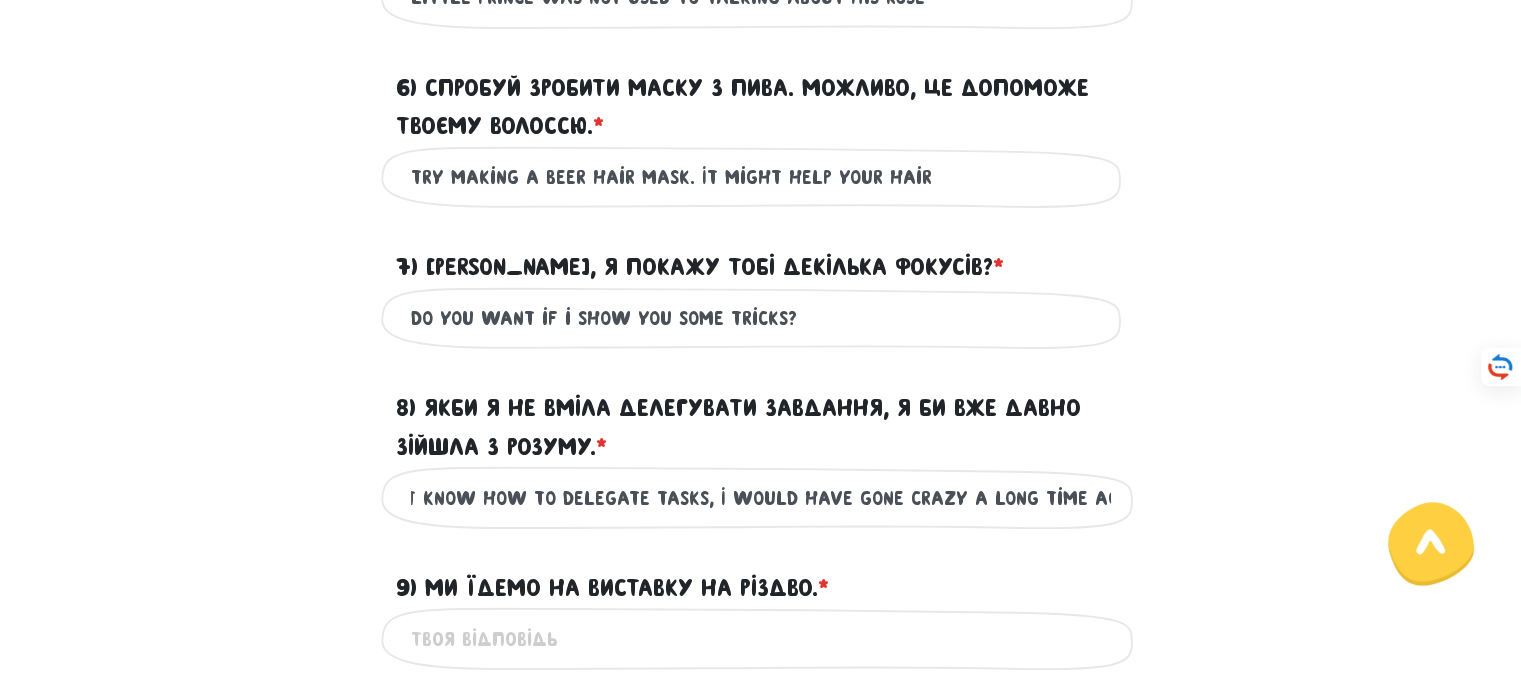 scroll, scrollTop: 0, scrollLeft: 79, axis: horizontal 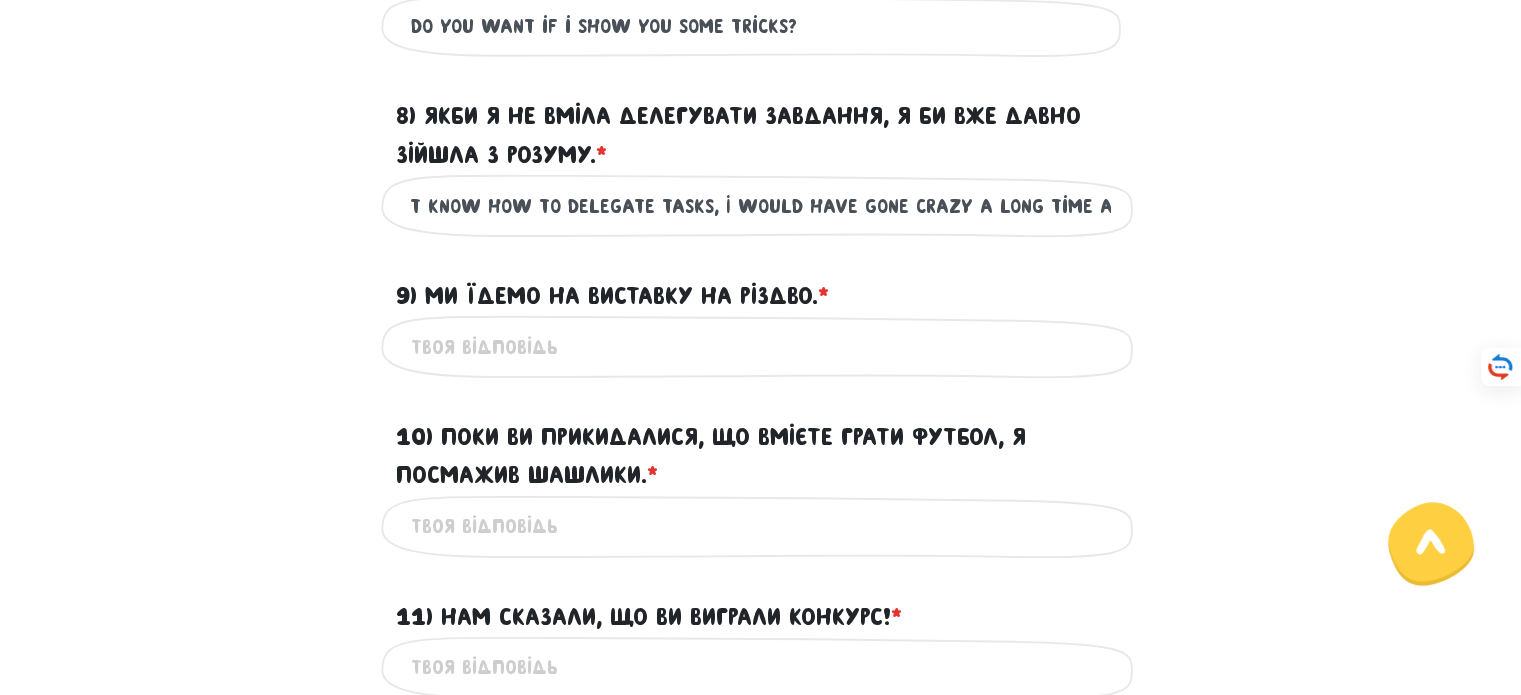 type on "If I didn't know how to delegate tasks, I would have gone crazy a long time ago" 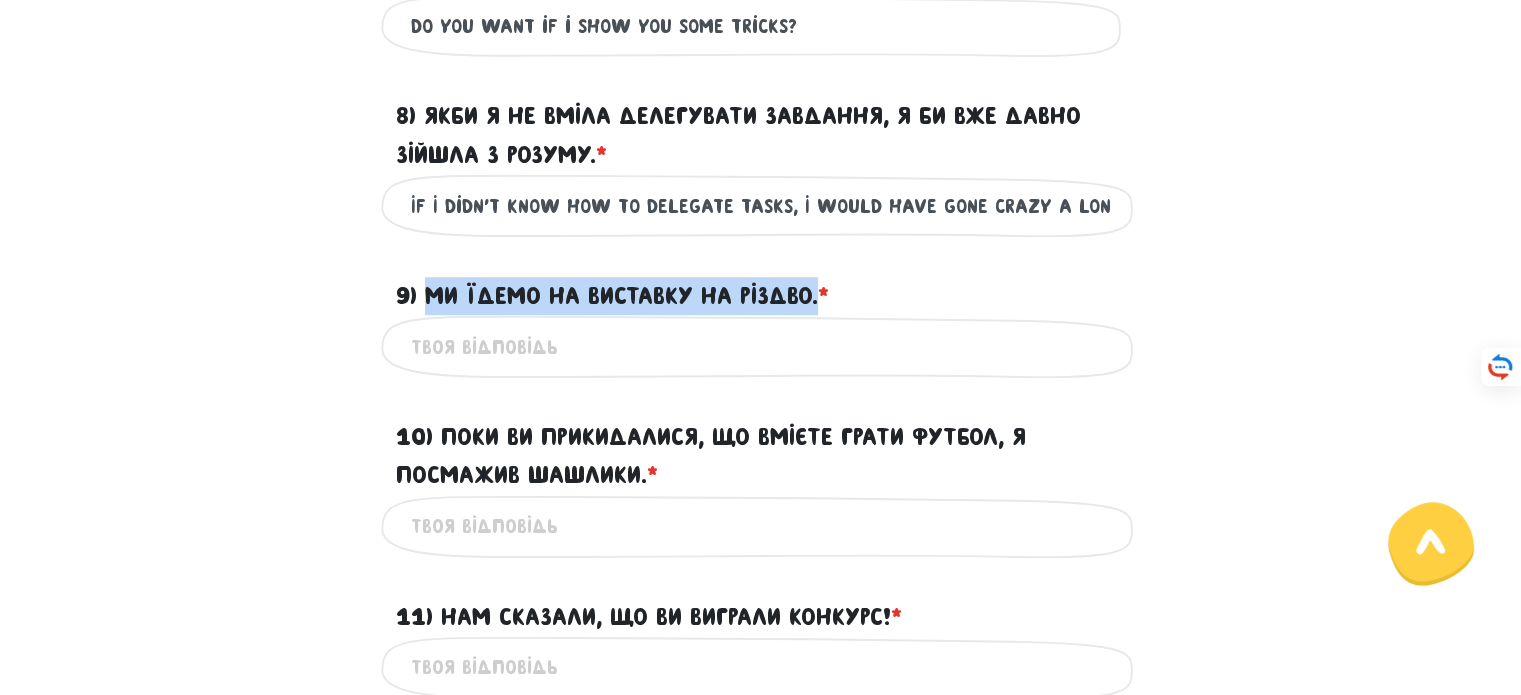drag, startPoint x: 818, startPoint y: 328, endPoint x: 429, endPoint y: 340, distance: 389.18506 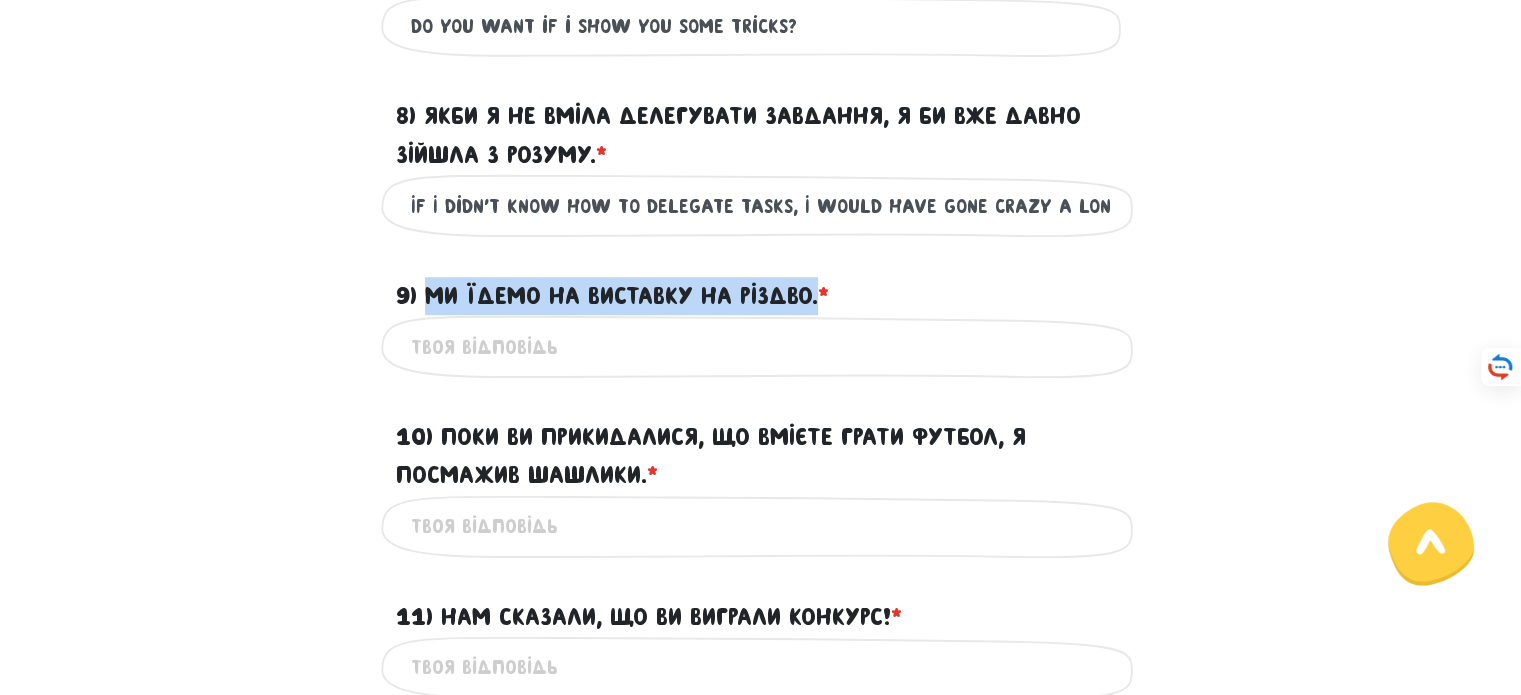 click on "9) Ми їдемо на виставку на Різдво. *
?" at bounding box center (612, 296) 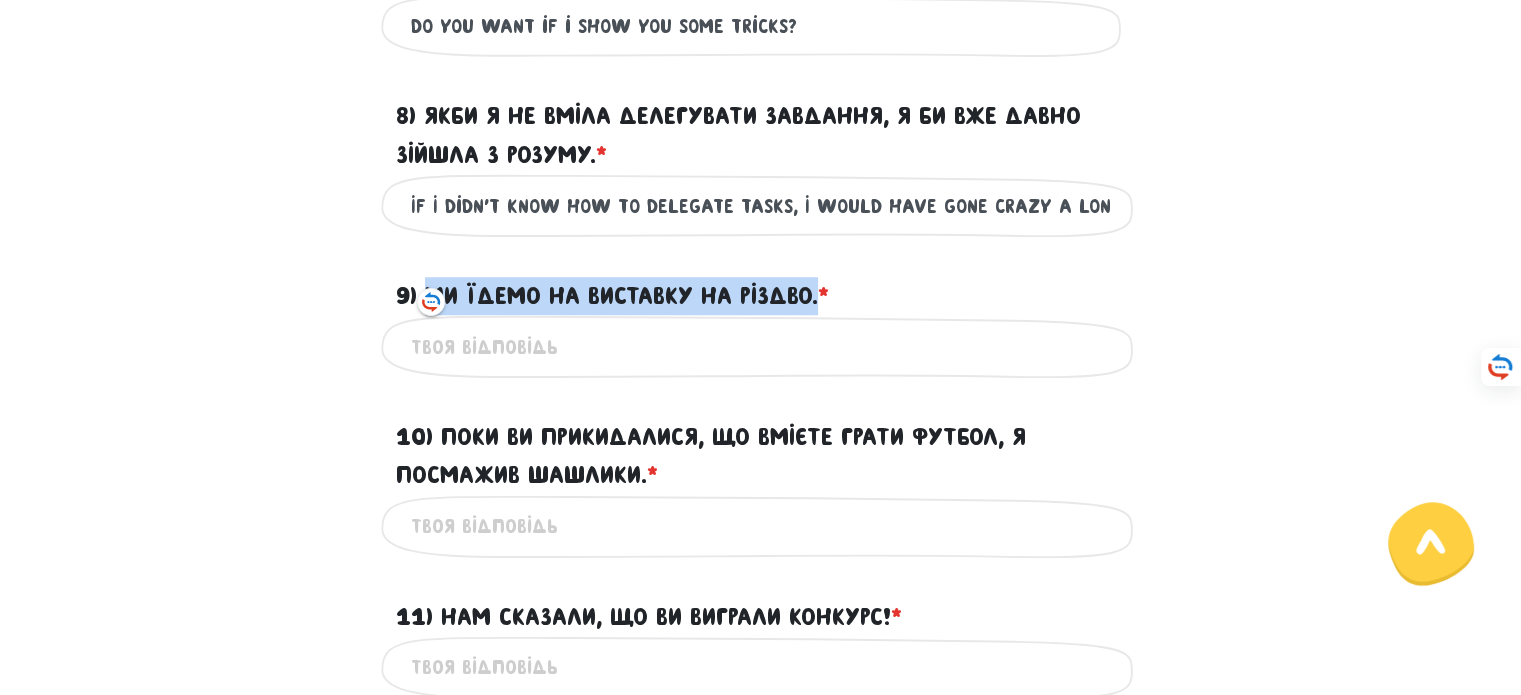 copy on "Ми їдемо на виставку на Різдво." 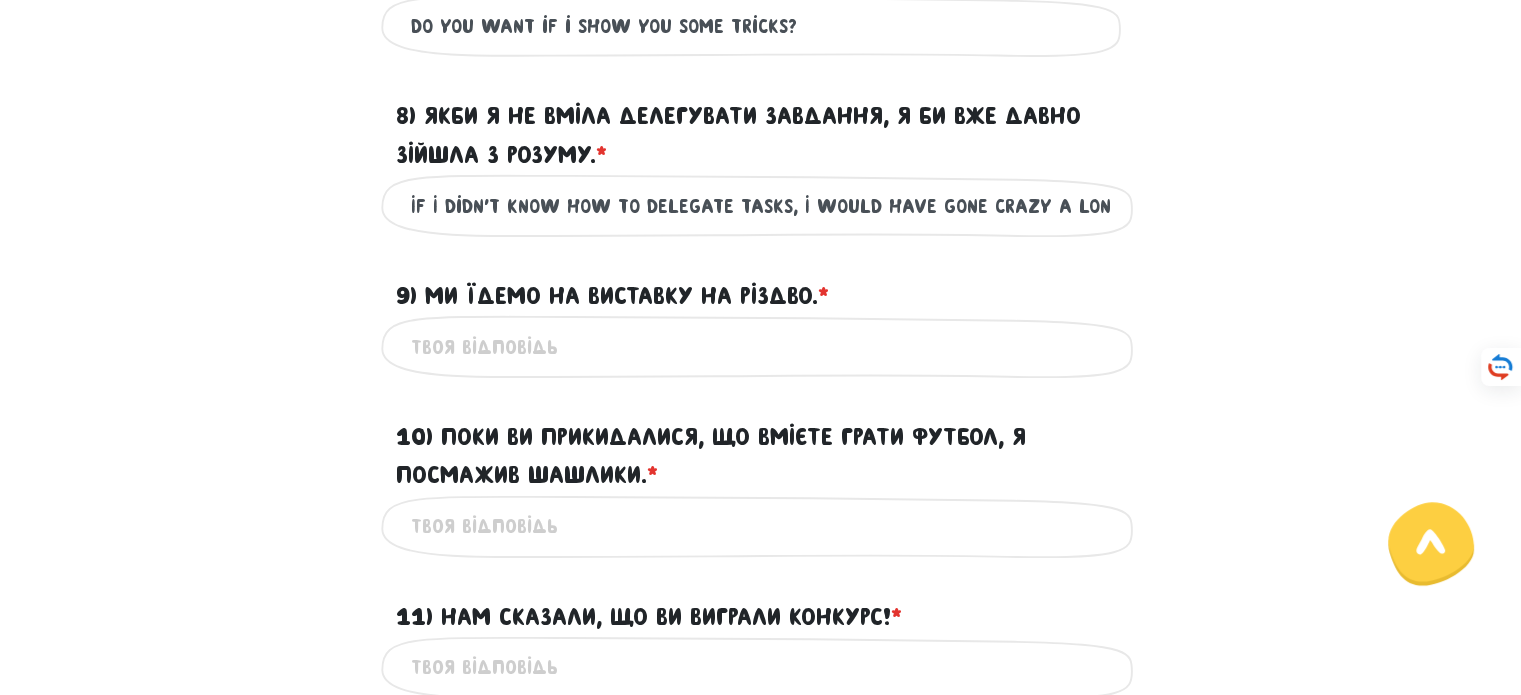 click on "9) Ми їдемо на виставку на Різдво. *
?" at bounding box center (761, 346) 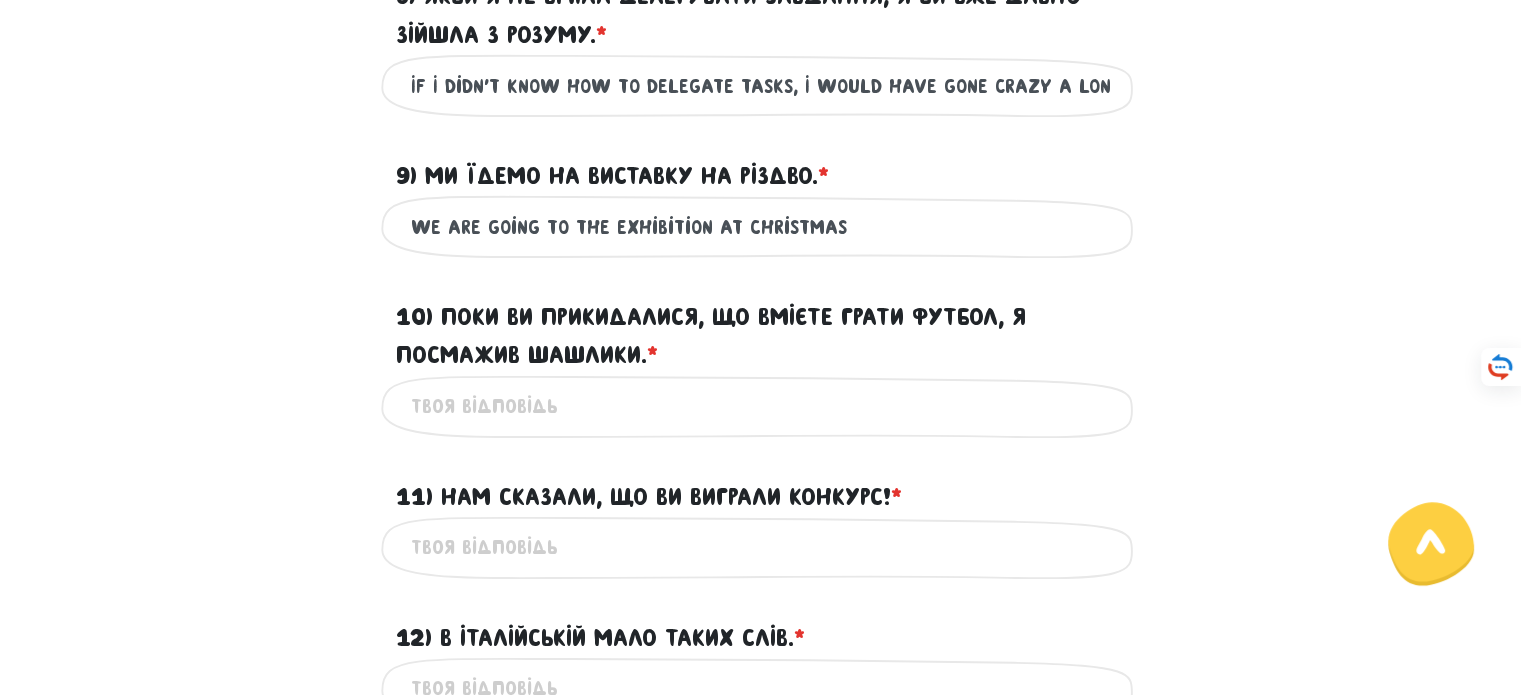 scroll, scrollTop: 1743, scrollLeft: 0, axis: vertical 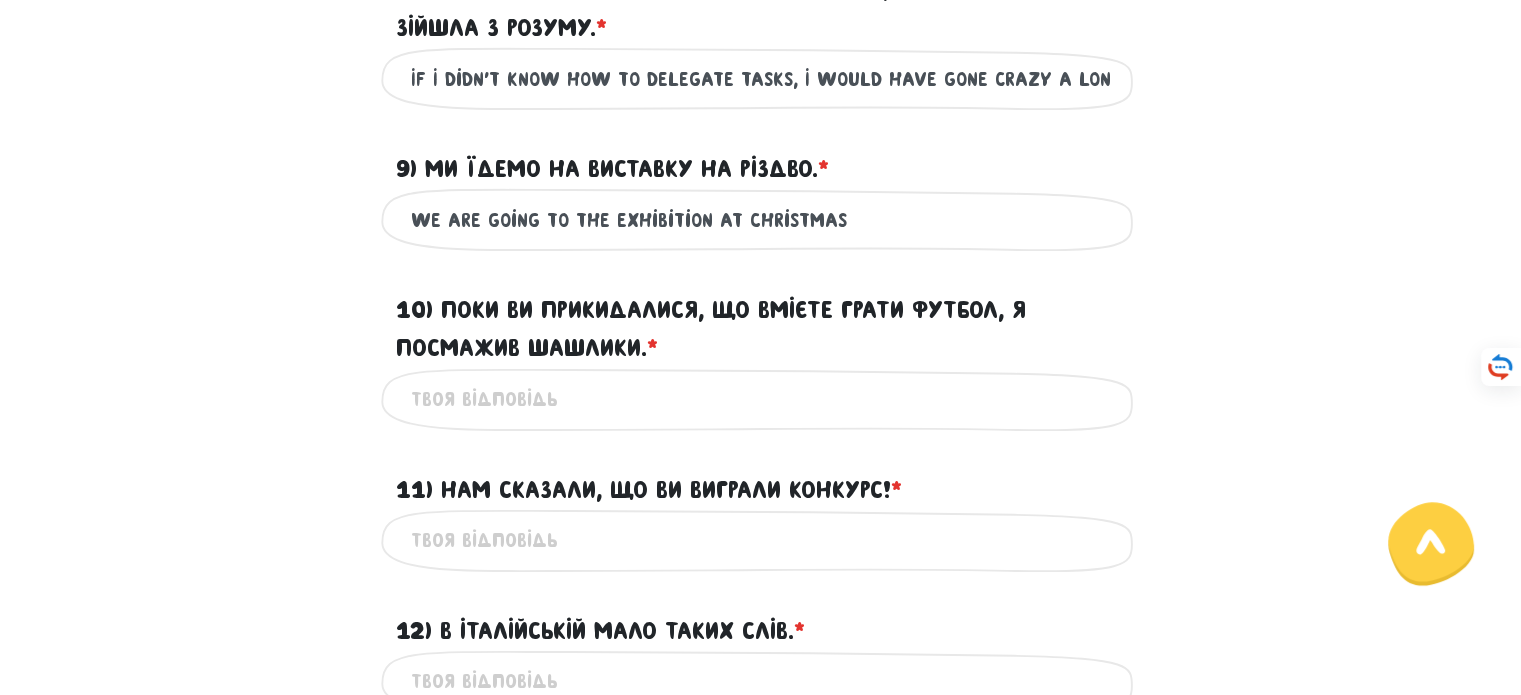type on "We are going to the exhibition at Christmas" 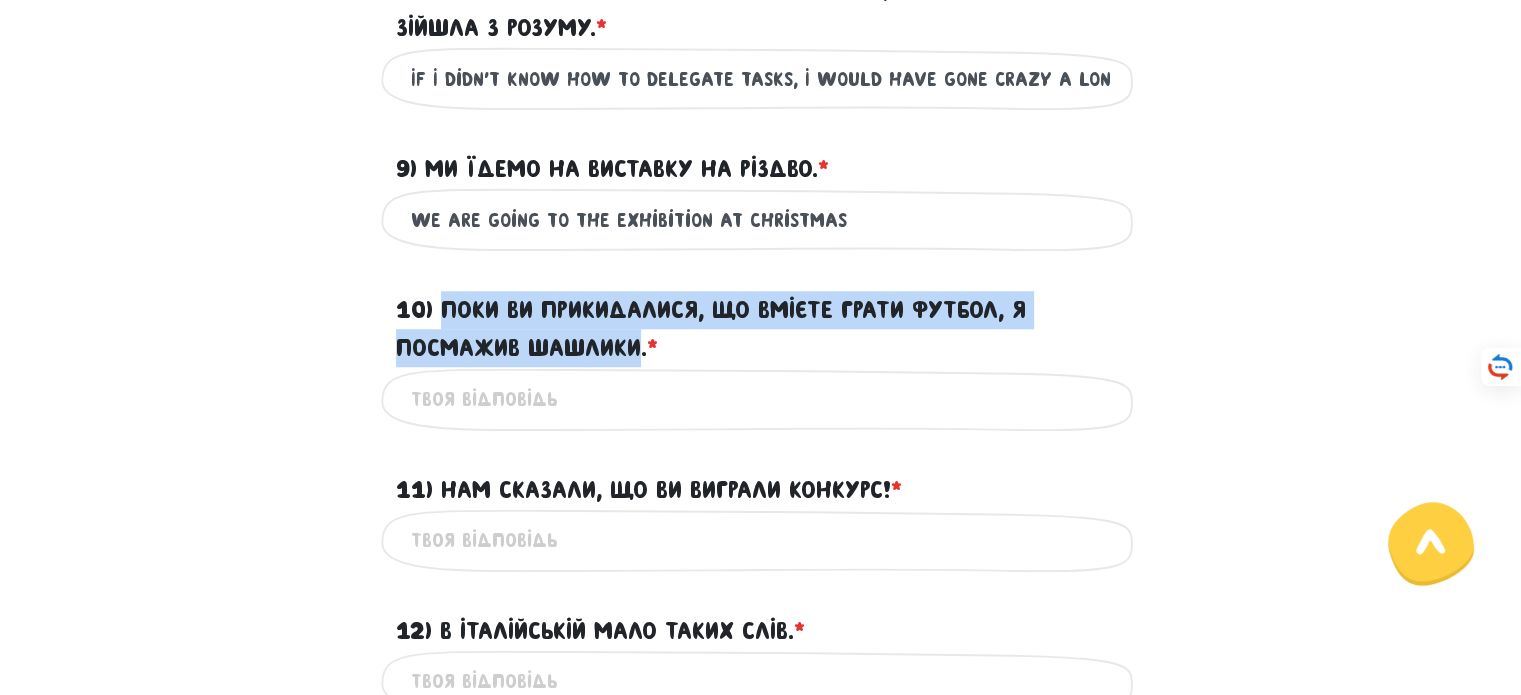 drag, startPoint x: 645, startPoint y: 384, endPoint x: 441, endPoint y: 331, distance: 210.77238 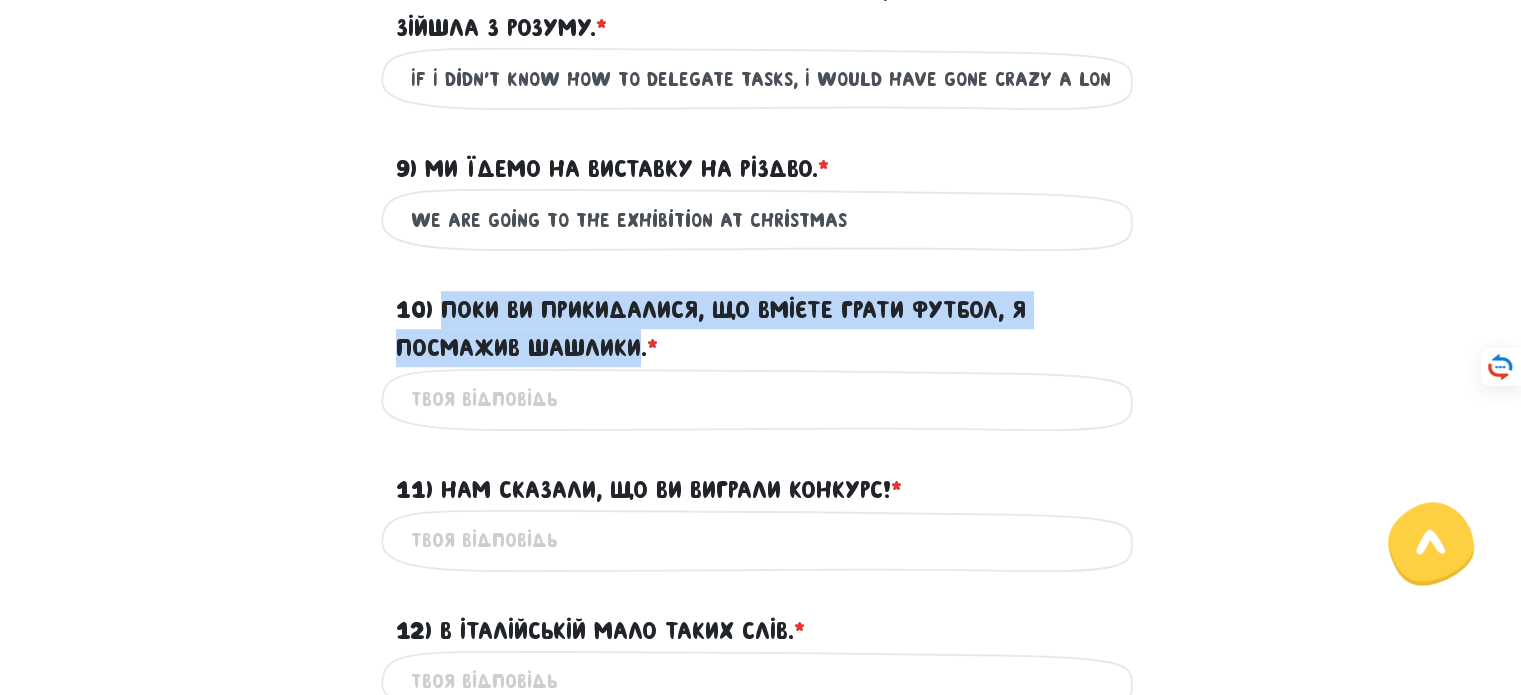 click on "10) Поки ви прикидалися, що вмієте грати футбол, я посмажив шашлики. *
?" at bounding box center (761, 329) 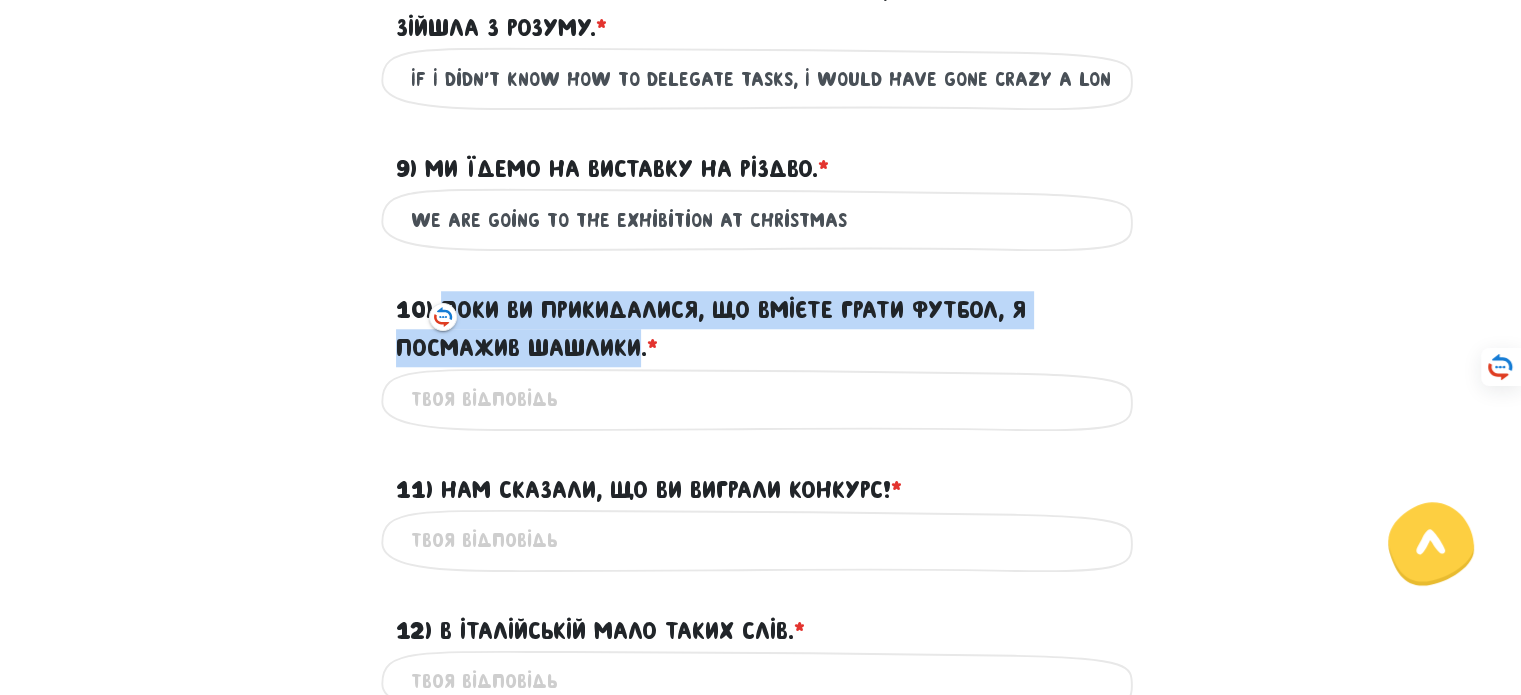 copy on "Поки ви прикидалися, що вмієте грати футбол, я посмажив шашлики" 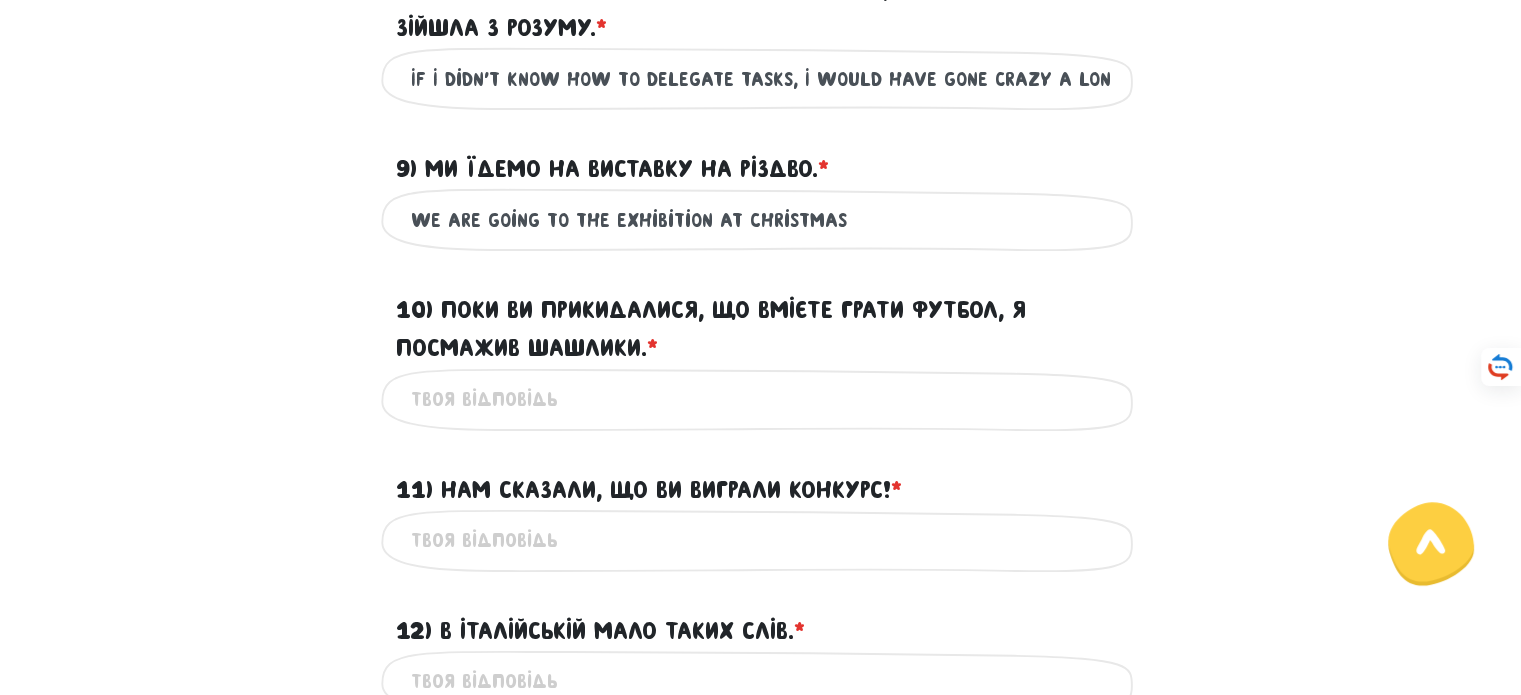 click on "10) Поки ви прикидалися, що вмієте грати футбол, я посмажив шашлики. *
?" at bounding box center [761, 399] 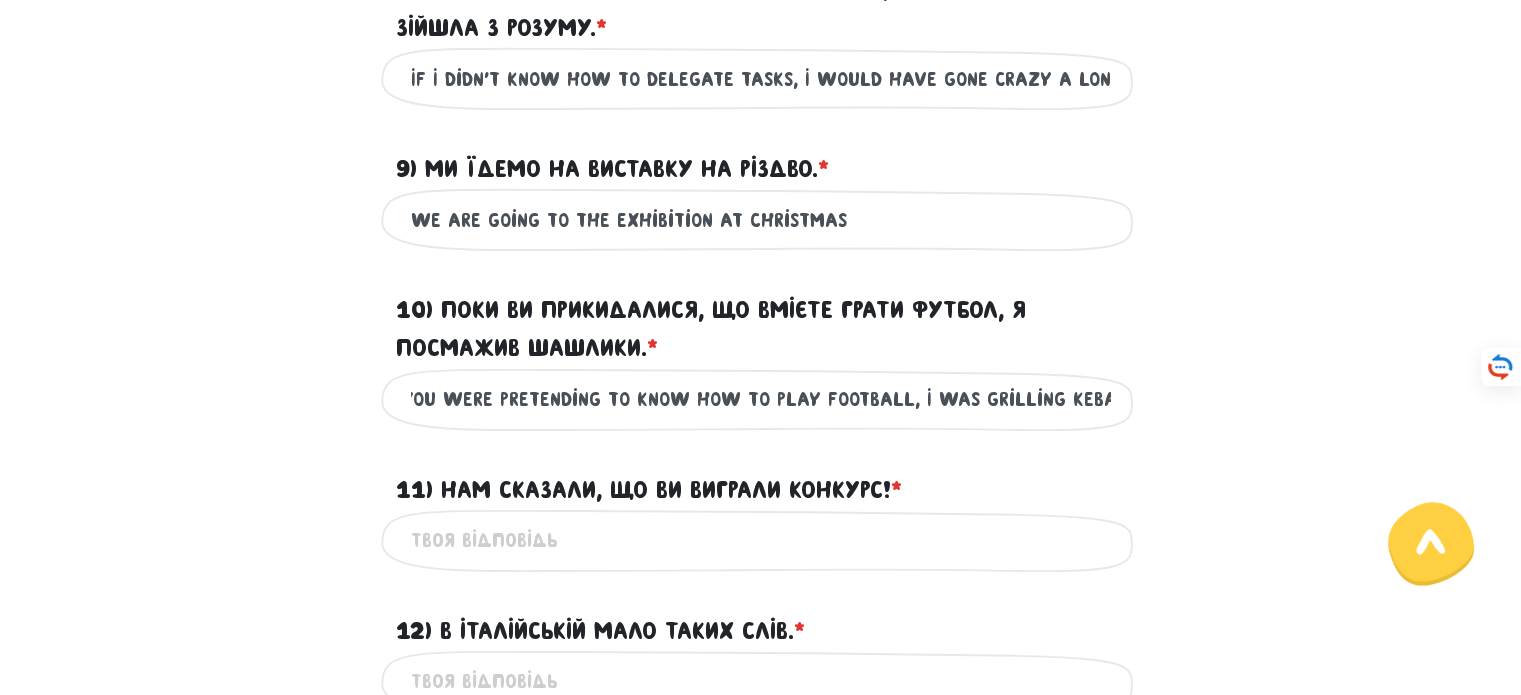 scroll, scrollTop: 0, scrollLeft: 72, axis: horizontal 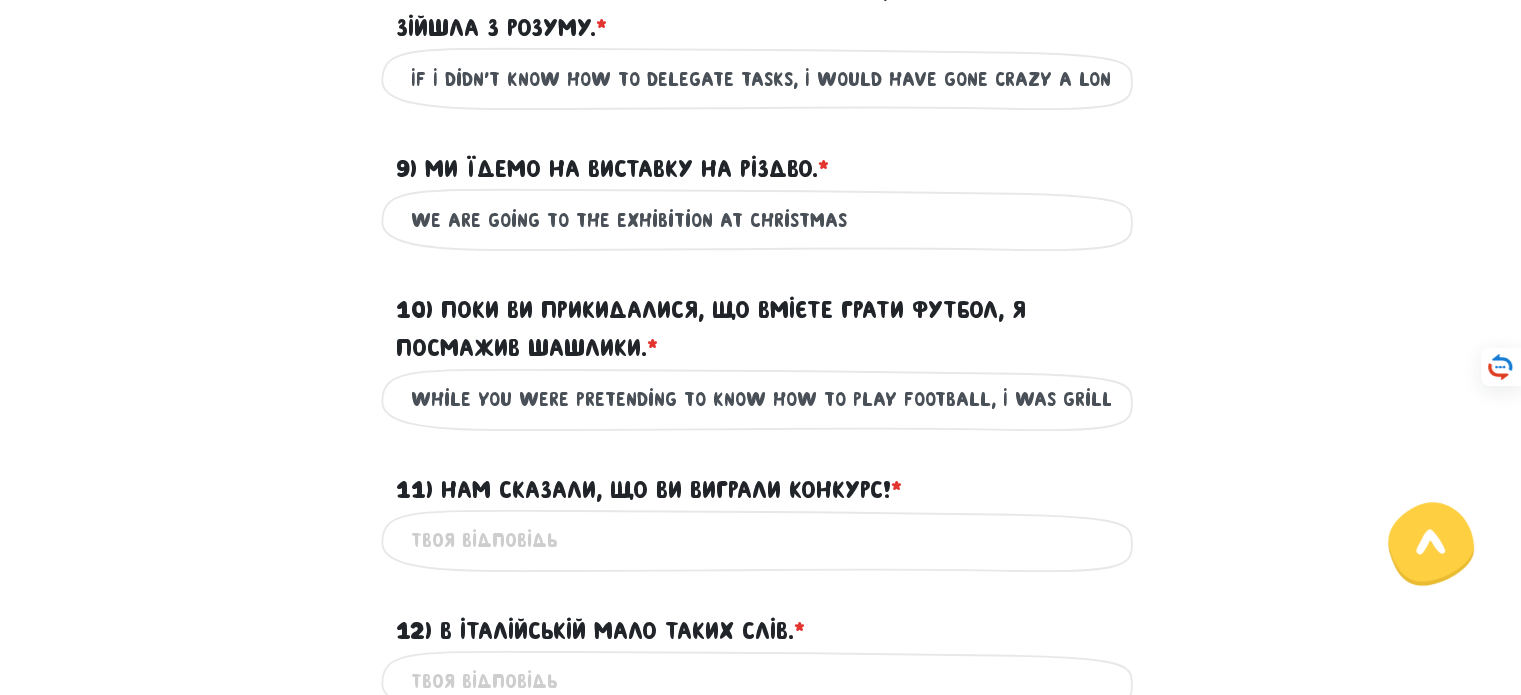 click on "While you were pretending to know how to play football, I was grilling kebabs" at bounding box center [761, 399] 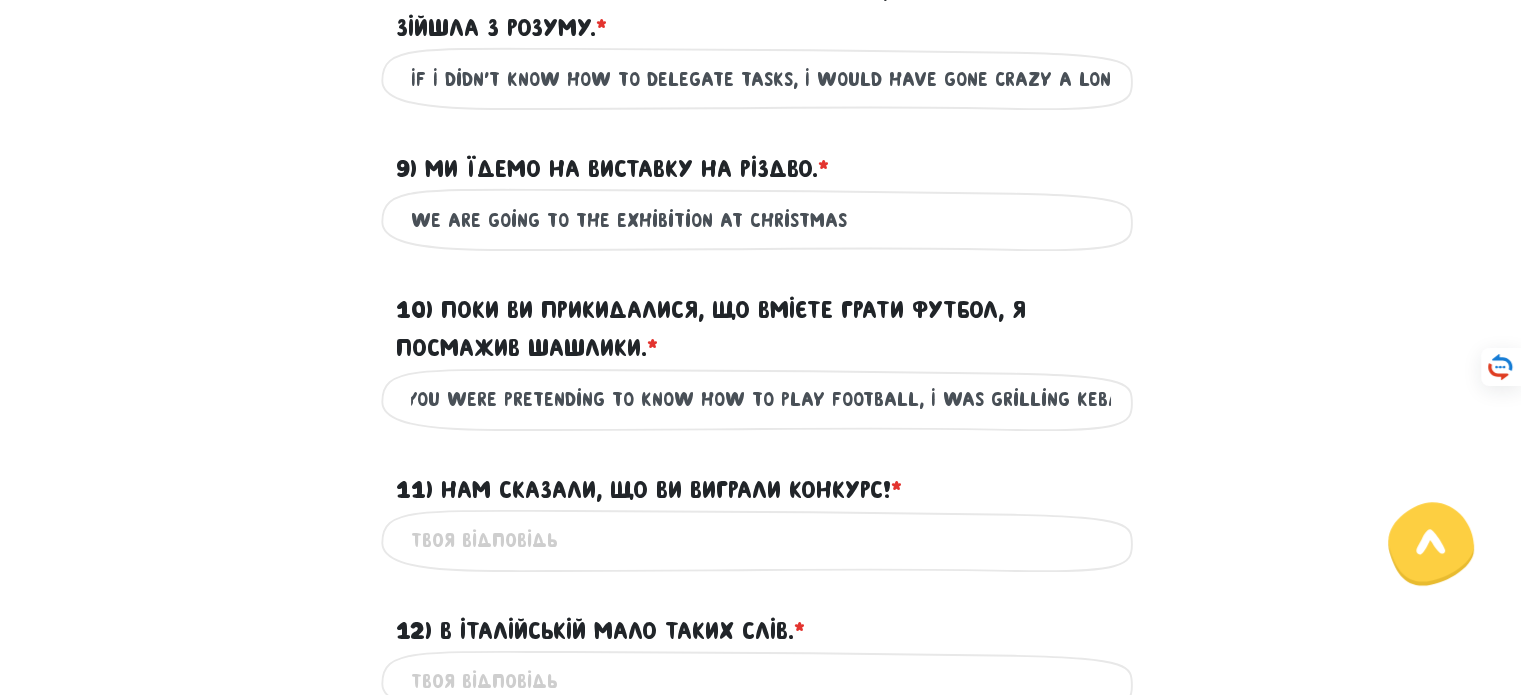 drag, startPoint x: 1048, startPoint y: 434, endPoint x: 1148, endPoint y: 432, distance: 100.02 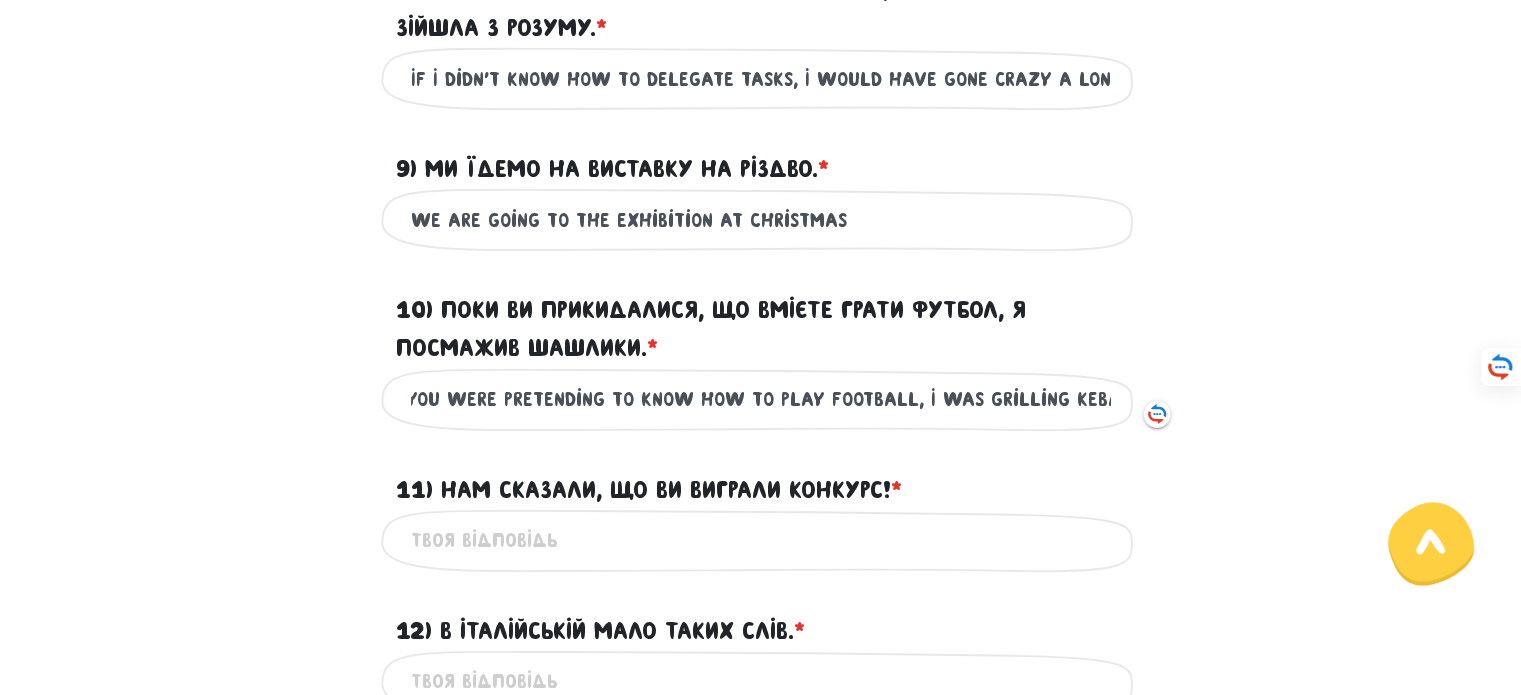 paste on "barbecue" 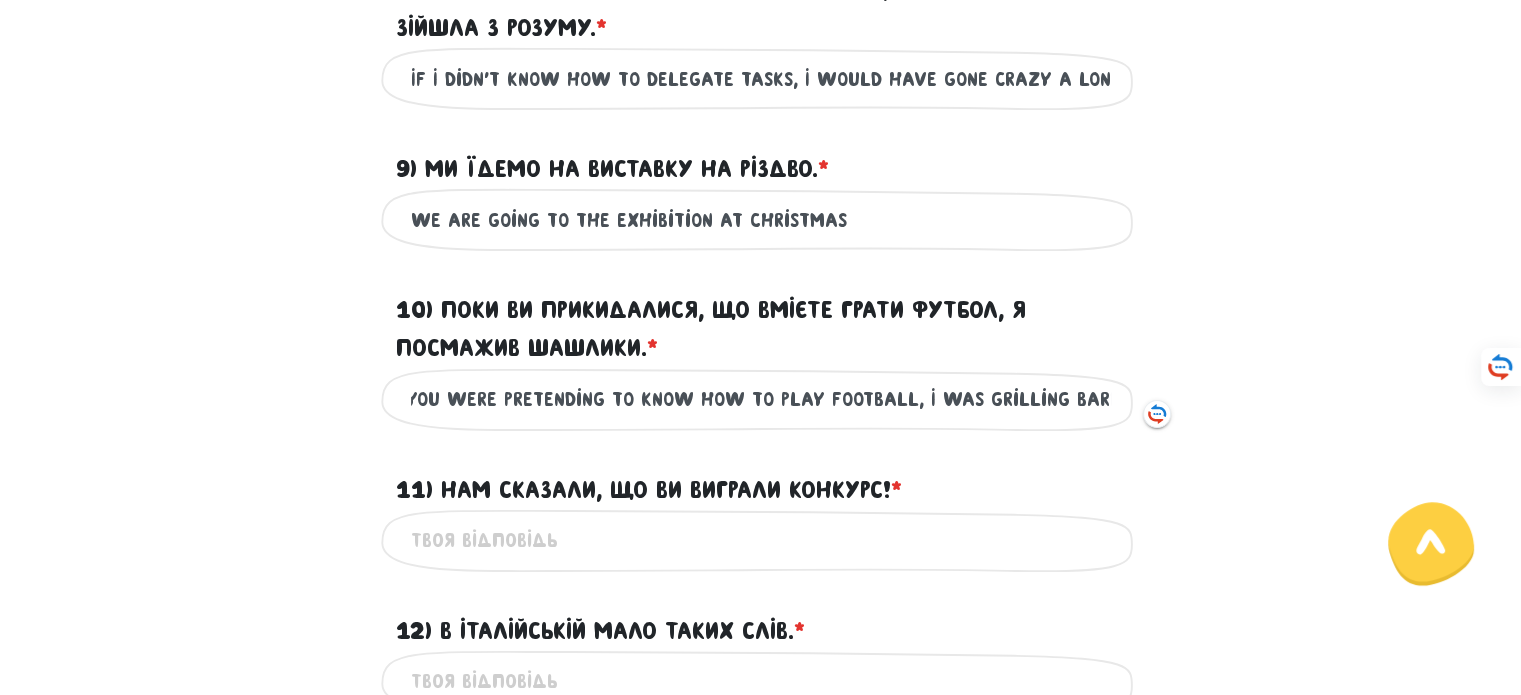 scroll, scrollTop: 0, scrollLeft: 93, axis: horizontal 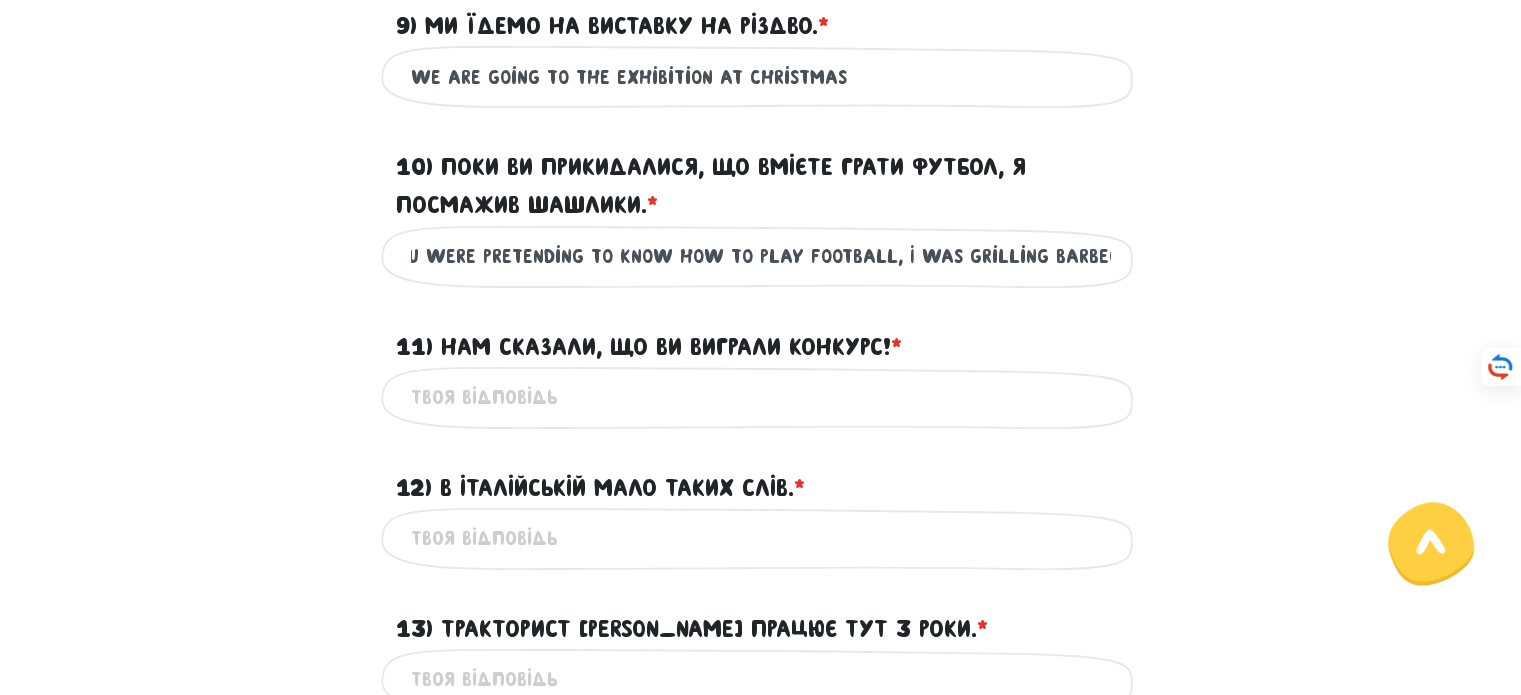 type on "While you were pretending to know how to play football, I was grilling barbecue" 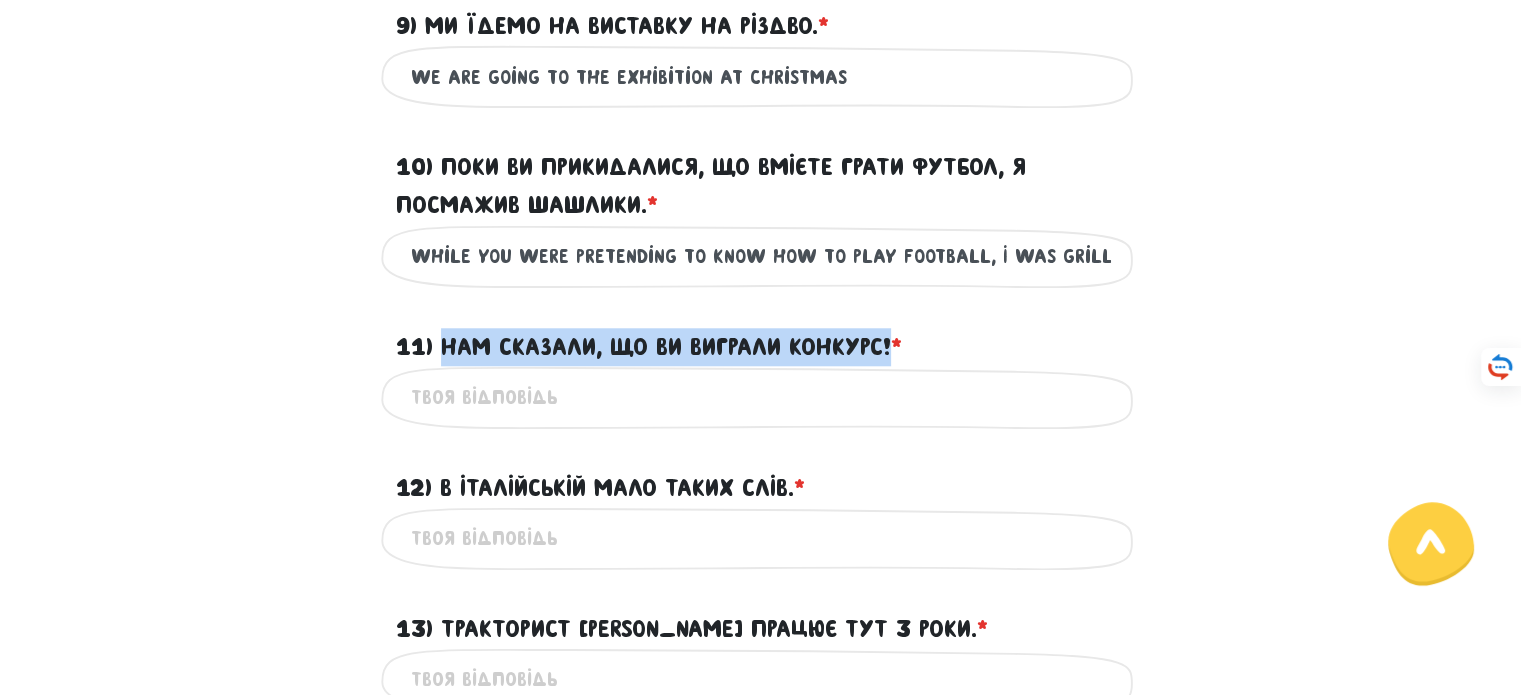 drag, startPoint x: 892, startPoint y: 381, endPoint x: 448, endPoint y: 382, distance: 444.00113 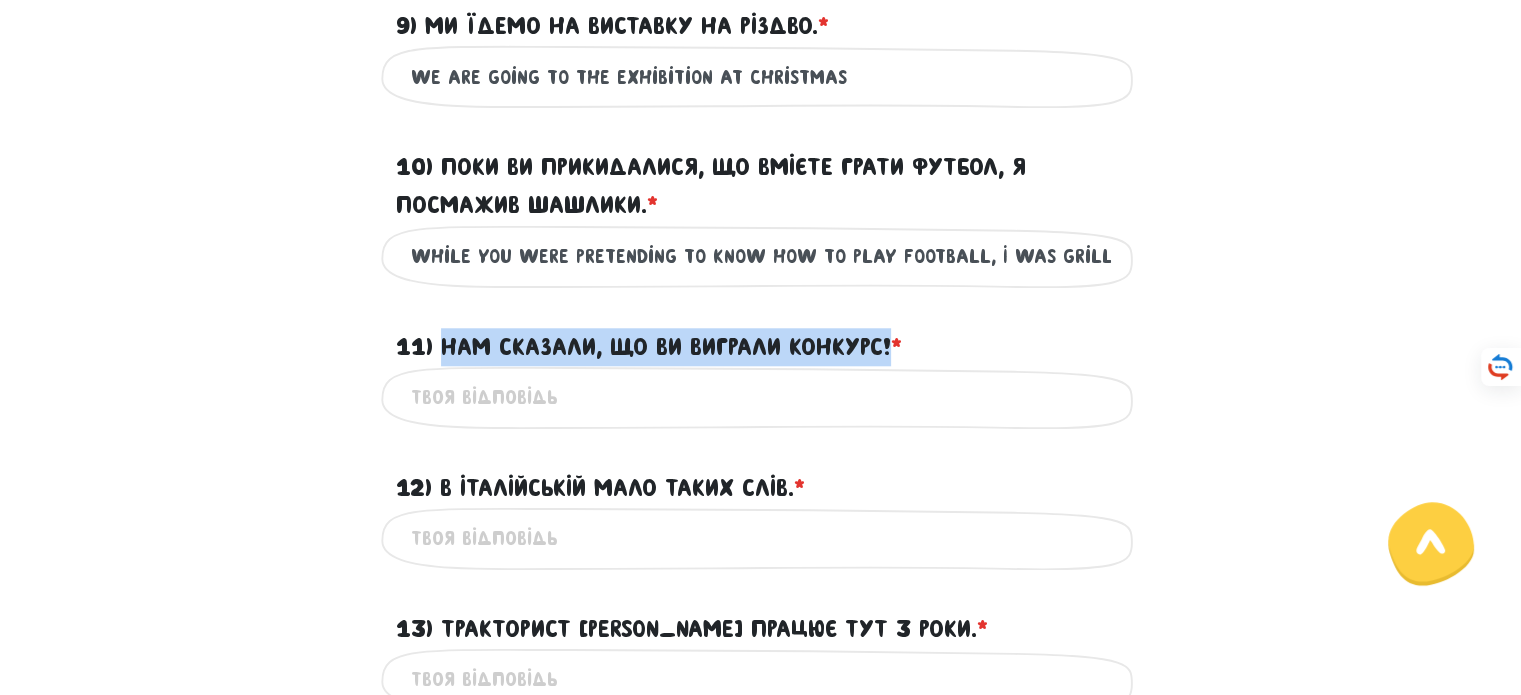 click on "11) Нам сказали, що ви виграли конкурс! *
?" at bounding box center [649, 347] 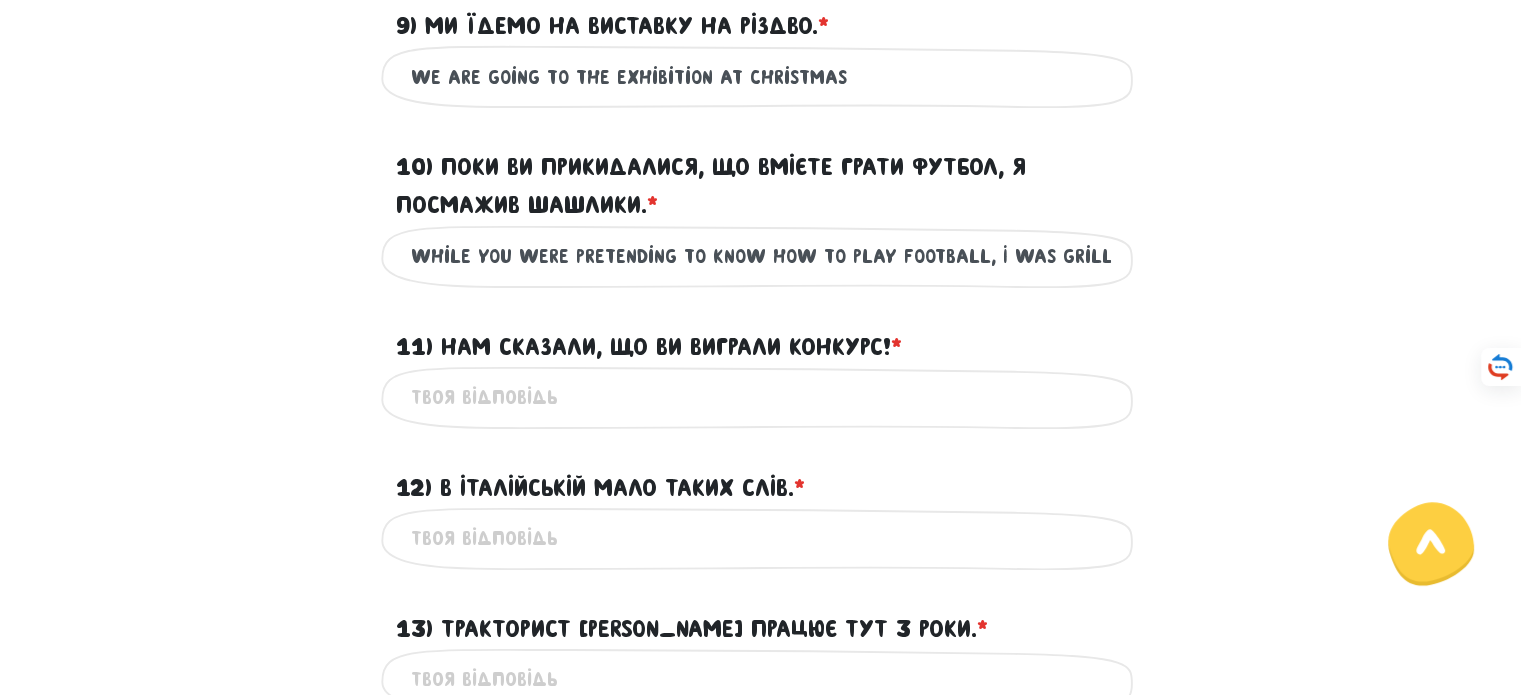 click on "11) Нам сказали, що ви виграли конкурс! *
?" at bounding box center [761, 397] 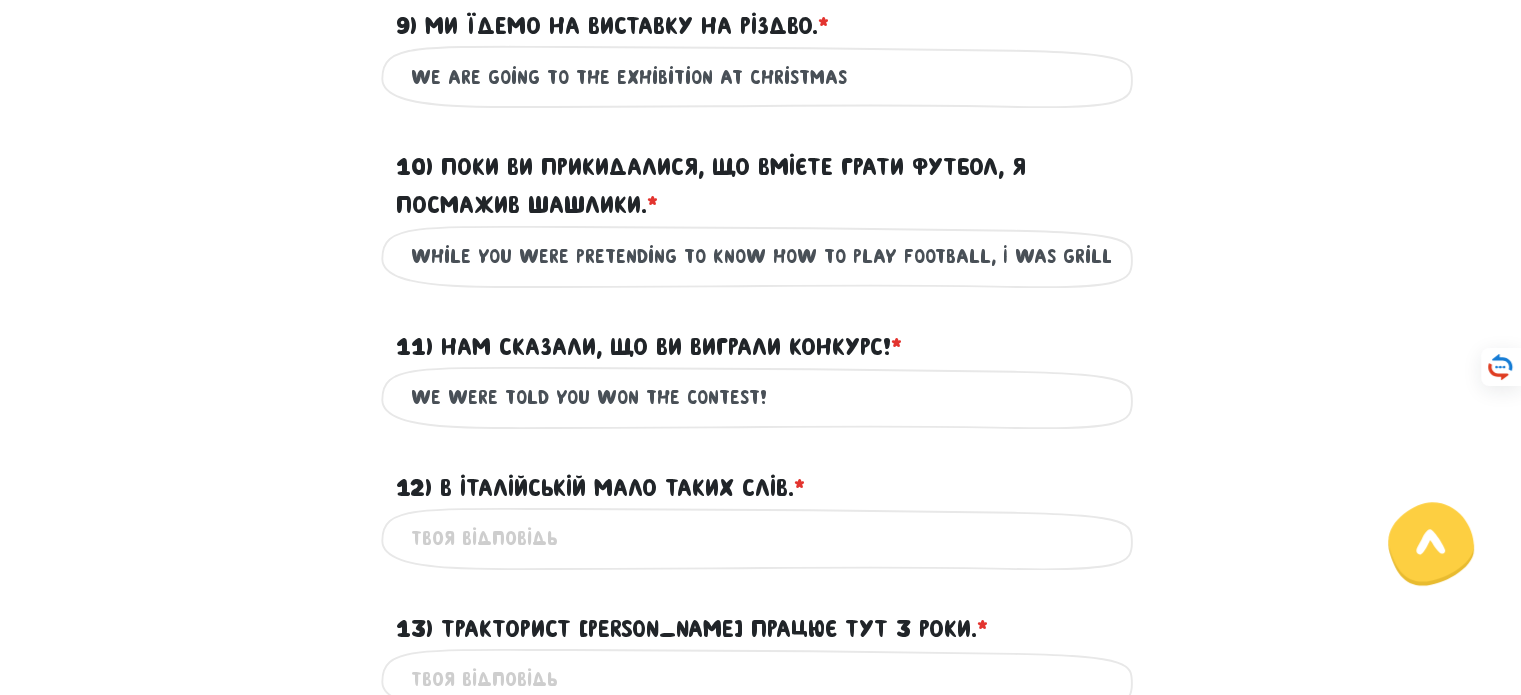 scroll, scrollTop: 2056, scrollLeft: 0, axis: vertical 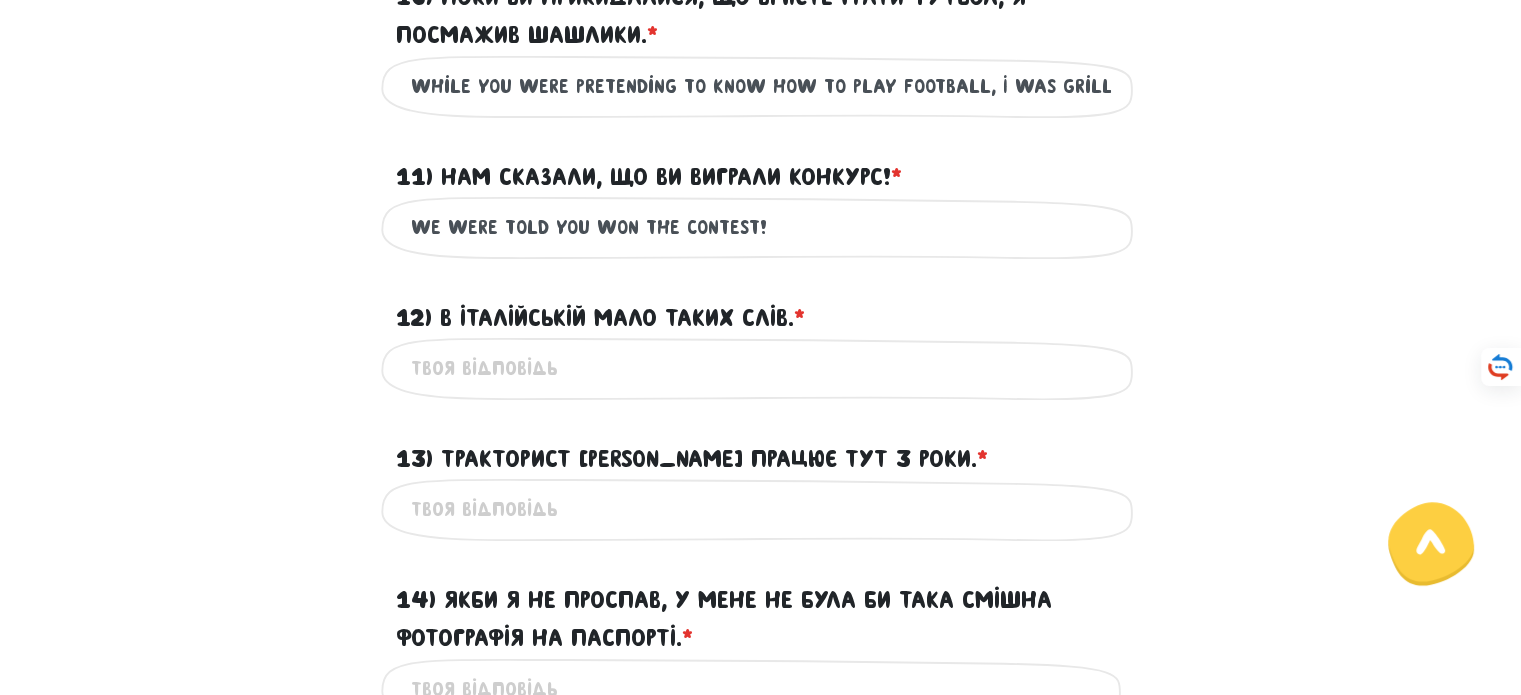 type on "We were told you won the contest!" 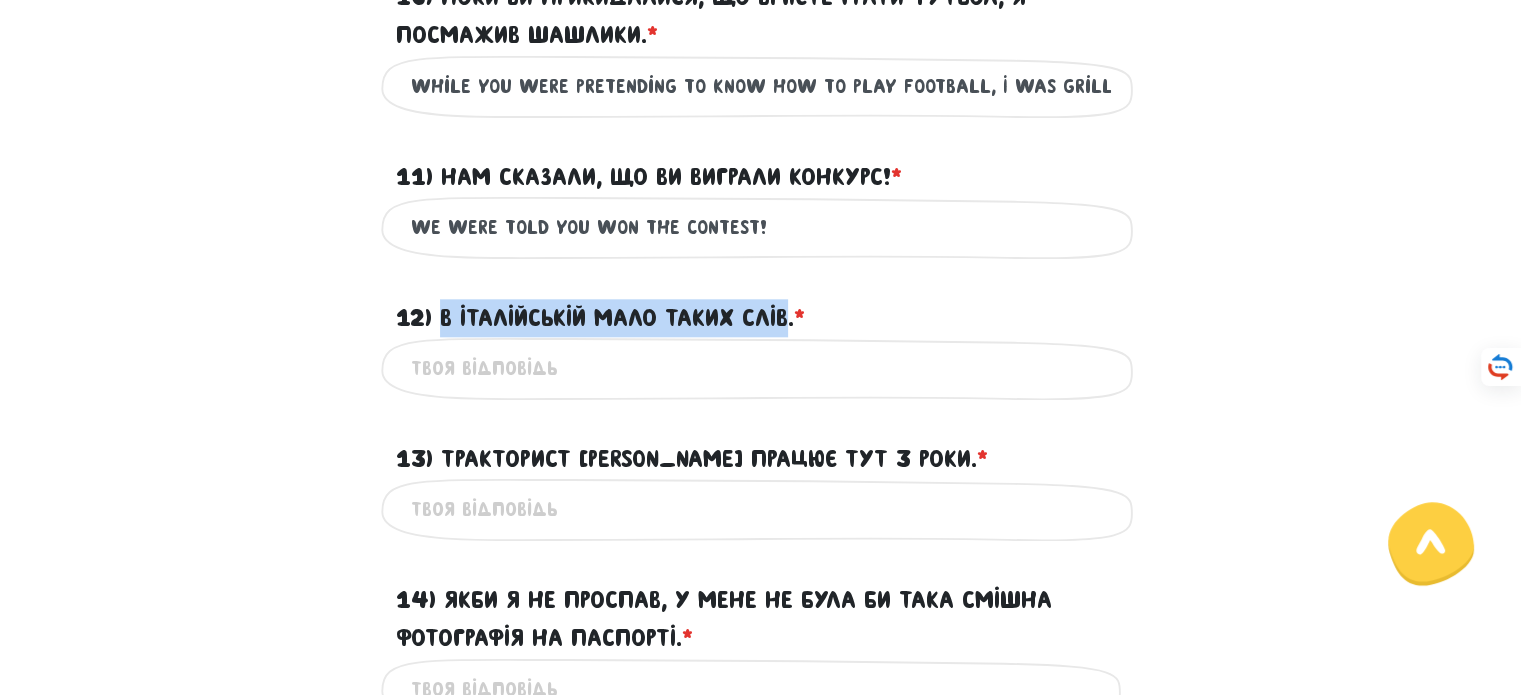 drag, startPoint x: 795, startPoint y: 350, endPoint x: 440, endPoint y: 358, distance: 355.09012 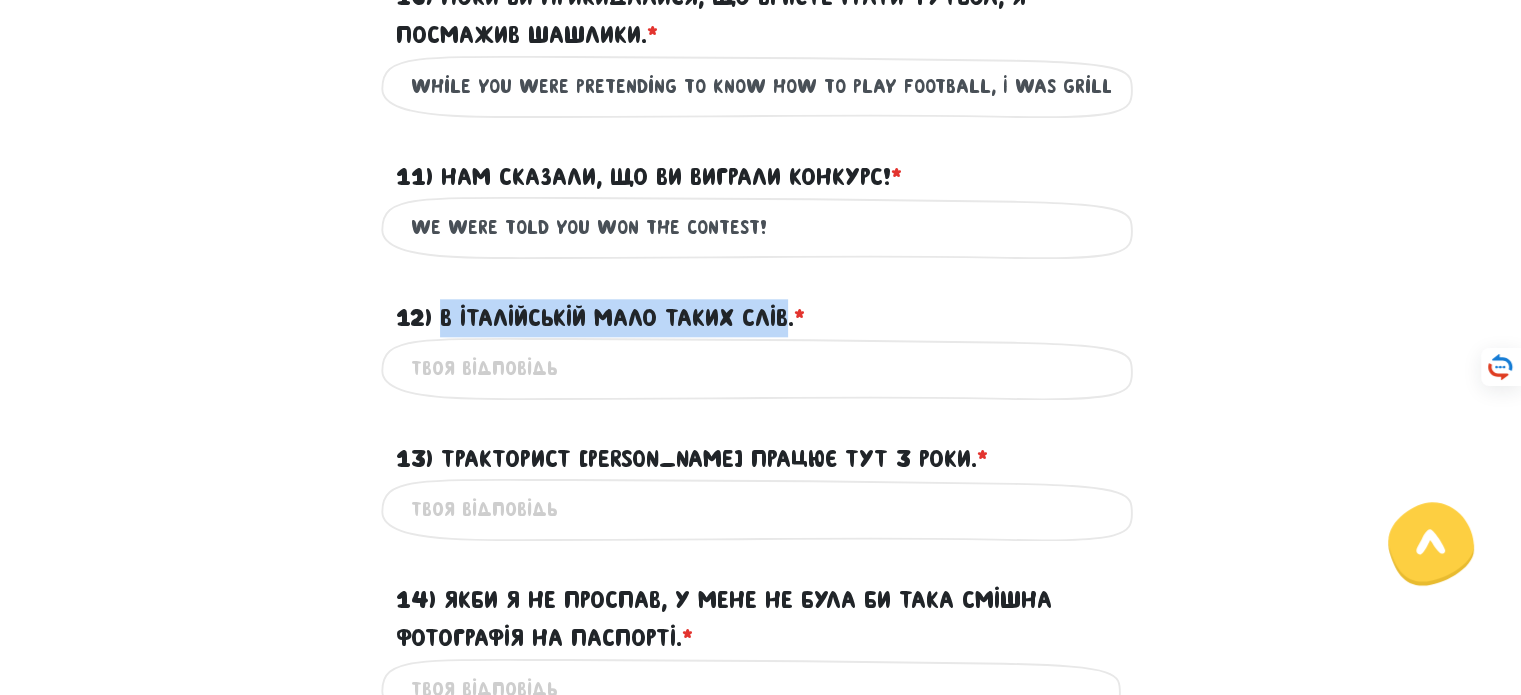 click on "12) В італійській мало таких слів. *
?" at bounding box center [600, 318] 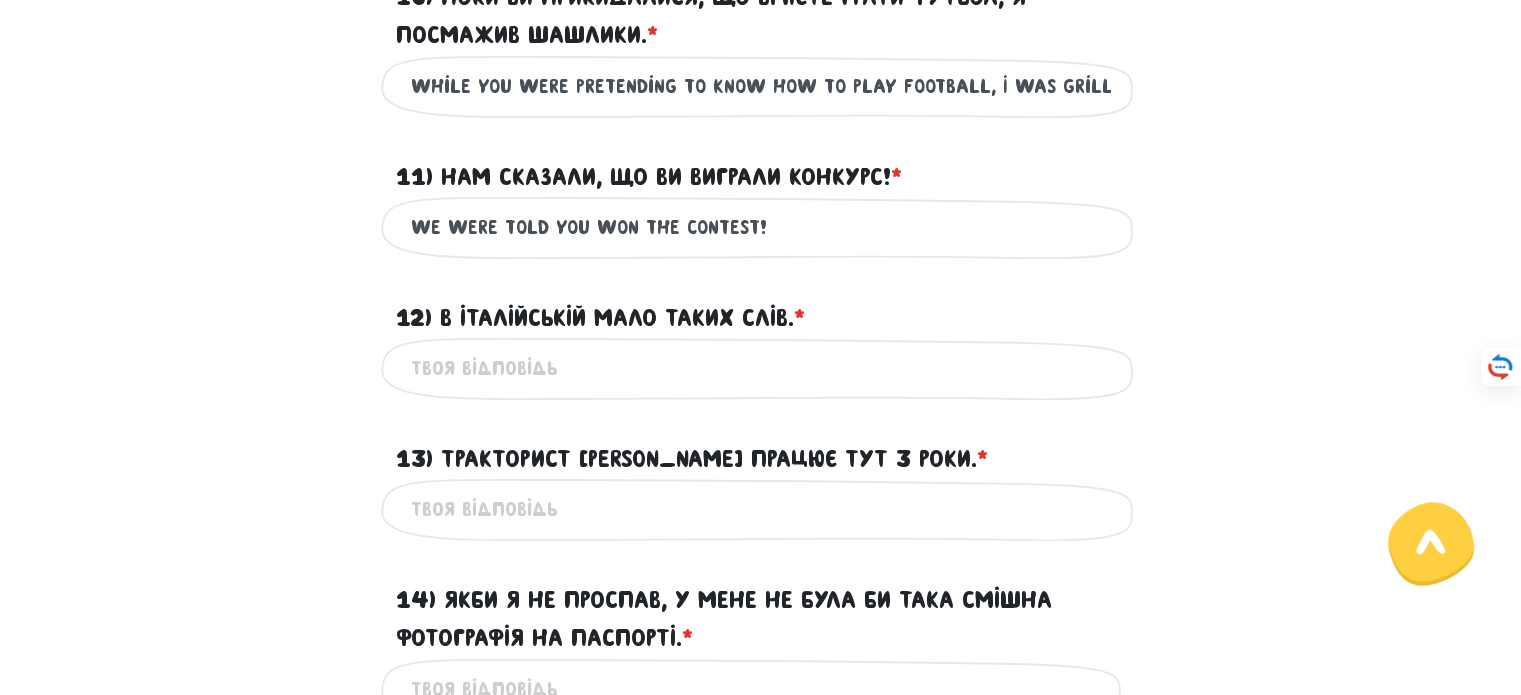 click on "12) В італійській мало таких слів. *
?" at bounding box center (761, 368) 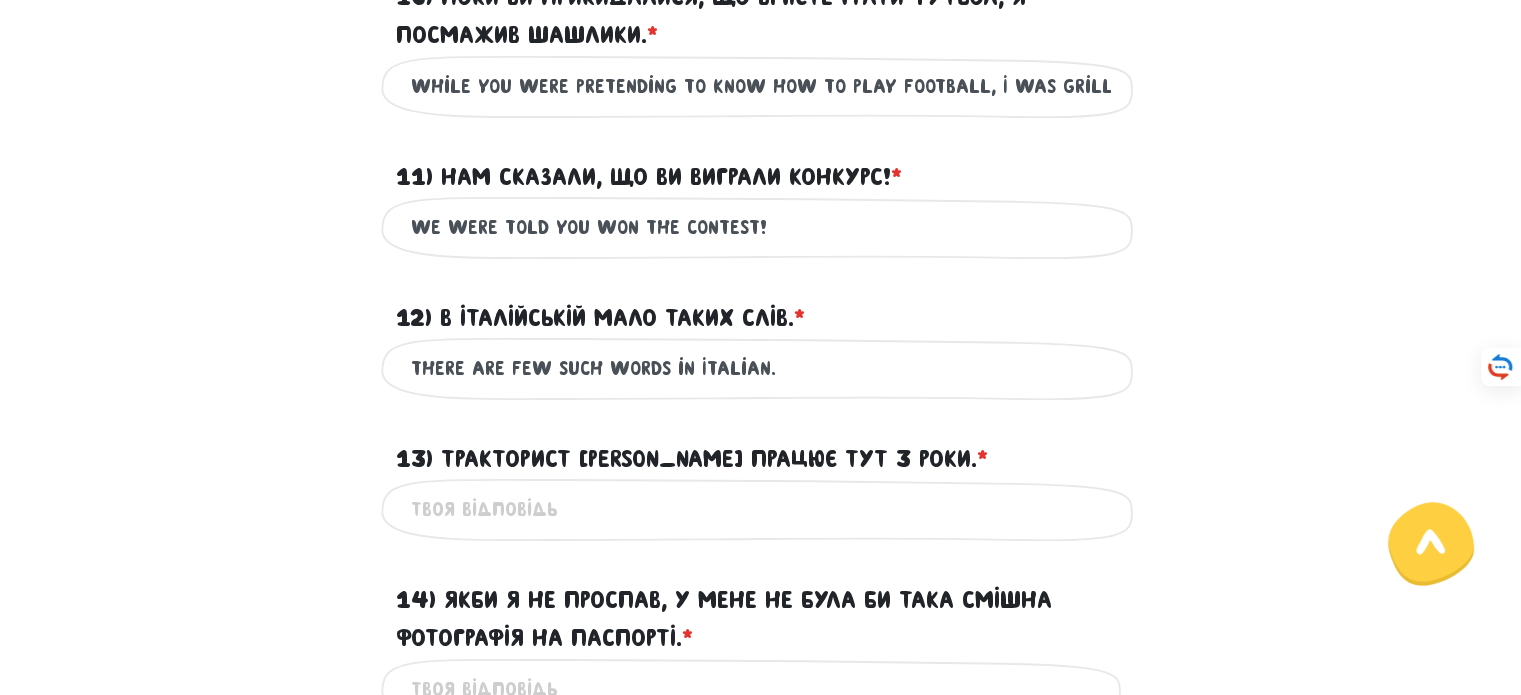 click on "There are few such words in Italian." at bounding box center (761, 368) 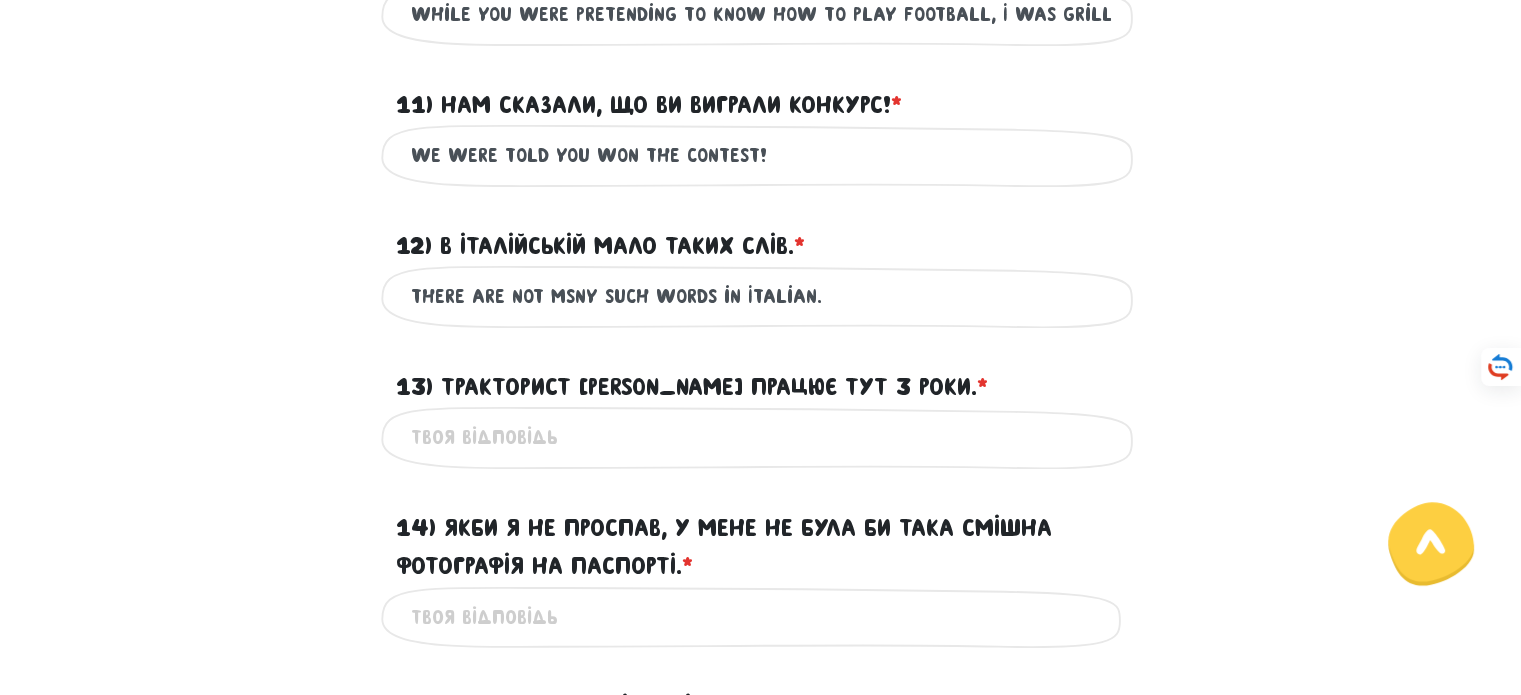 scroll, scrollTop: 2151, scrollLeft: 0, axis: vertical 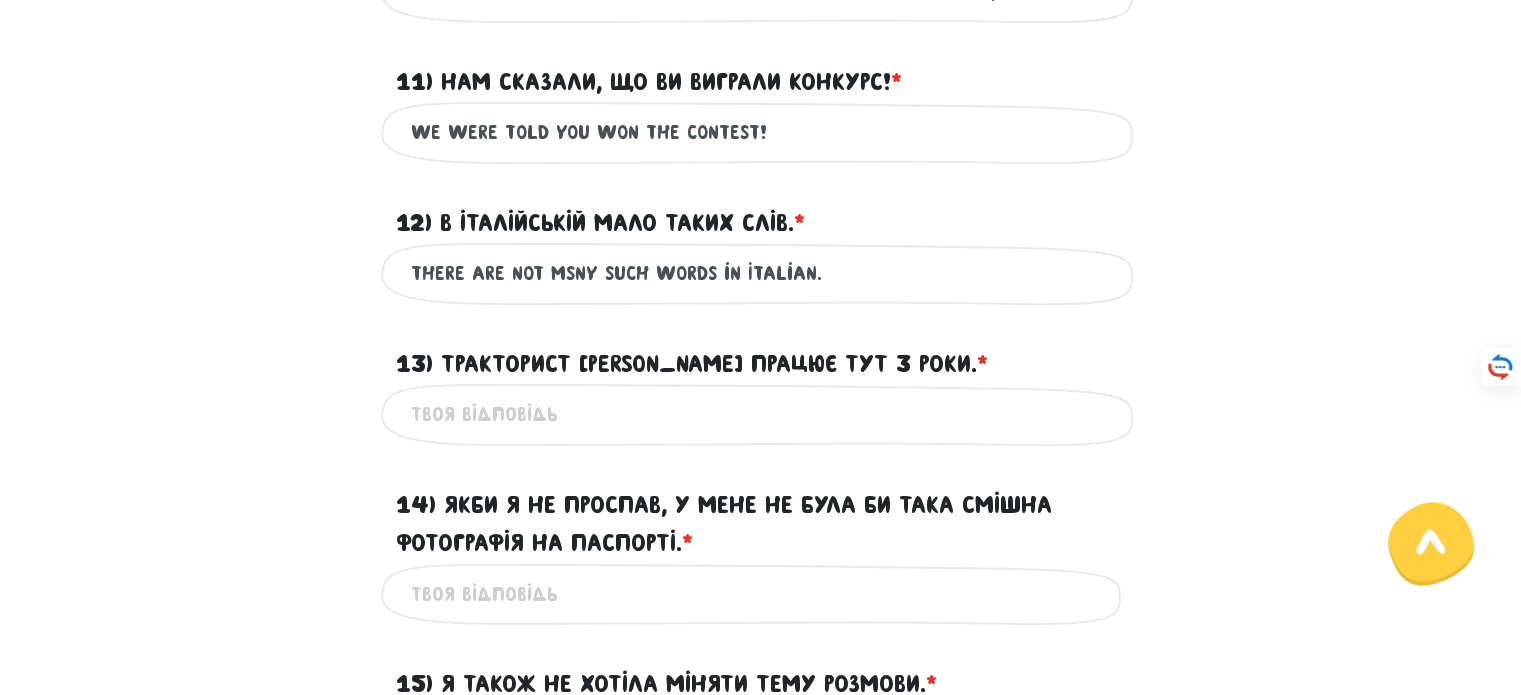 click on "There are not msny such words in Italian." at bounding box center [761, 273] 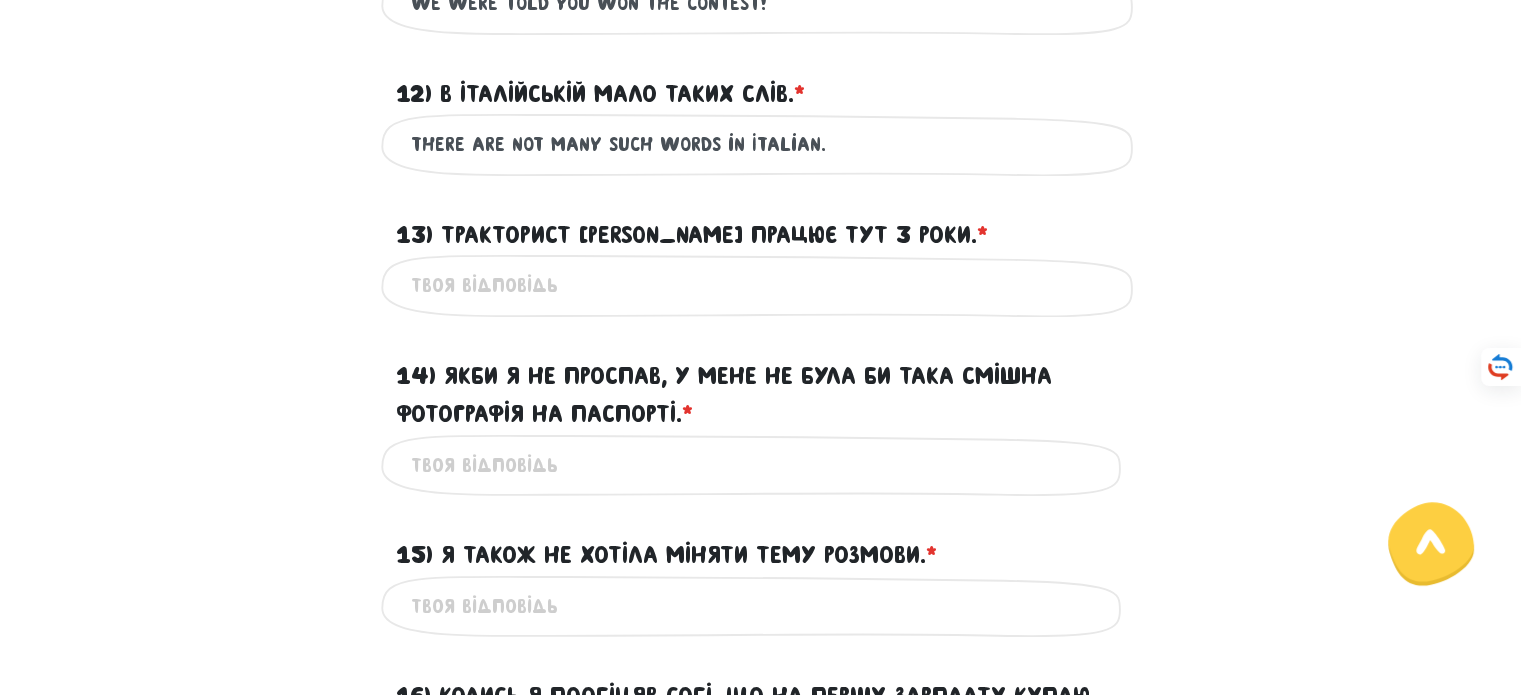scroll, scrollTop: 2283, scrollLeft: 0, axis: vertical 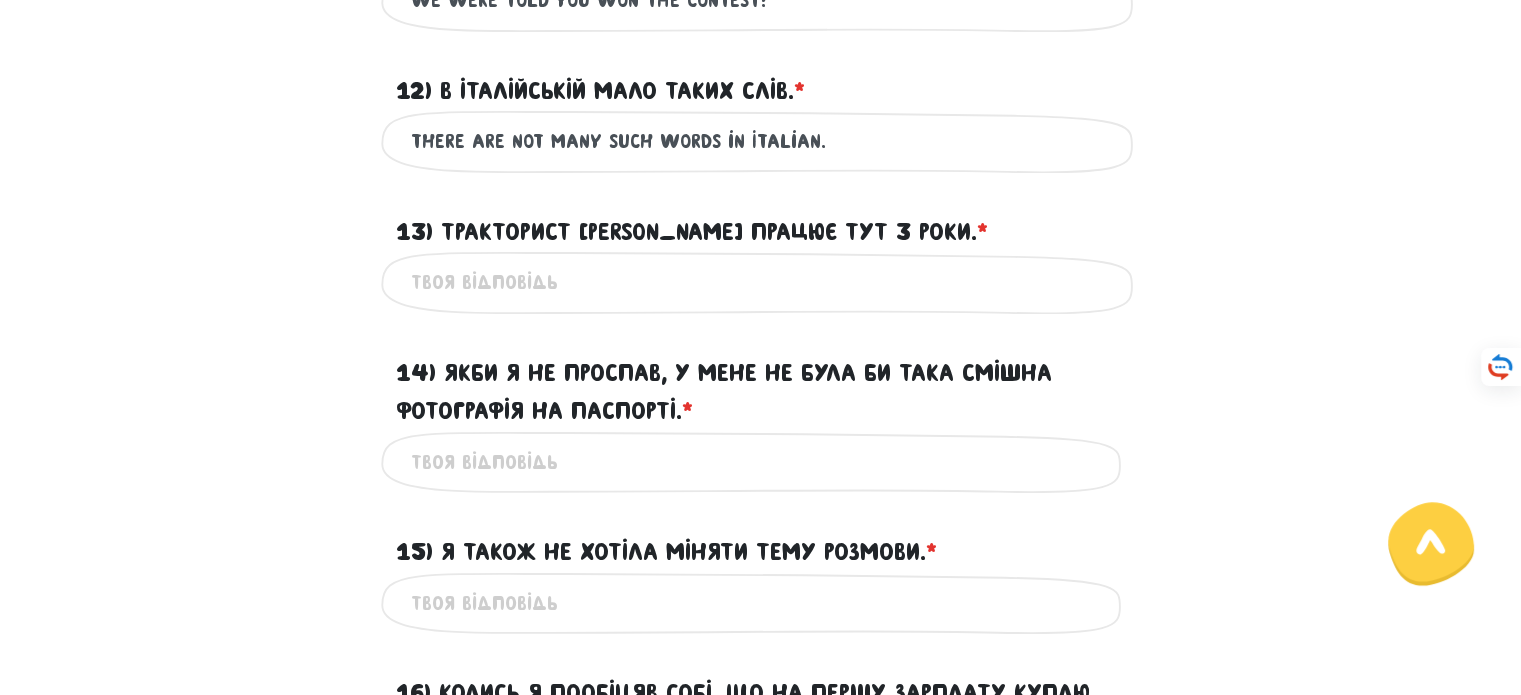 type on "There are not many such words in Italian." 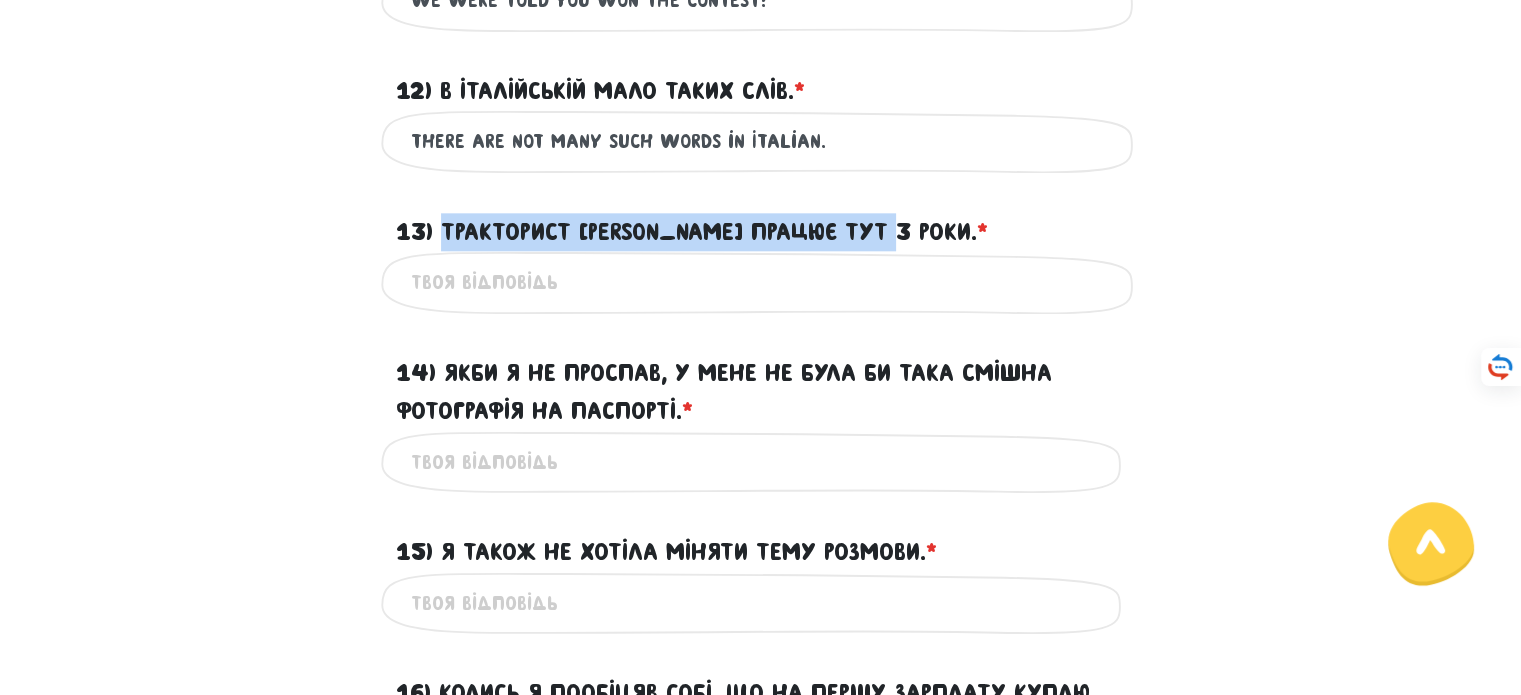drag, startPoint x: 900, startPoint y: 271, endPoint x: 439, endPoint y: 279, distance: 461.0694 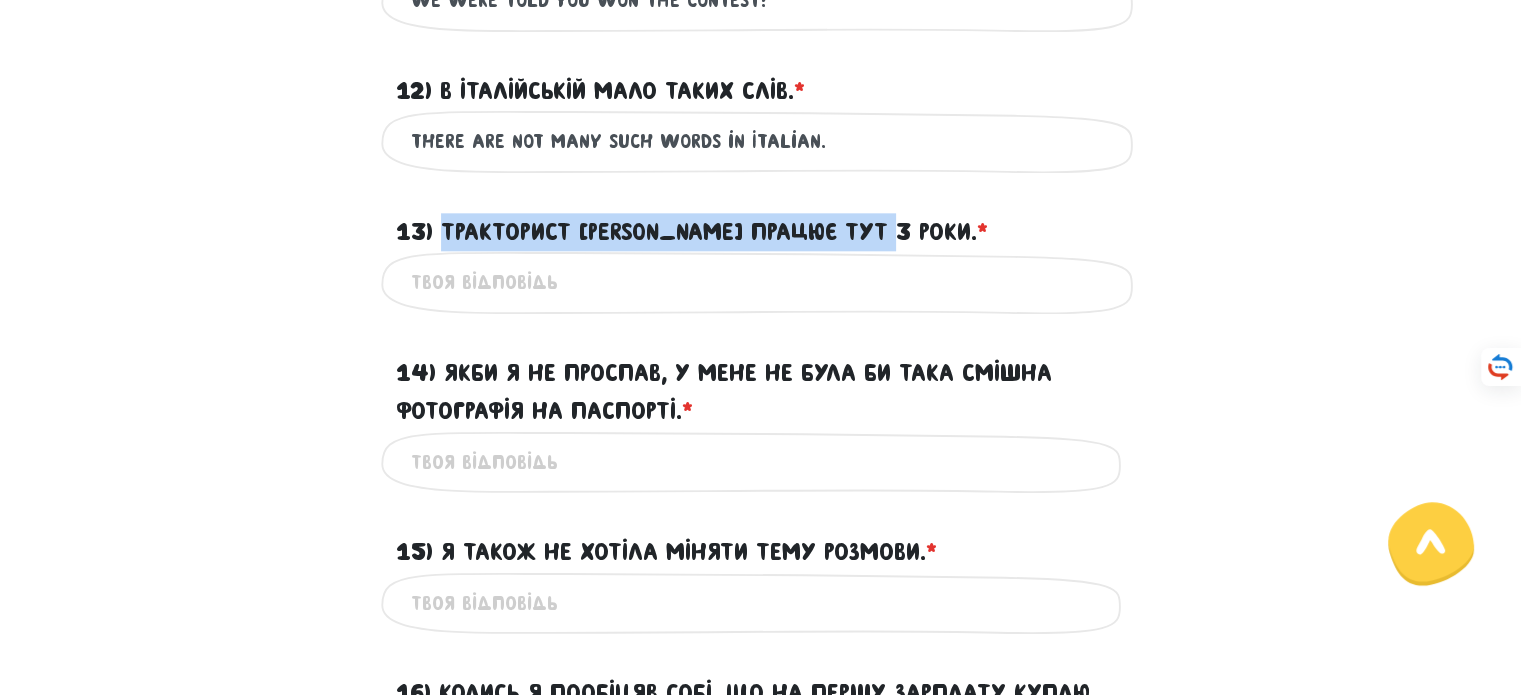 click on "13) Тракторист [PERSON_NAME] працює тут 3 роки. *
?" at bounding box center [692, 232] 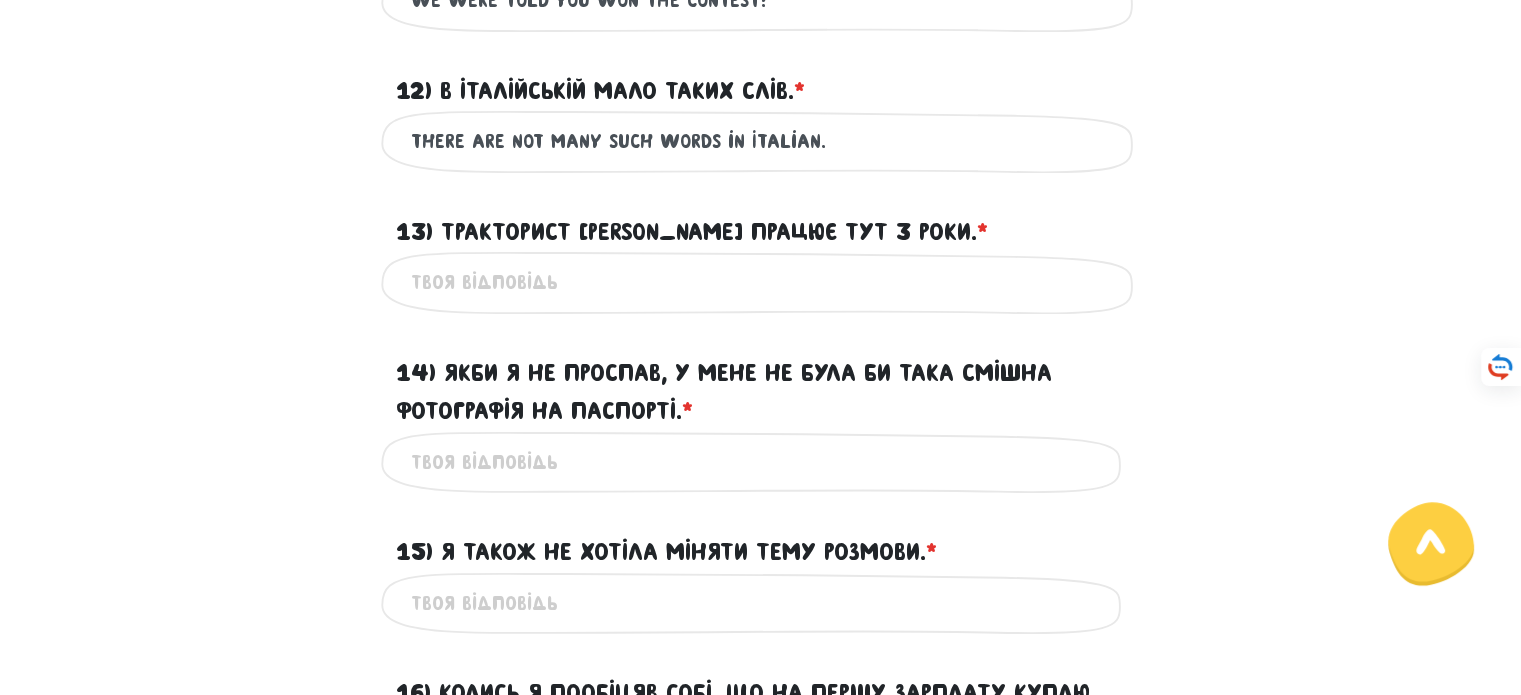 click on "13) Тракторист [PERSON_NAME] працює тут 3 роки. *
?" at bounding box center (761, 282) 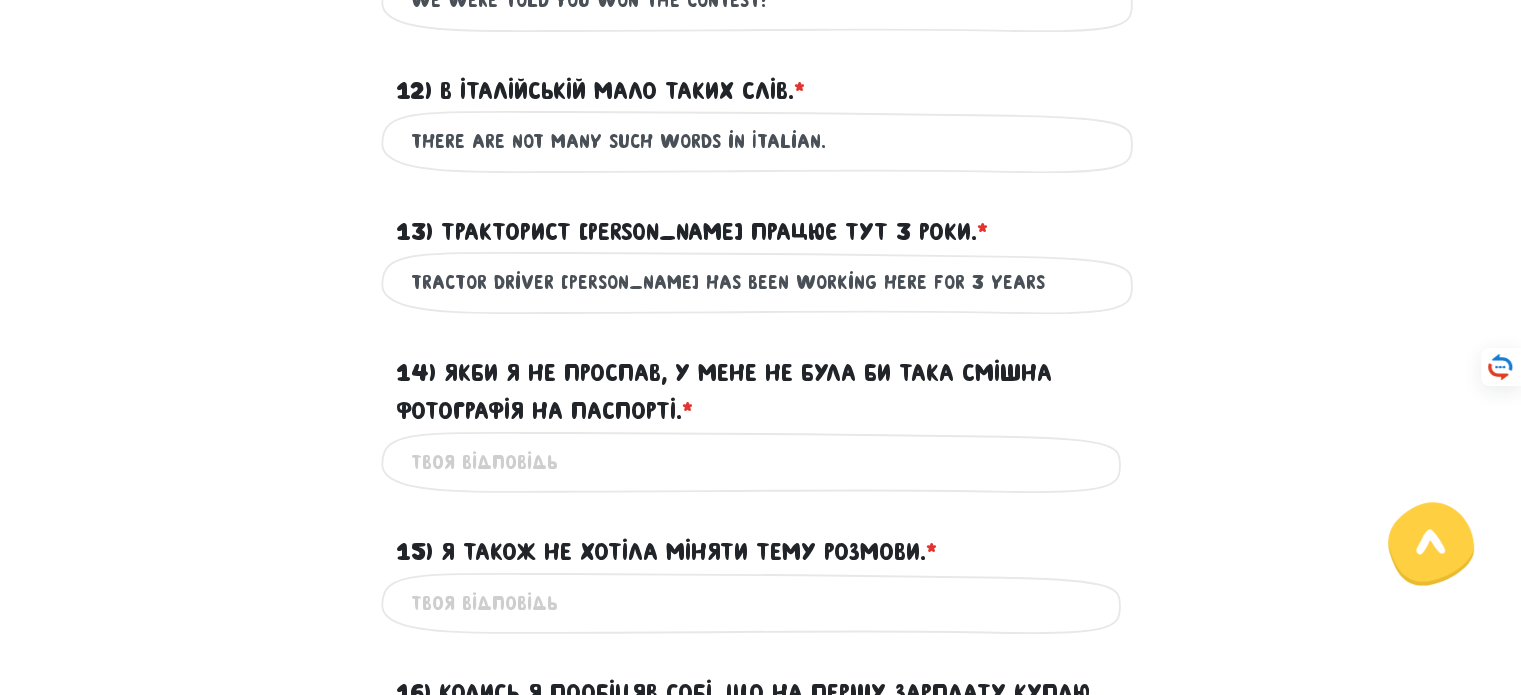 type on "Tractor driver [PERSON_NAME] has been working here for 3 years" 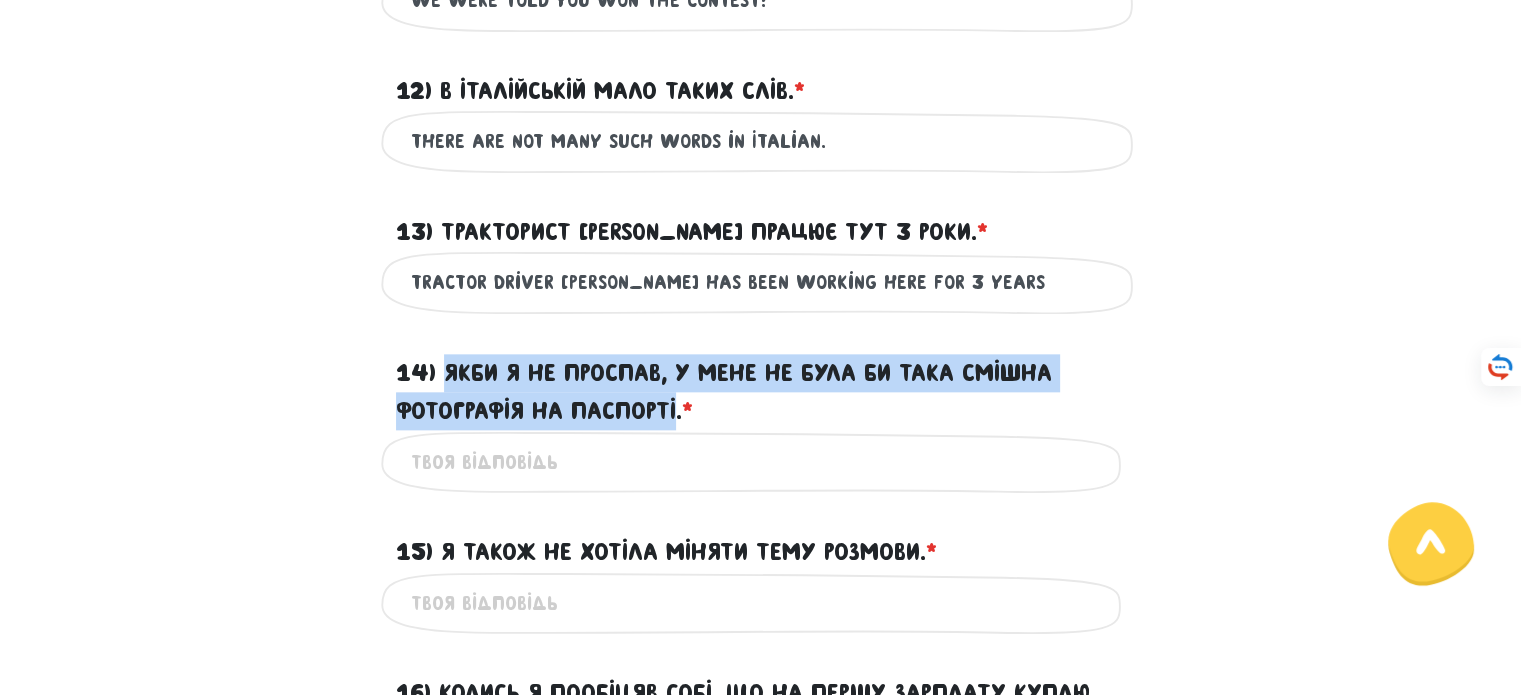 drag, startPoint x: 681, startPoint y: 452, endPoint x: 446, endPoint y: 403, distance: 240.05415 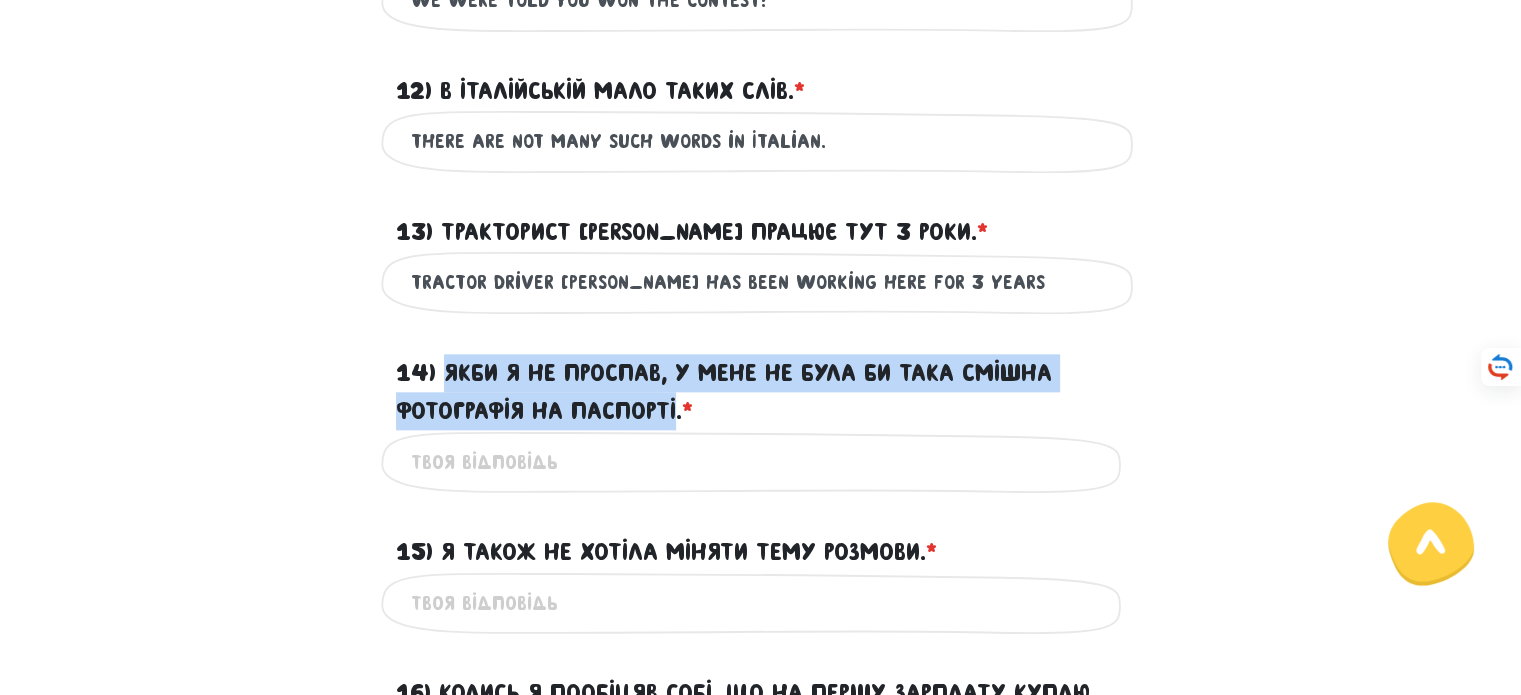 click on "14) Якби я не проспав, у мене не була би така смішна фотографія на паспорті. *
?" at bounding box center [761, 392] 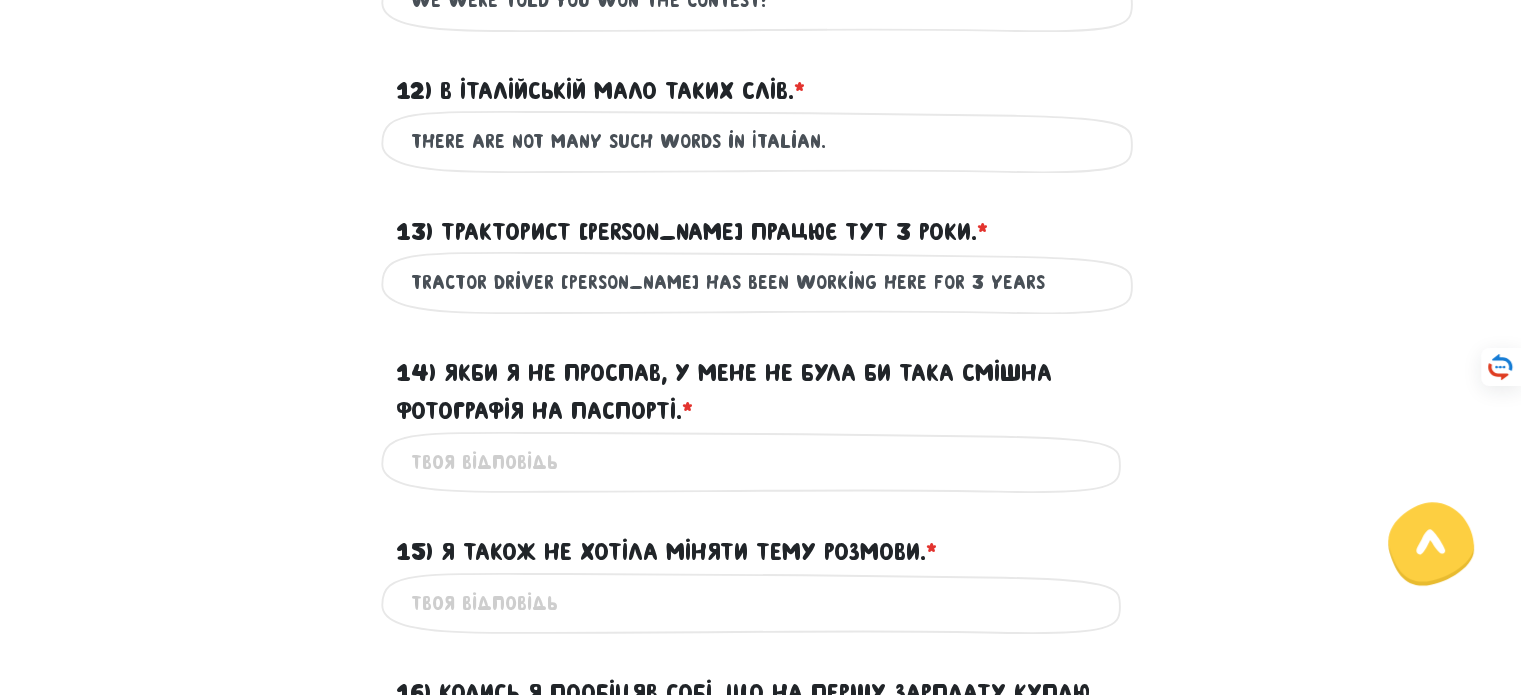 click on "14) Якби я не проспав, у мене не була би така смішна фотографія на паспорті. *
?" at bounding box center [761, 462] 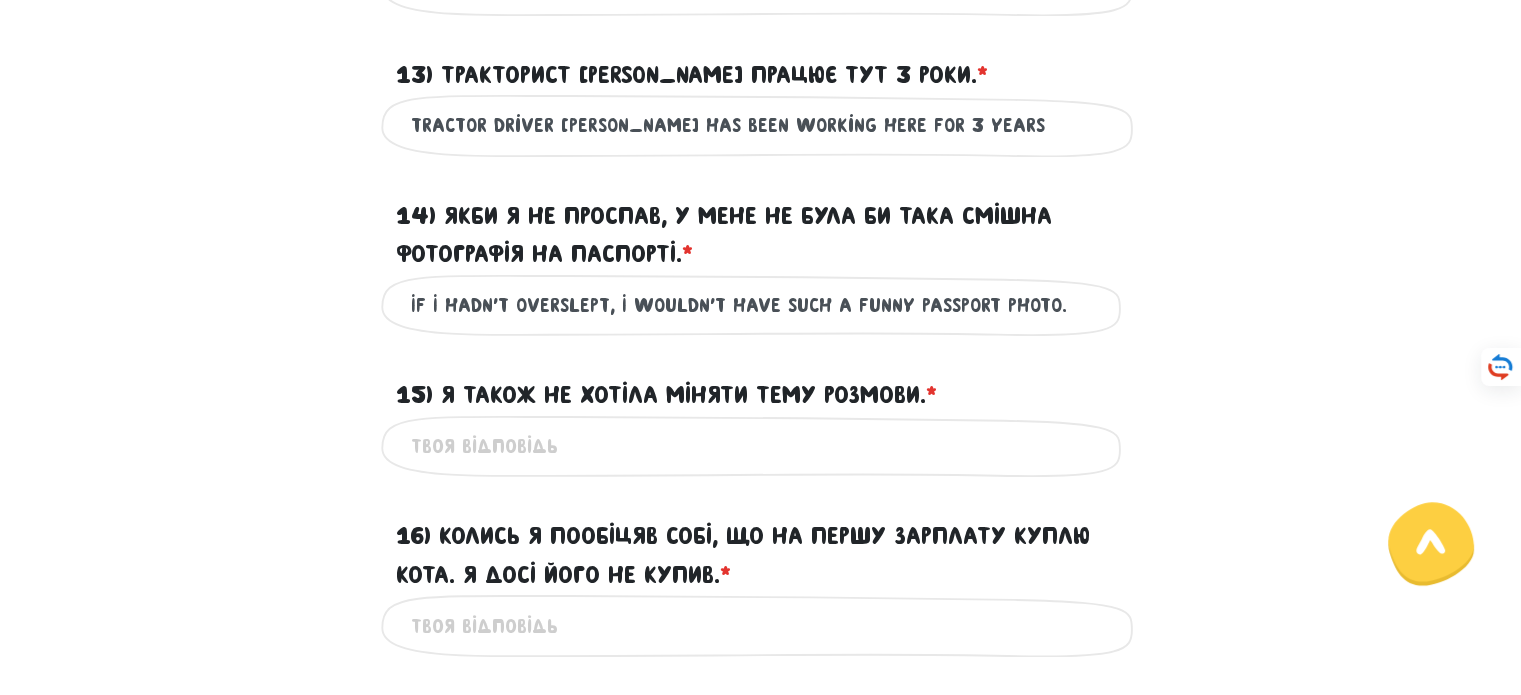 scroll, scrollTop: 2442, scrollLeft: 0, axis: vertical 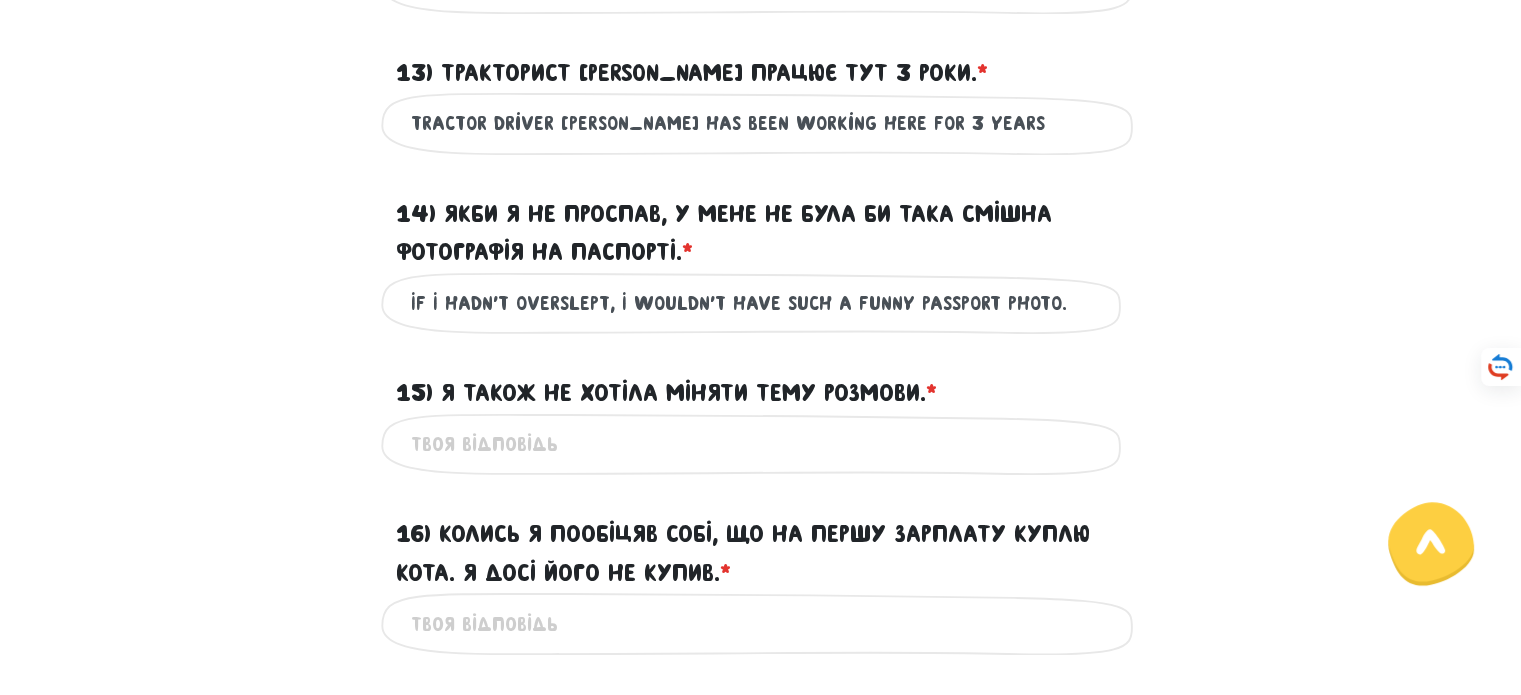 click on "If I hadn't overslept, I wouldn't have such a funny passport photo." at bounding box center (761, 303) 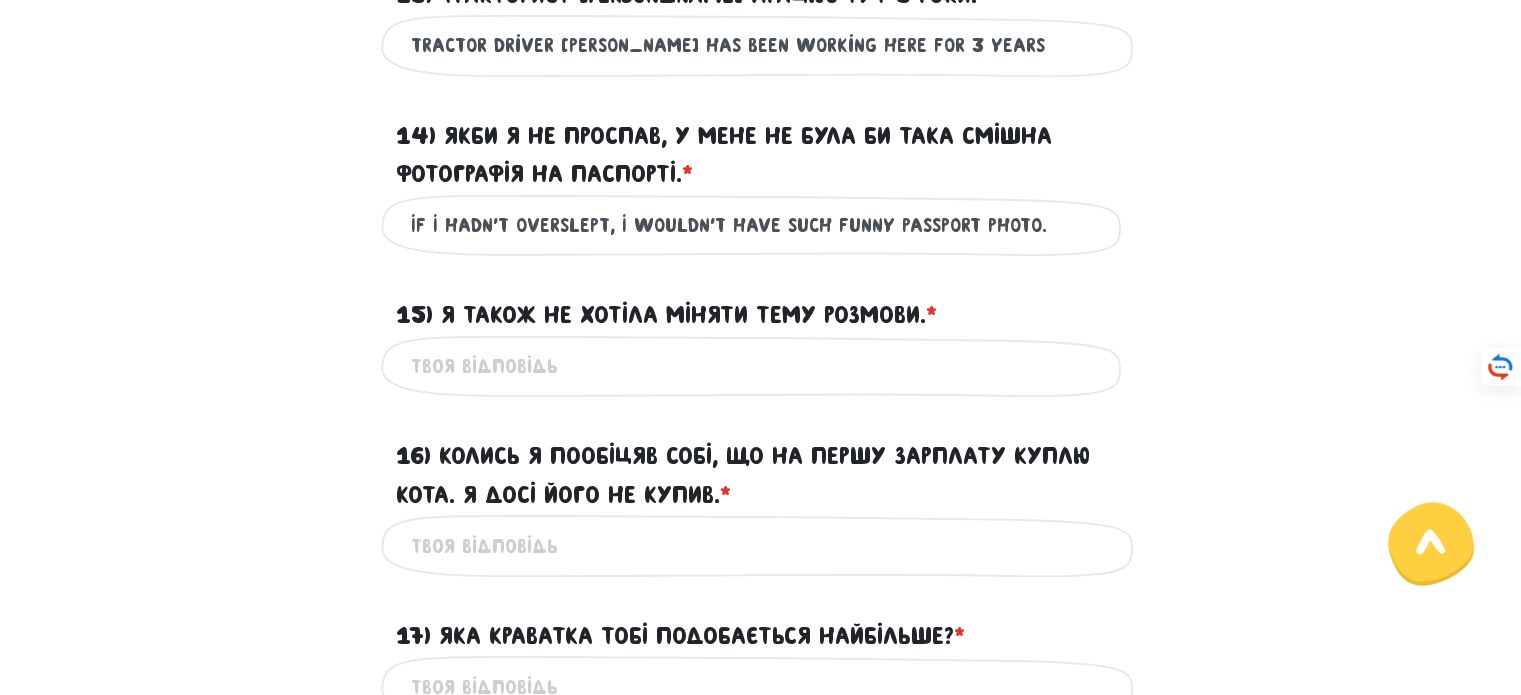 scroll, scrollTop: 2534, scrollLeft: 0, axis: vertical 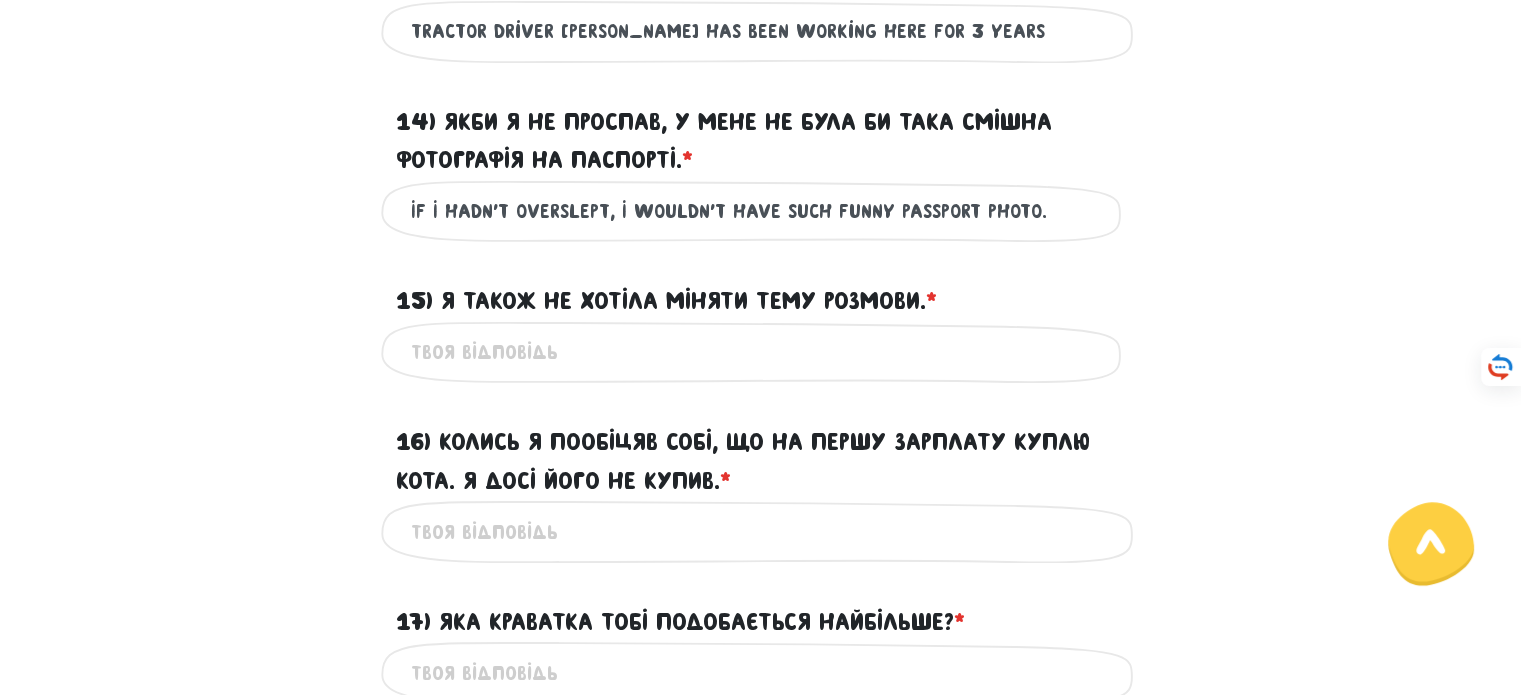 type on "If I hadn't overslept, I wouldn't have such funny passport photo." 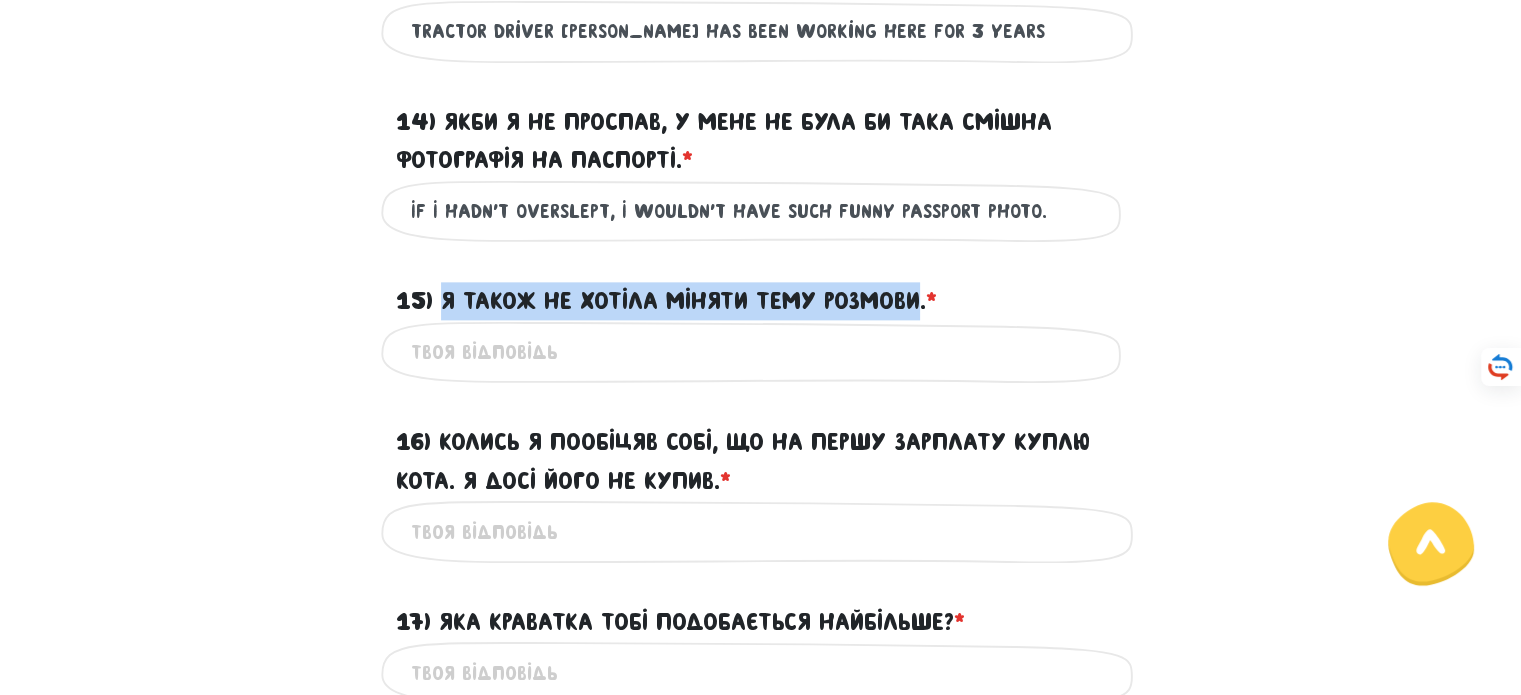 drag, startPoint x: 920, startPoint y: 334, endPoint x: 442, endPoint y: 341, distance: 478.05124 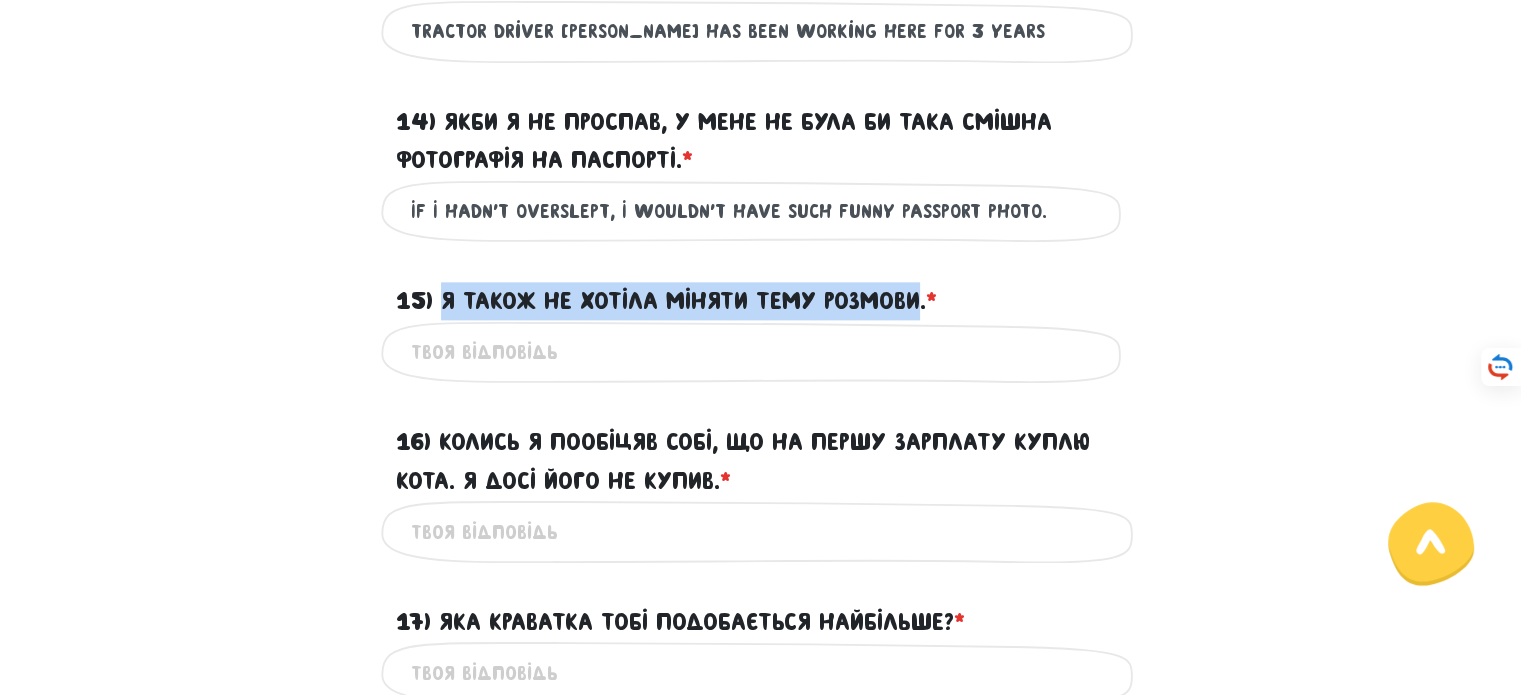 click on "15) Я також не хотіла міняти тему розмови. *
?" at bounding box center (666, 301) 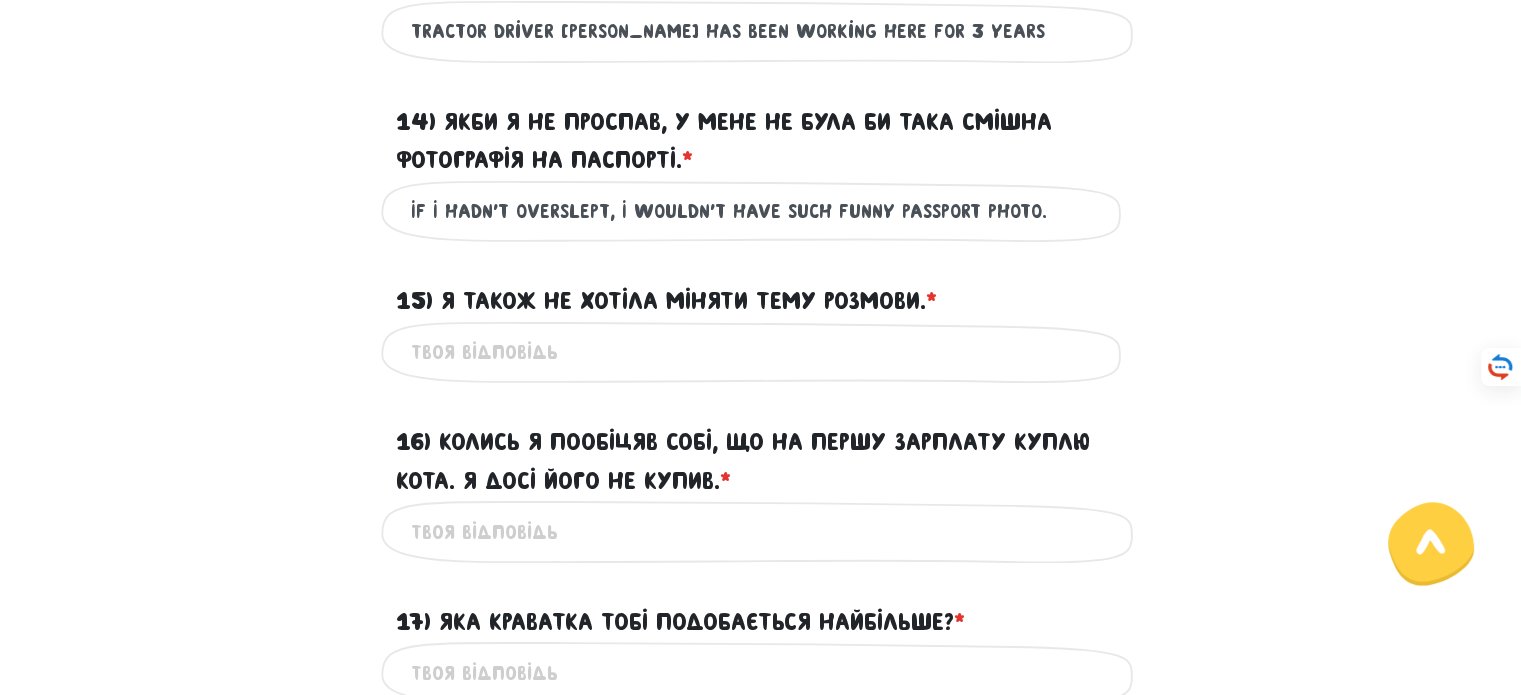 click on "15) Я також не хотіла міняти тему розмови. *
?" at bounding box center (761, 352) 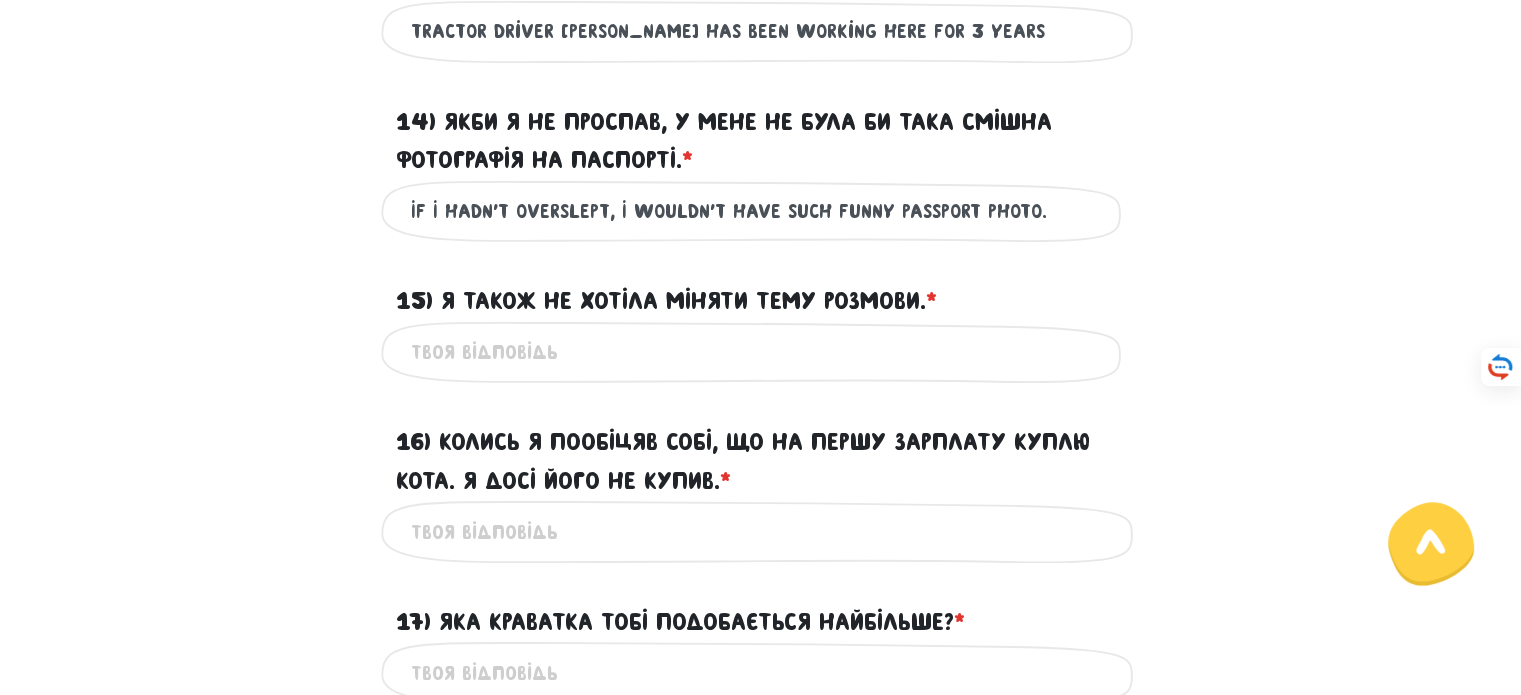 paste on "I also didn't want to change the subject of the conversation." 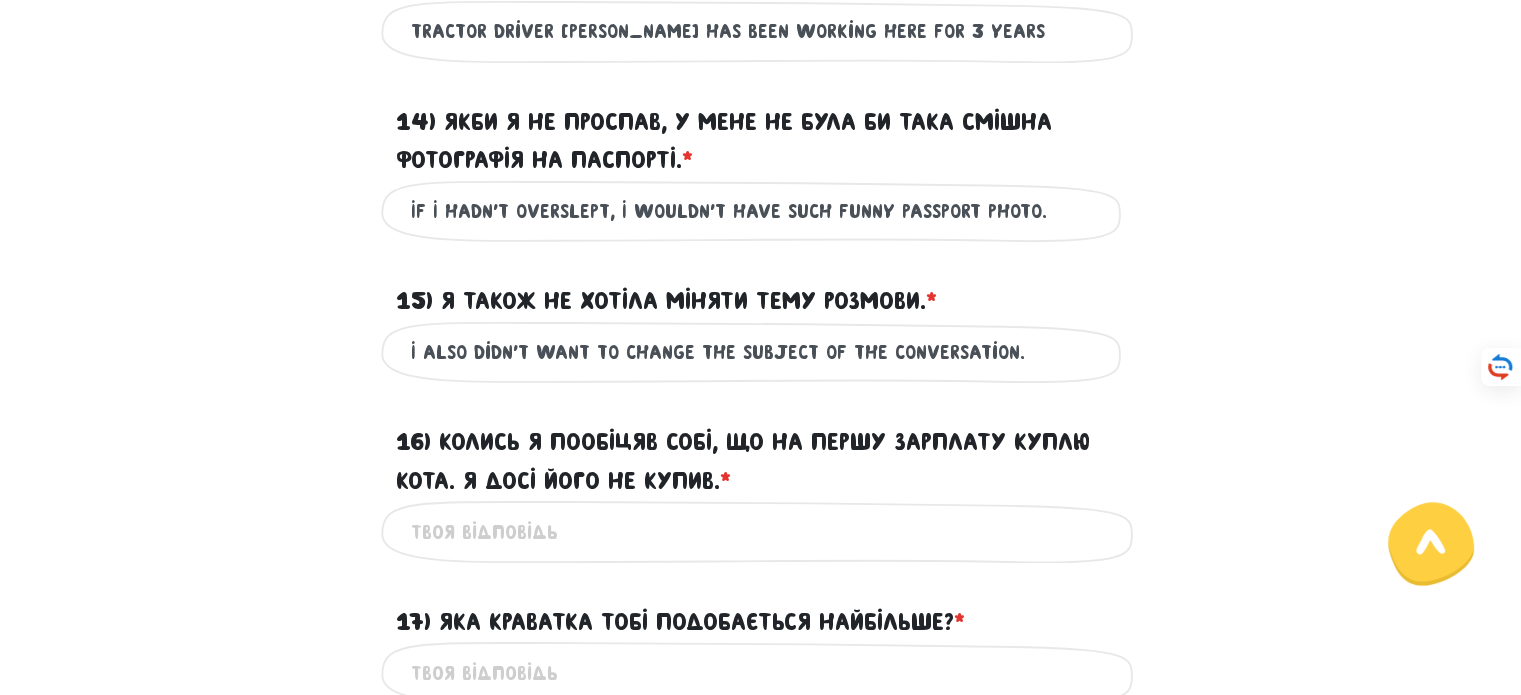 drag, startPoint x: 808, startPoint y: 391, endPoint x: 695, endPoint y: 384, distance: 113.216606 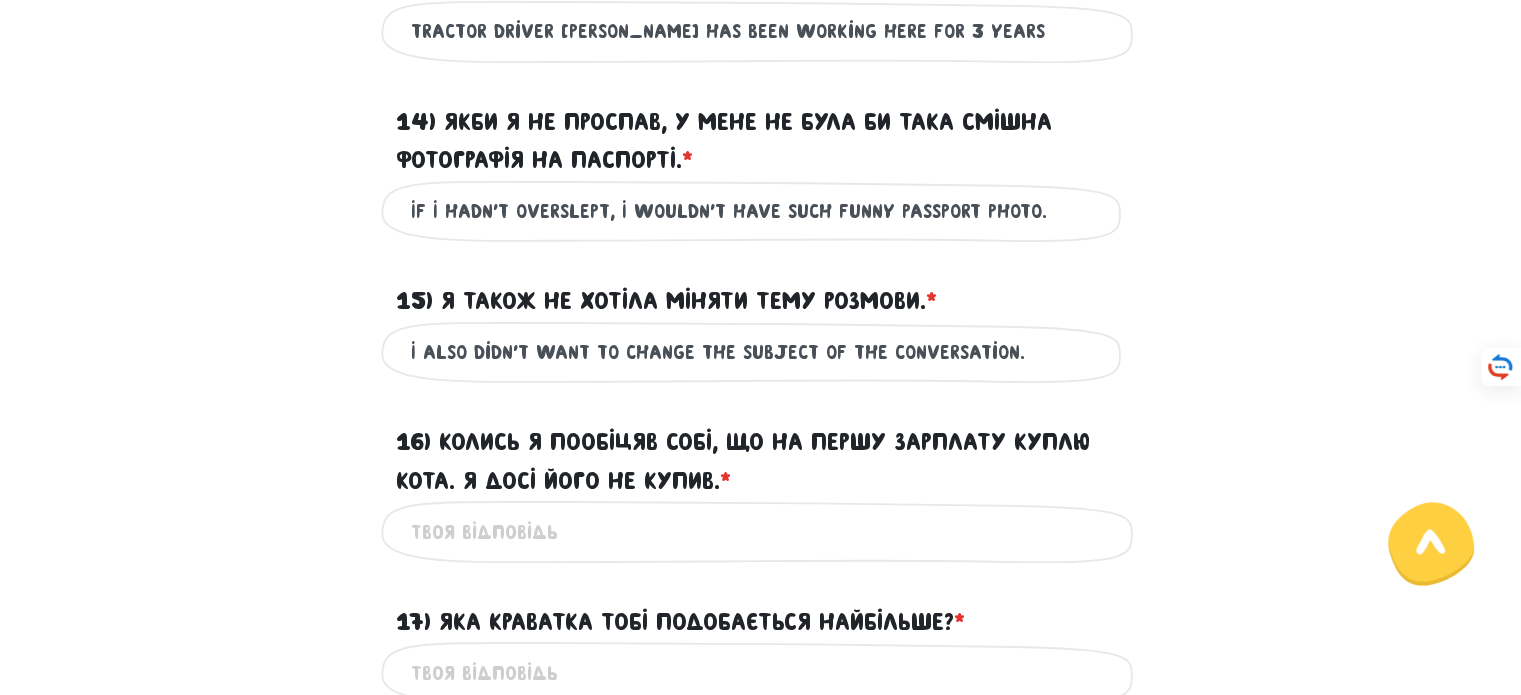 click on "I also didn't want to change the subject of the conversation." at bounding box center (761, 352) 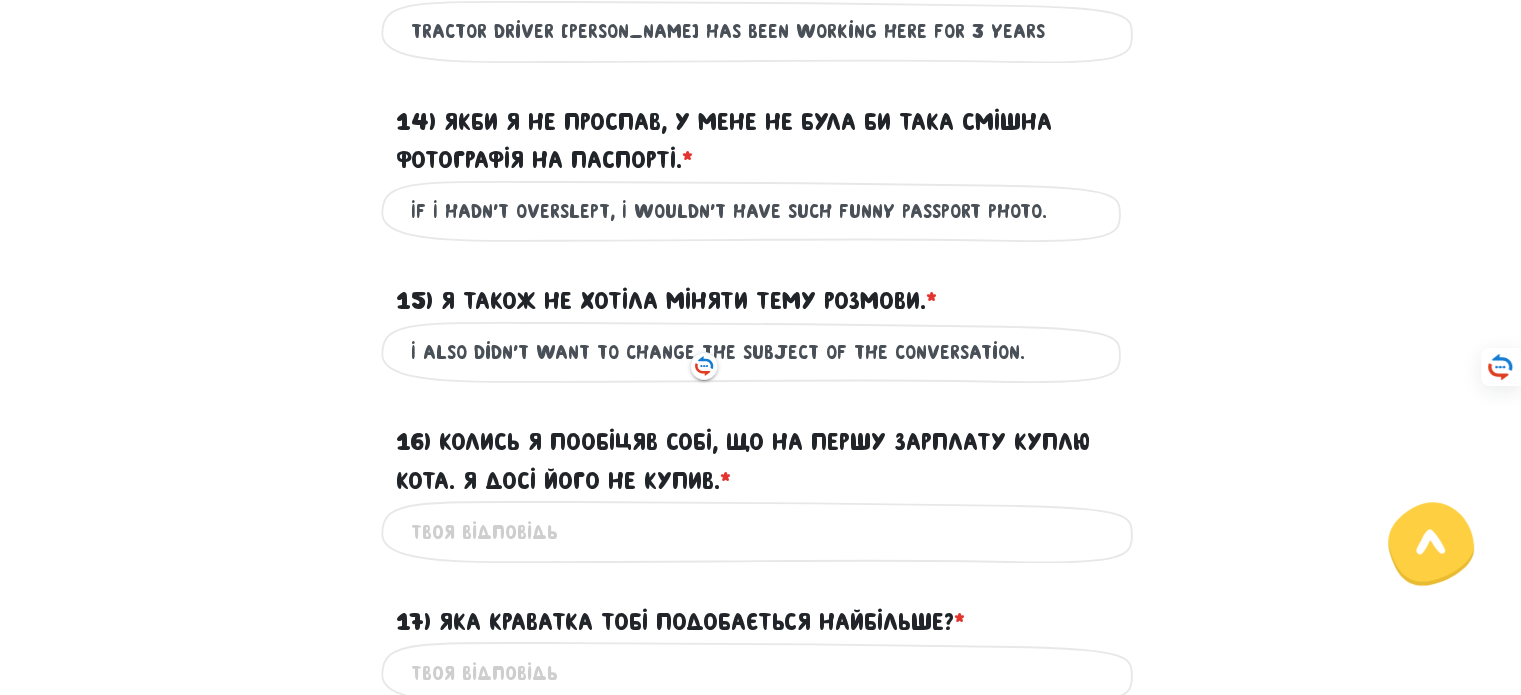 paste on "opic" 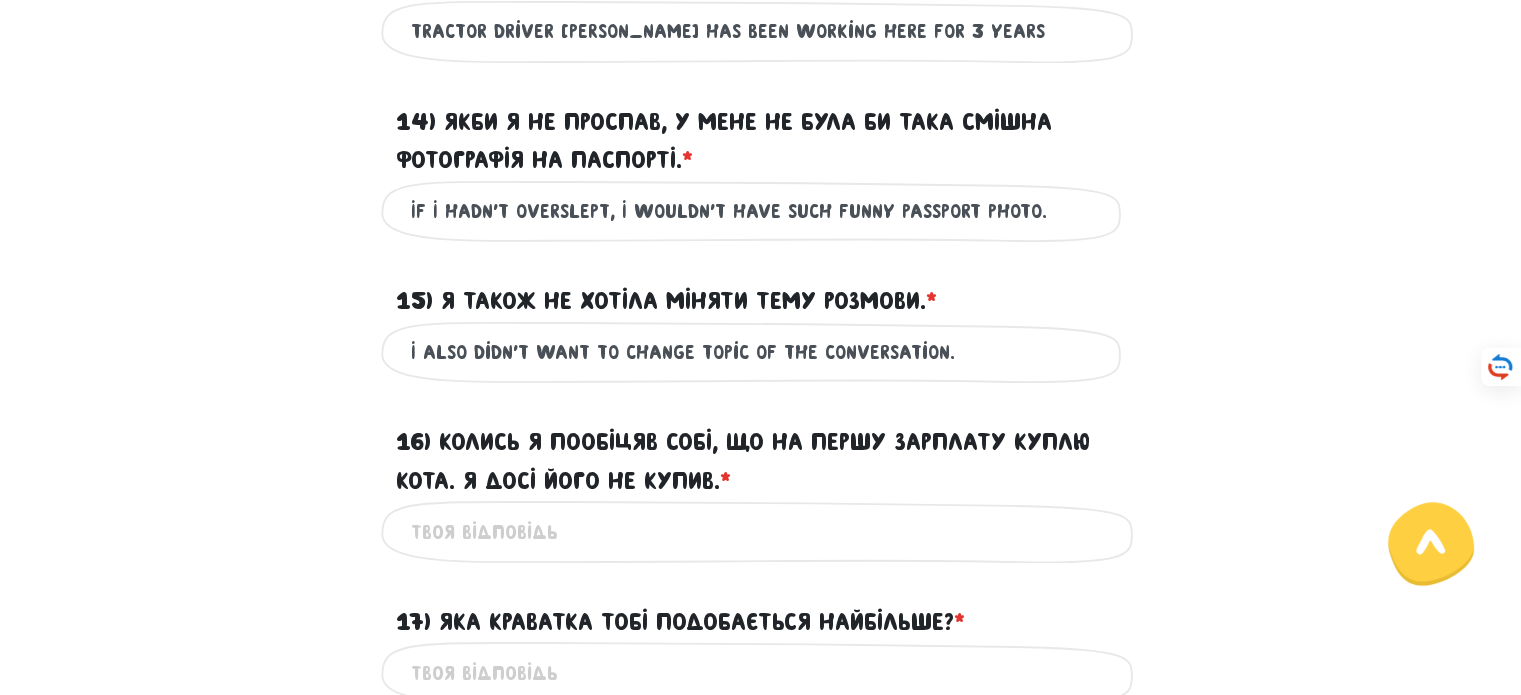 drag, startPoint x: 972, startPoint y: 385, endPoint x: 772, endPoint y: 391, distance: 200.08998 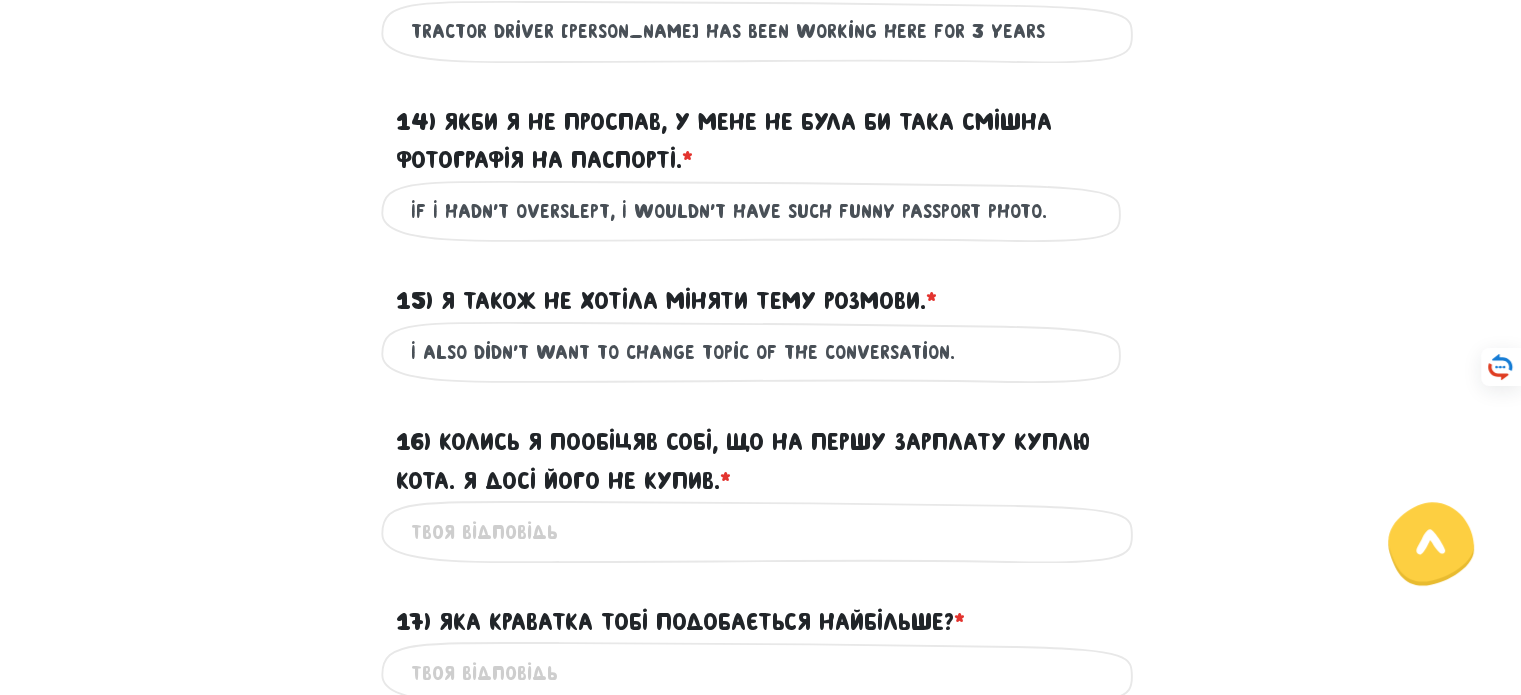 click on "I also didn't want to change topic of the conversation." at bounding box center [761, 352] 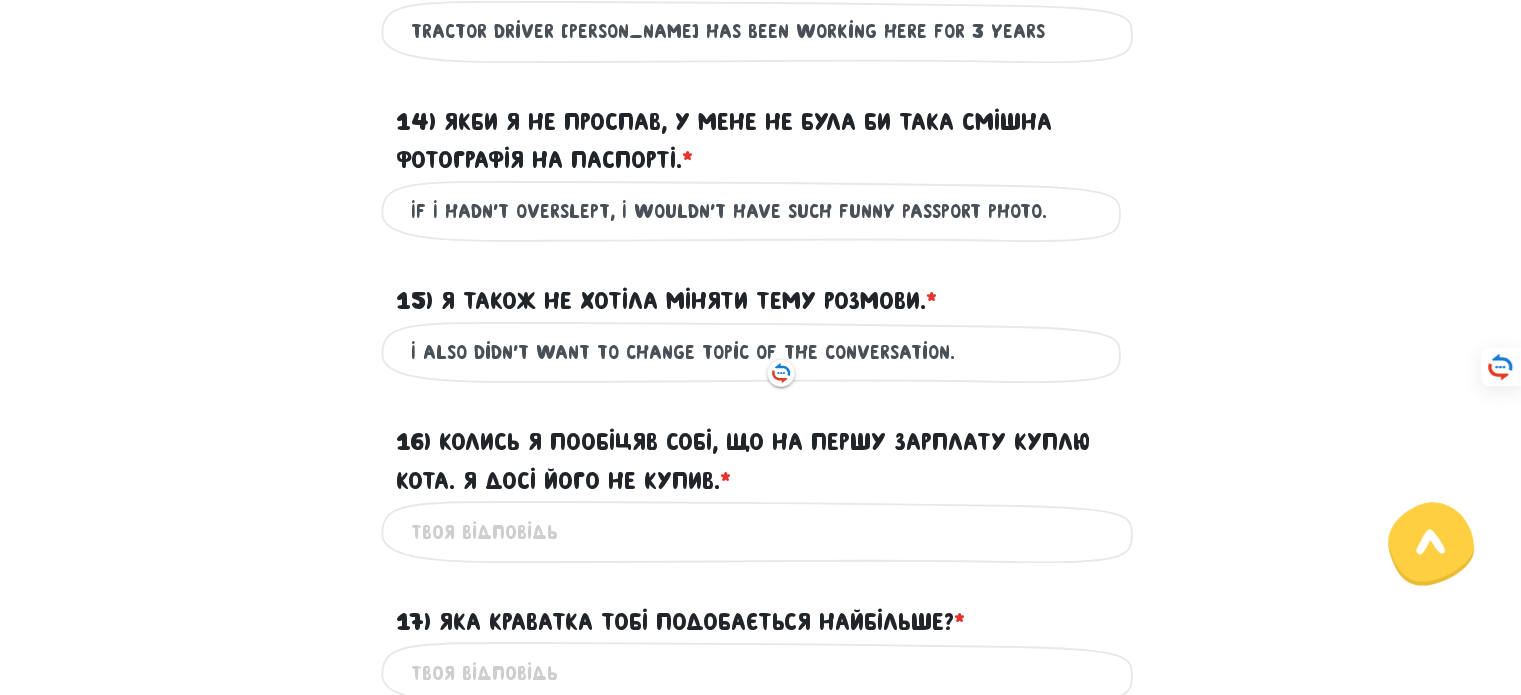 paste on "discussion" 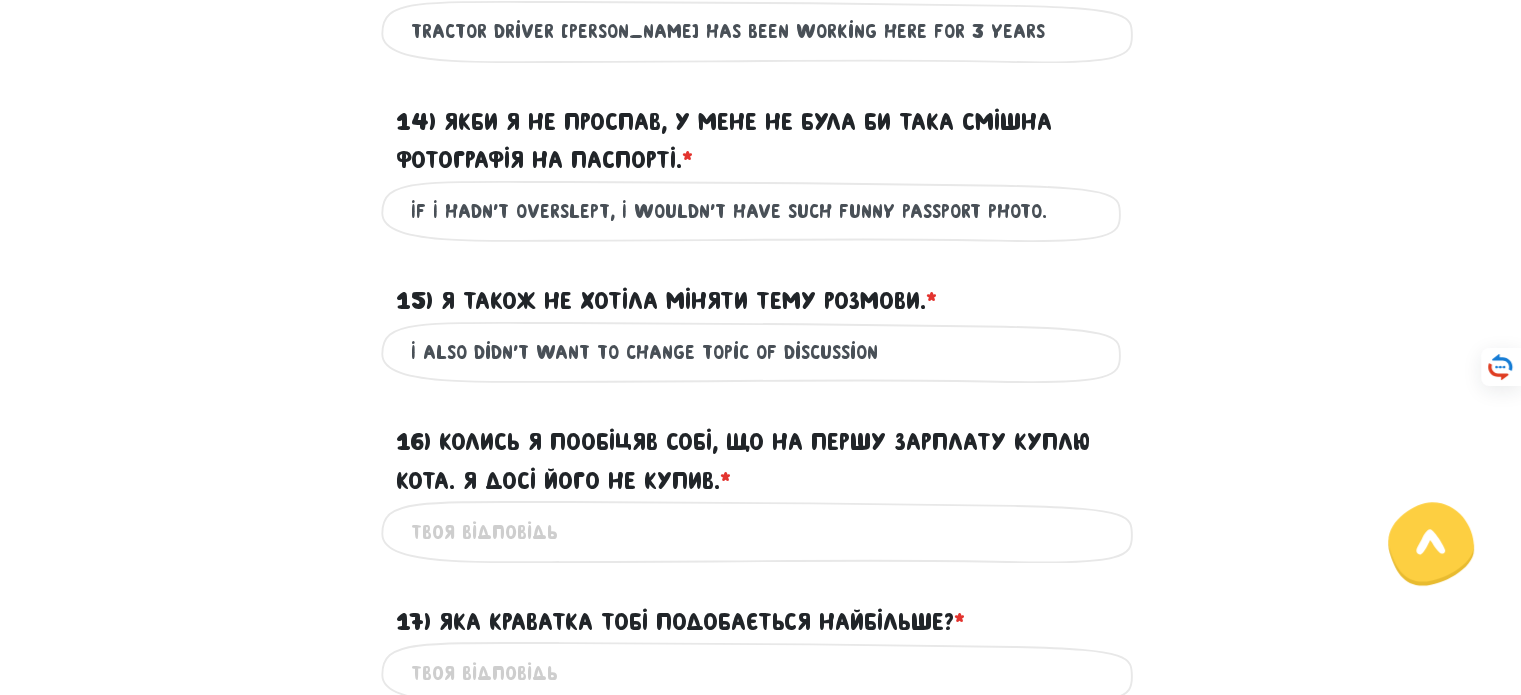 click on "I also didn't want to change topic of discussion" at bounding box center (761, 352) 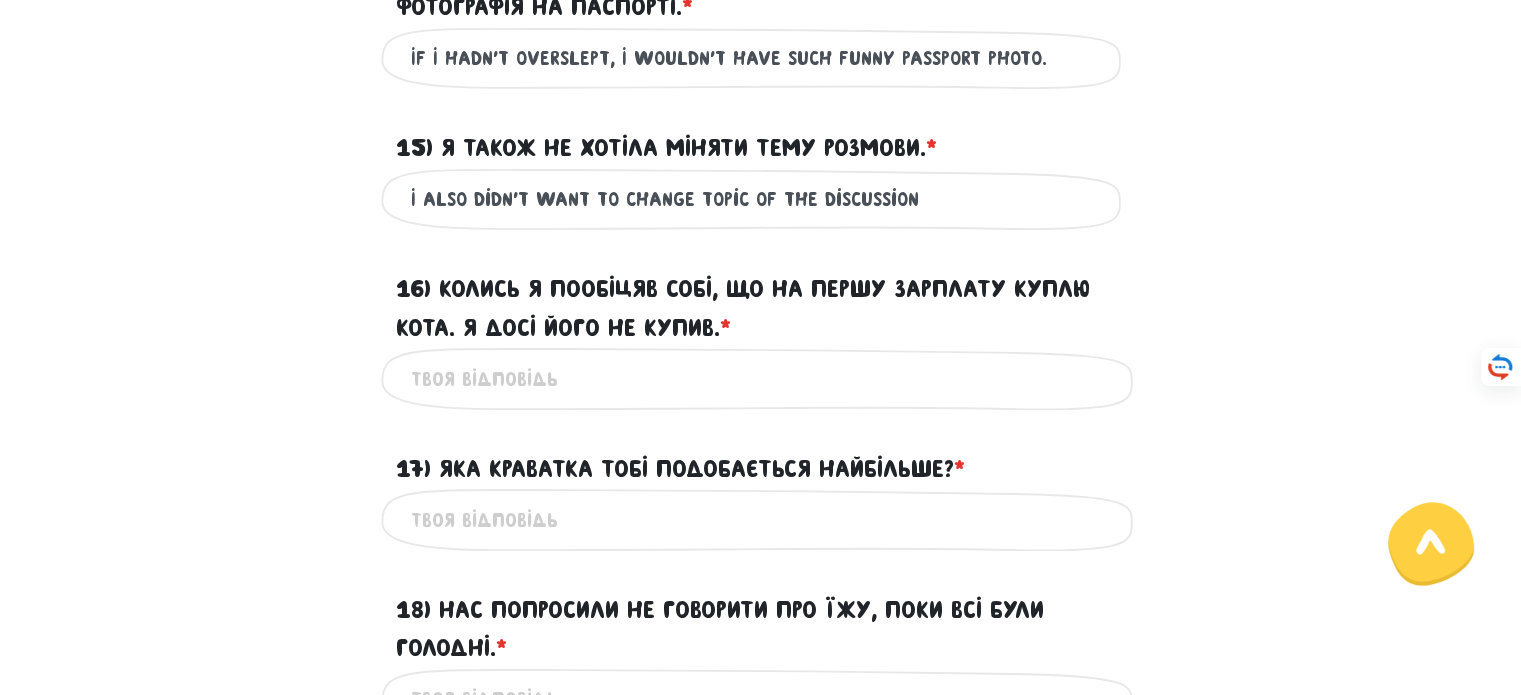 scroll, scrollTop: 2688, scrollLeft: 0, axis: vertical 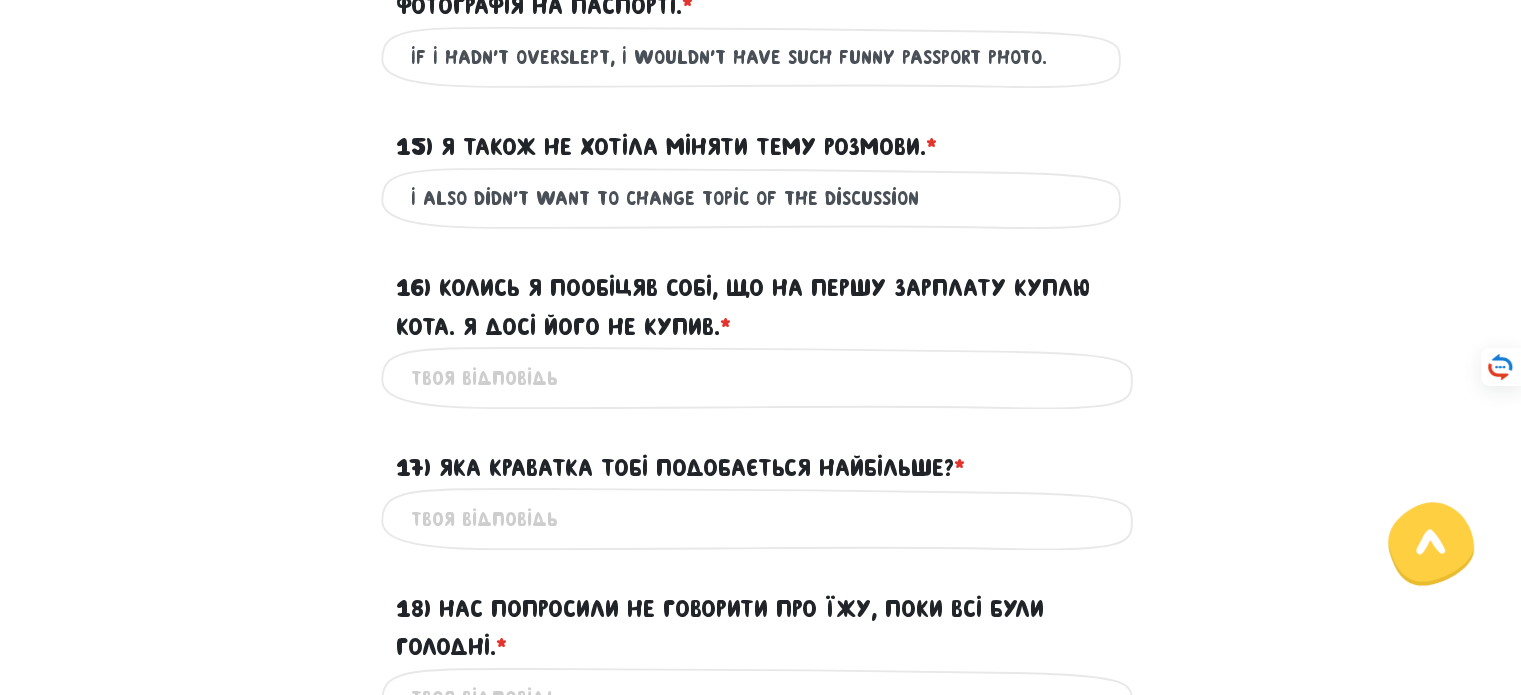 type on "I also didn't want to change topic of the discussion" 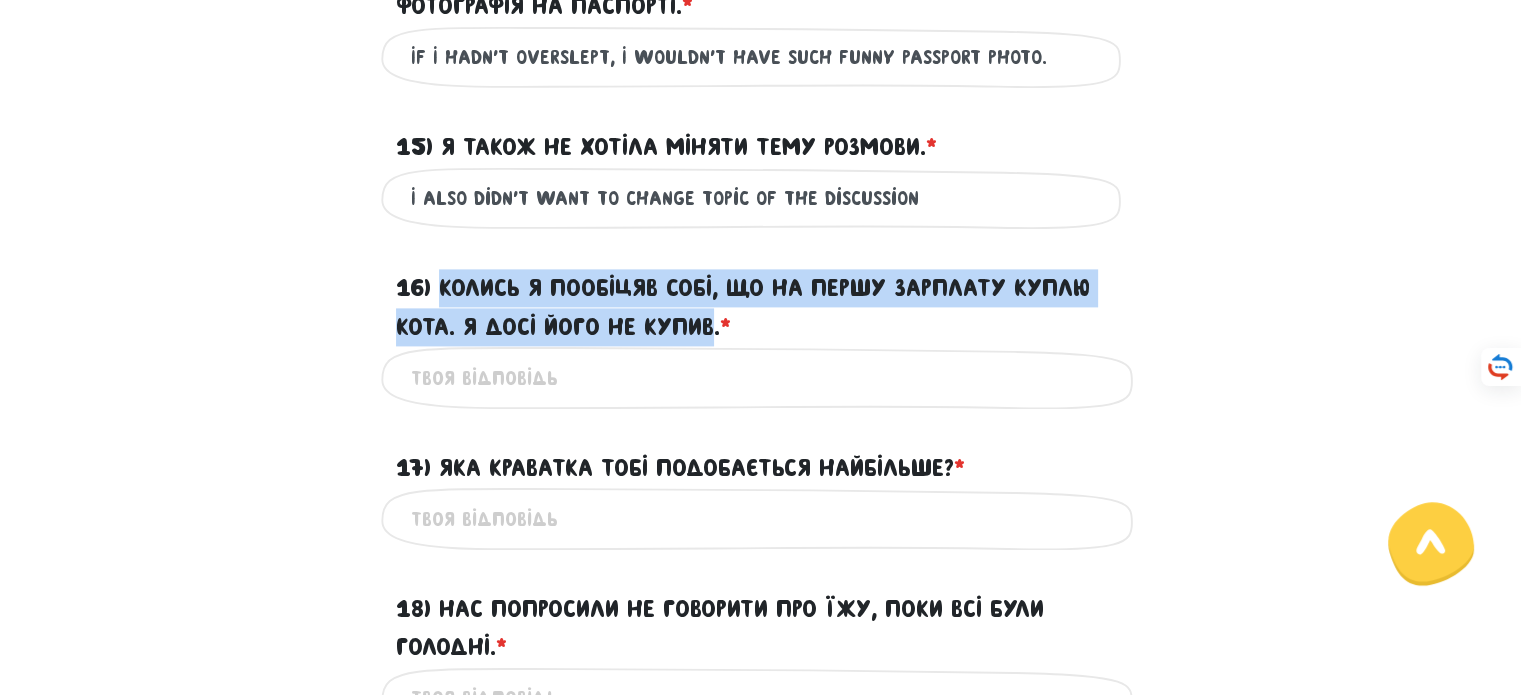 drag, startPoint x: 716, startPoint y: 366, endPoint x: 438, endPoint y: 328, distance: 280.5851 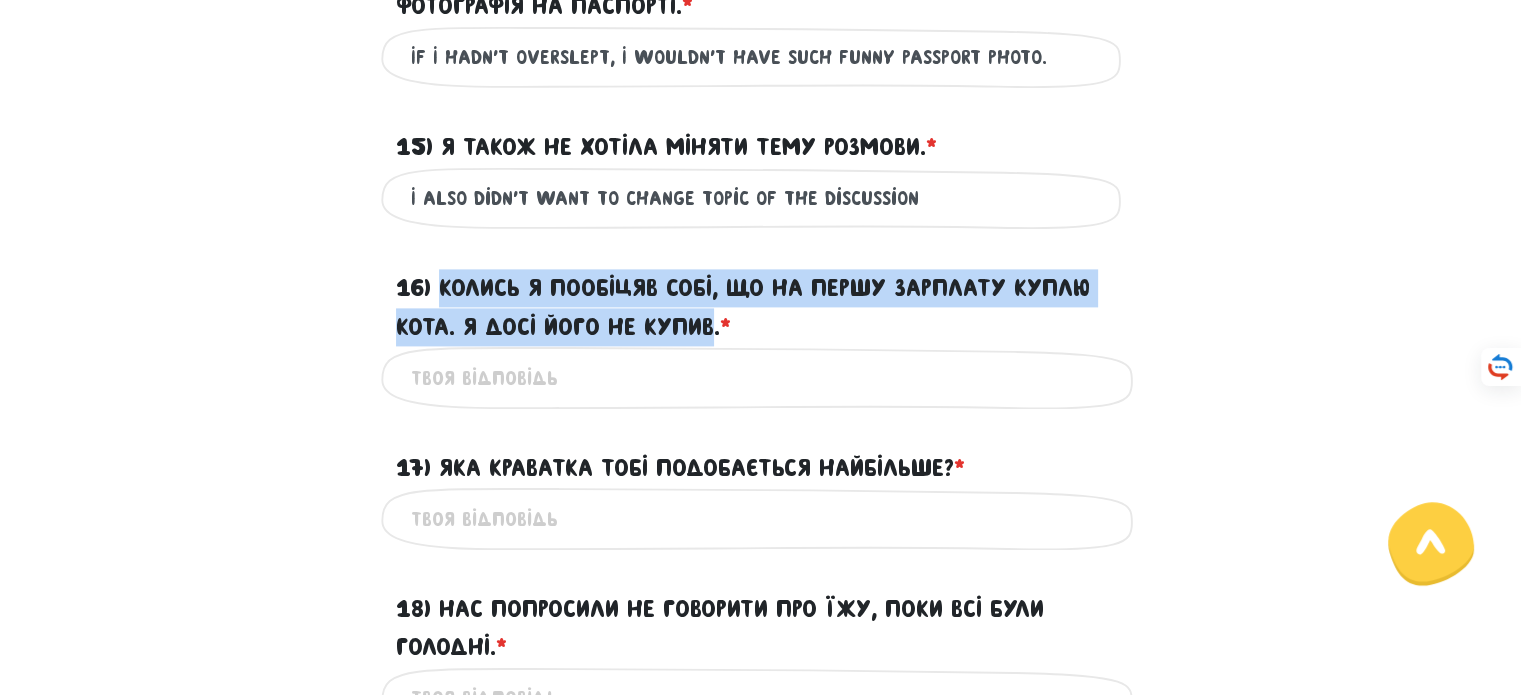 click on "16) Колись я пообіцяв собі, що на першу зарплату куплю кота. Я досі його не купив. *
?" at bounding box center (761, 307) 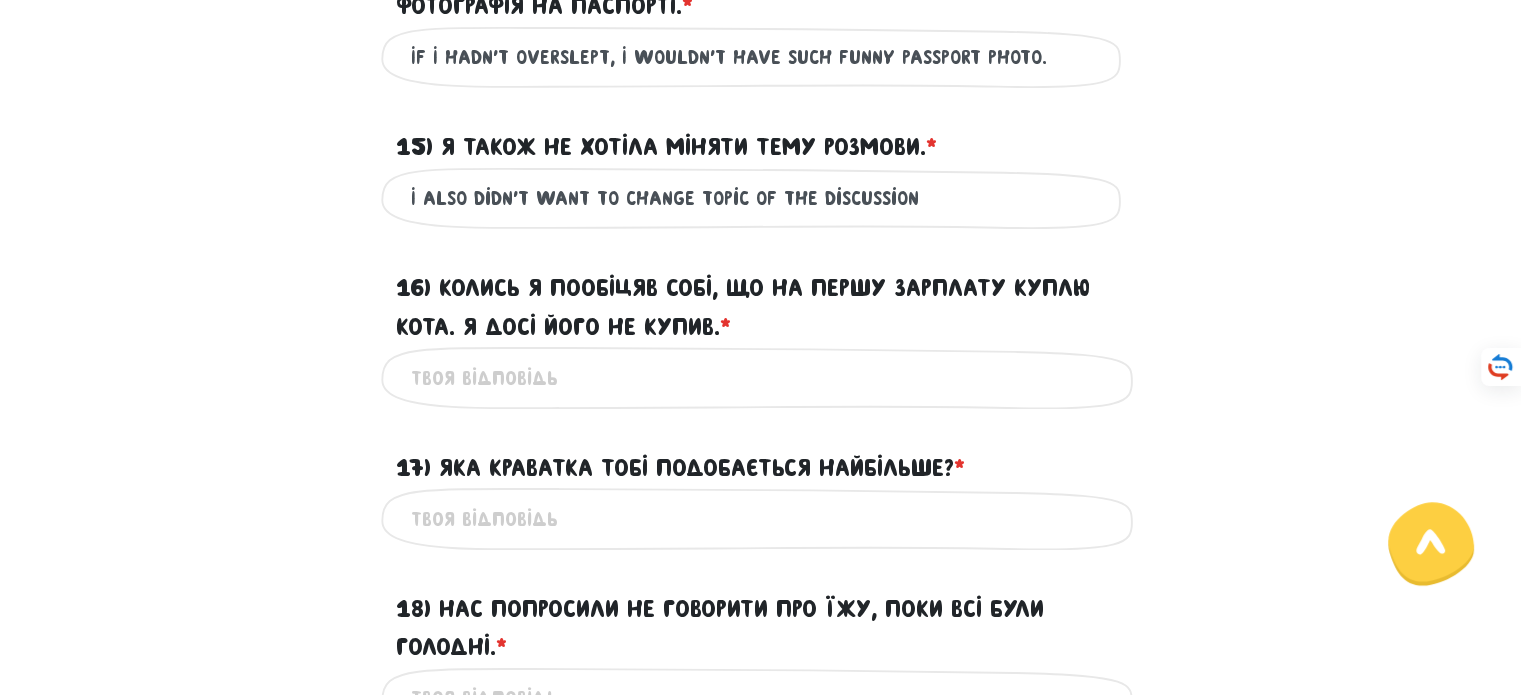 click on "16) Колись я пообіцяв собі, що на першу зарплату куплю кота. Я досі його не купив. *
?" at bounding box center [761, 377] 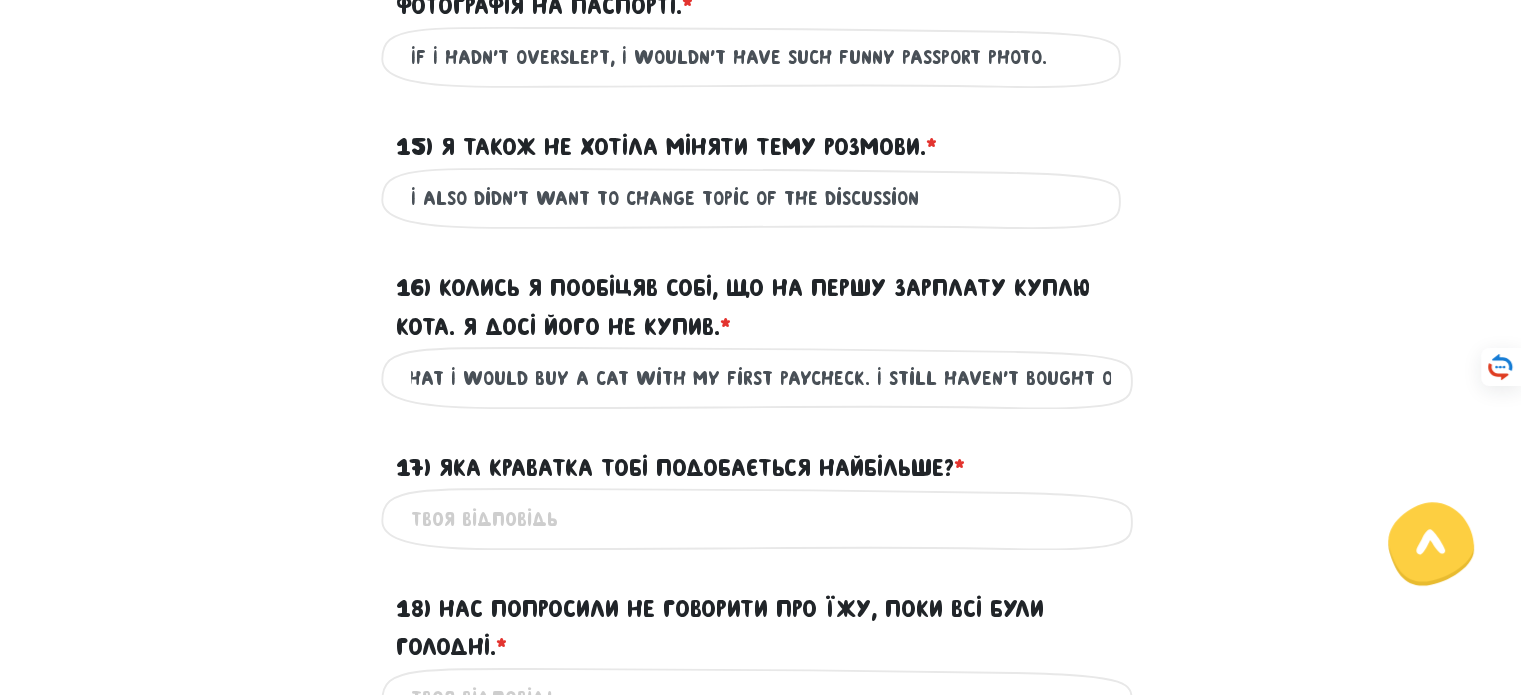 scroll, scrollTop: 0, scrollLeft: 231, axis: horizontal 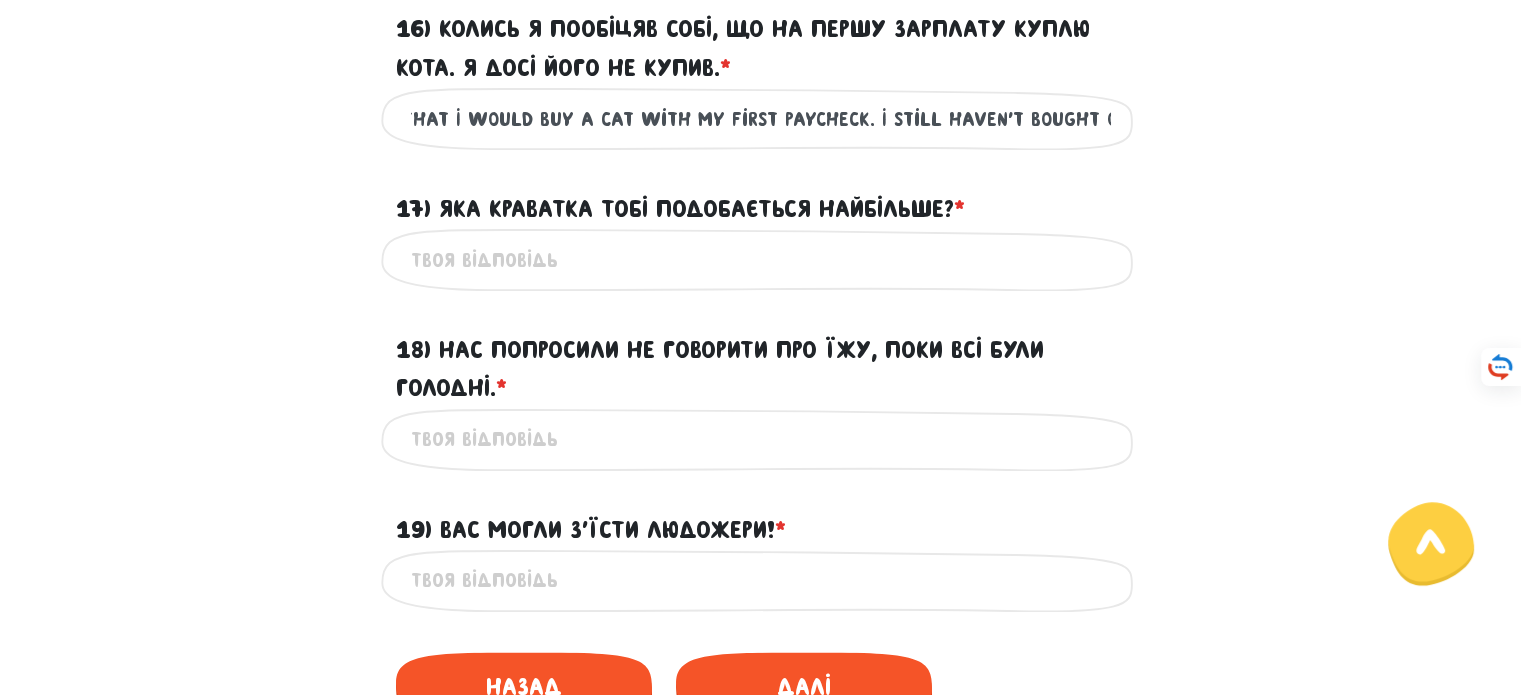 type on "I once promised myself that I would buy a cat with my first paycheck. I still haven't bought one" 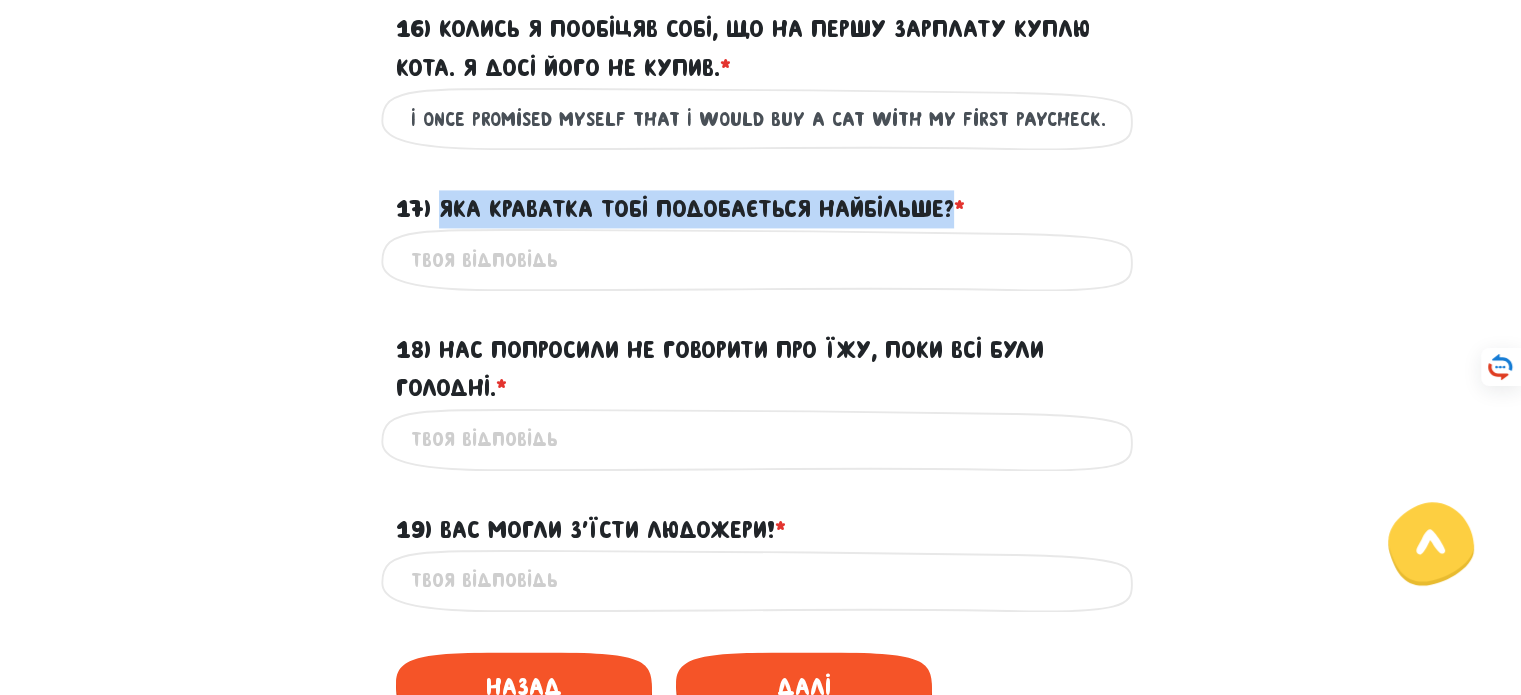 drag, startPoint x: 953, startPoint y: 245, endPoint x: 441, endPoint y: 244, distance: 512.001 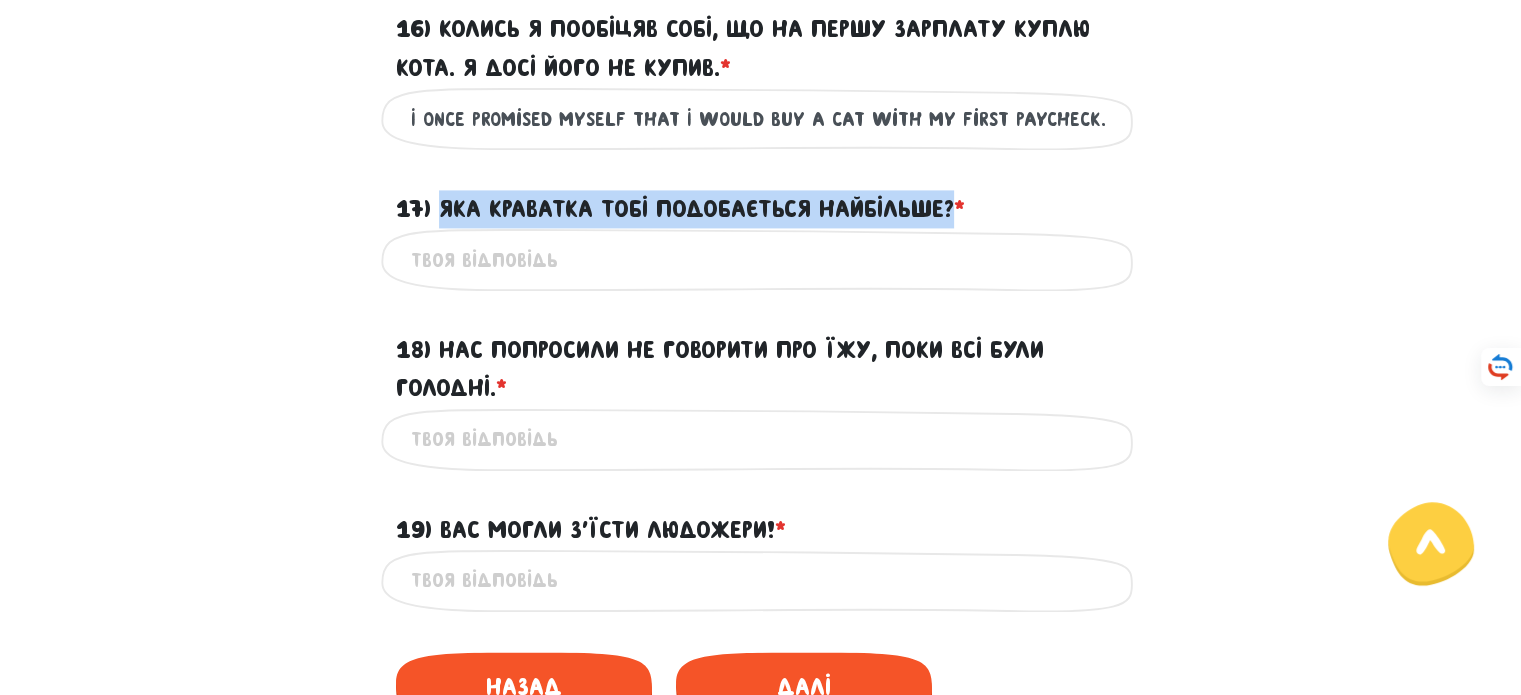 click on "17) Яка краватка тобі подобається найбільше? *
?" at bounding box center (680, 209) 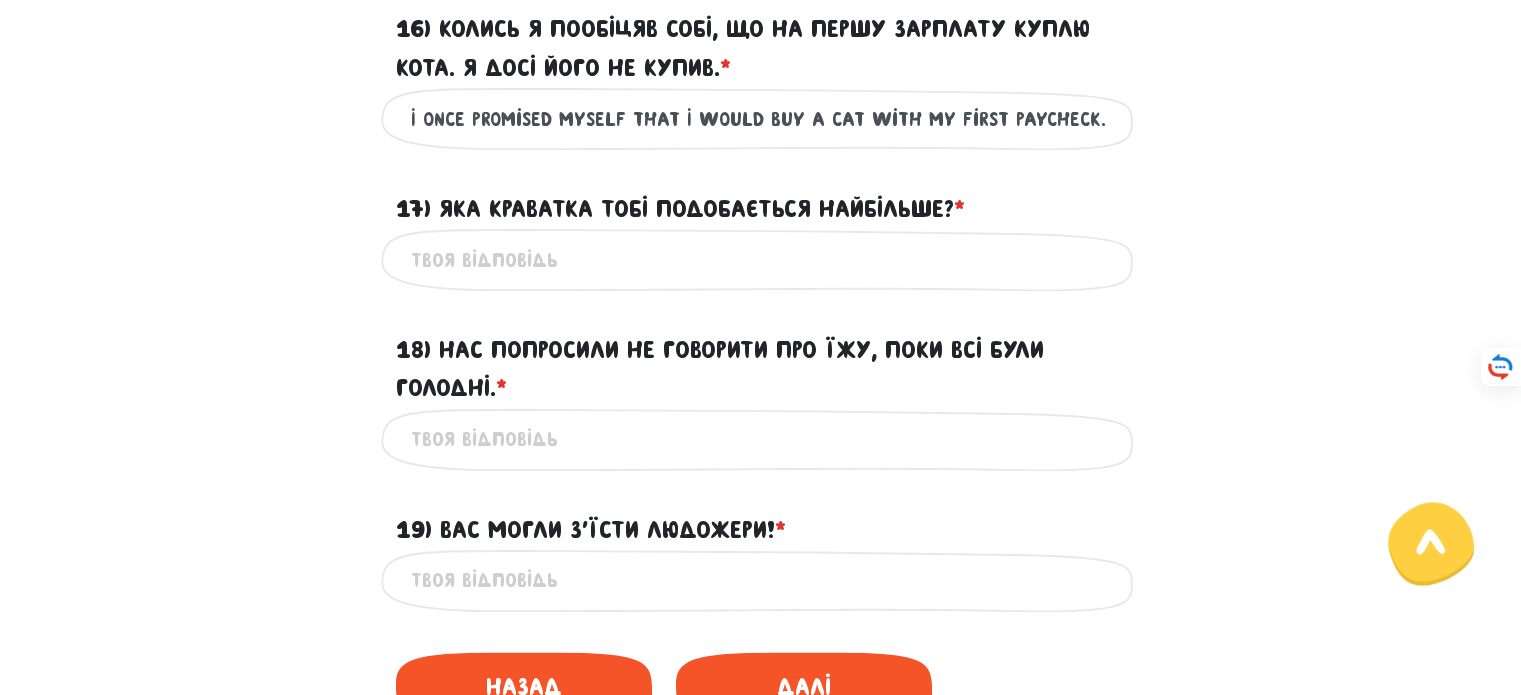 click on "17) Яка краватка тобі подобається найбільше? *
?" at bounding box center (761, 259) 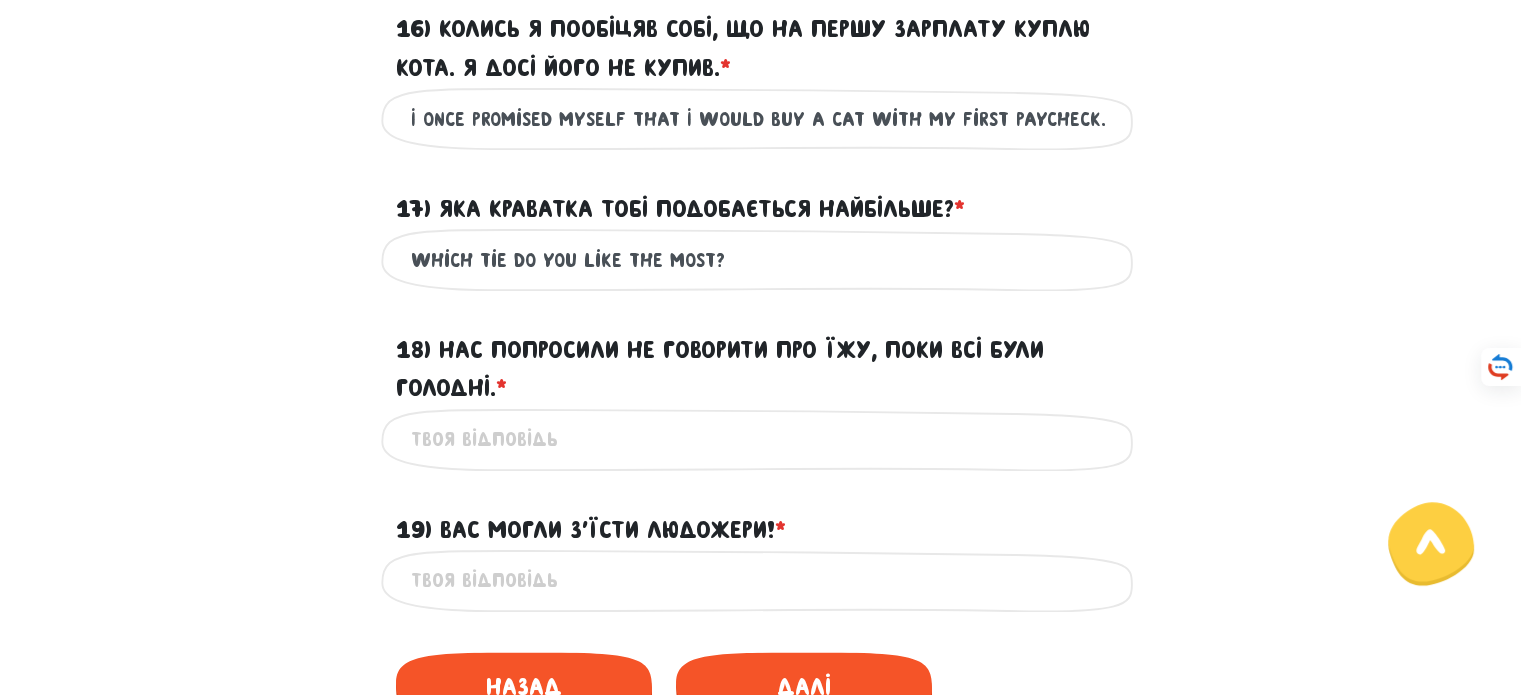 click on "Which tie do you like the most?" at bounding box center [761, 259] 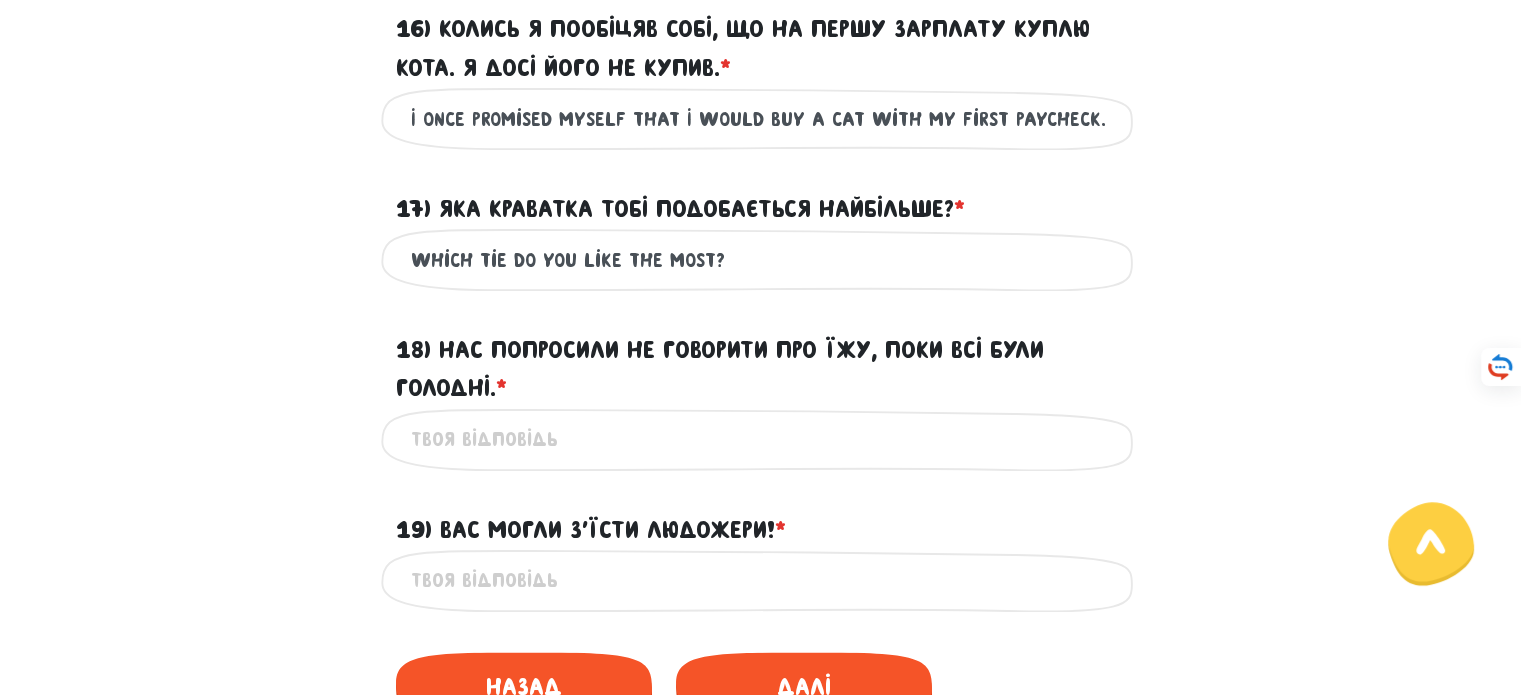 scroll, scrollTop: 3023, scrollLeft: 0, axis: vertical 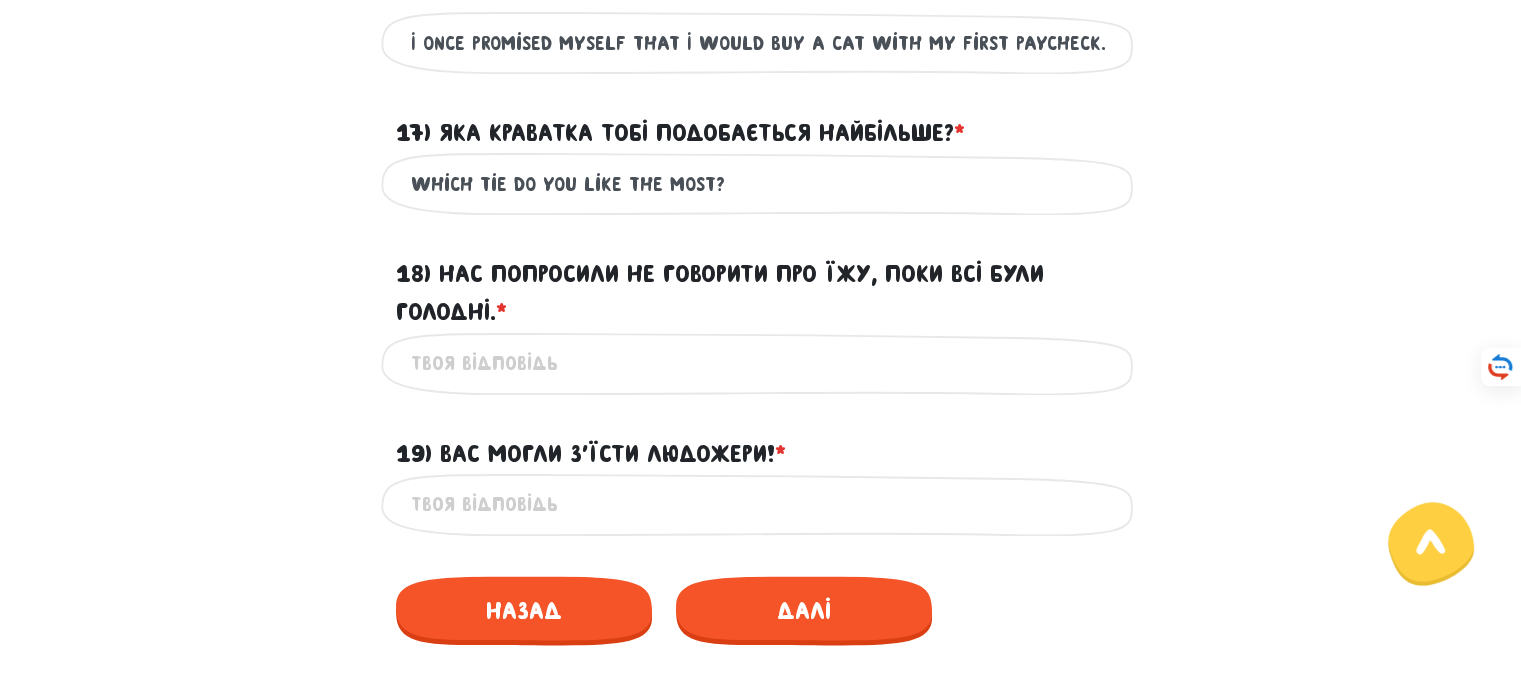 type on "Which tie do you like the most?" 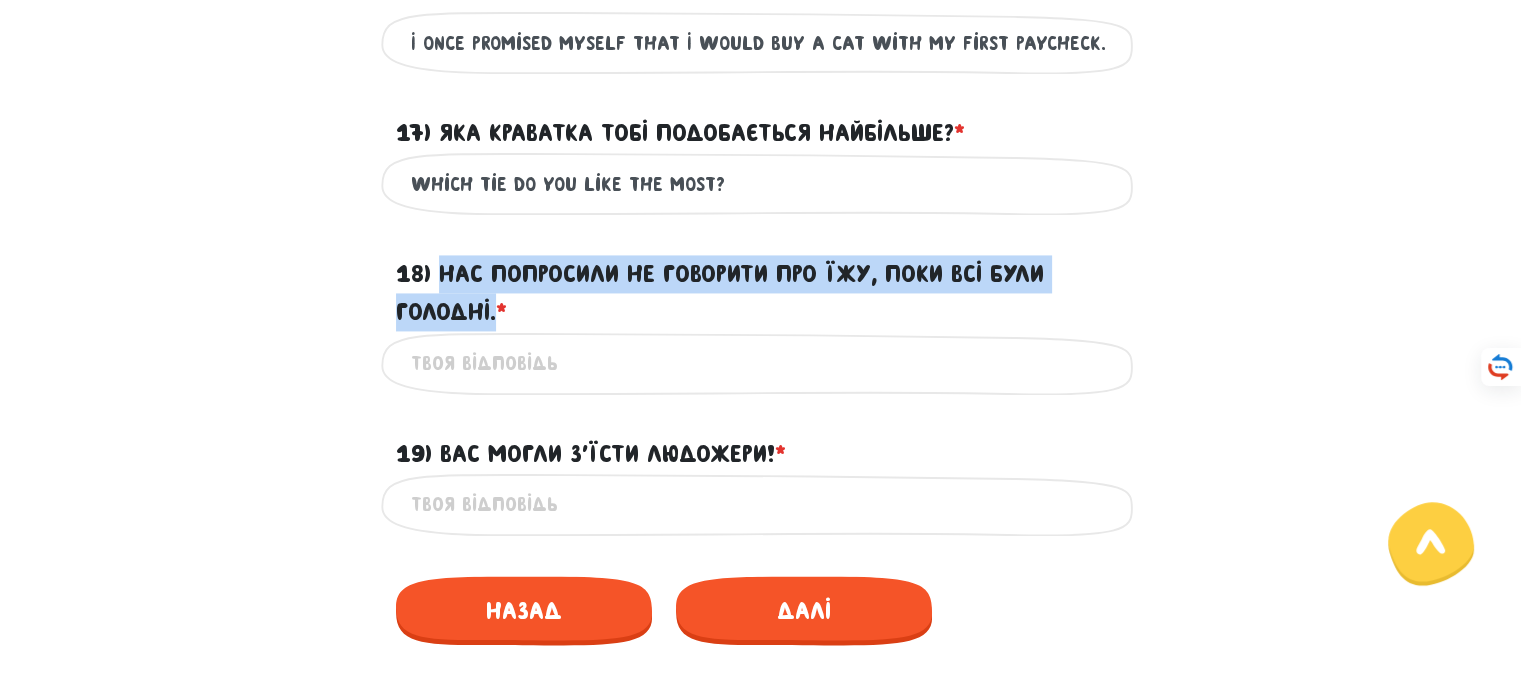 drag, startPoint x: 495, startPoint y: 351, endPoint x: 438, endPoint y: 311, distance: 69.63476 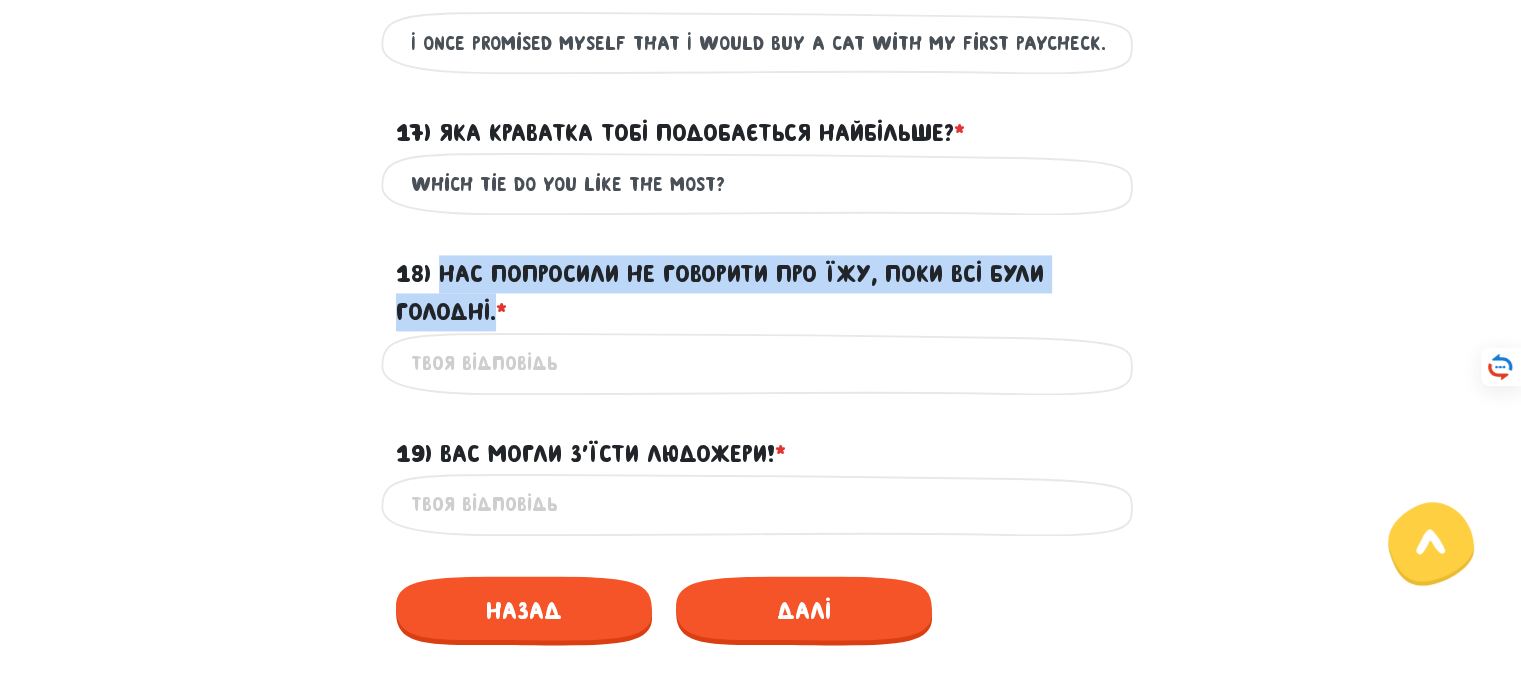 click on "18) Нас попросили не говорити про їжу, поки всі були голодні. *
?" at bounding box center (761, 293) 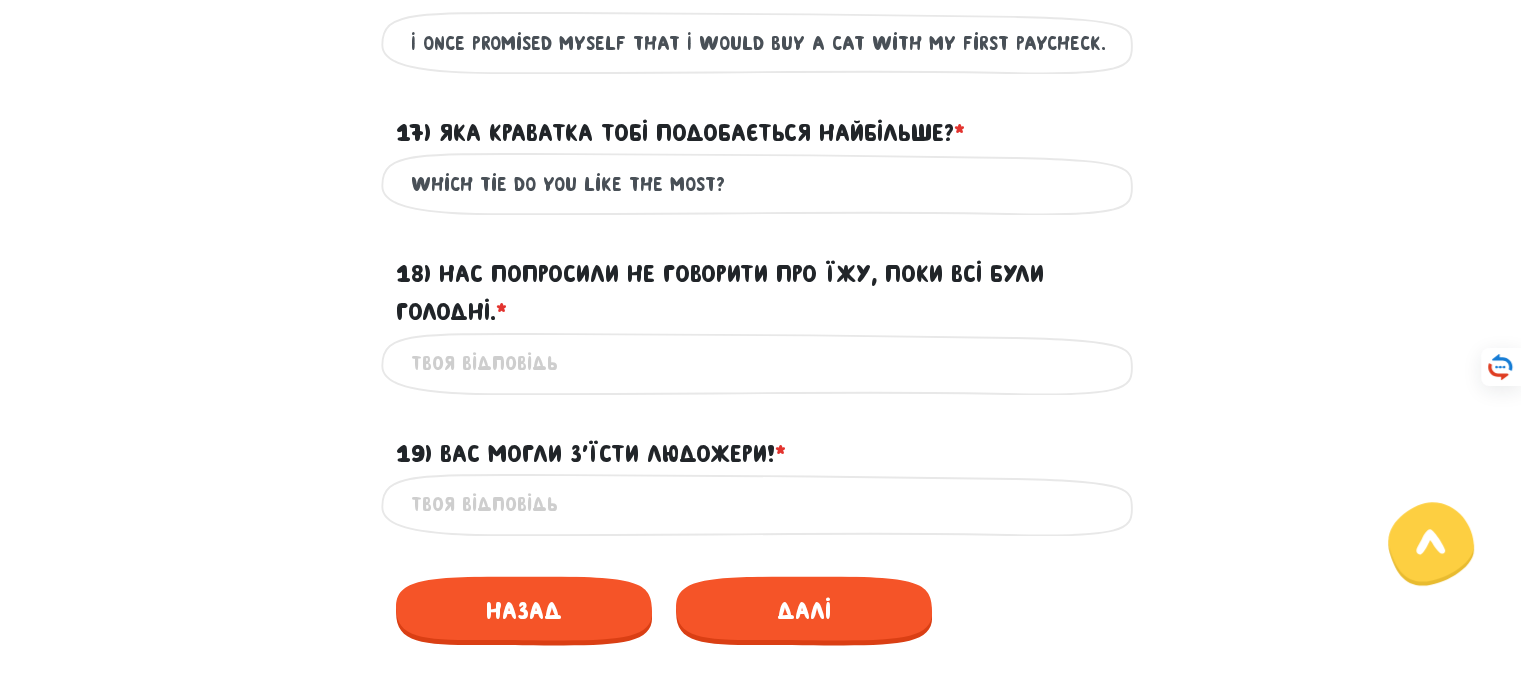 click on "18) Нас попросили не говорити про їжу, поки всі були голодні. *
?" at bounding box center (761, 363) 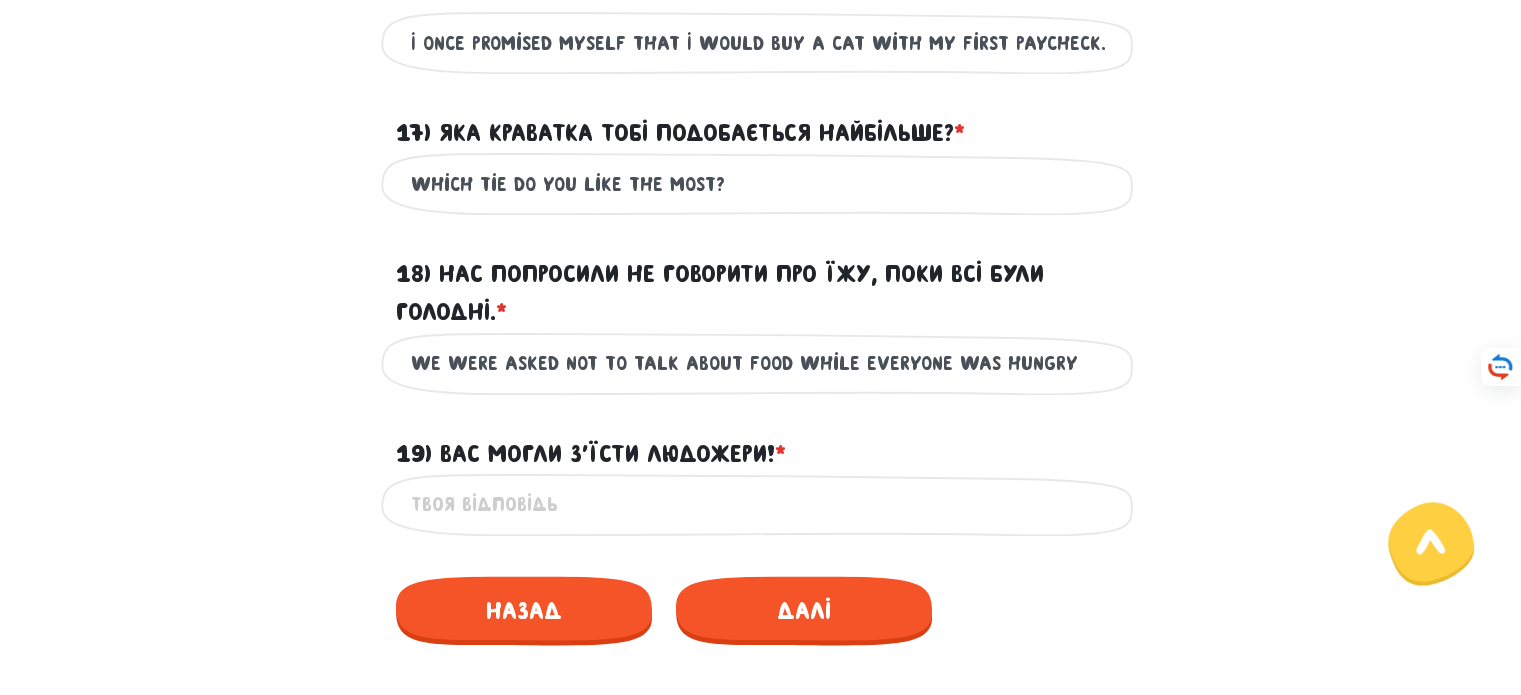 type on "We were asked not to talk about food while everyone was hungry" 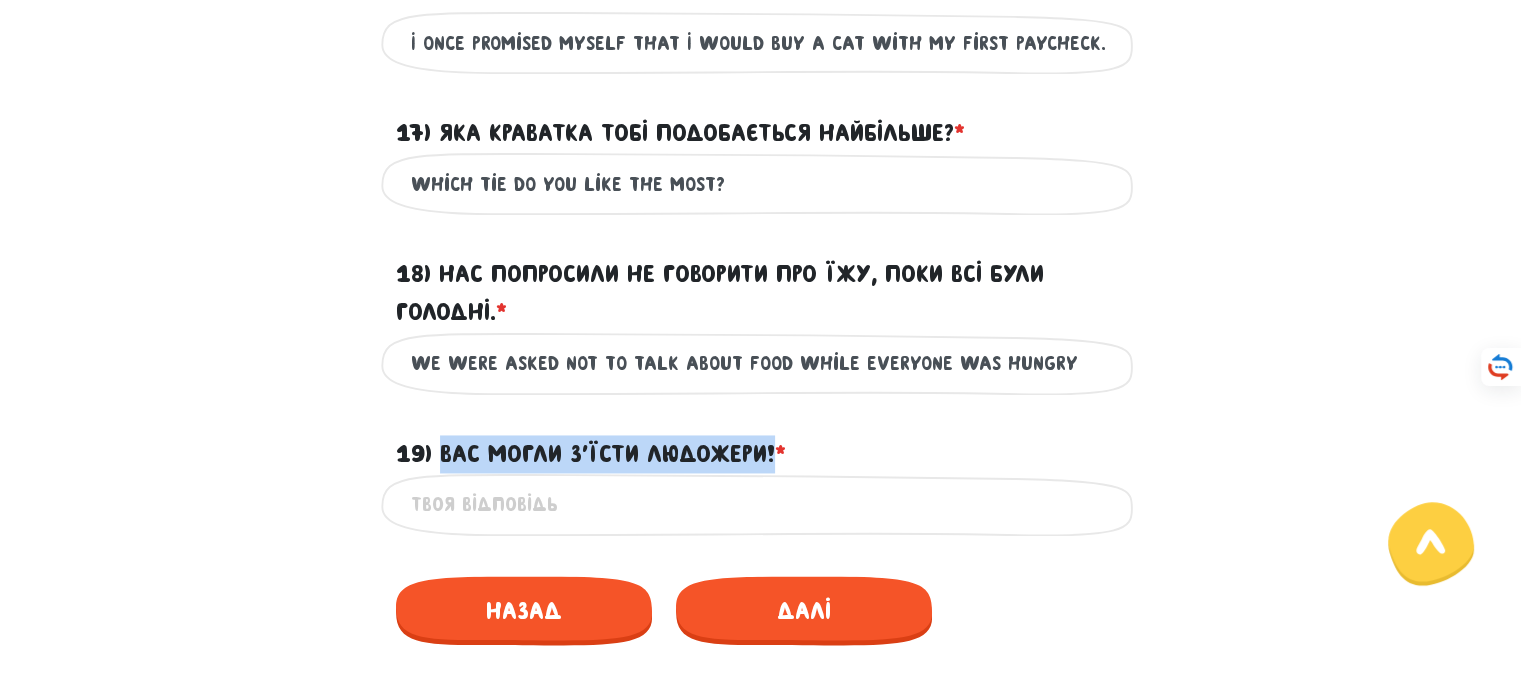 drag, startPoint x: 781, startPoint y: 495, endPoint x: 439, endPoint y: 492, distance: 342.01315 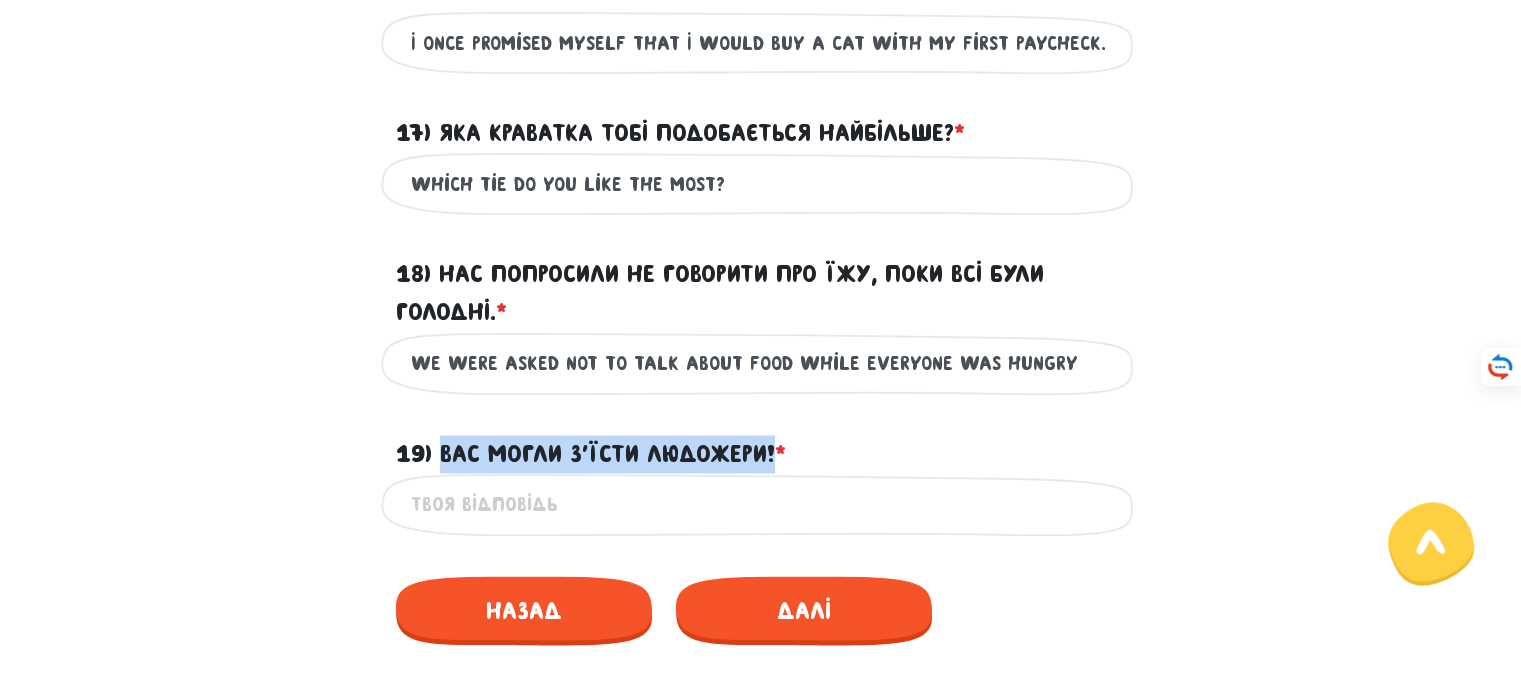 click on "19) Вас могли з’їсти людожери! *
?" at bounding box center (591, 454) 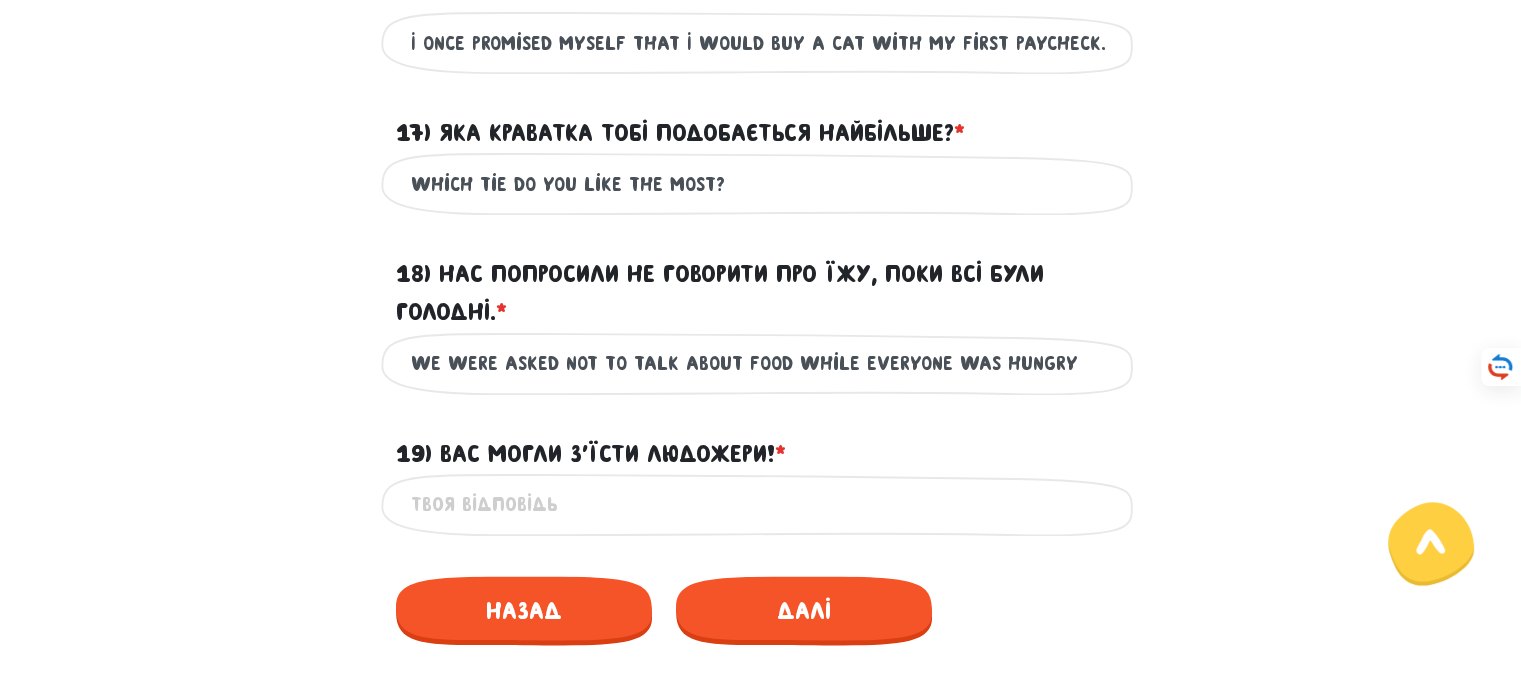 click on "19) Вас могли з’їсти людожери! *
?" at bounding box center [761, 504] 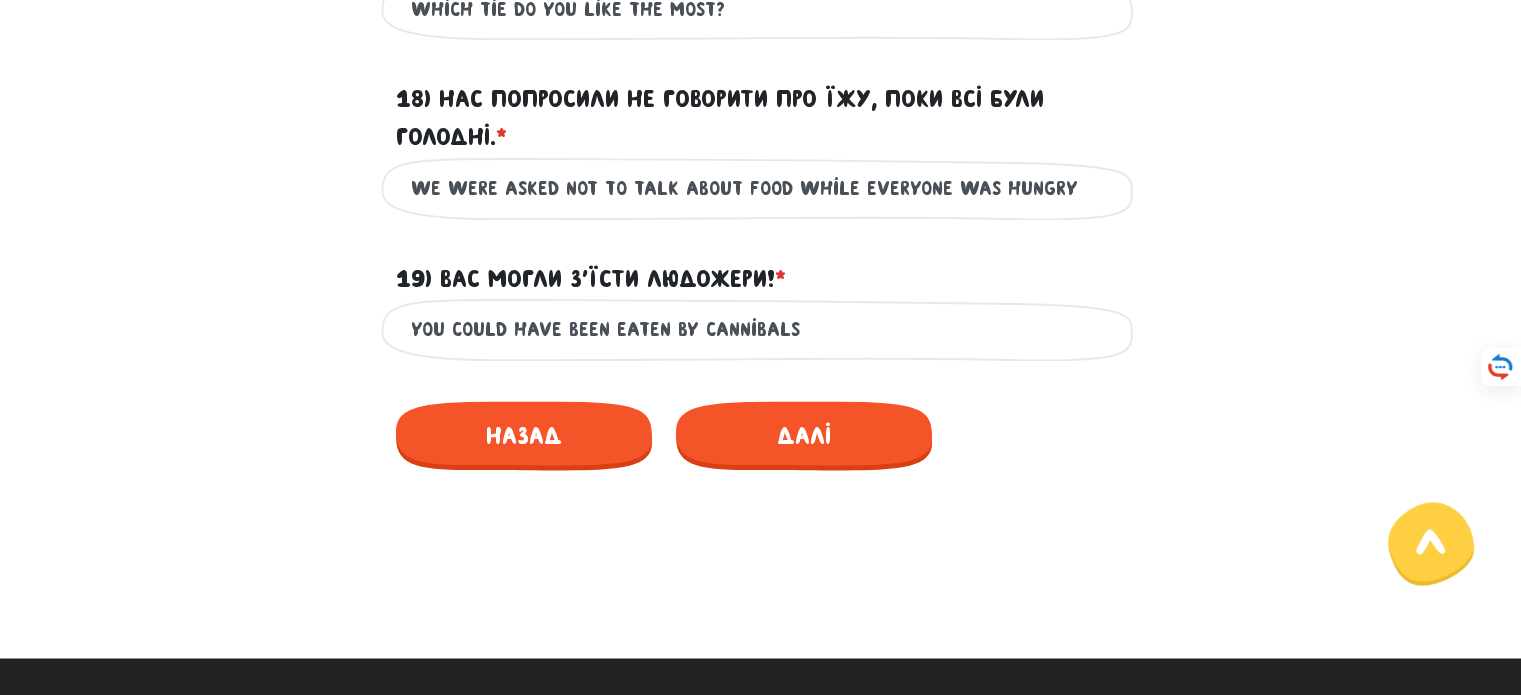scroll, scrollTop: 3222, scrollLeft: 0, axis: vertical 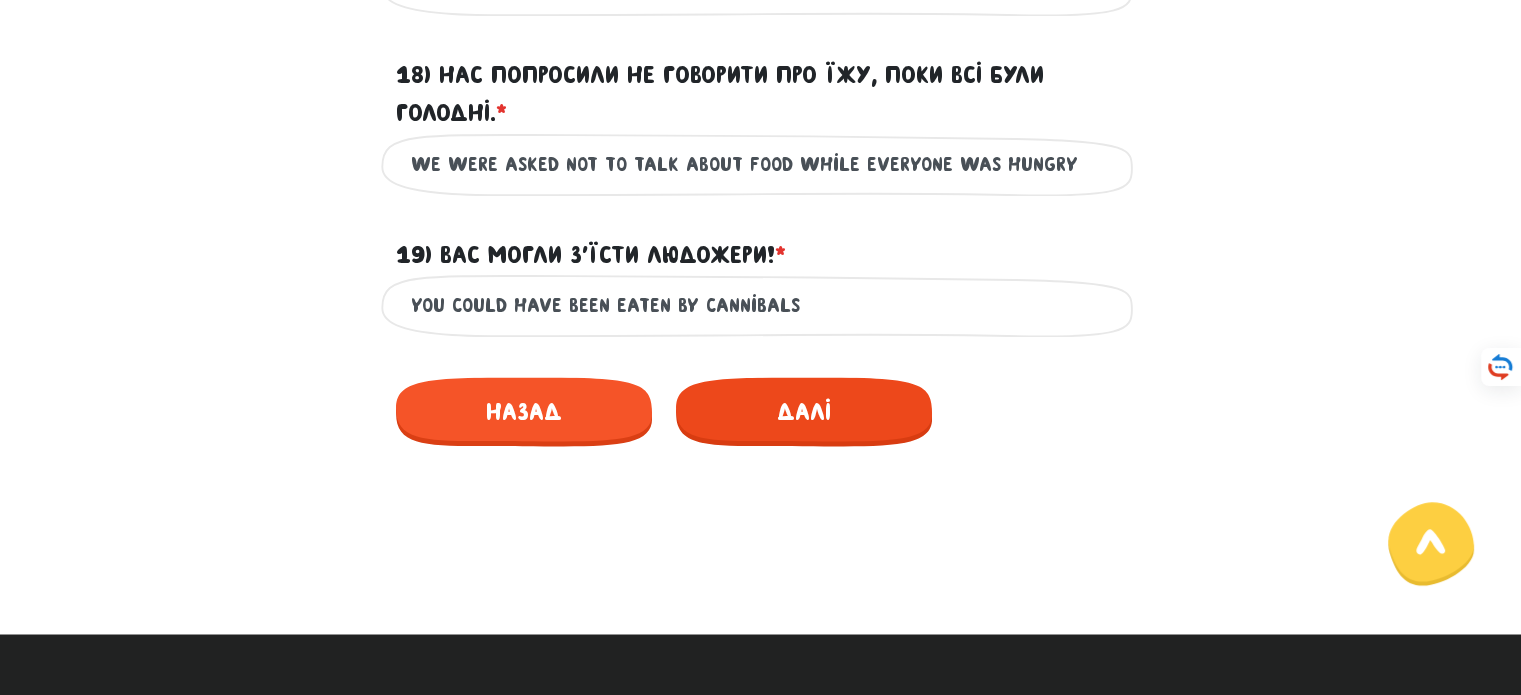 type on "You could have been eaten by cannibals" 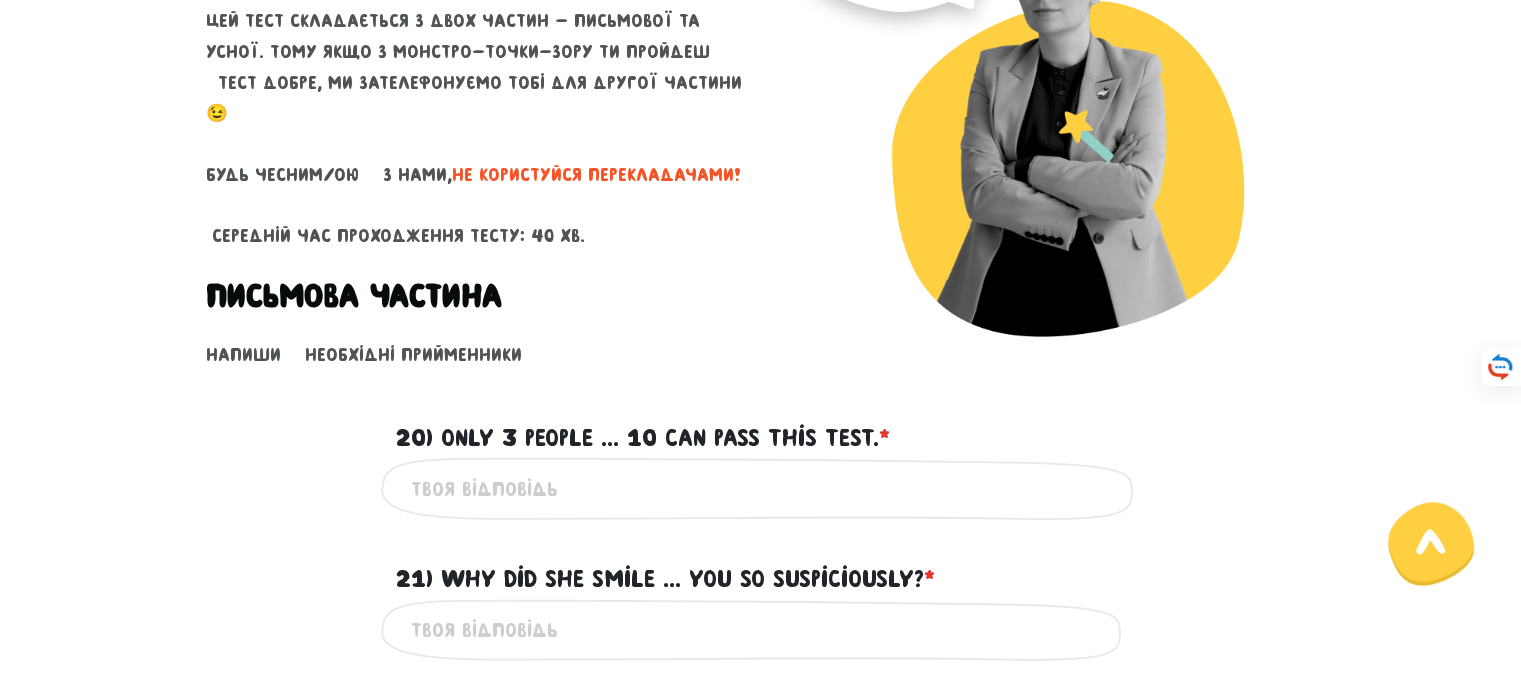 scroll, scrollTop: 294, scrollLeft: 0, axis: vertical 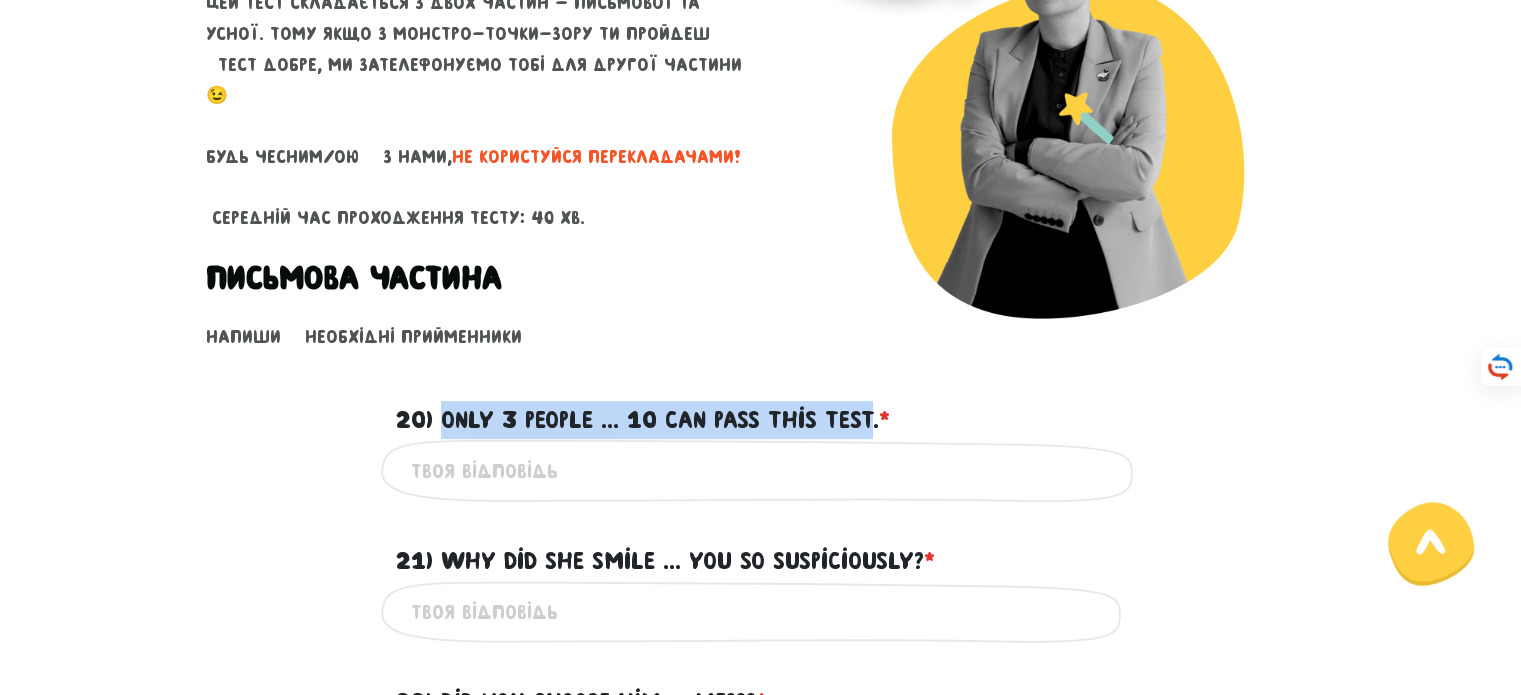 drag, startPoint x: 885, startPoint y: 405, endPoint x: 441, endPoint y: 405, distance: 444 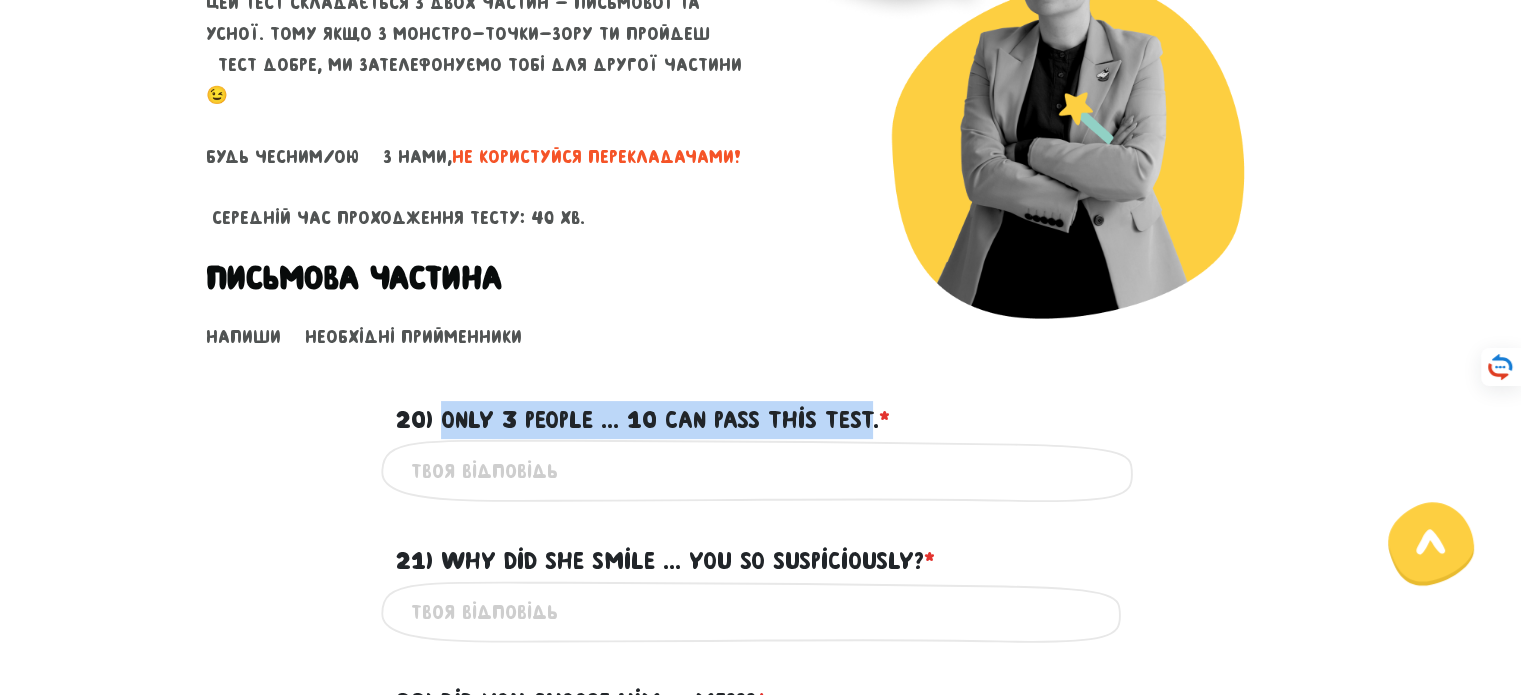 click on "20) Only 3 people ... 10 can pass this test. *
?" at bounding box center (643, 420) 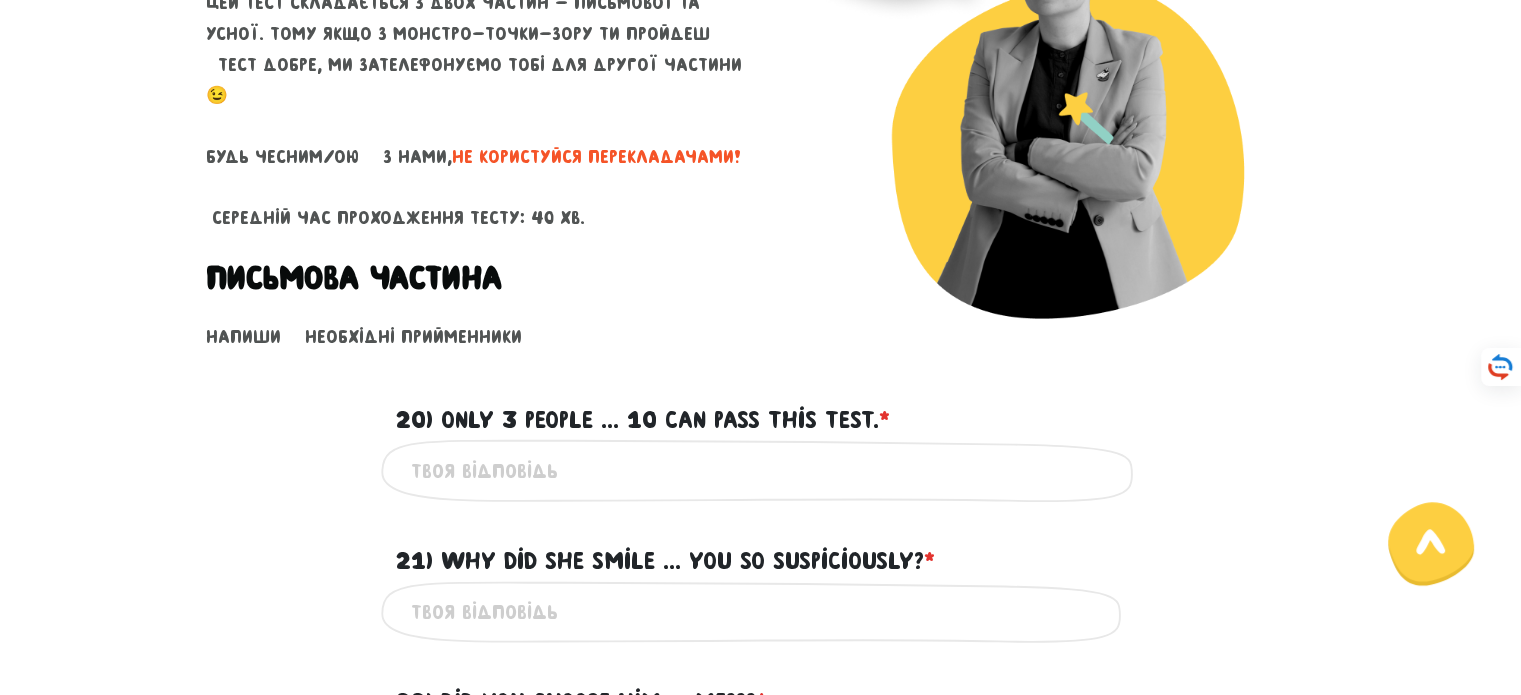 click on "20) Only 3 people ... 10 can pass this test. *
?" at bounding box center (761, 470) 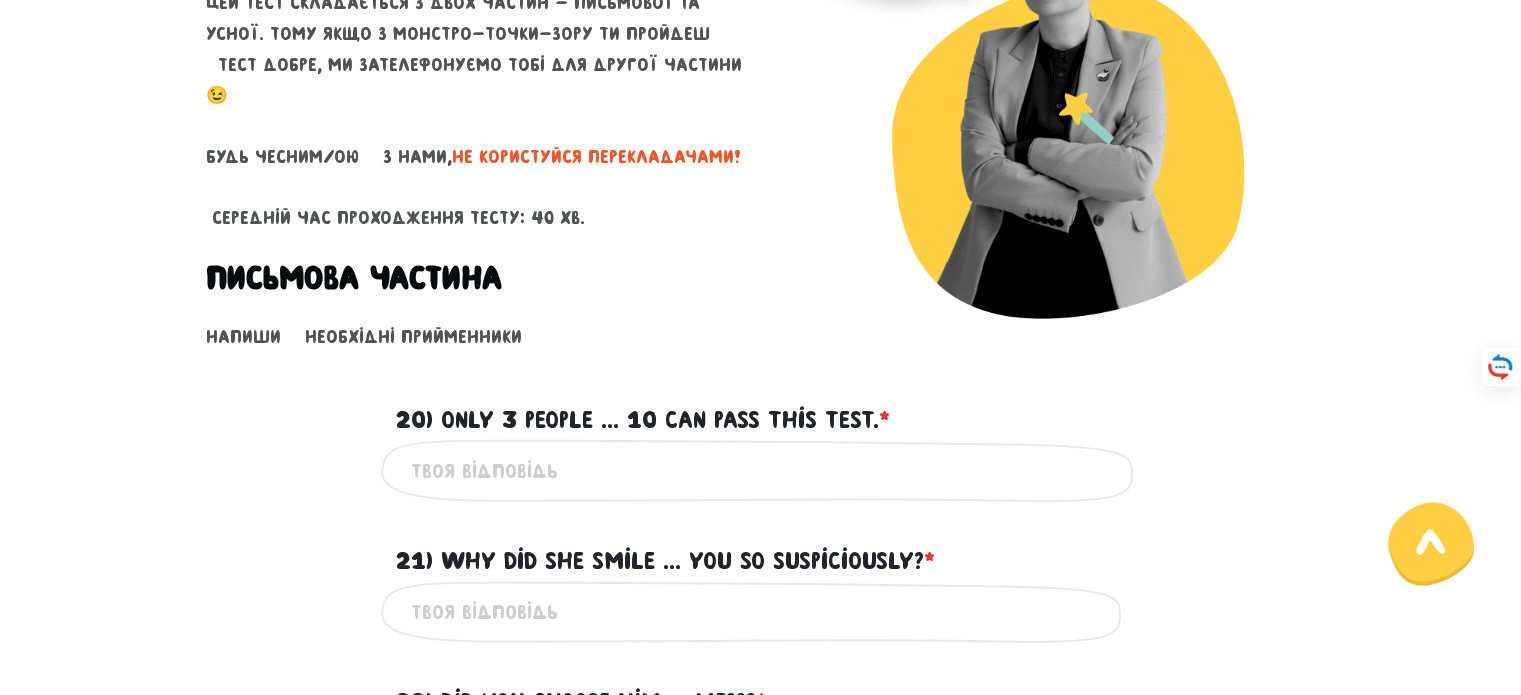 paste on "Тільки 3 людини ... 10 можуть пройти цей тест" 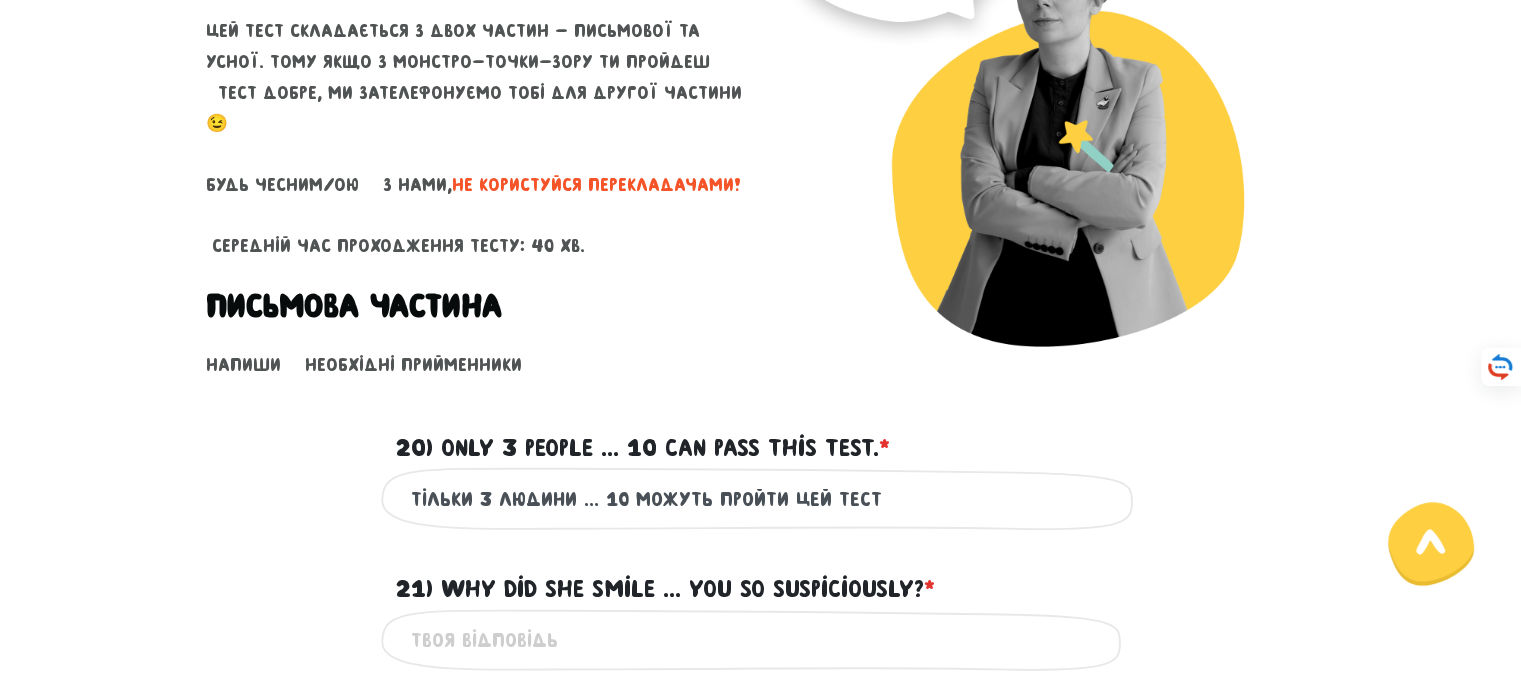 scroll, scrollTop: 264, scrollLeft: 0, axis: vertical 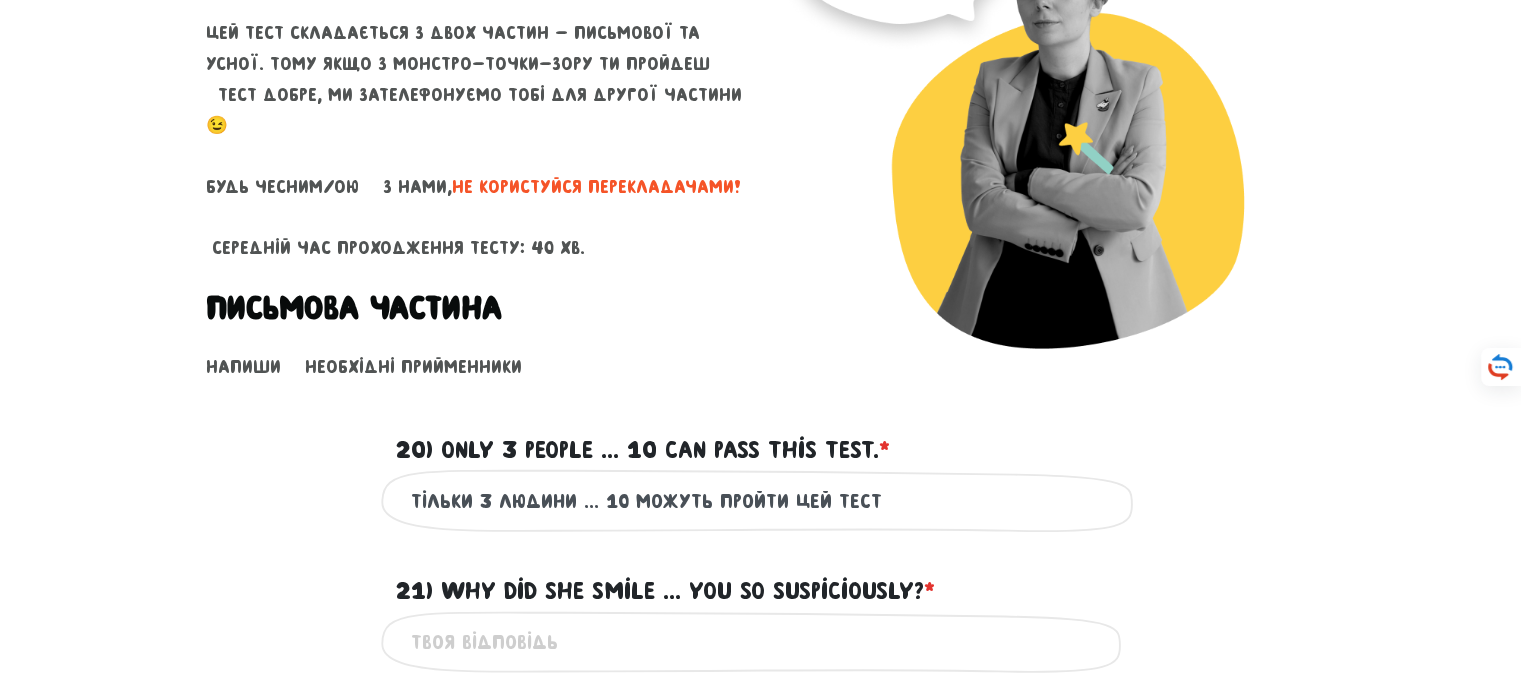 drag, startPoint x: 909, startPoint y: 501, endPoint x: 408, endPoint y: 498, distance: 501.00897 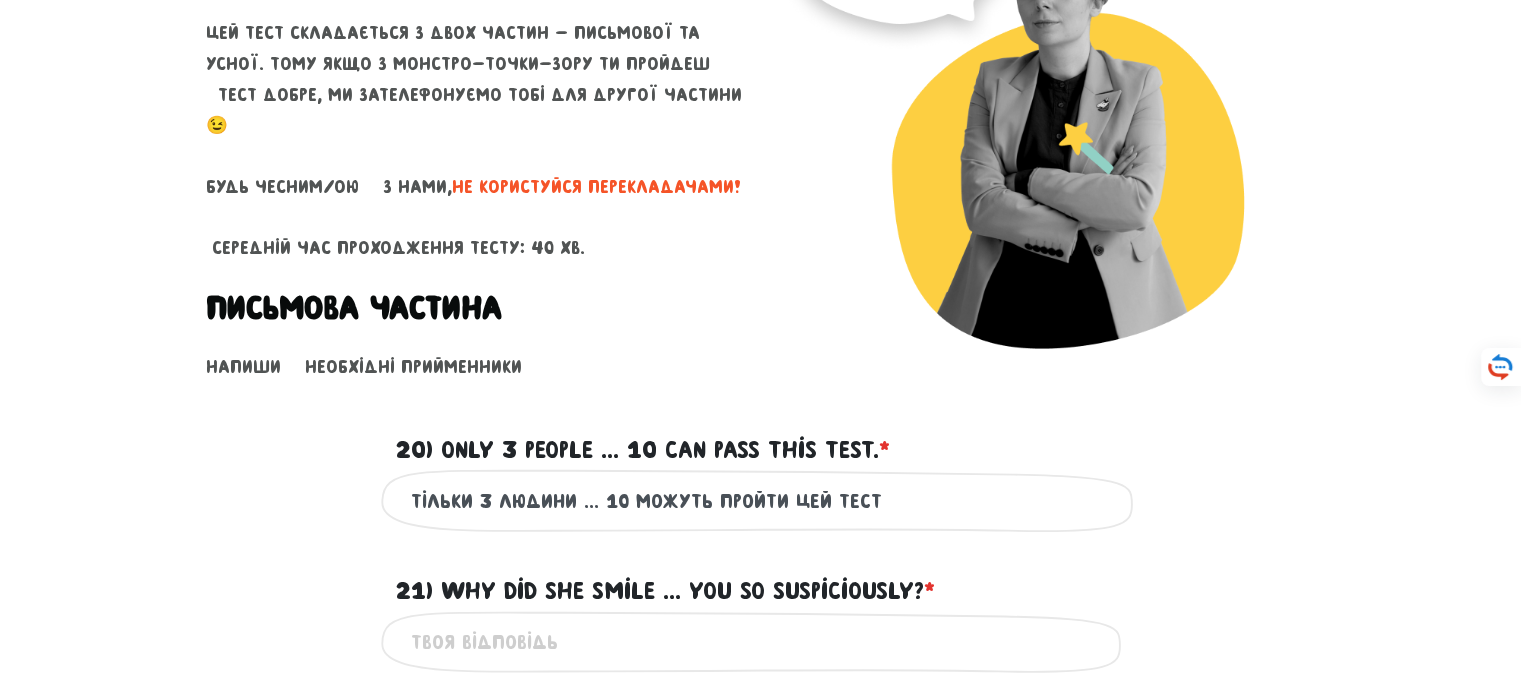 click on "Тільки 3 людини ... 10 можуть пройти цей тест
Це обов'язкове поле" at bounding box center (761, 500) 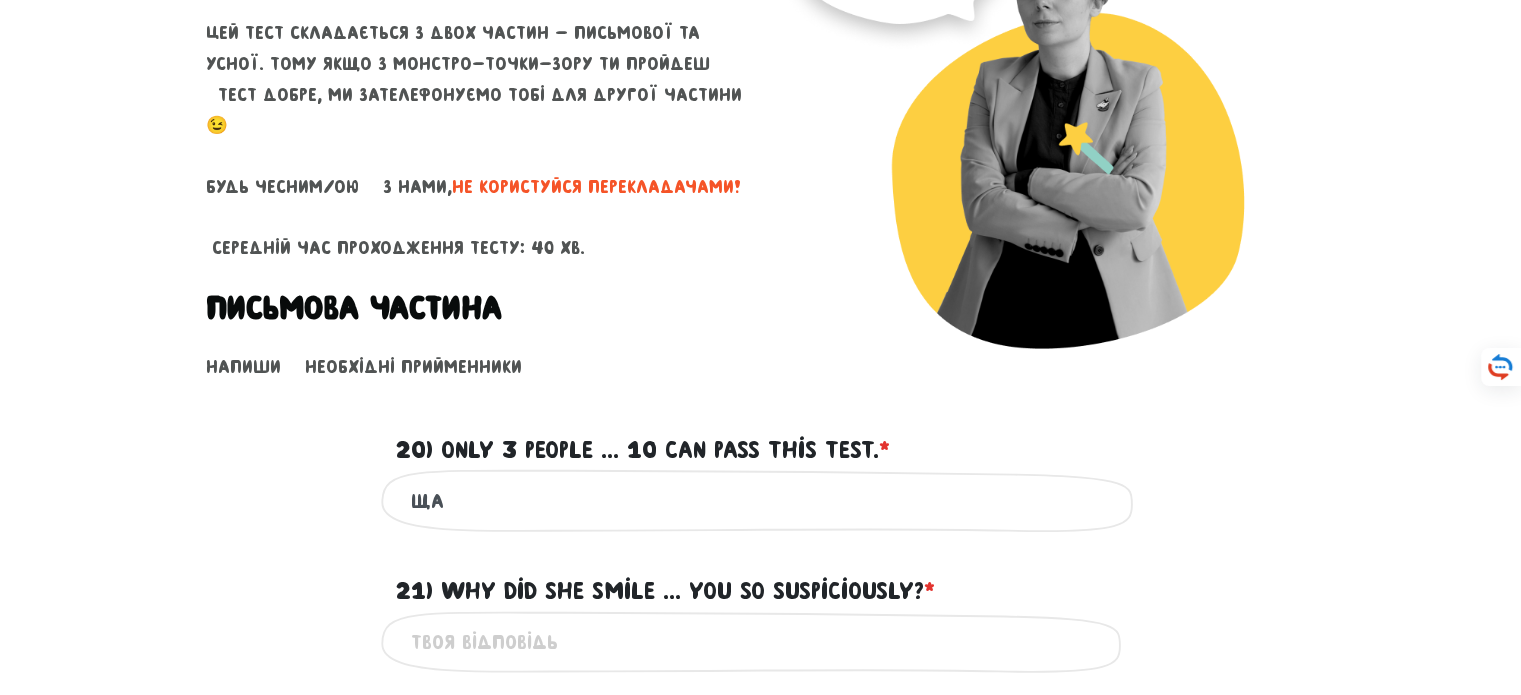 type on "щ" 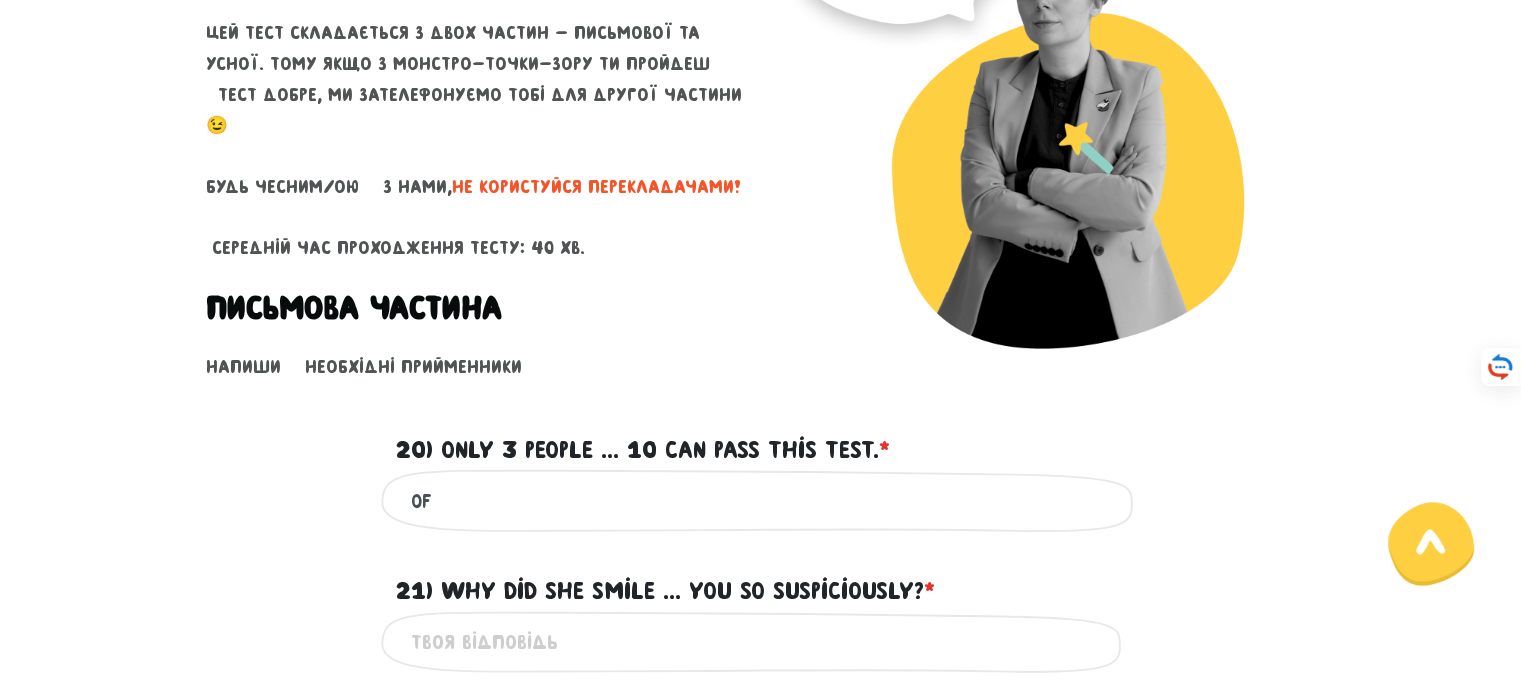 scroll, scrollTop: 362, scrollLeft: 0, axis: vertical 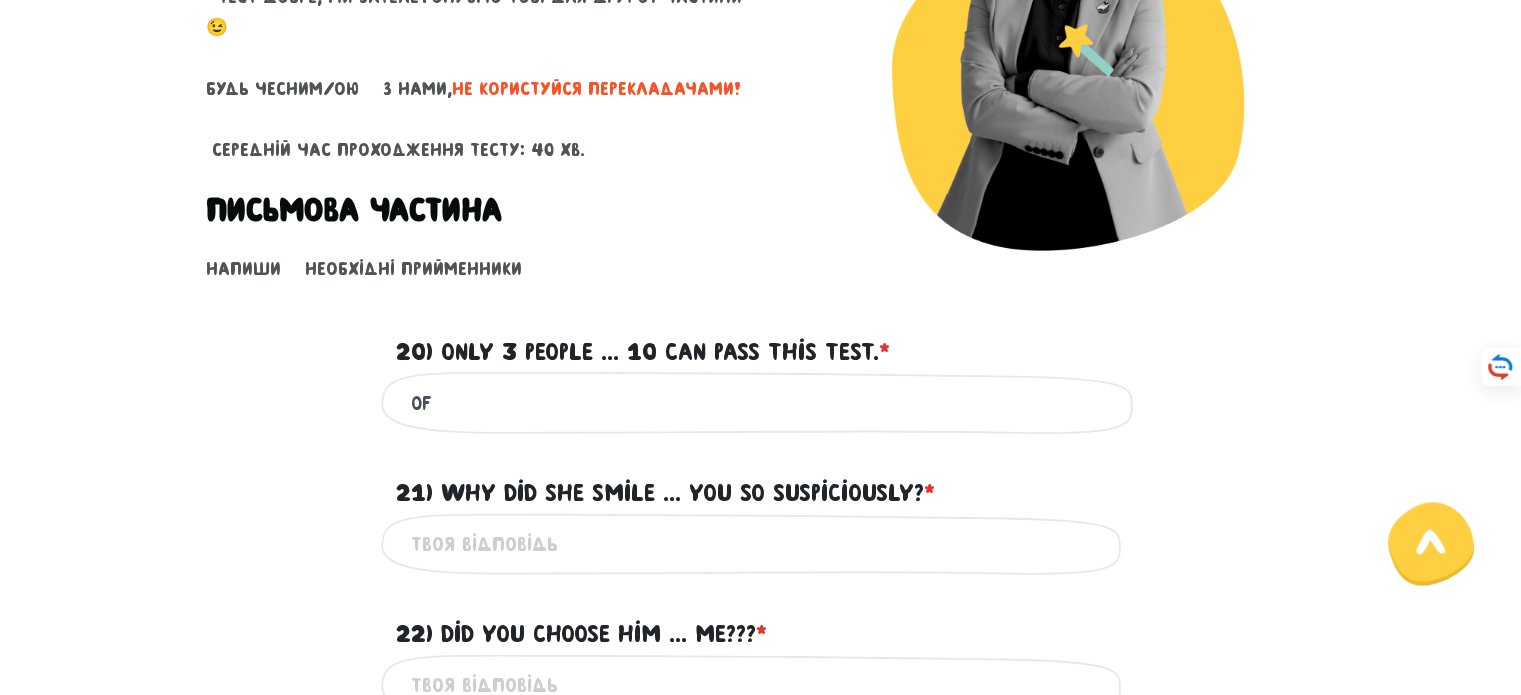 type on "of" 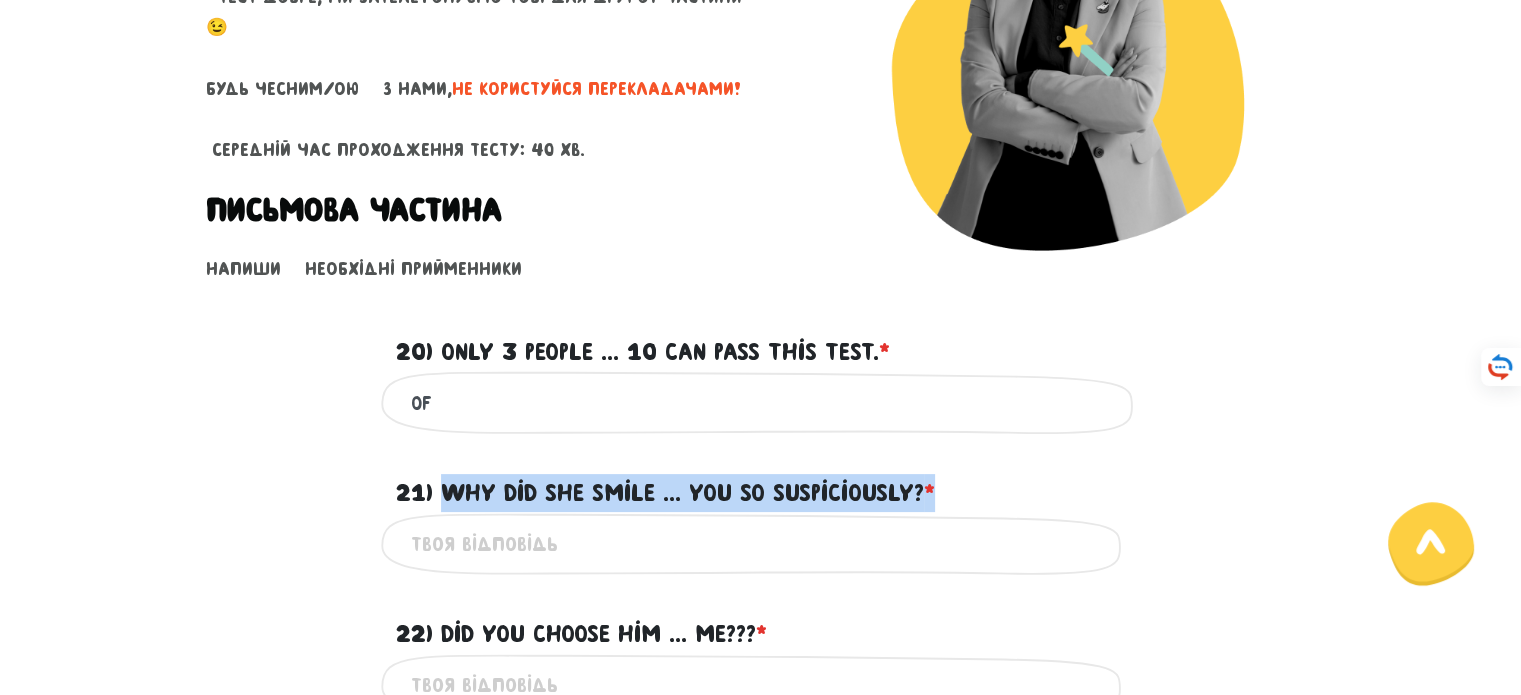 drag, startPoint x: 439, startPoint y: 483, endPoint x: 962, endPoint y: 499, distance: 523.2447 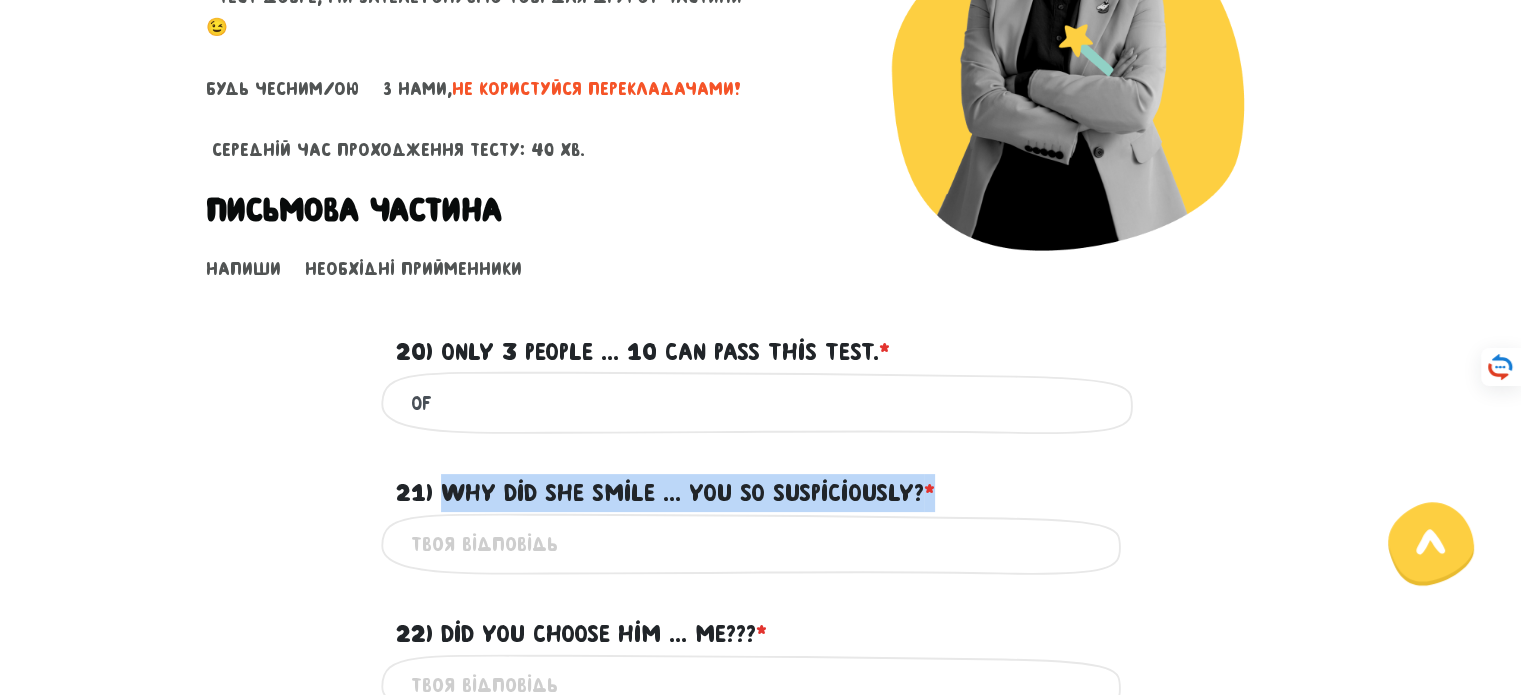 click on "21) Why did she smile ... you so suspiciously? *
?" at bounding box center (761, 481) 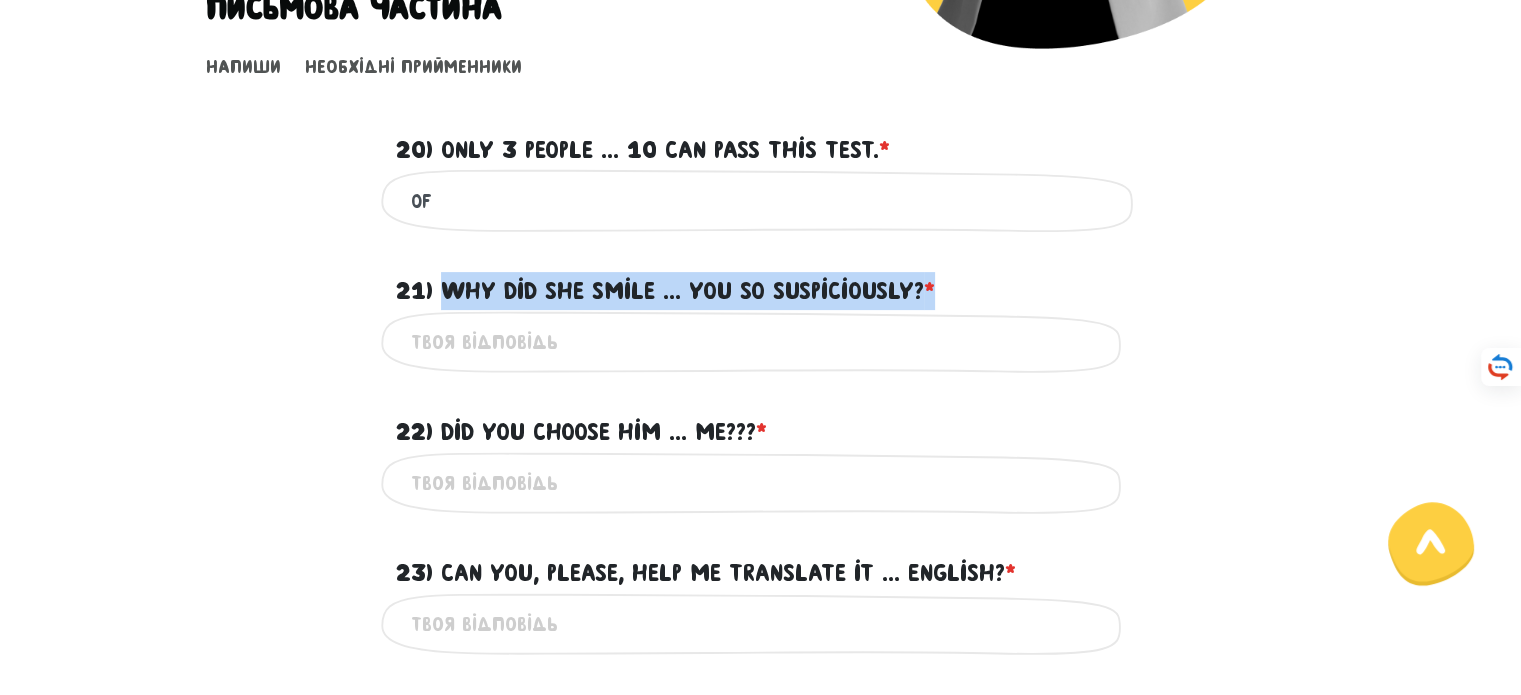 scroll, scrollTop: 576, scrollLeft: 0, axis: vertical 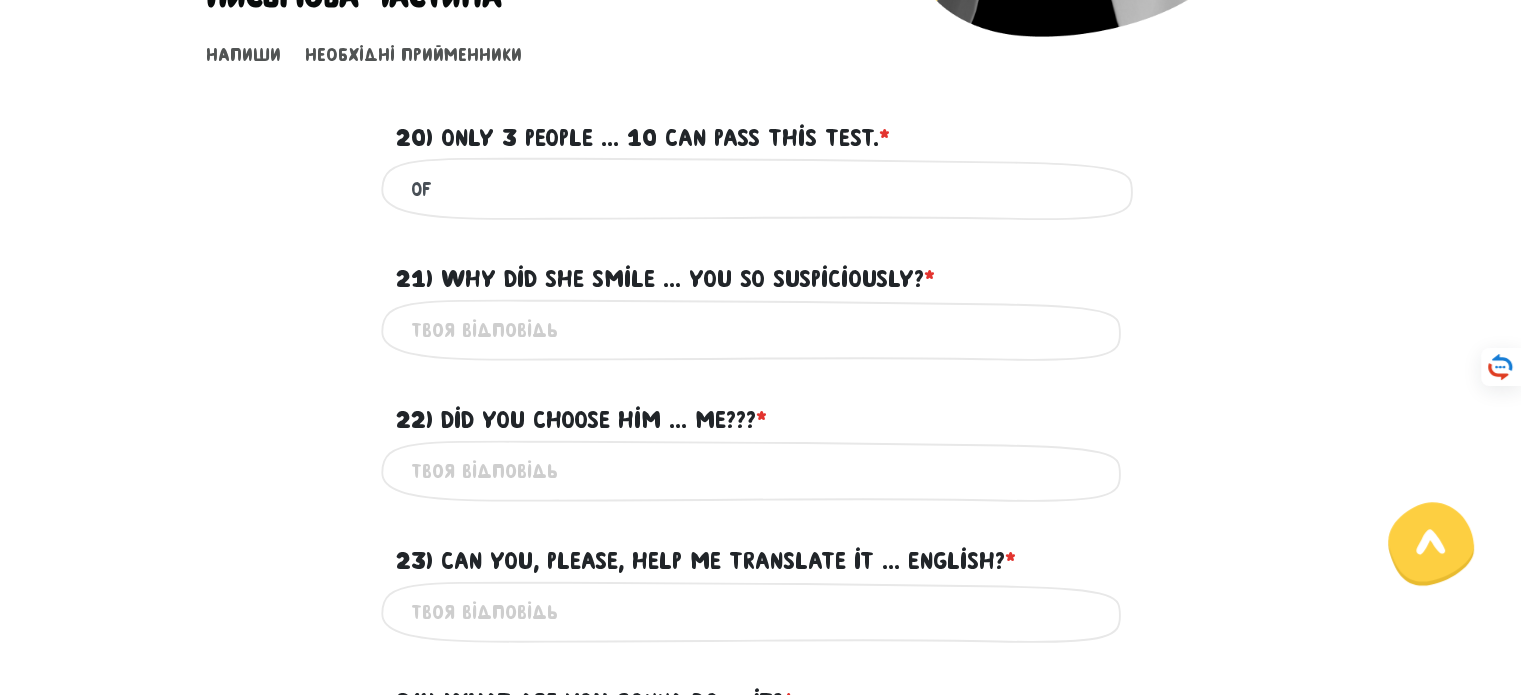 click on "21) Why did she smile ... you so suspiciously? *
?" at bounding box center (761, 330) 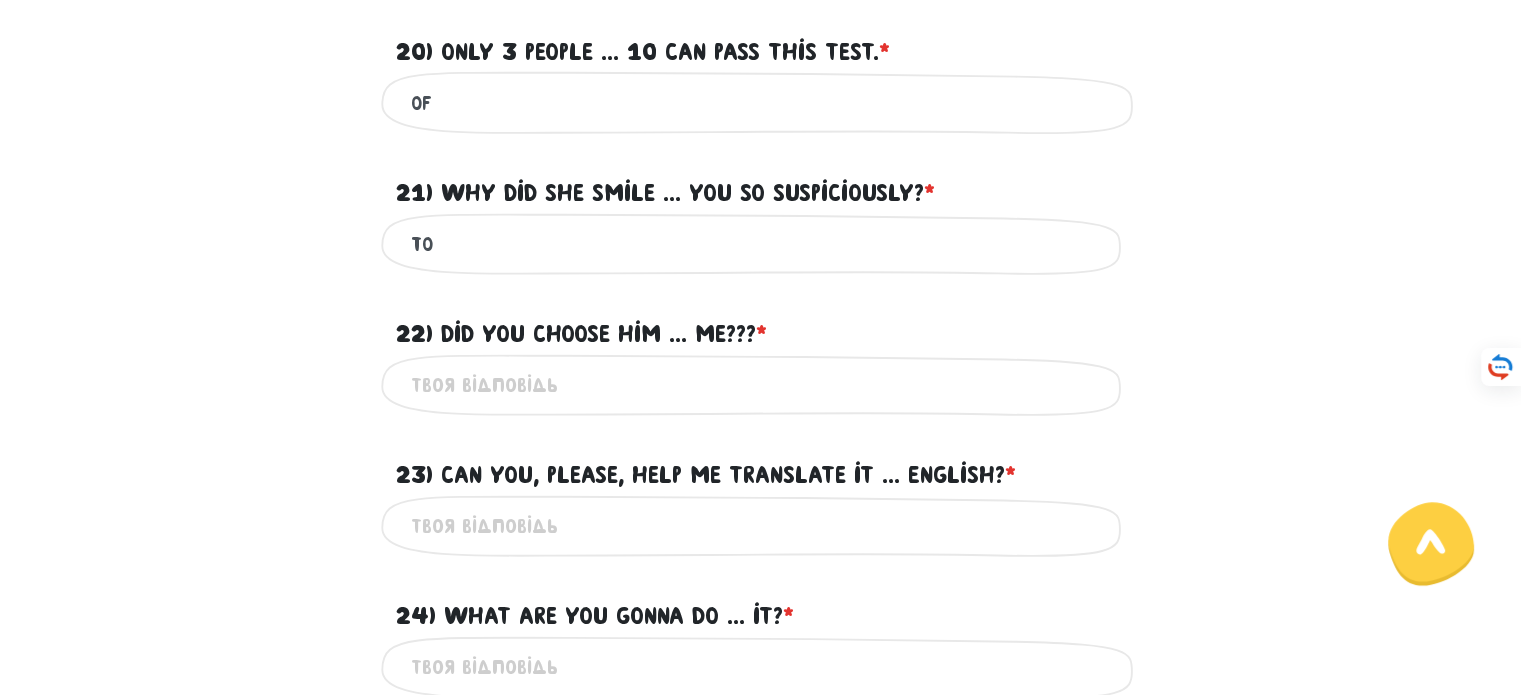 scroll, scrollTop: 664, scrollLeft: 0, axis: vertical 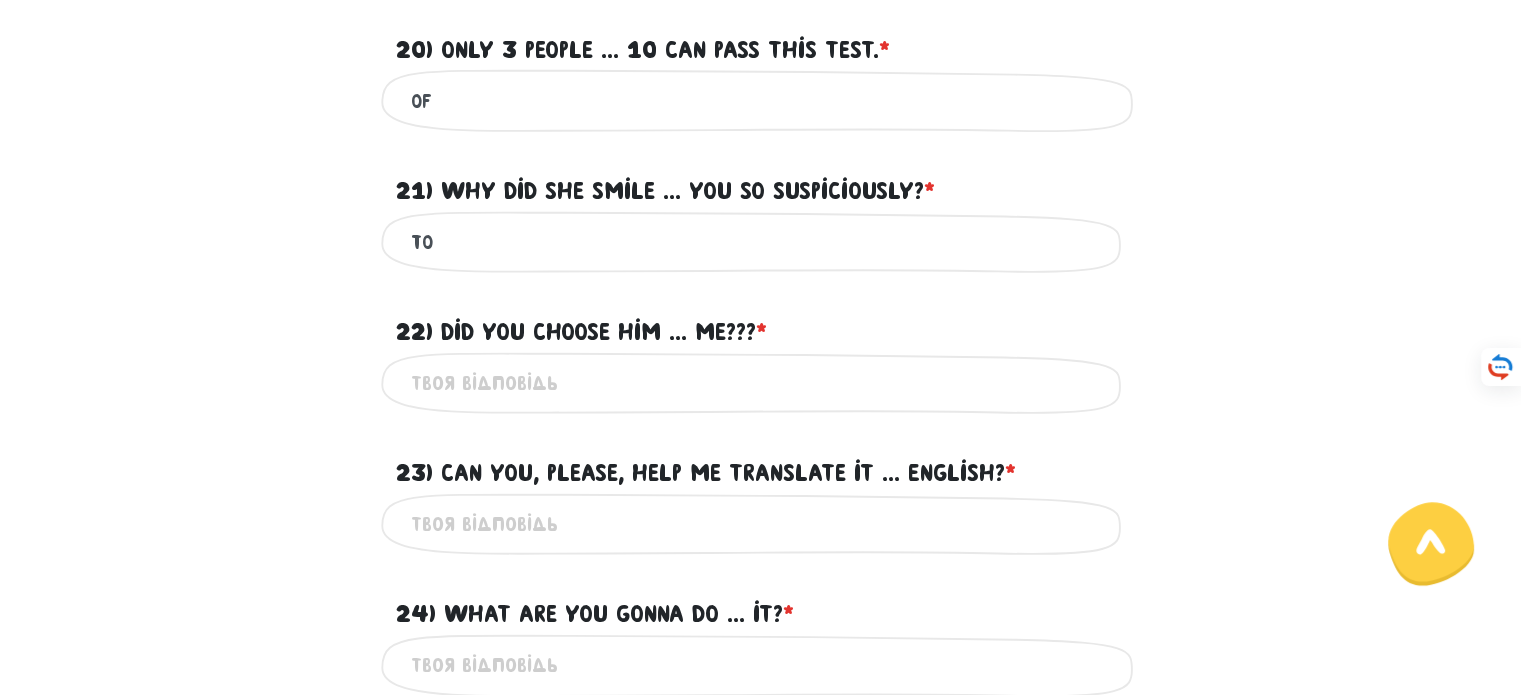 type on "to" 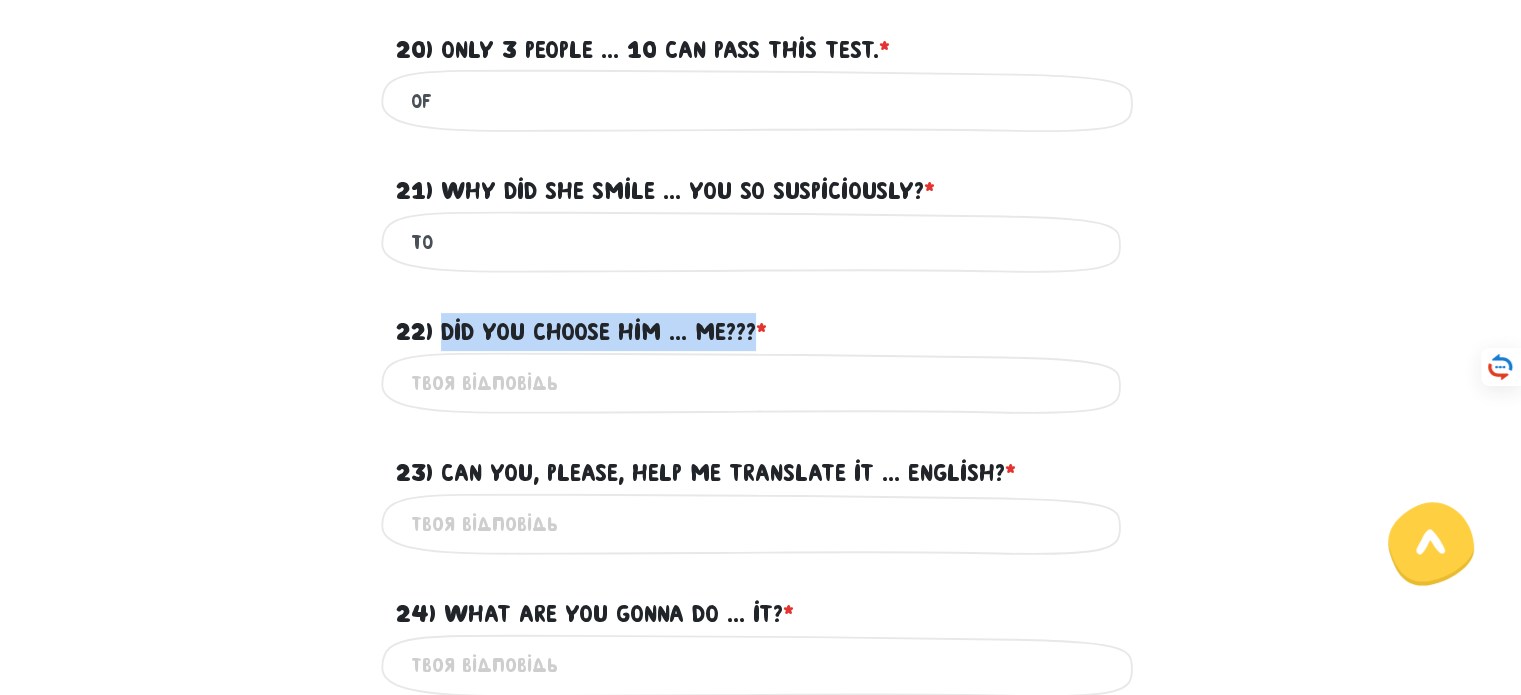 drag, startPoint x: 761, startPoint y: 321, endPoint x: 445, endPoint y: 313, distance: 316.10126 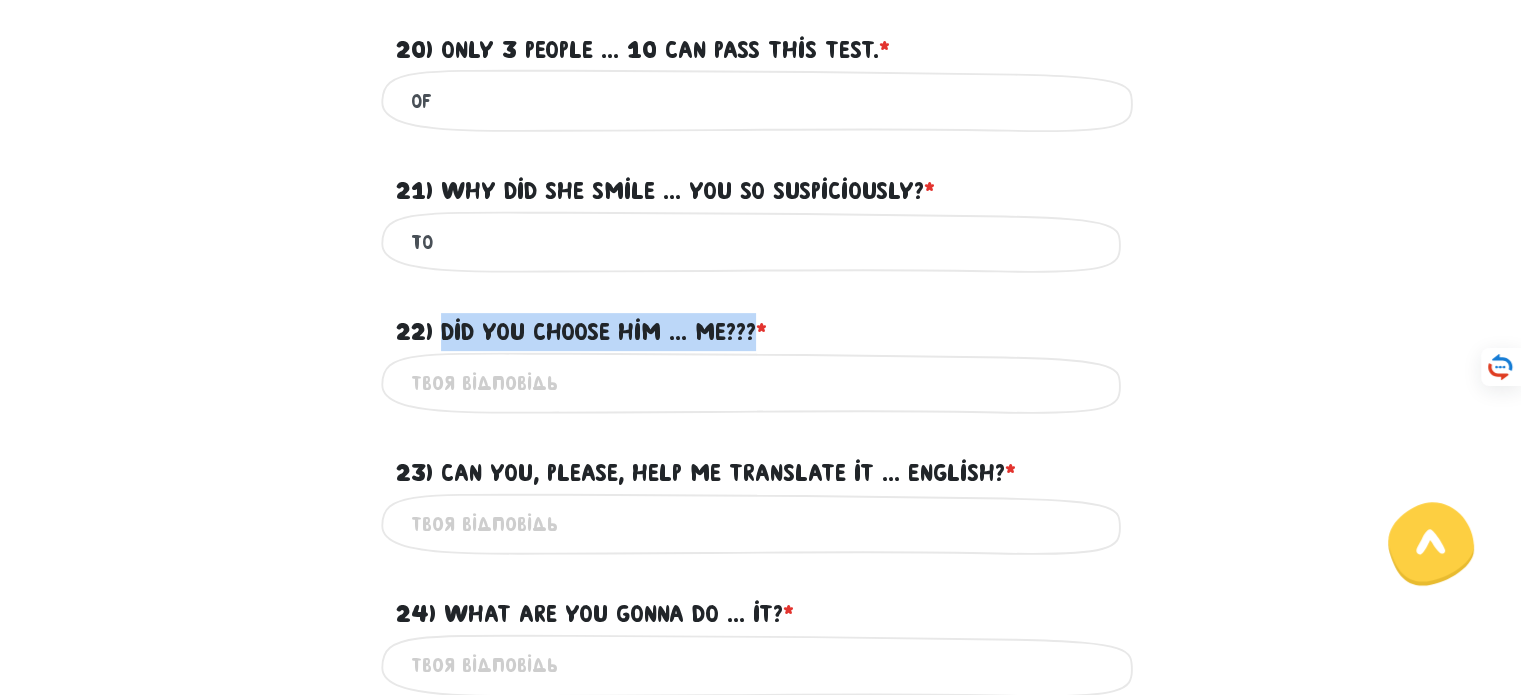 click on "22) Did you choose him ... me??? *
?" at bounding box center [581, 332] 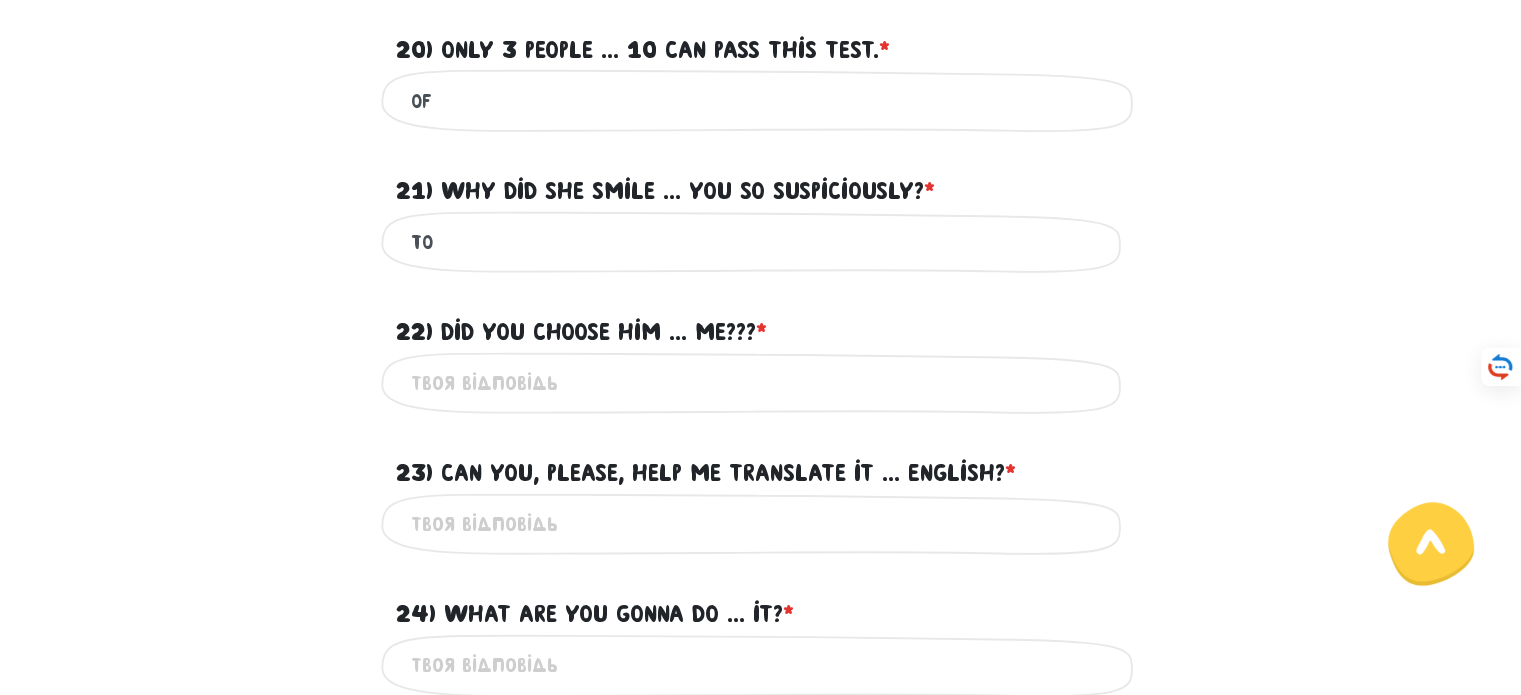 click on "22) Did you choose him ... me??? *
?" at bounding box center [761, 383] 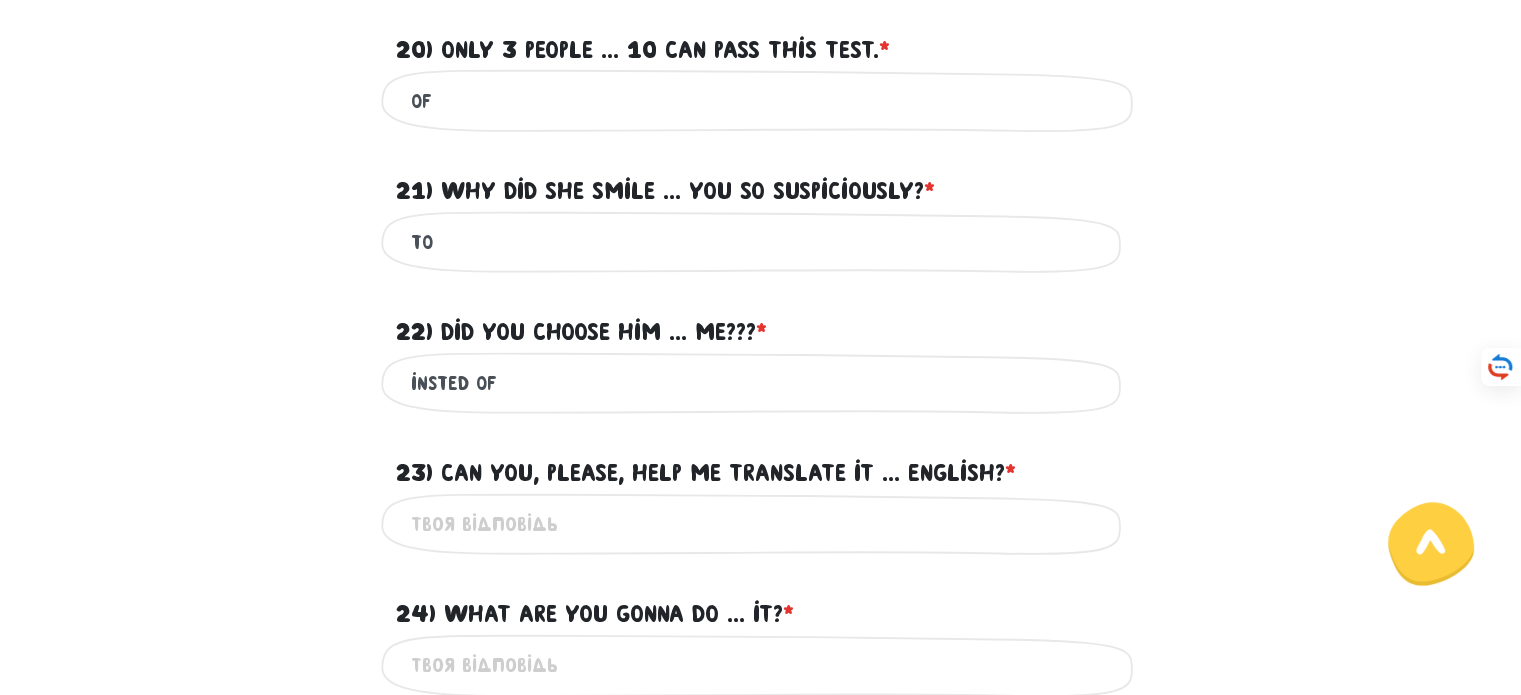 scroll, scrollTop: 782, scrollLeft: 0, axis: vertical 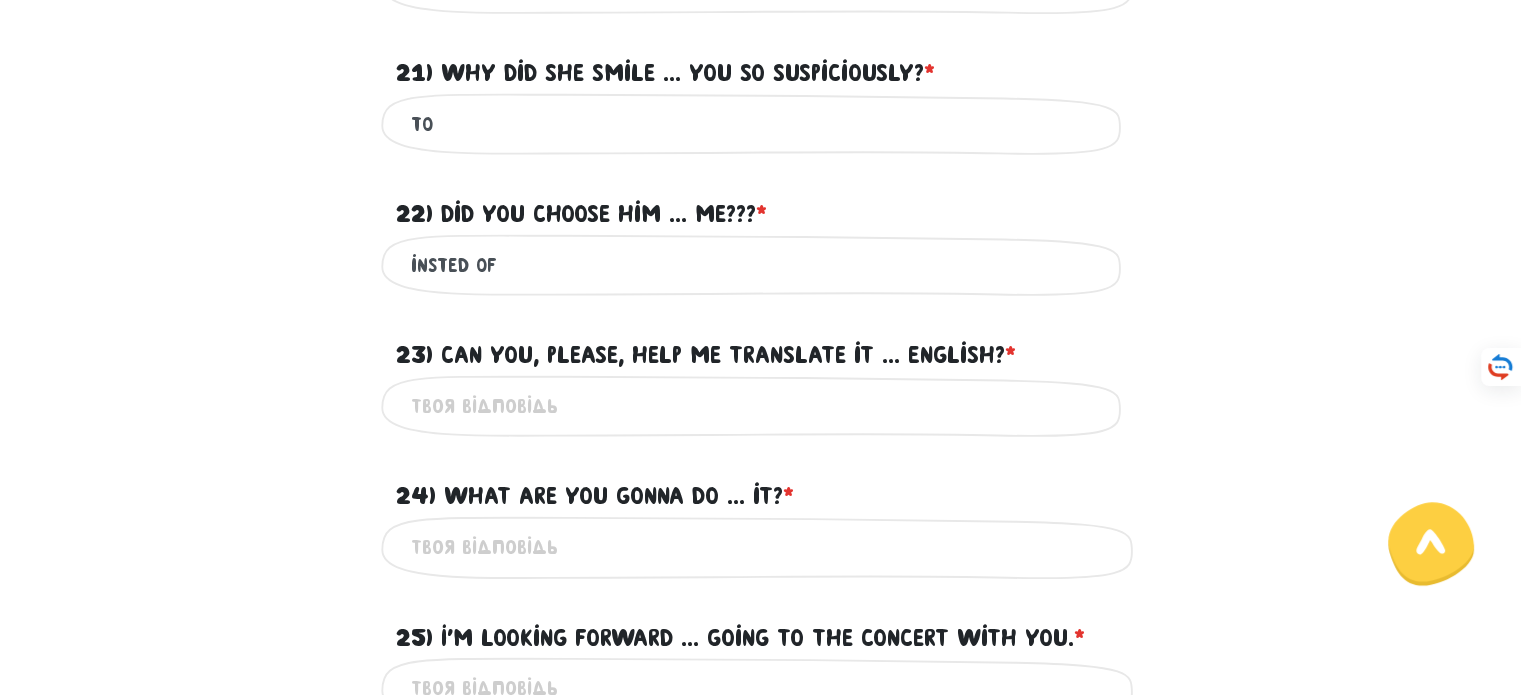 type on "insted of" 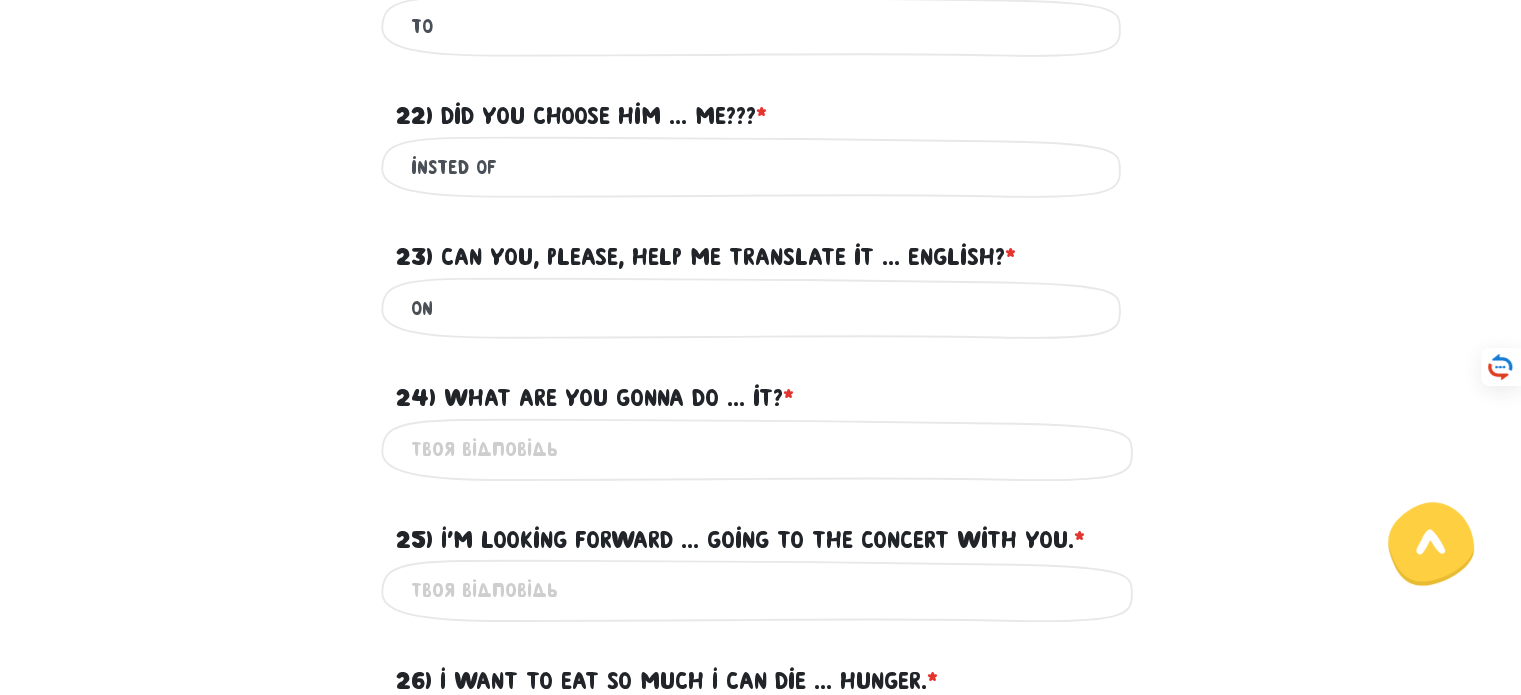 scroll, scrollTop: 880, scrollLeft: 0, axis: vertical 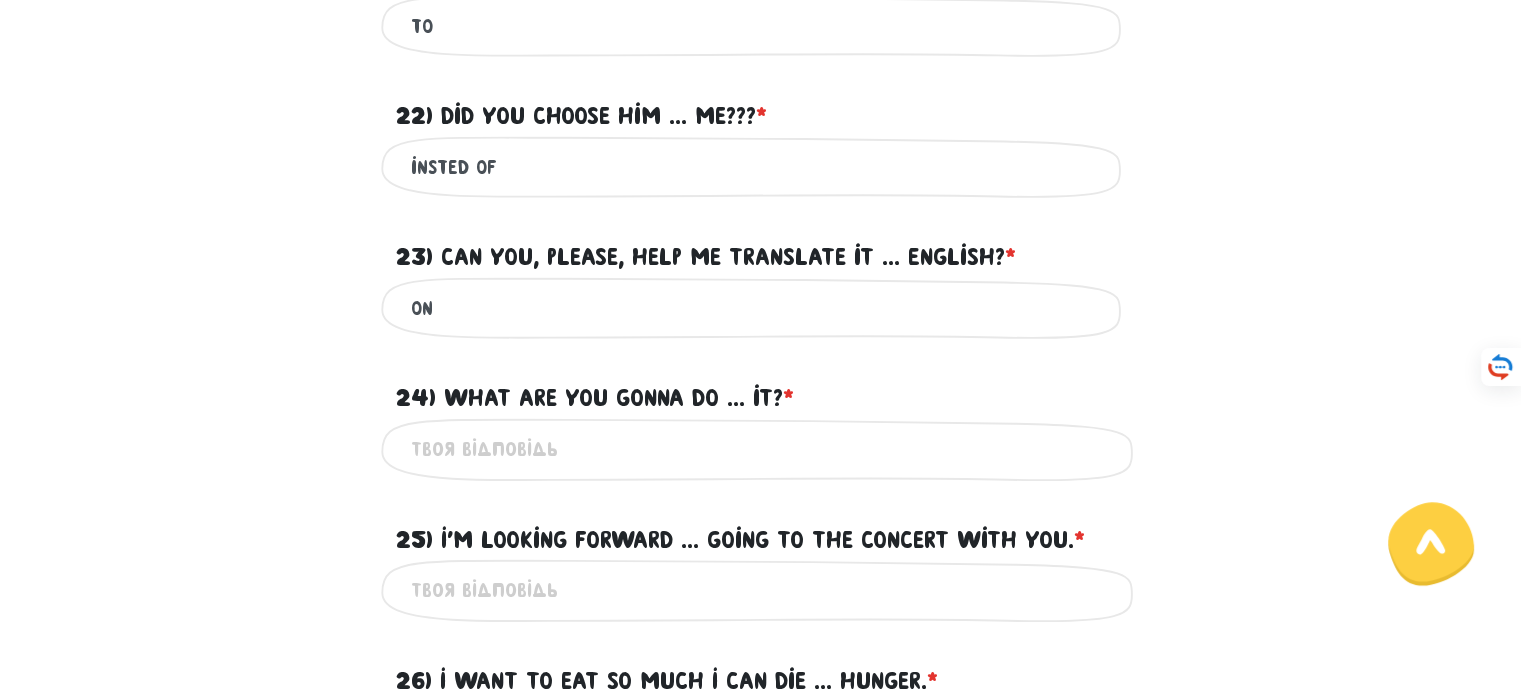 type on "on" 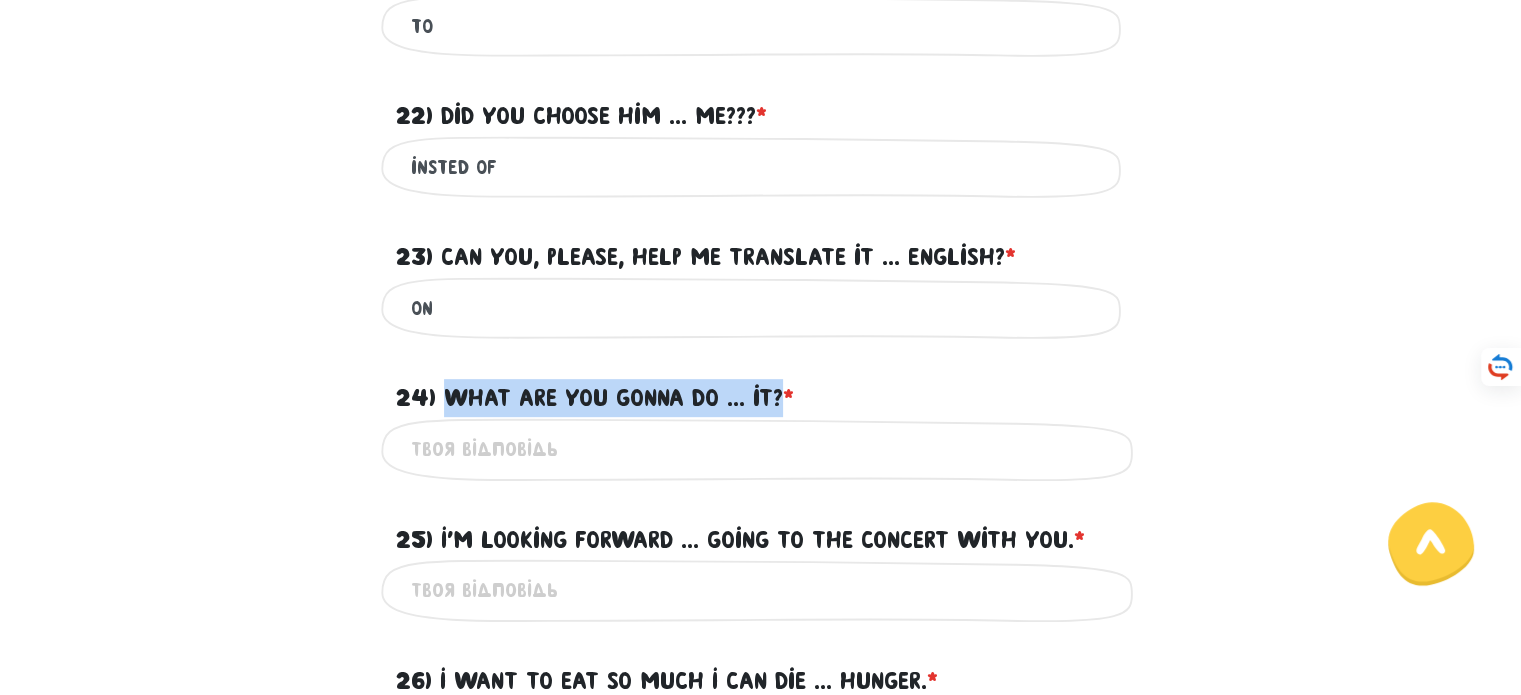 drag, startPoint x: 789, startPoint y: 388, endPoint x: 445, endPoint y: 395, distance: 344.07123 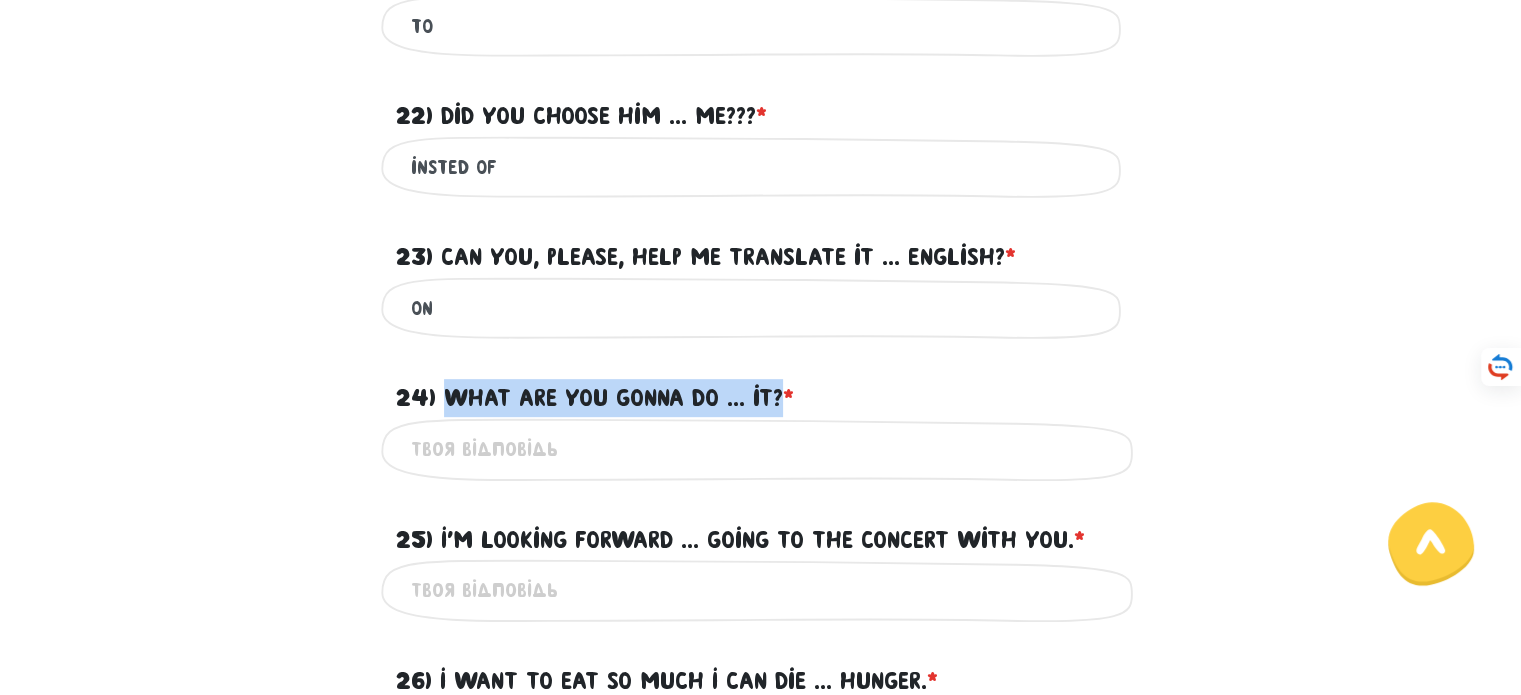 click on "24) What are you gonna do ... it? *
?" at bounding box center (595, 398) 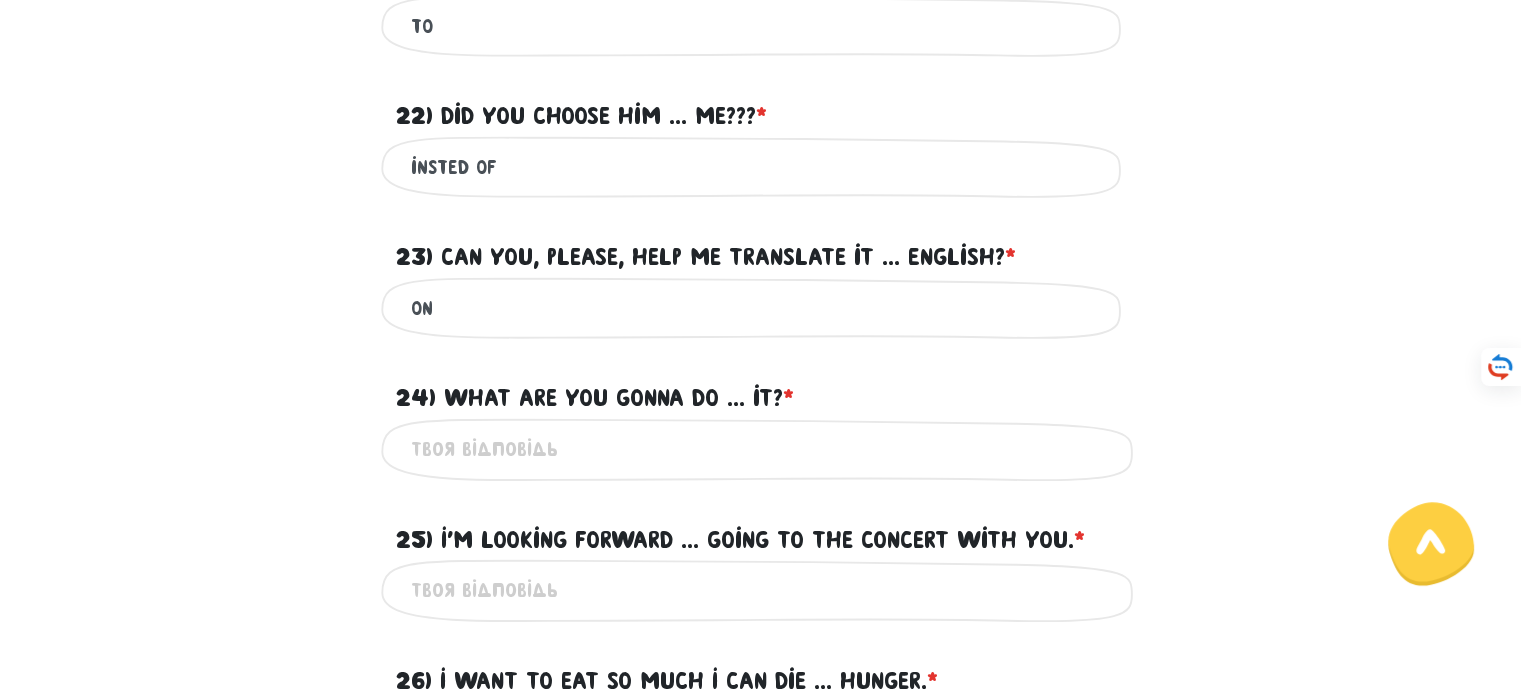 click on "24) What are you gonna do ... it? *
?" at bounding box center (761, 449) 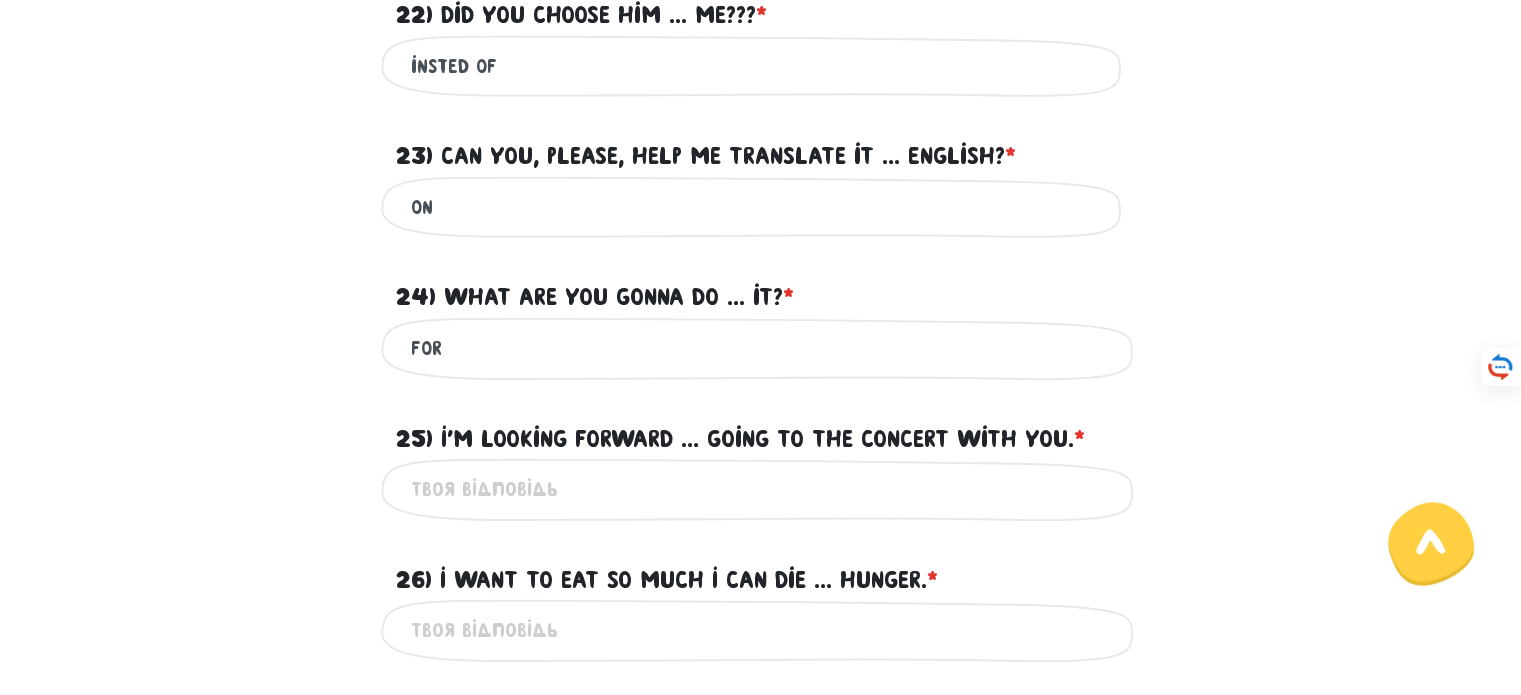 scroll, scrollTop: 985, scrollLeft: 0, axis: vertical 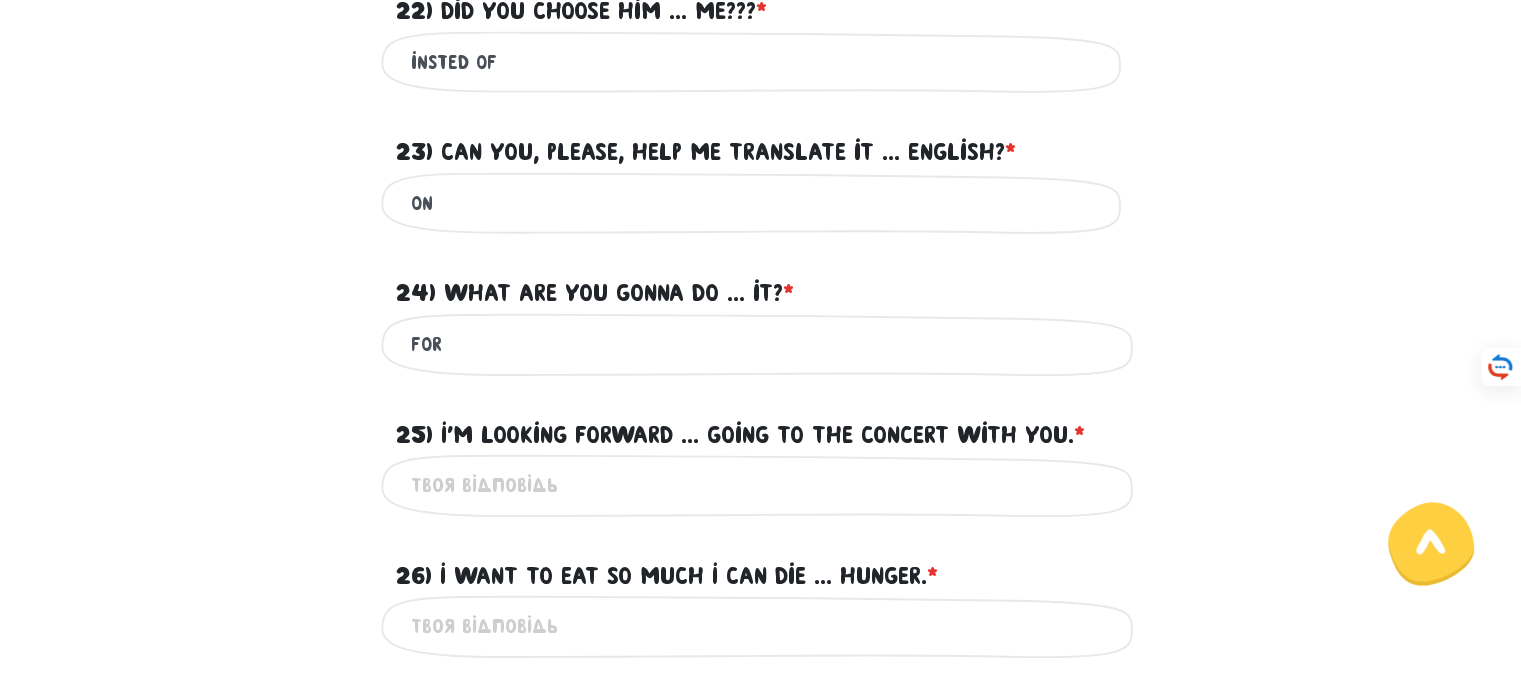type on "for" 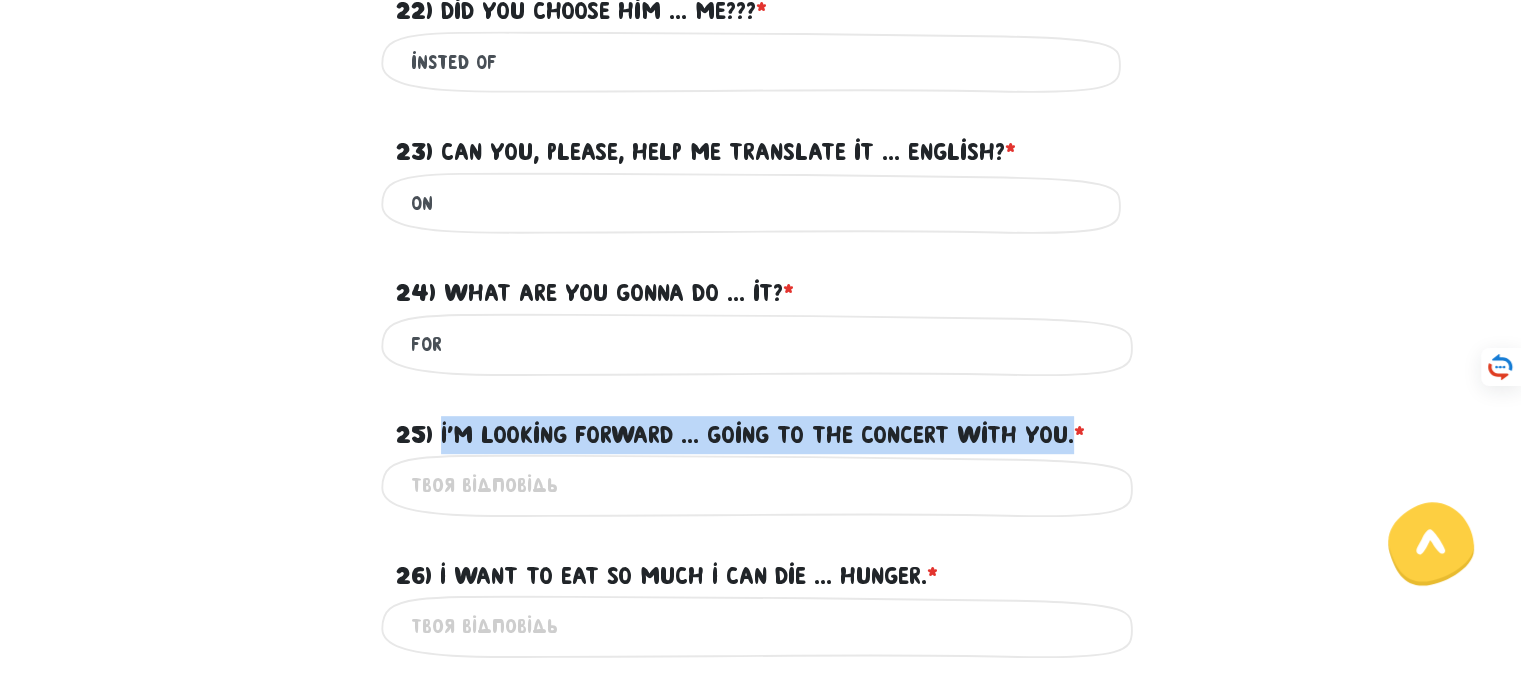 drag, startPoint x: 1084, startPoint y: 421, endPoint x: 444, endPoint y: 420, distance: 640.0008 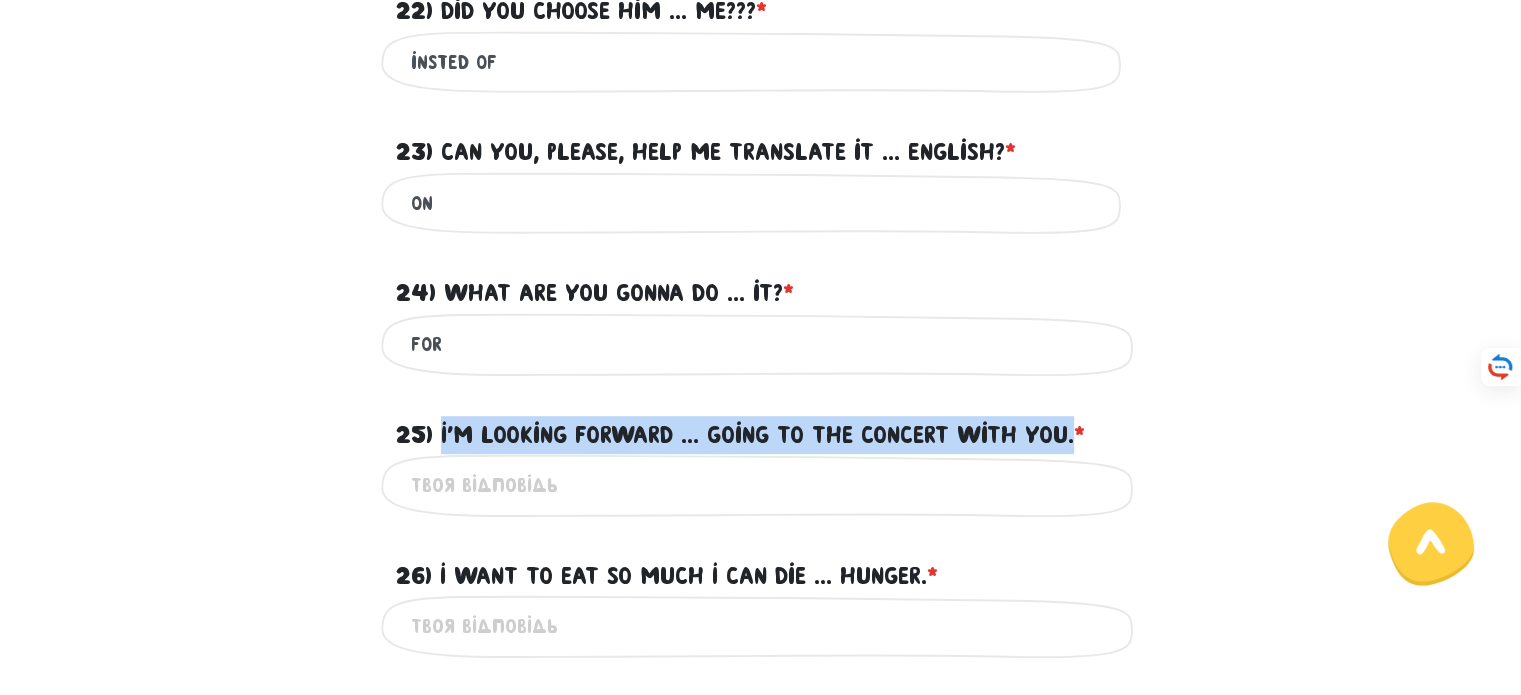 click on "25) I'm looking forward ... going to the concert with you. *
?" at bounding box center [740, 435] 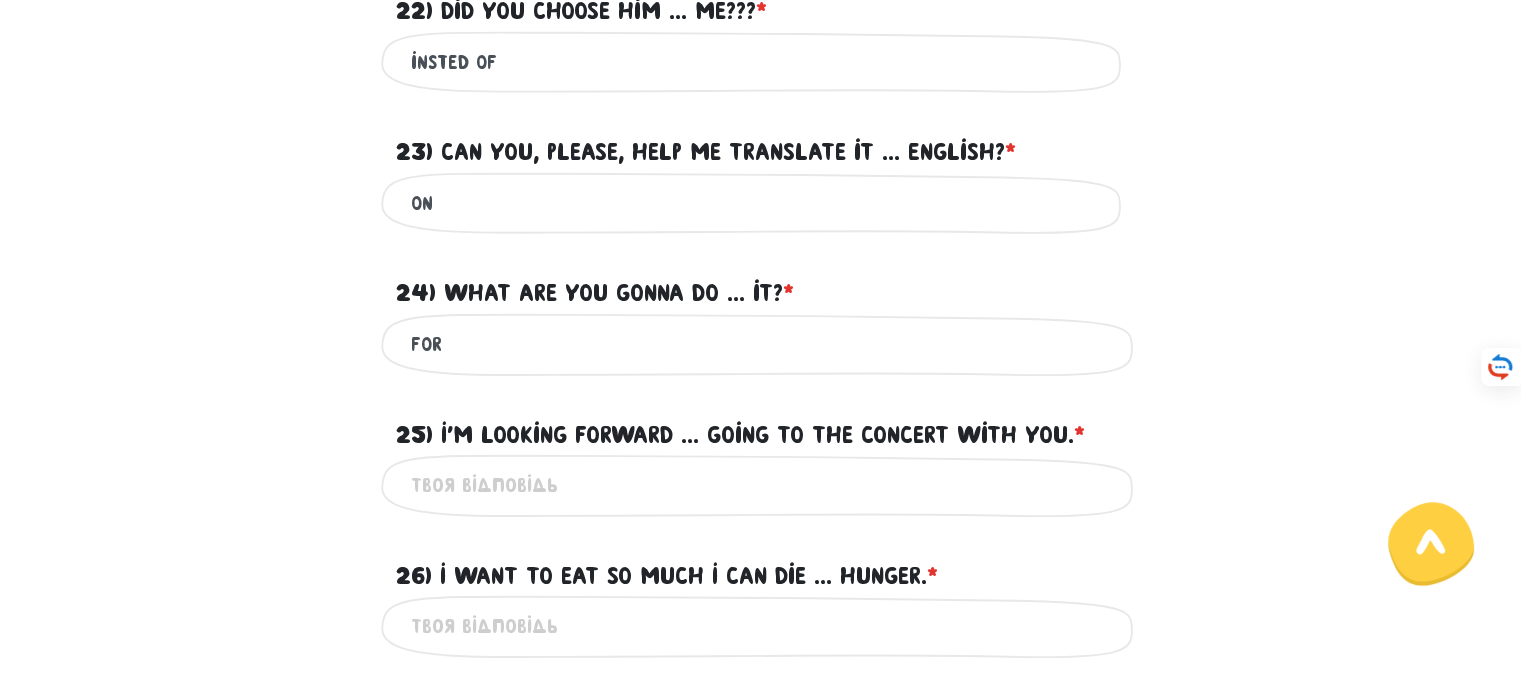 click on "25) I'm looking forward ... going to the concert with you. *
?" at bounding box center (761, 485) 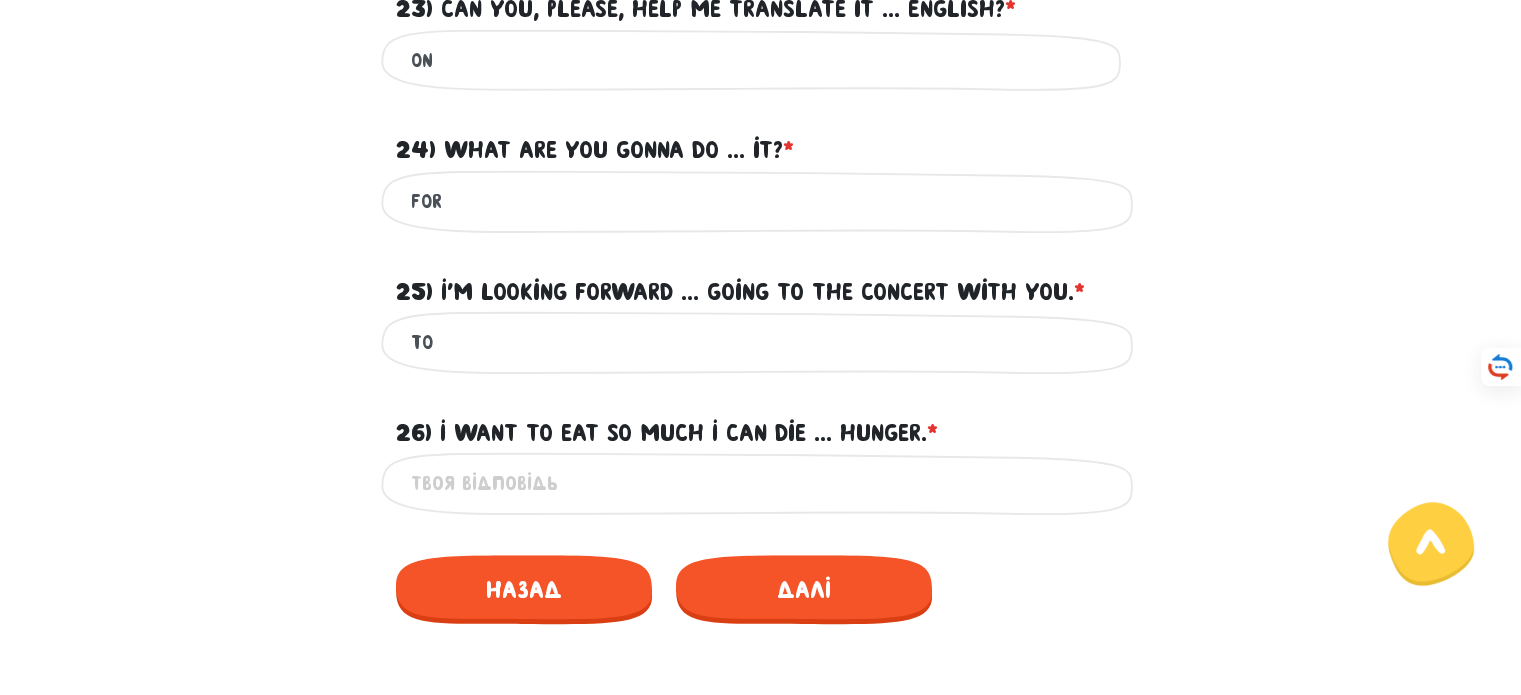 scroll, scrollTop: 1128, scrollLeft: 0, axis: vertical 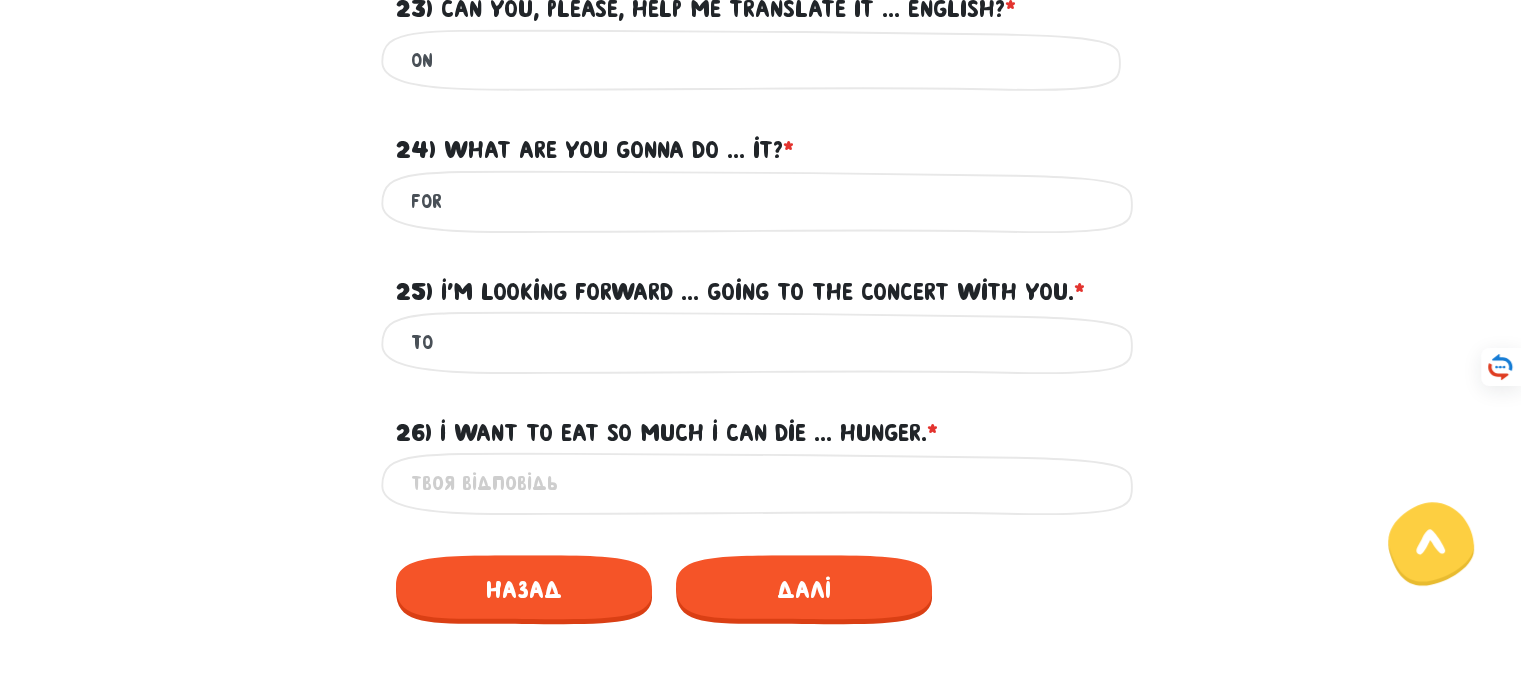type on "to" 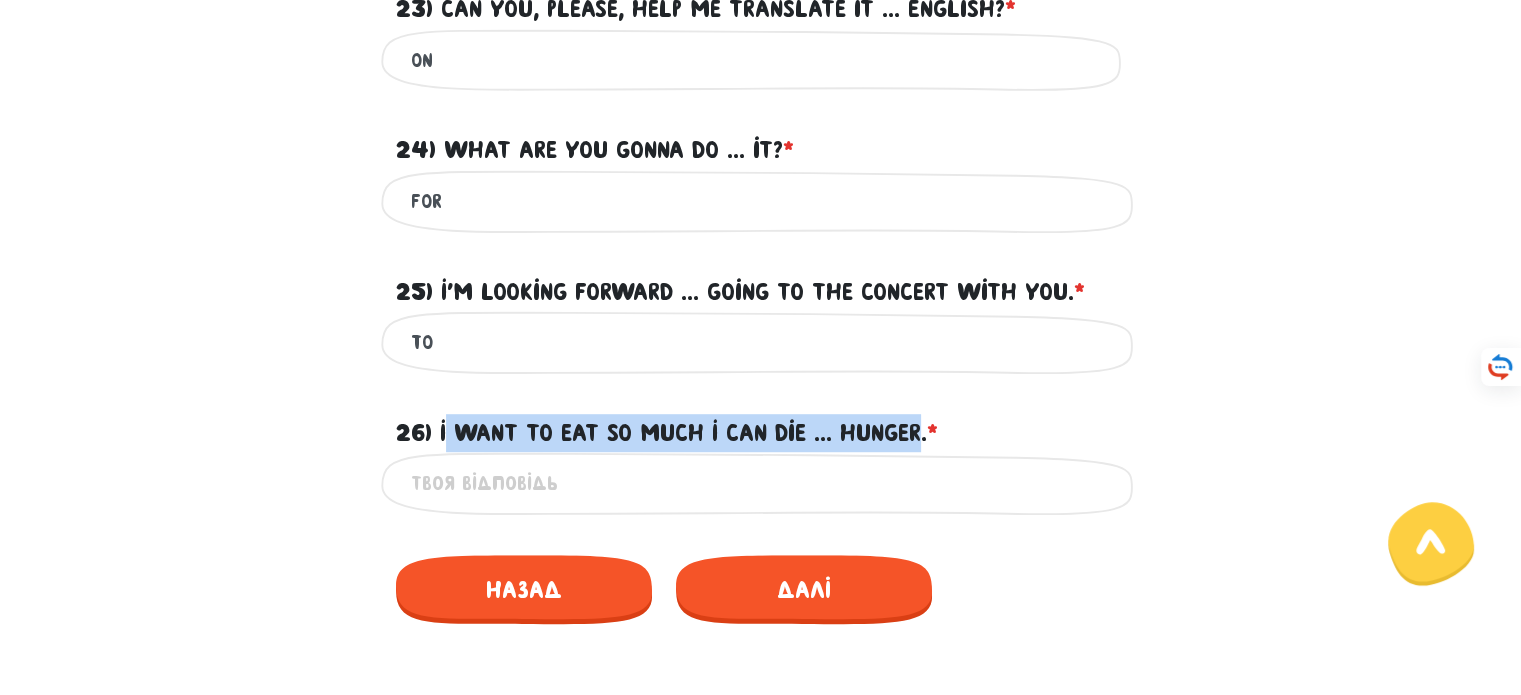 drag, startPoint x: 936, startPoint y: 424, endPoint x: 448, endPoint y: 411, distance: 488.17313 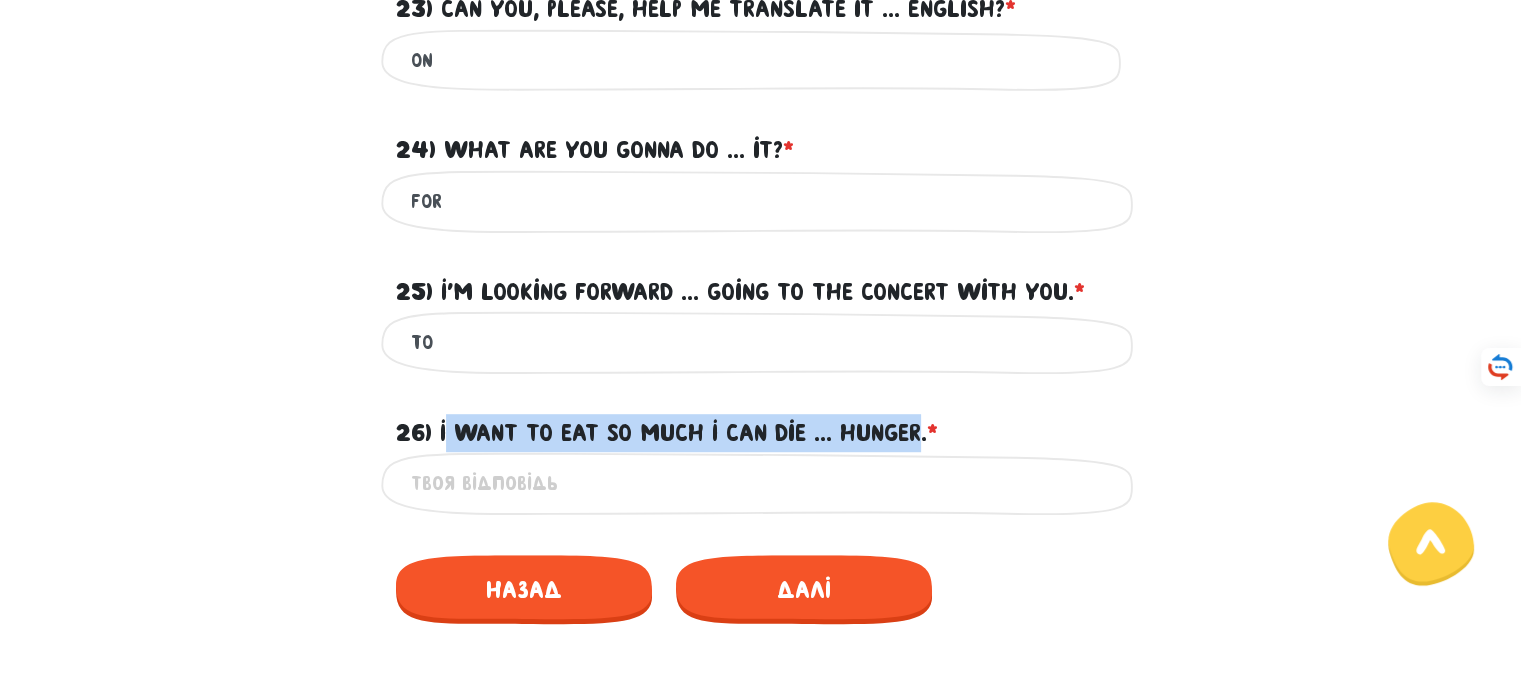 click on "26) I want to eat so much I can die ... hunger. *
?" at bounding box center (667, 433) 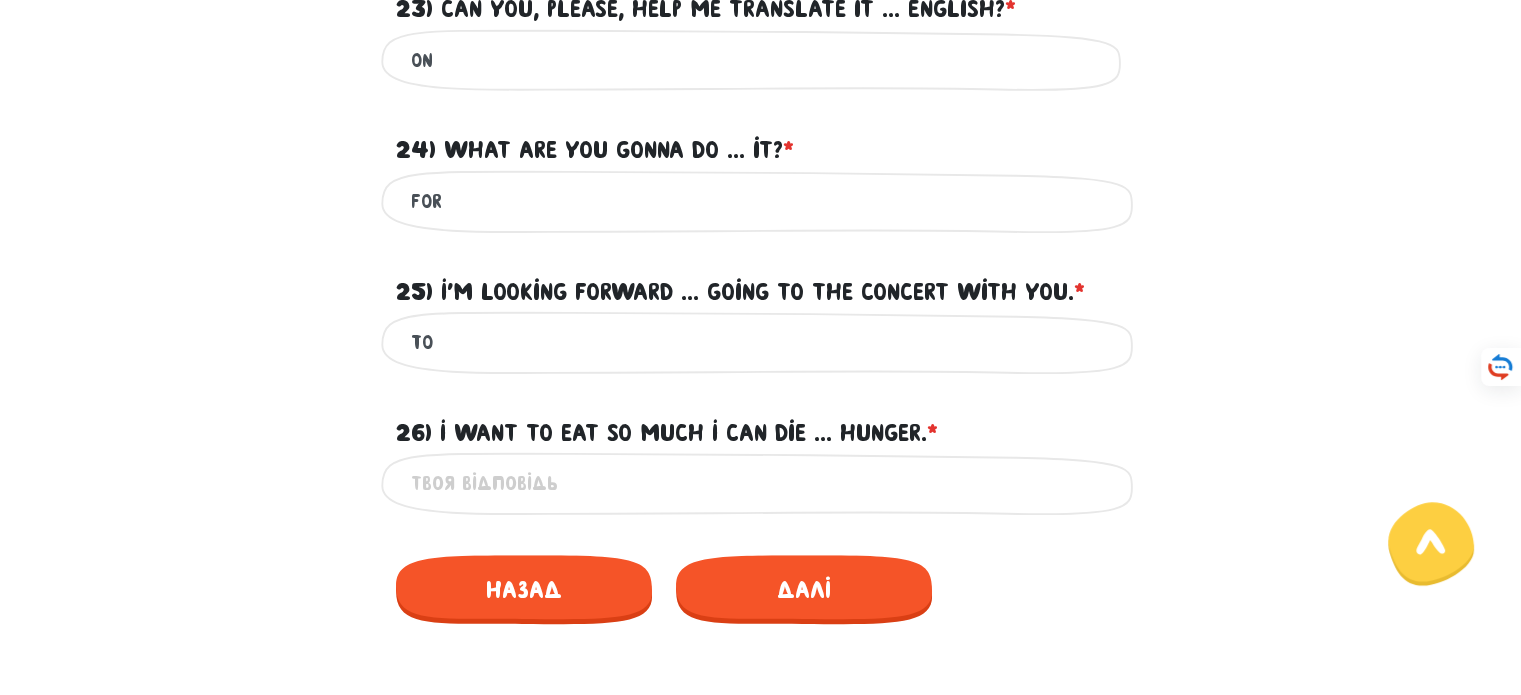 click on "26) I want to eat so much I can die ... hunger. *
?" at bounding box center [667, 433] 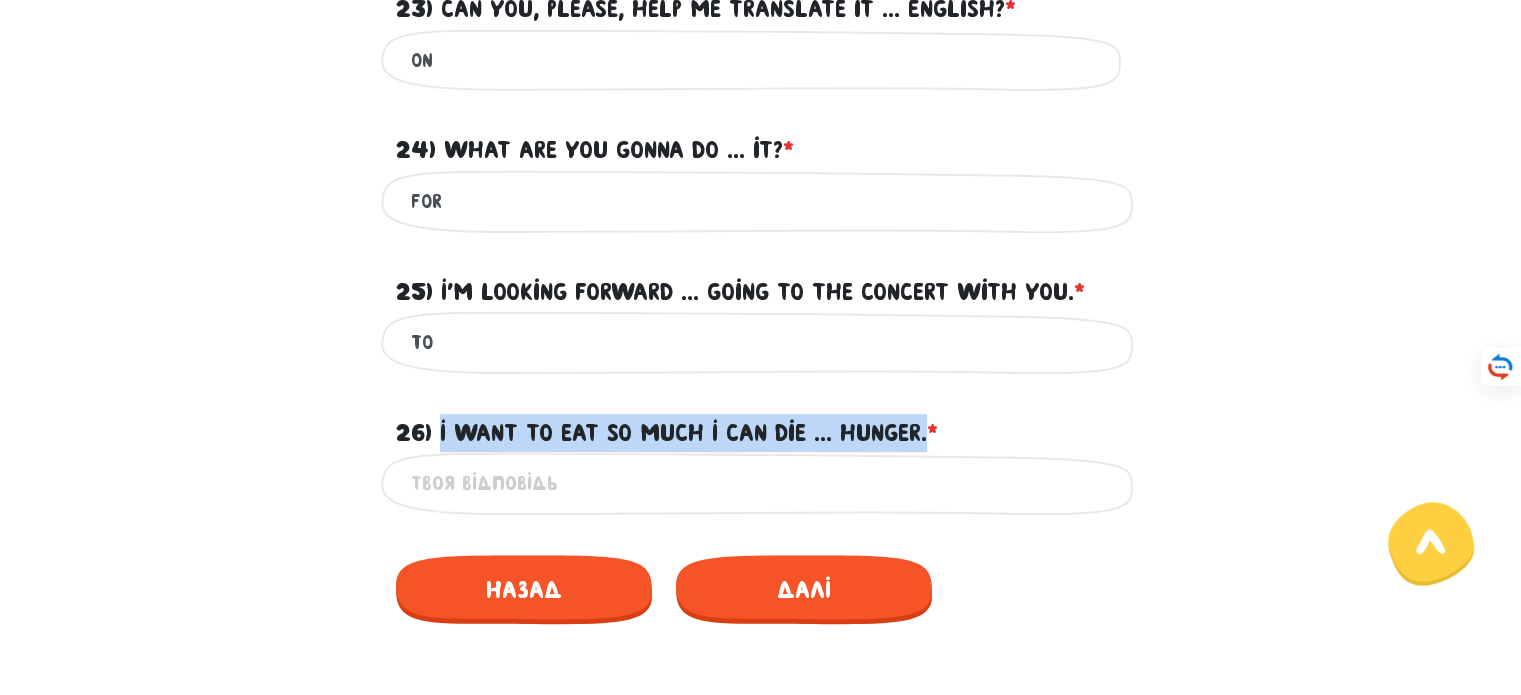 drag, startPoint x: 440, startPoint y: 412, endPoint x: 932, endPoint y: 420, distance: 492.06503 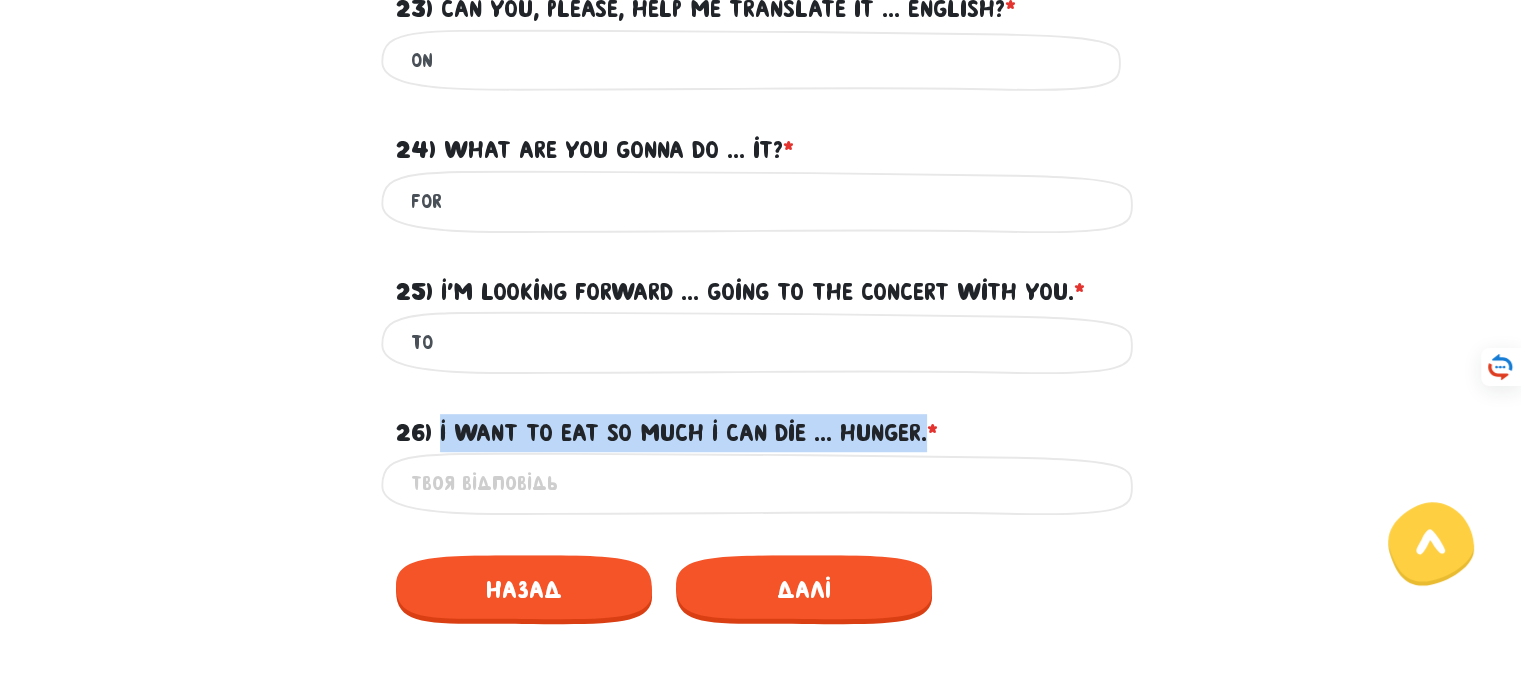 click on "26) I want to eat so much I can die ... hunger. *
?" at bounding box center [667, 433] 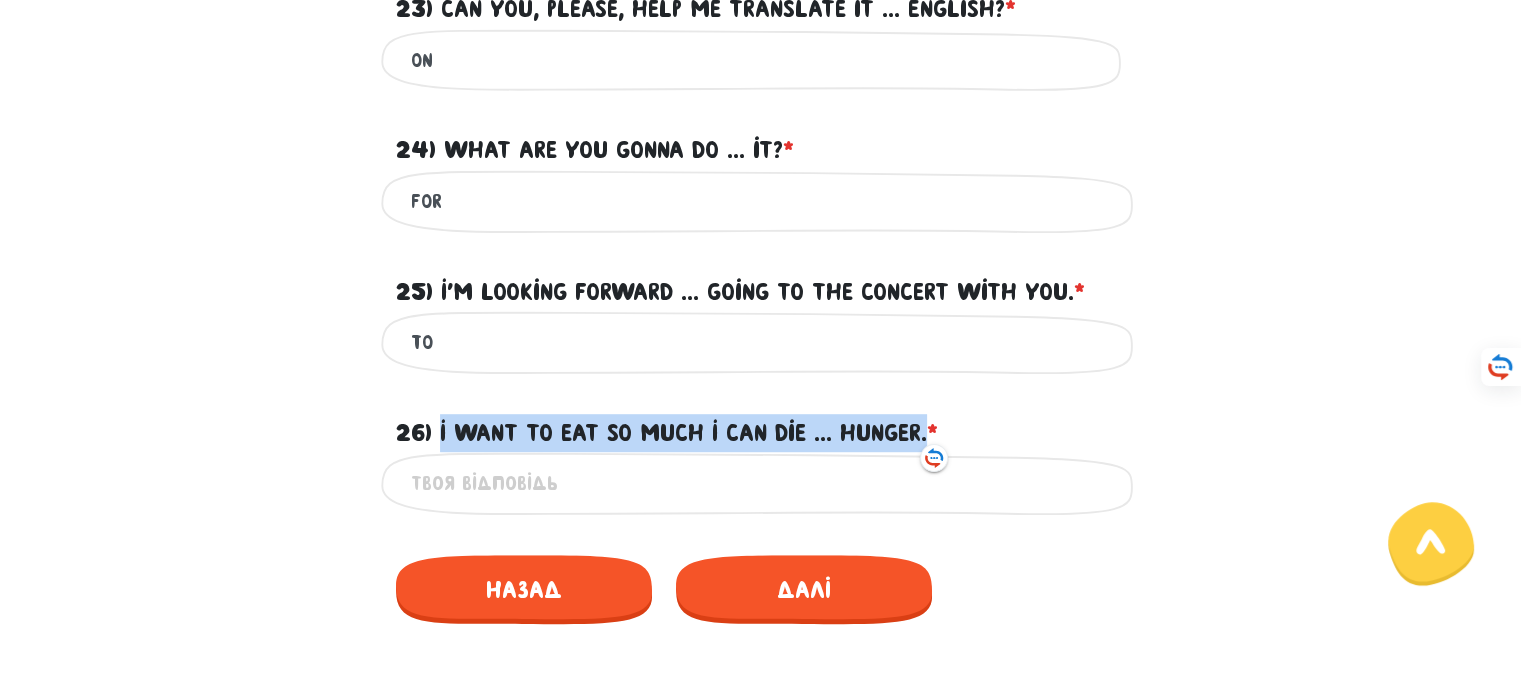 click on "26) I want to eat so much I can die ... hunger. *
?" at bounding box center [667, 433] 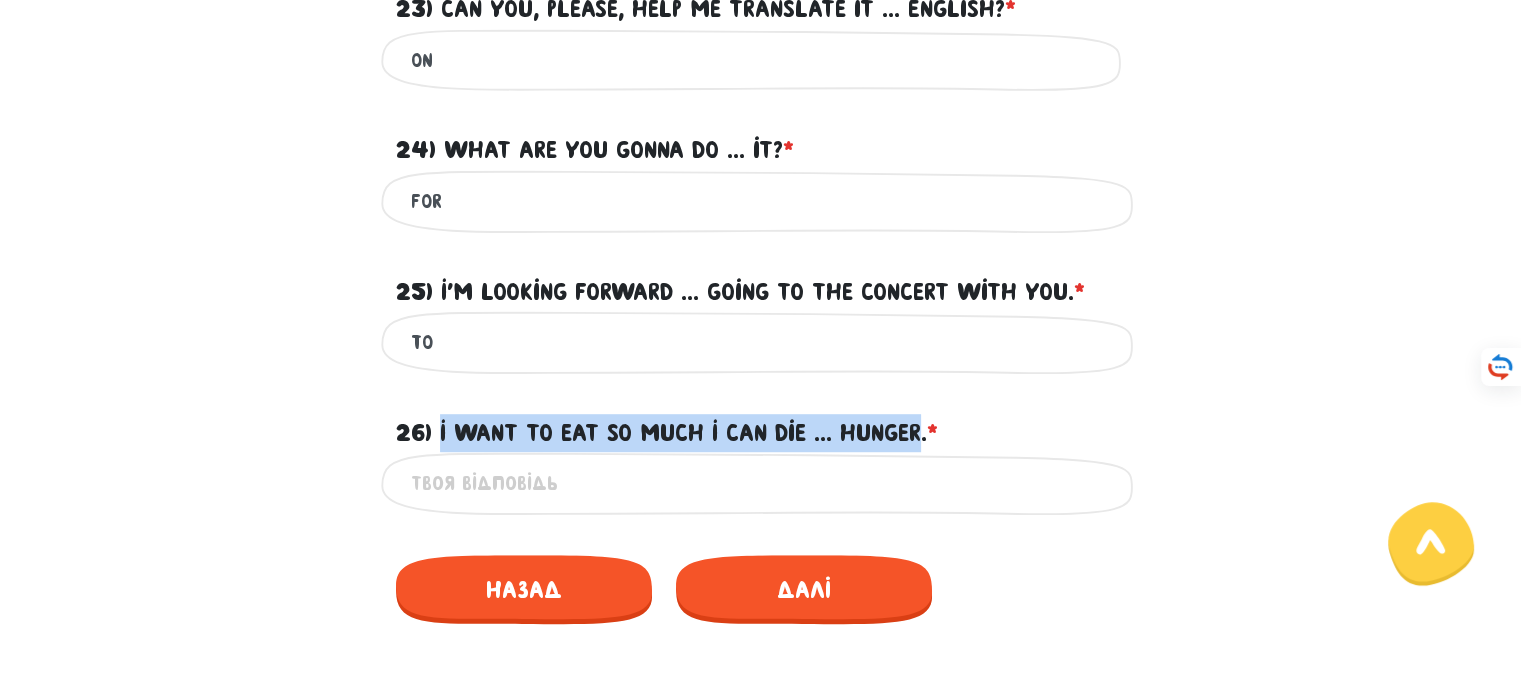 drag, startPoint x: 935, startPoint y: 419, endPoint x: 441, endPoint y: 428, distance: 494.08197 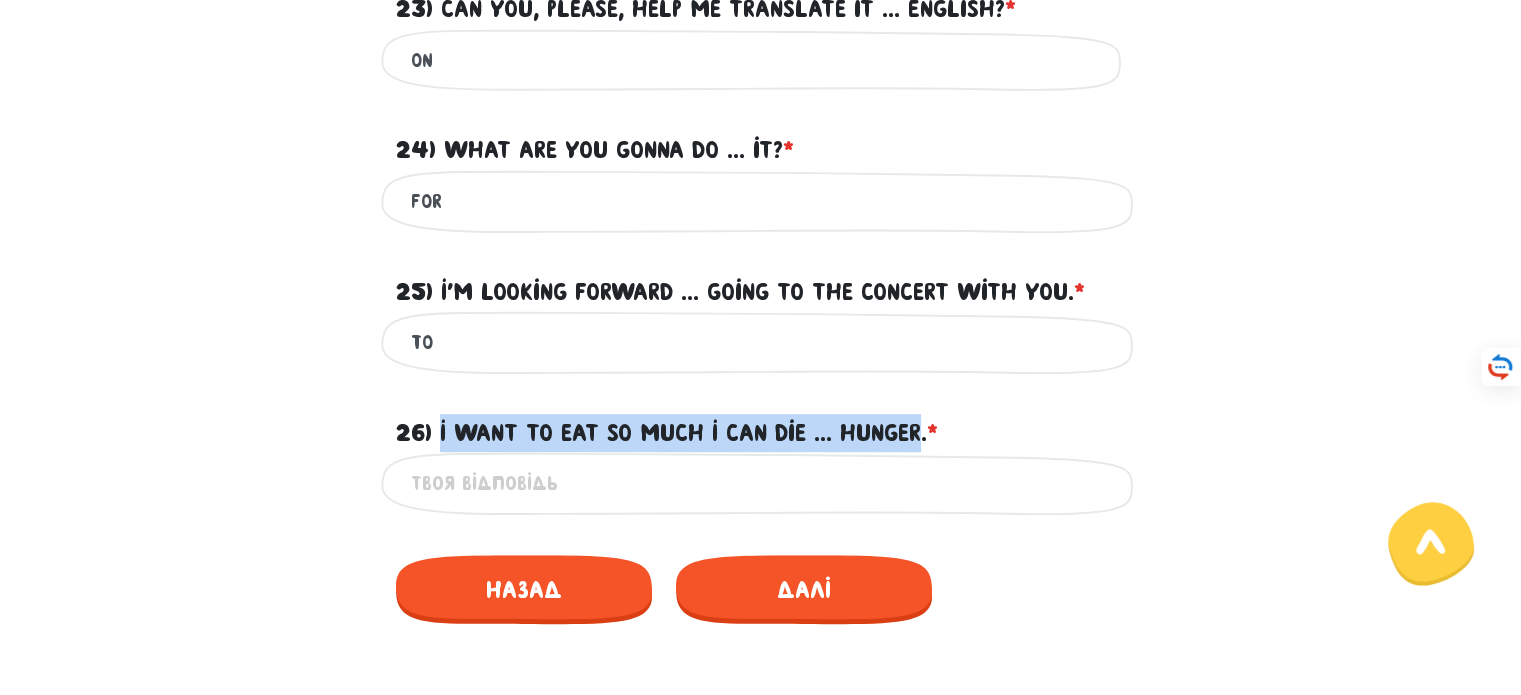 click on "26) I want to eat so much I can die ... hunger. *
?" at bounding box center (667, 433) 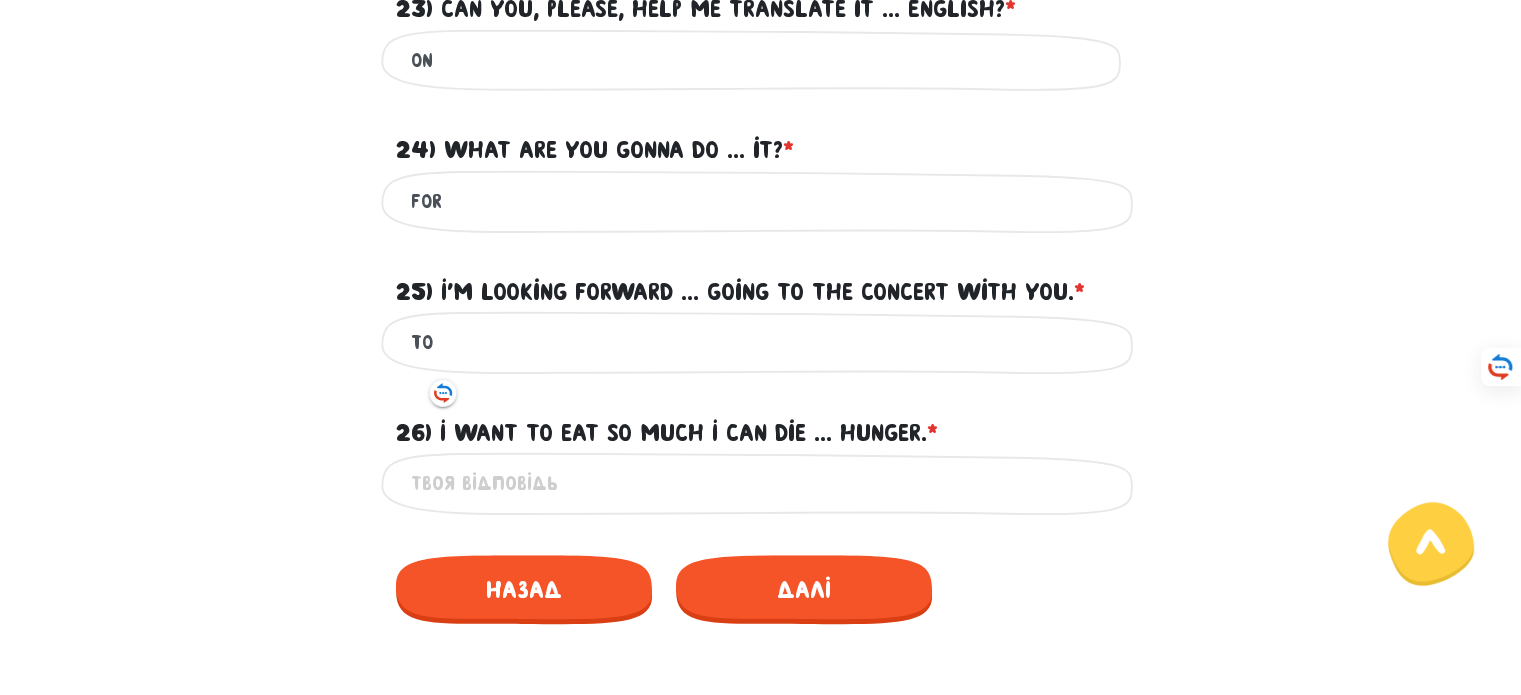 click on "26) I want to eat so much I can die ... hunger. *
?" at bounding box center [761, 483] 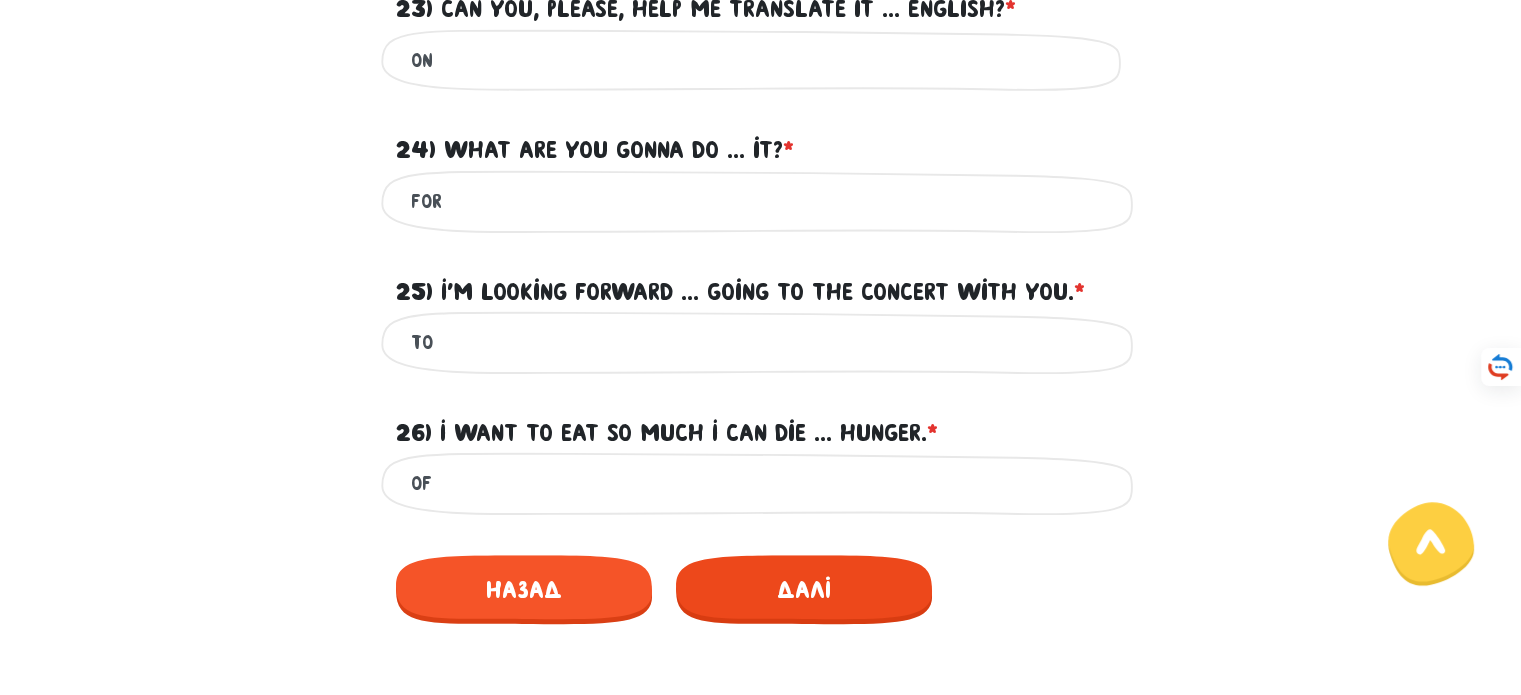 type on "of" 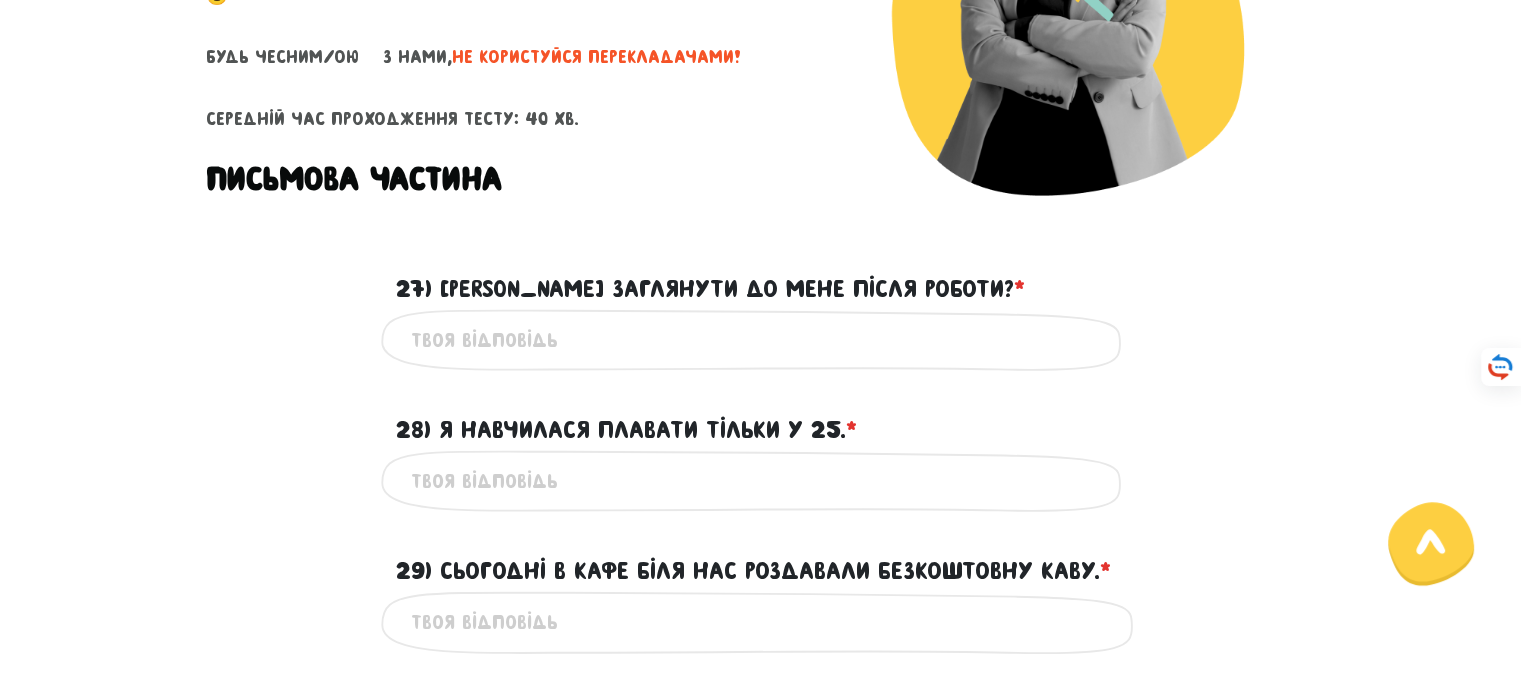 scroll, scrollTop: 441, scrollLeft: 0, axis: vertical 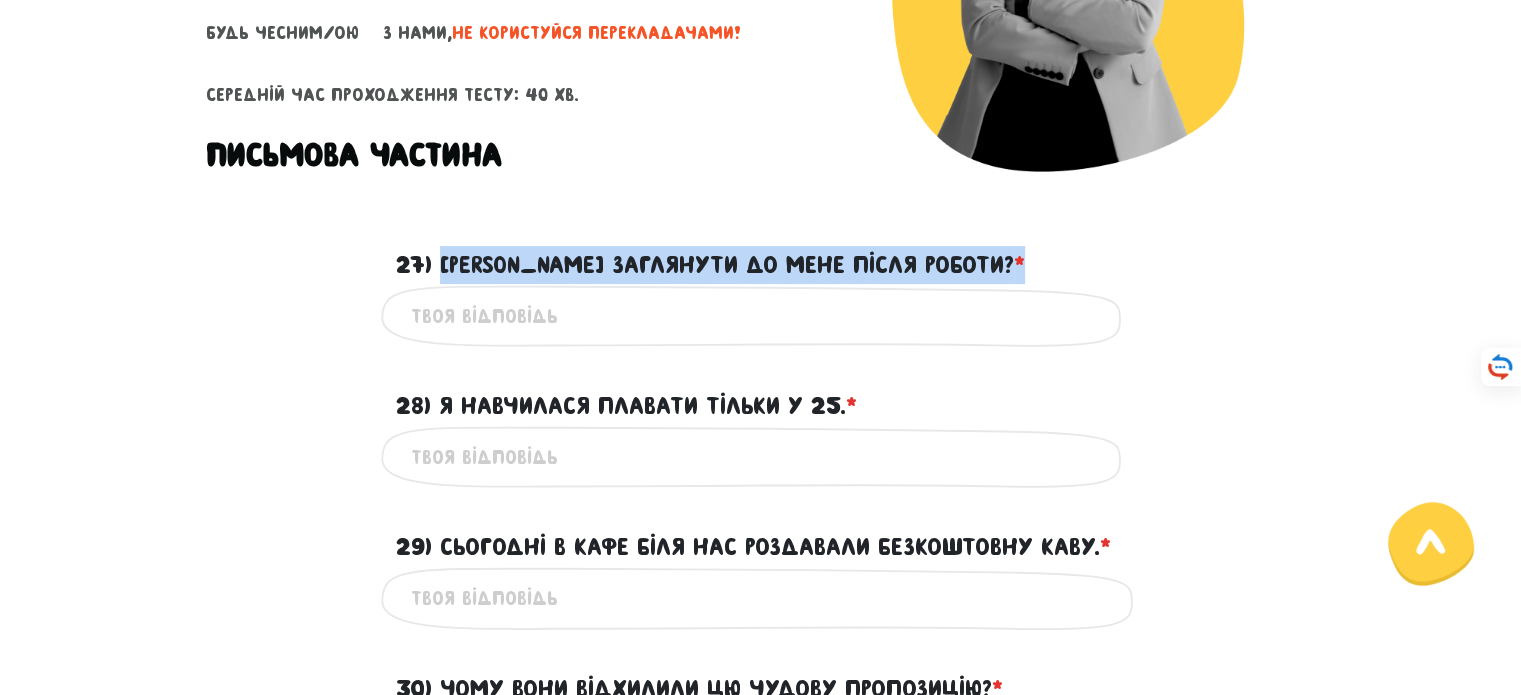 drag, startPoint x: 950, startPoint y: 265, endPoint x: 438, endPoint y: 269, distance: 512.0156 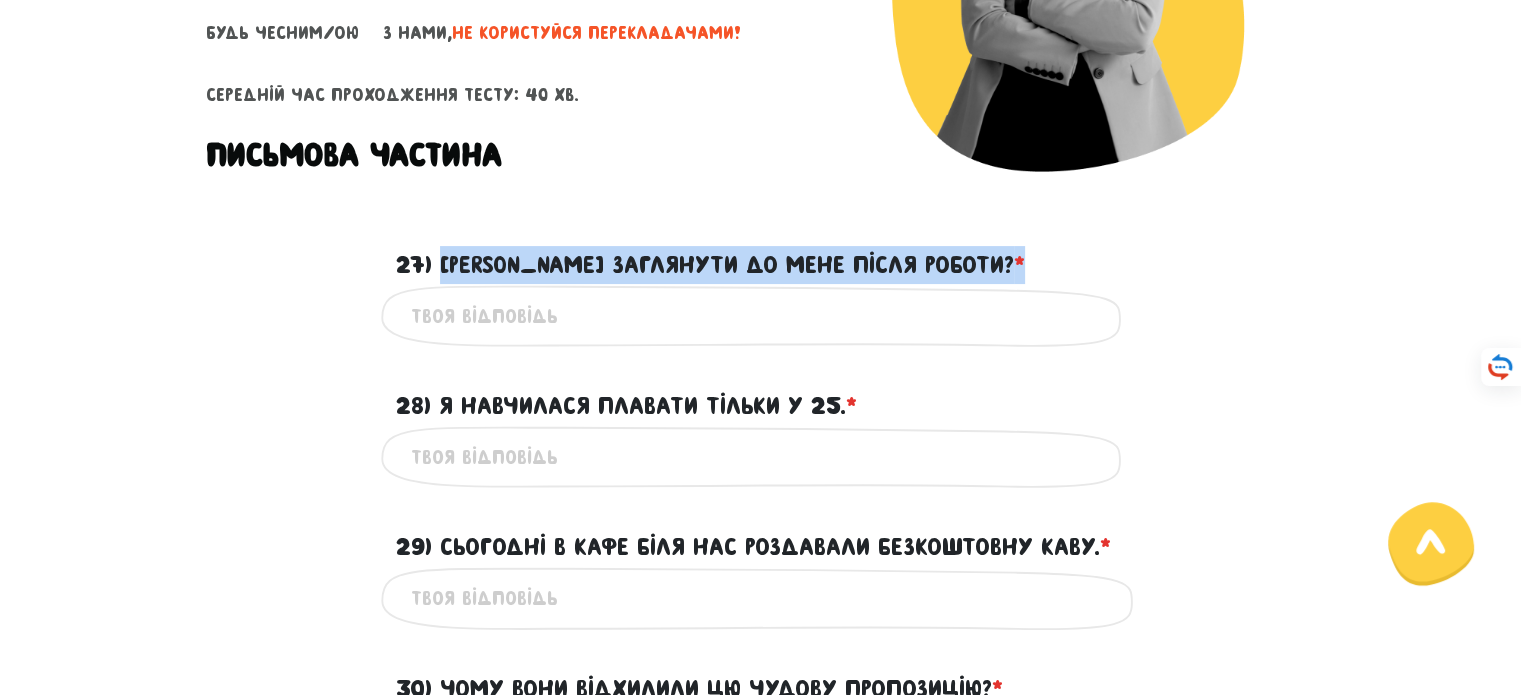 click on "27) [PERSON_NAME] заглянути до мене після роботи? *
?" at bounding box center [761, 253] 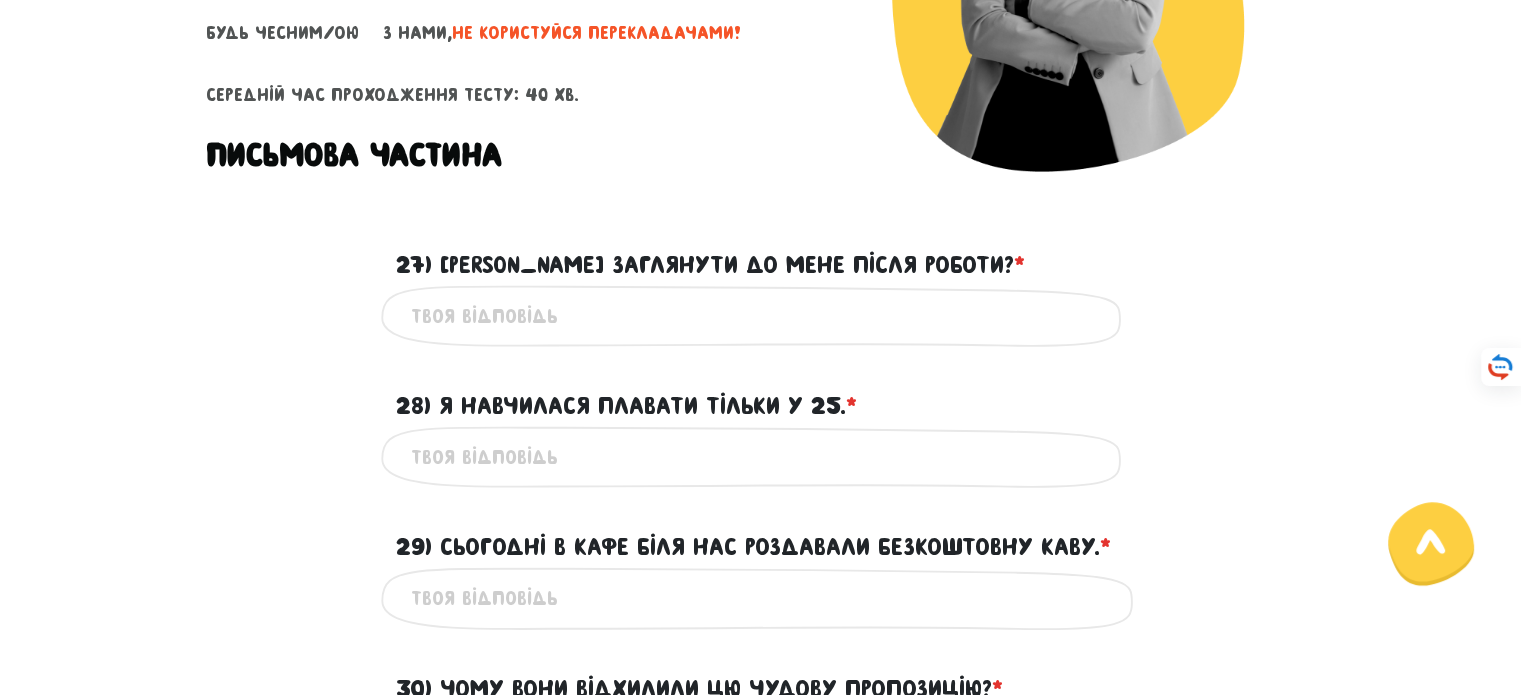click on "27) [PERSON_NAME] заглянути до мене після роботи? *
?" at bounding box center (761, 316) 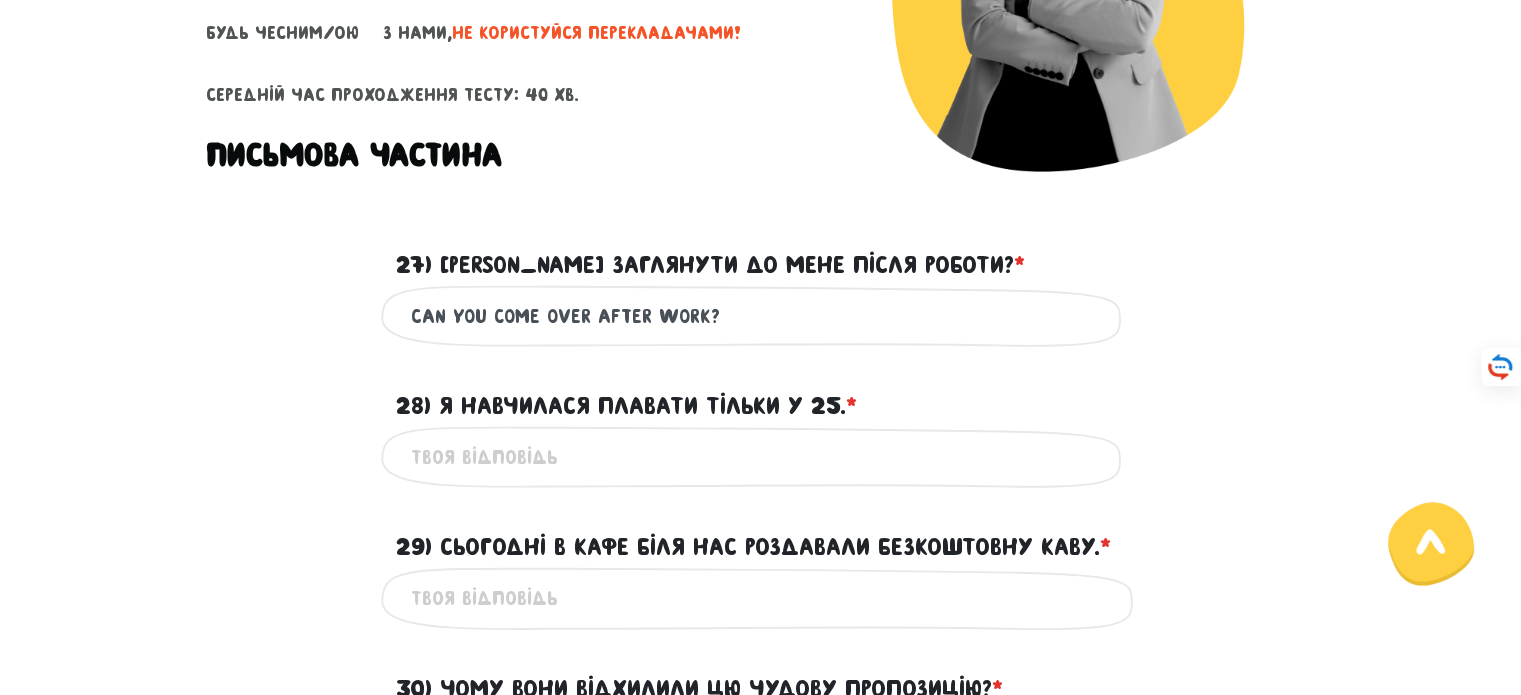 click on "Can you come over after work?" at bounding box center (761, 316) 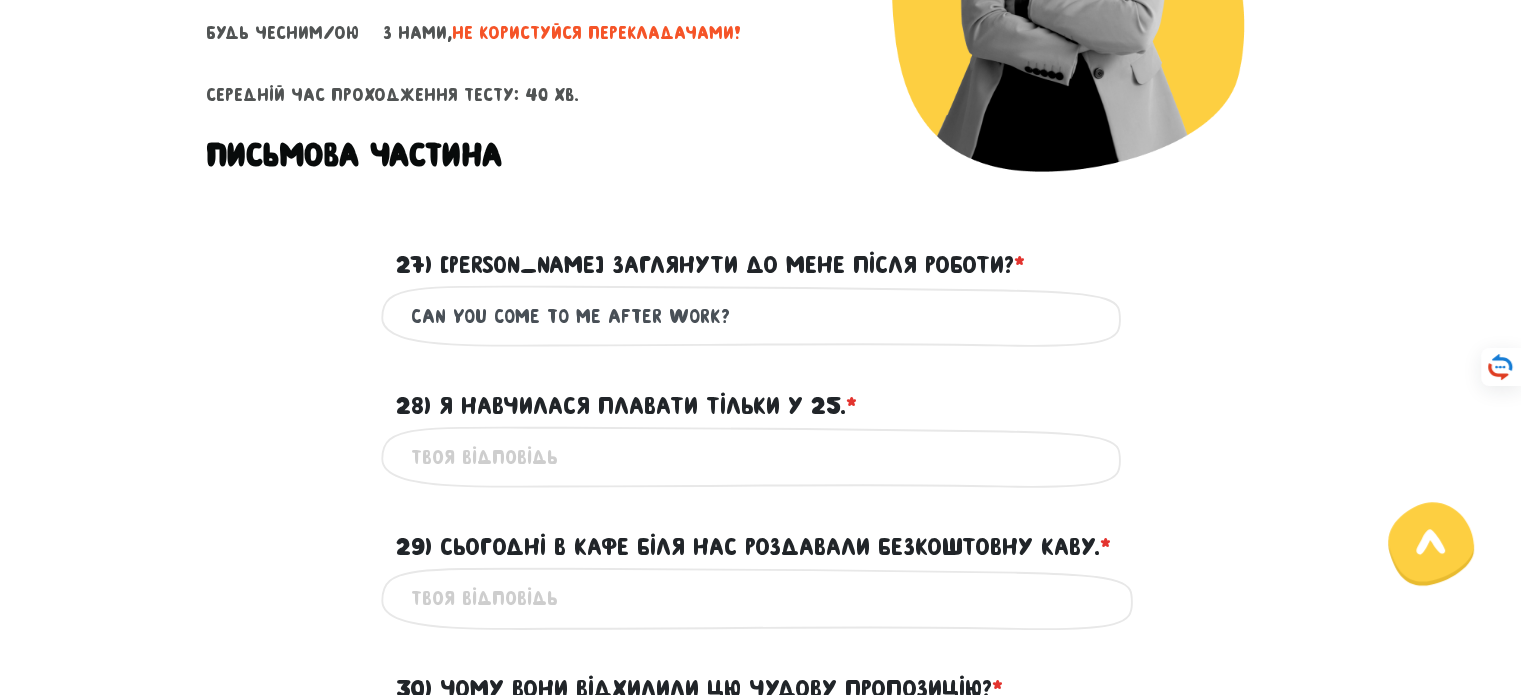 type on "Can you come to me after work?" 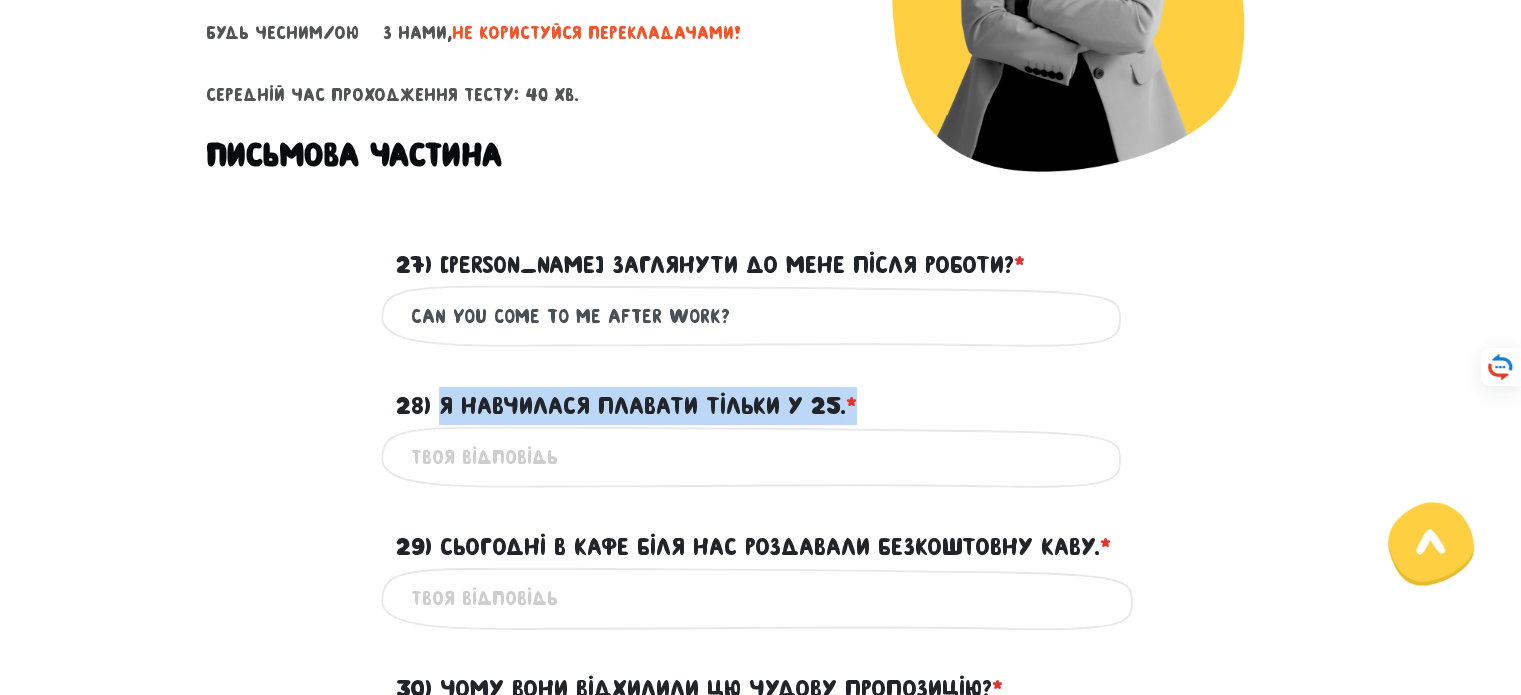 drag, startPoint x: 441, startPoint y: 404, endPoint x: 900, endPoint y: 403, distance: 459.0011 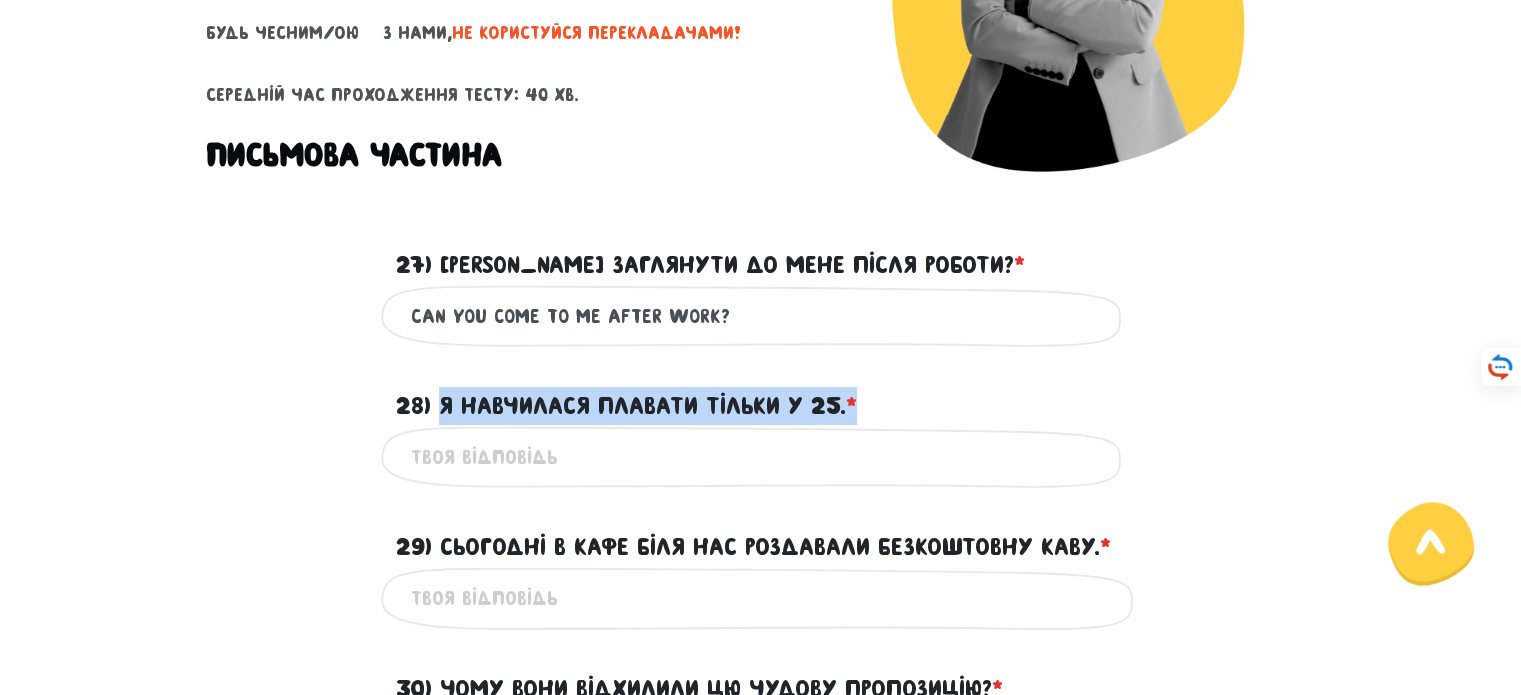 click on "28) Я навчилася плавати тільки у 25. *
?" at bounding box center [761, 394] 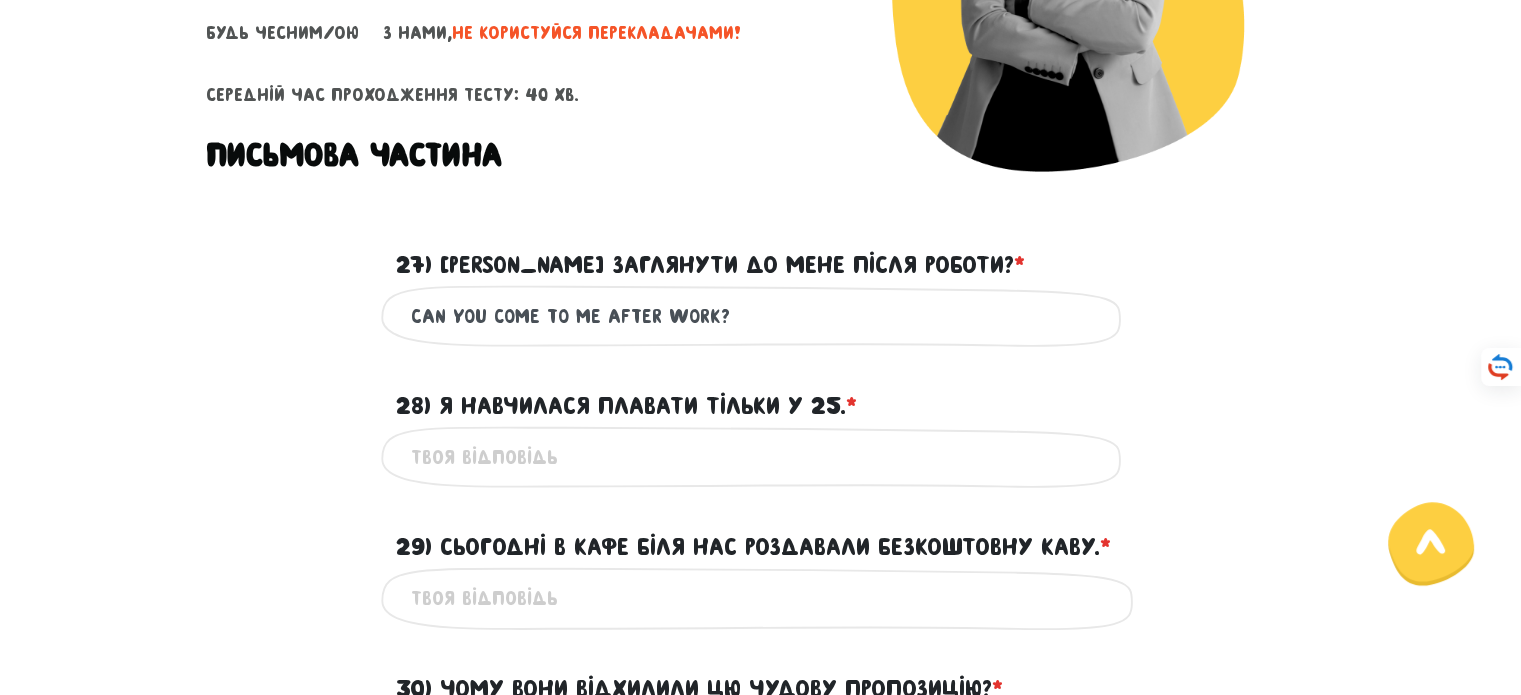click on "28) Я навчилася плавати тільки у 25. *
?" at bounding box center (761, 457) 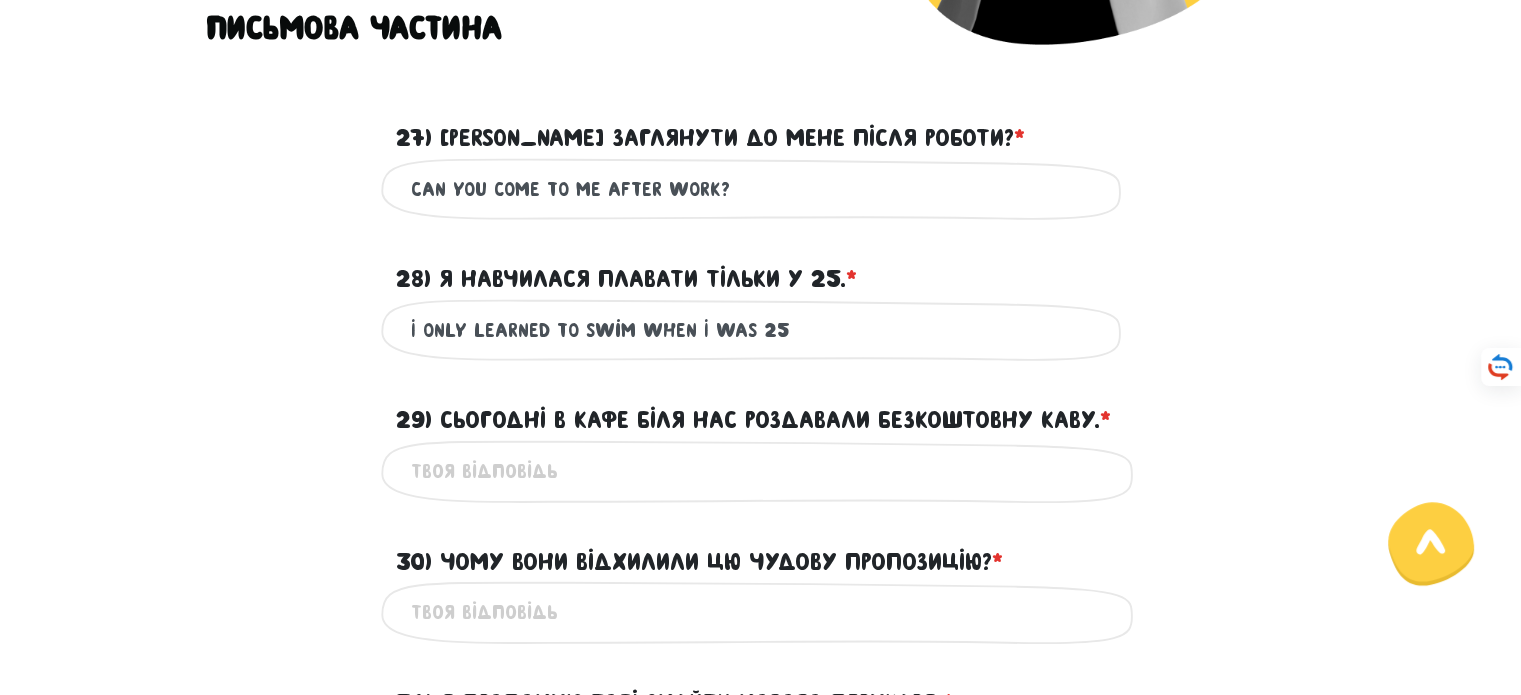 scroll, scrollTop: 569, scrollLeft: 0, axis: vertical 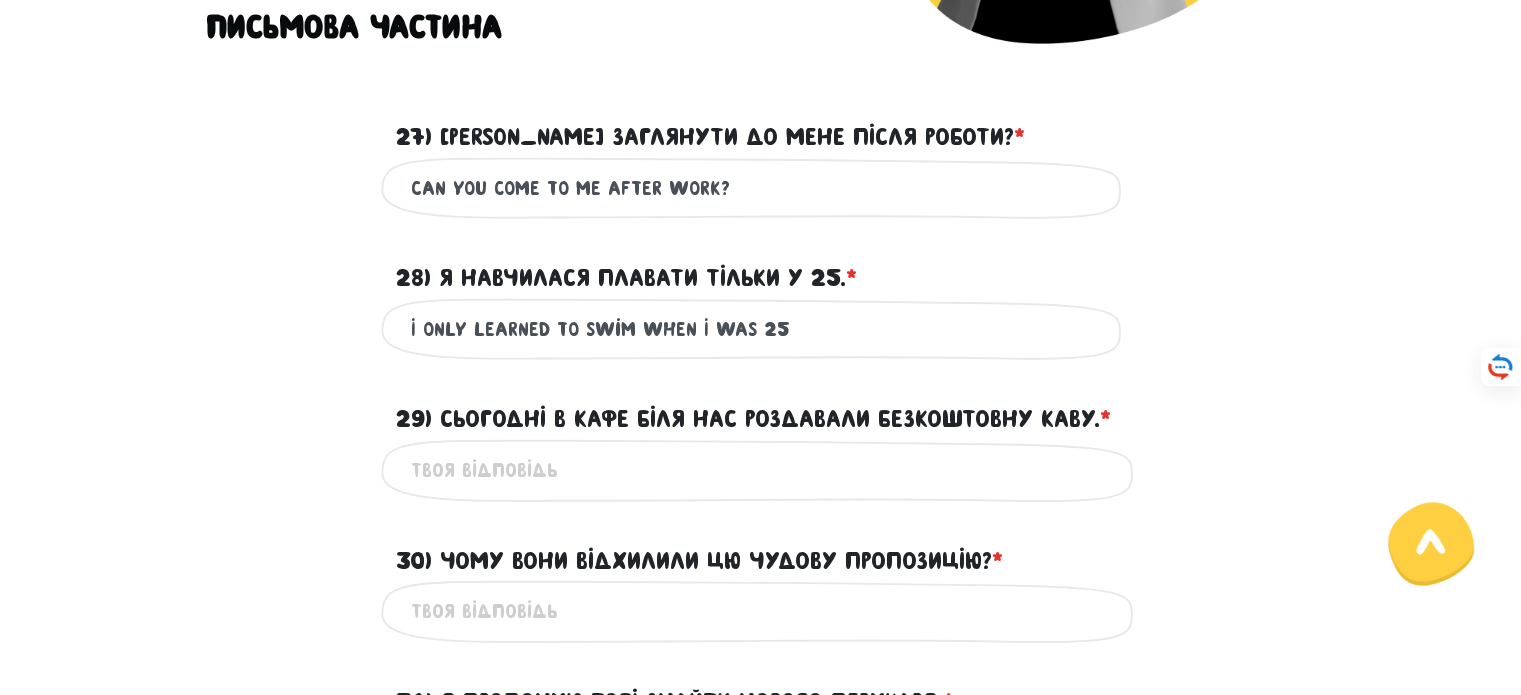 type on "I only learned to swim when I was 25" 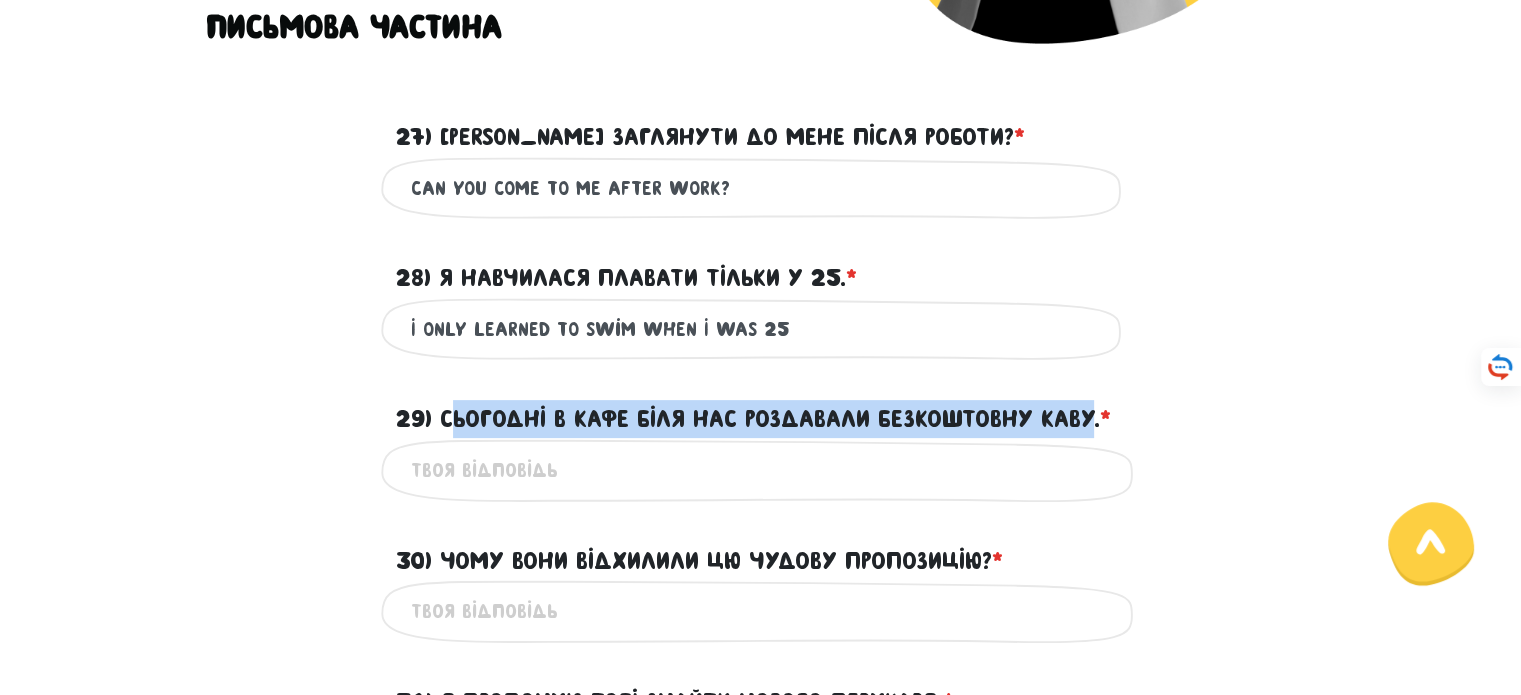drag, startPoint x: 1098, startPoint y: 415, endPoint x: 448, endPoint y: 416, distance: 650.0008 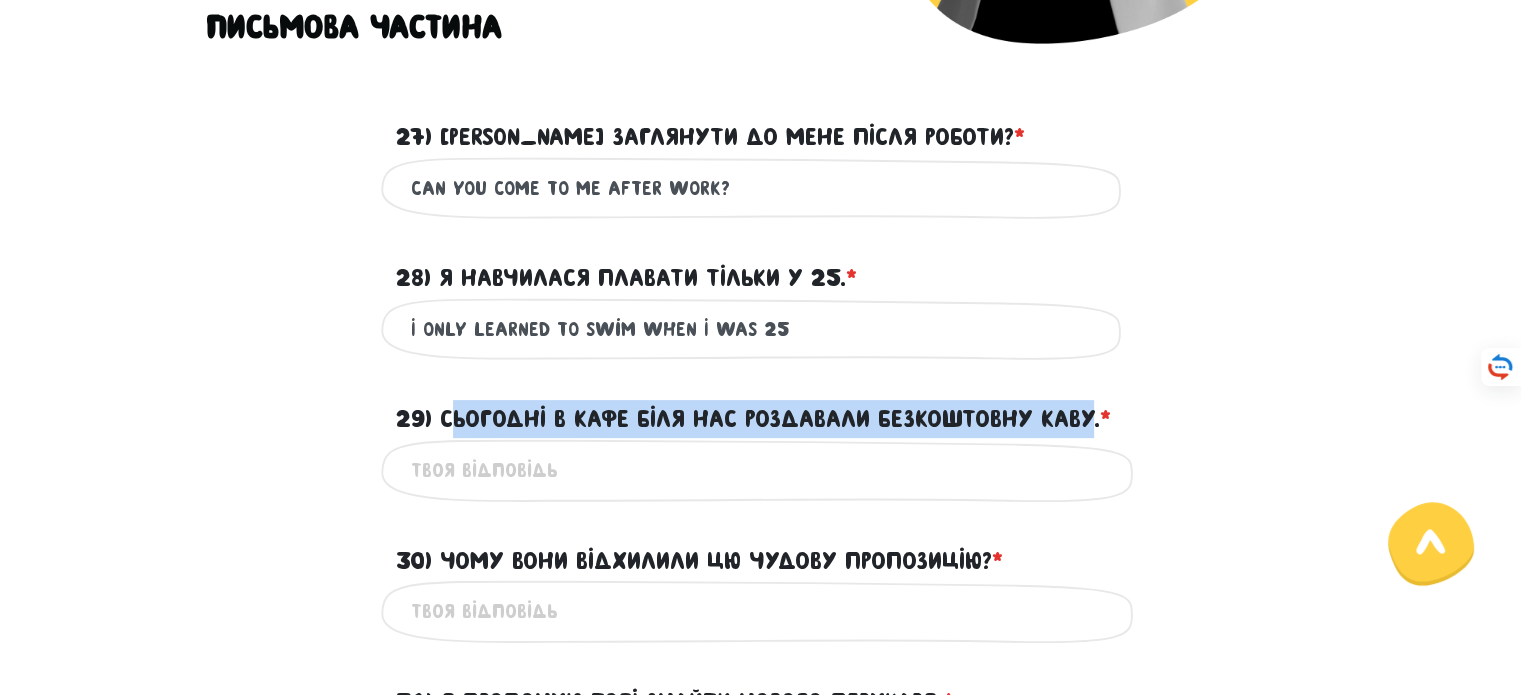 click on "29) Сьогодні в кафе біля нас роздавали безкоштовну каву. *
?" at bounding box center (753, 419) 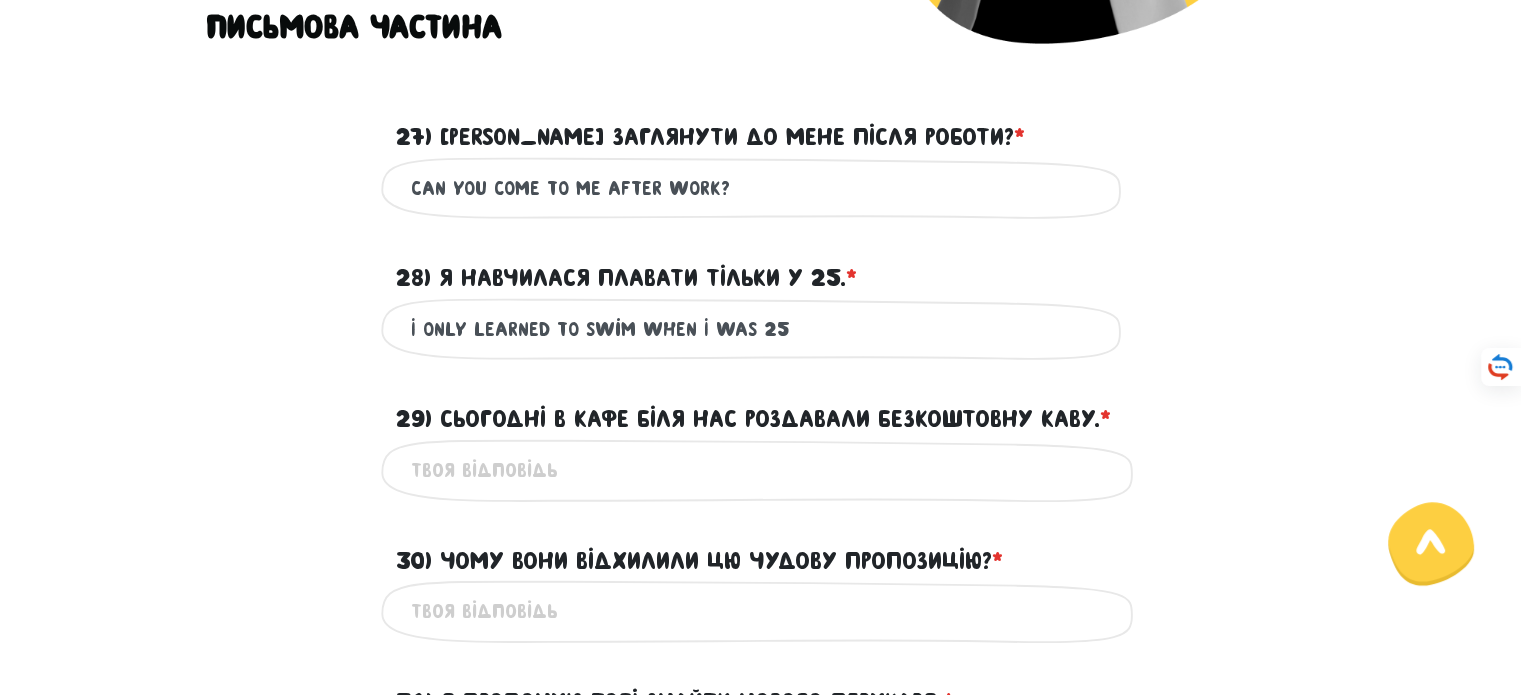 click on "29) Сьогодні в кафе біля нас роздавали безкоштовну каву. *
?" at bounding box center [753, 419] 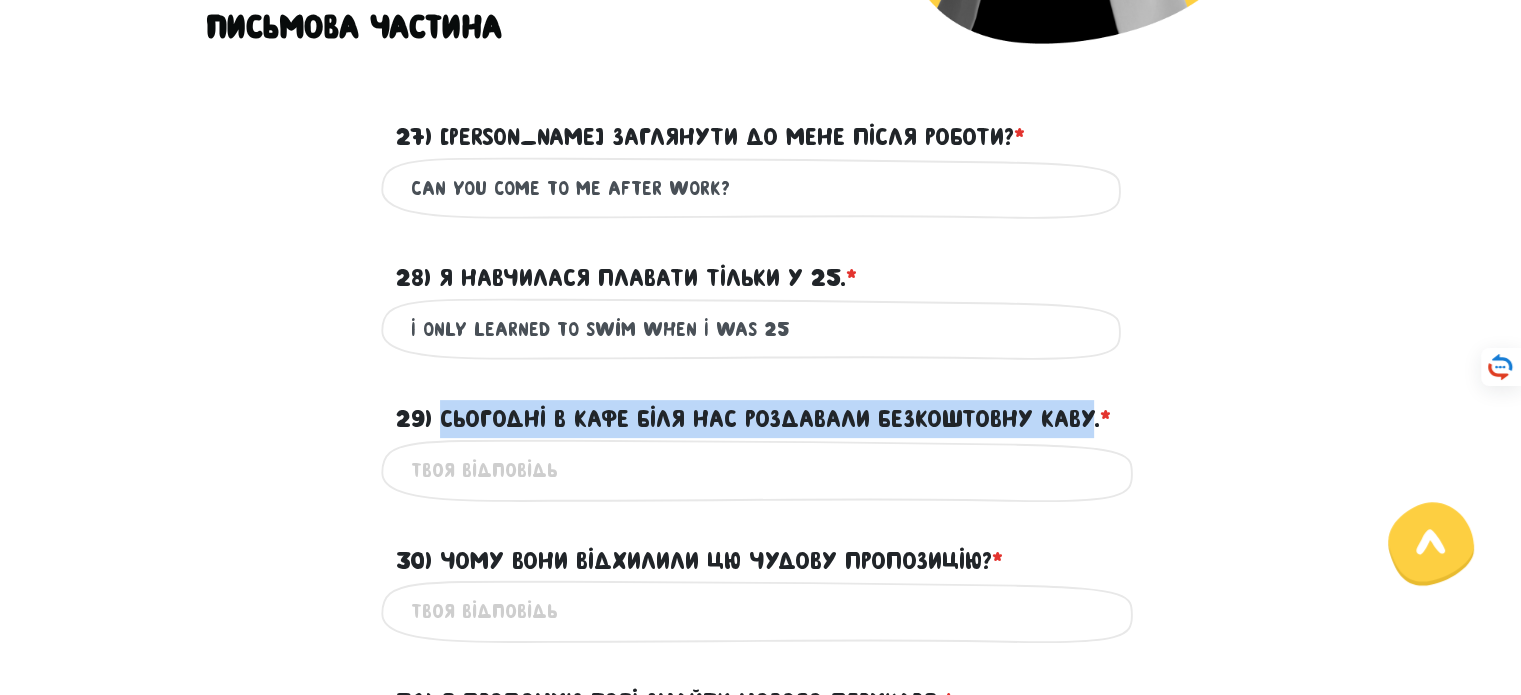 drag, startPoint x: 444, startPoint y: 417, endPoint x: 1088, endPoint y: 411, distance: 644.02795 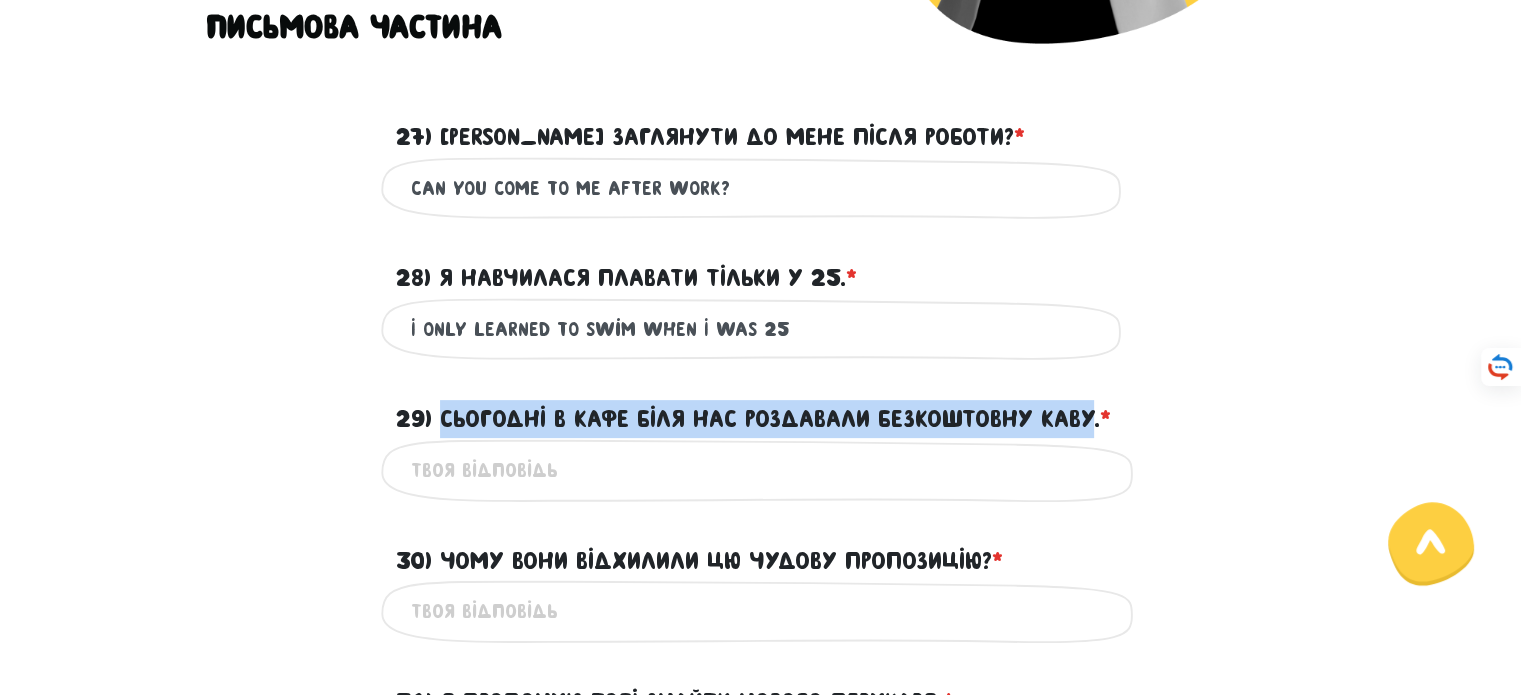 click on "29) Сьогодні в кафе біля нас роздавали безкоштовну каву. *
?" at bounding box center [753, 419] 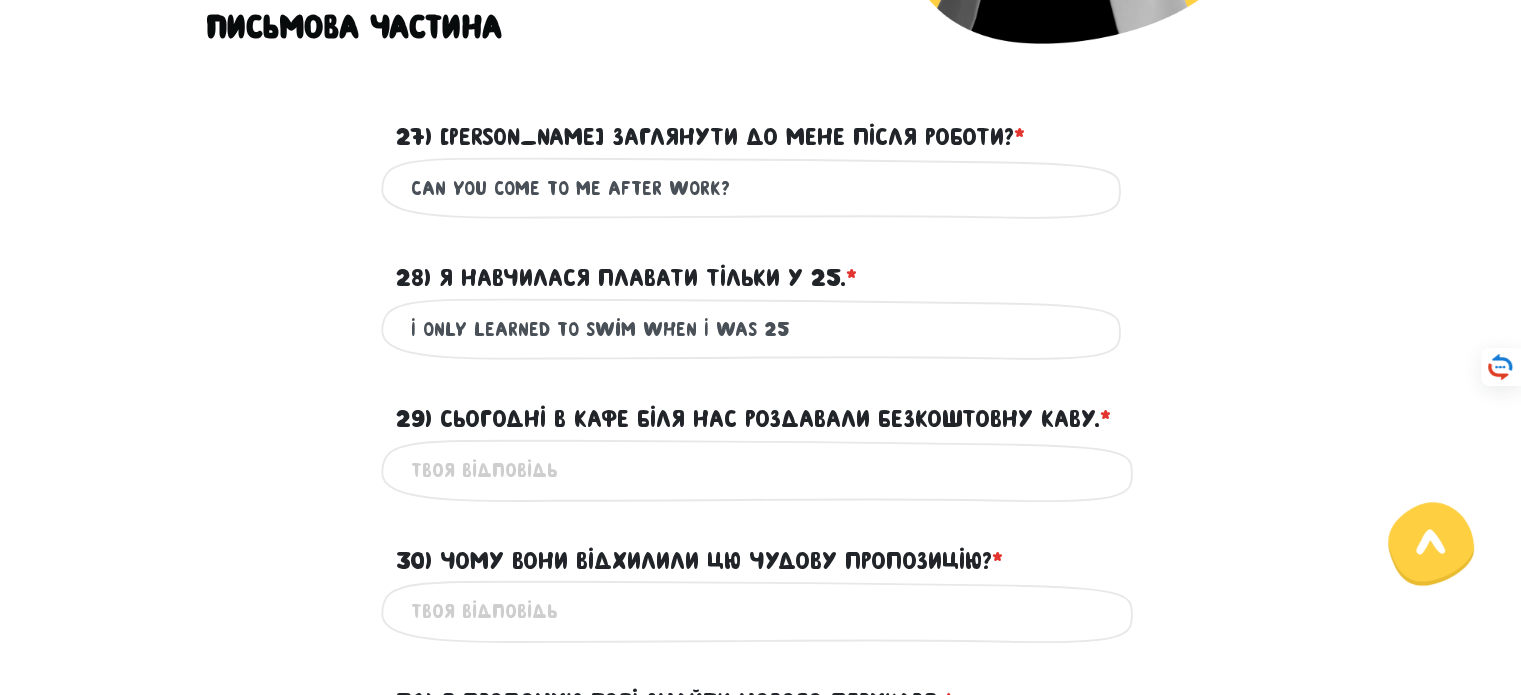click on "29) Сьогодні в кафе біля нас роздавали безкоштовну каву. *
?" at bounding box center (761, 470) 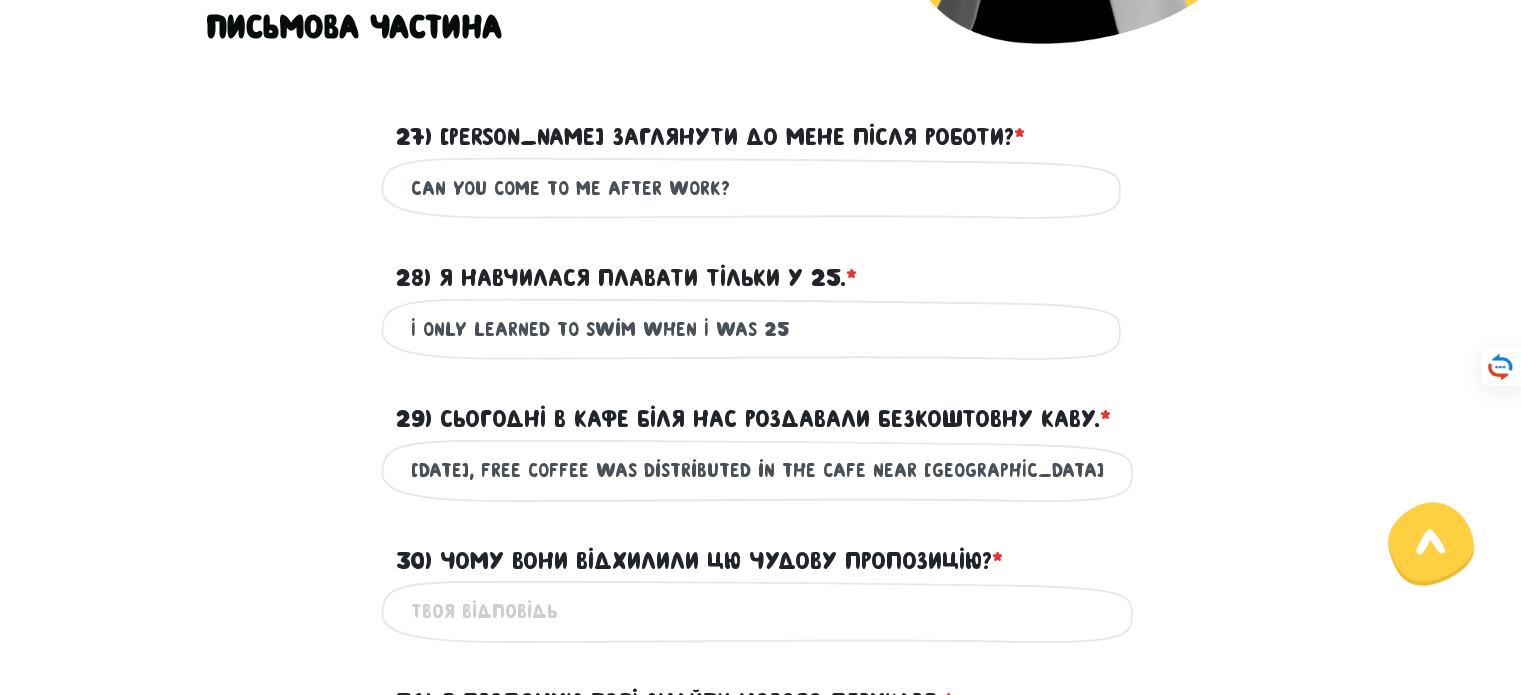 click on "[DATE], free coffee was distributed in the cafe near [GEOGRAPHIC_DATA]" at bounding box center (761, 470) 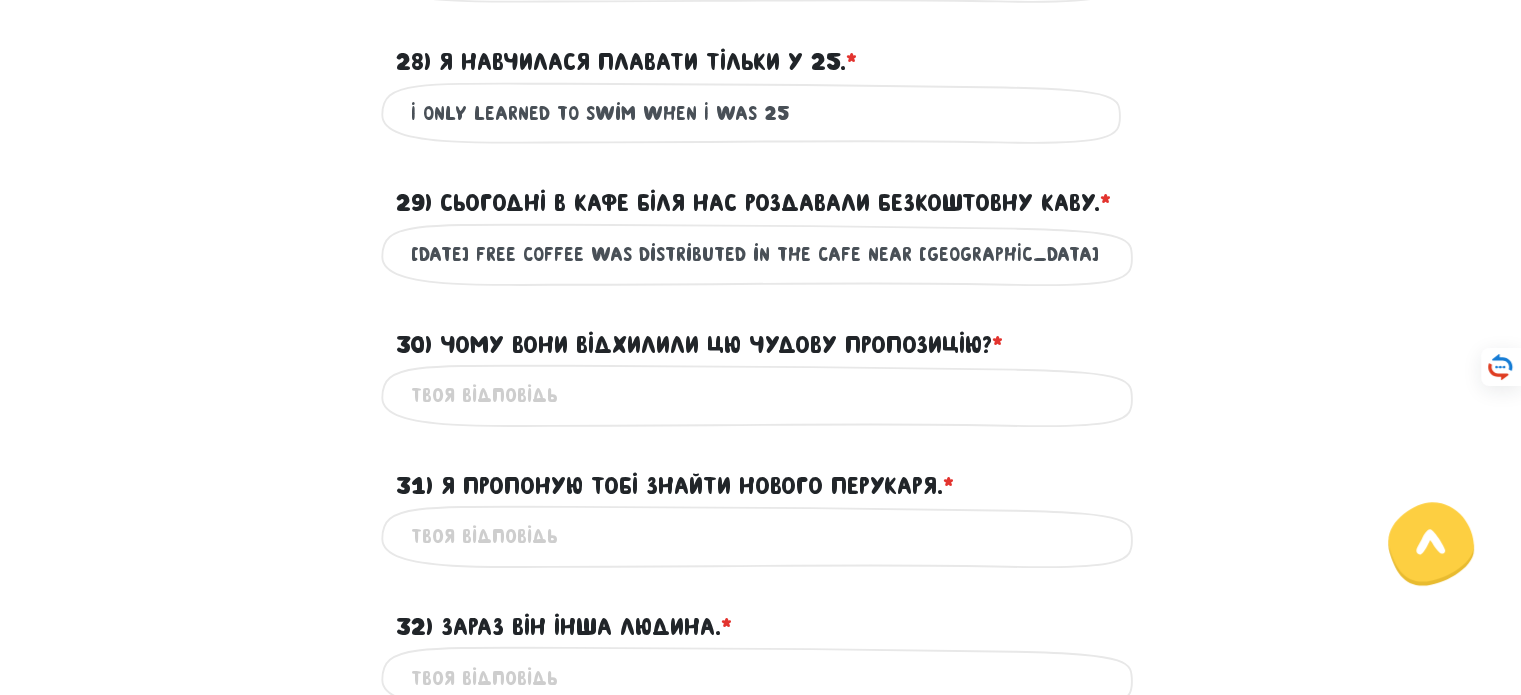 scroll, scrollTop: 788, scrollLeft: 0, axis: vertical 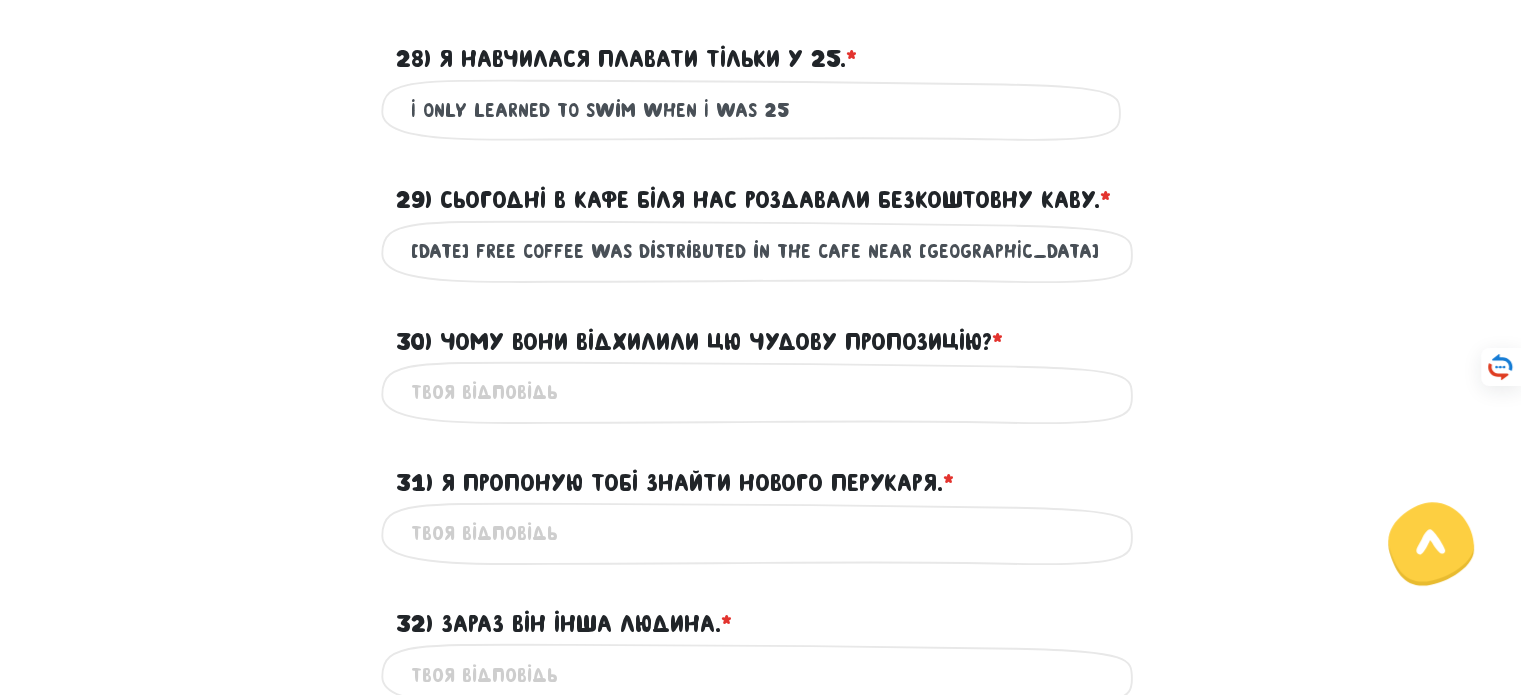 type on "[DATE] free coffee was distributed in the cafe near [GEOGRAPHIC_DATA]" 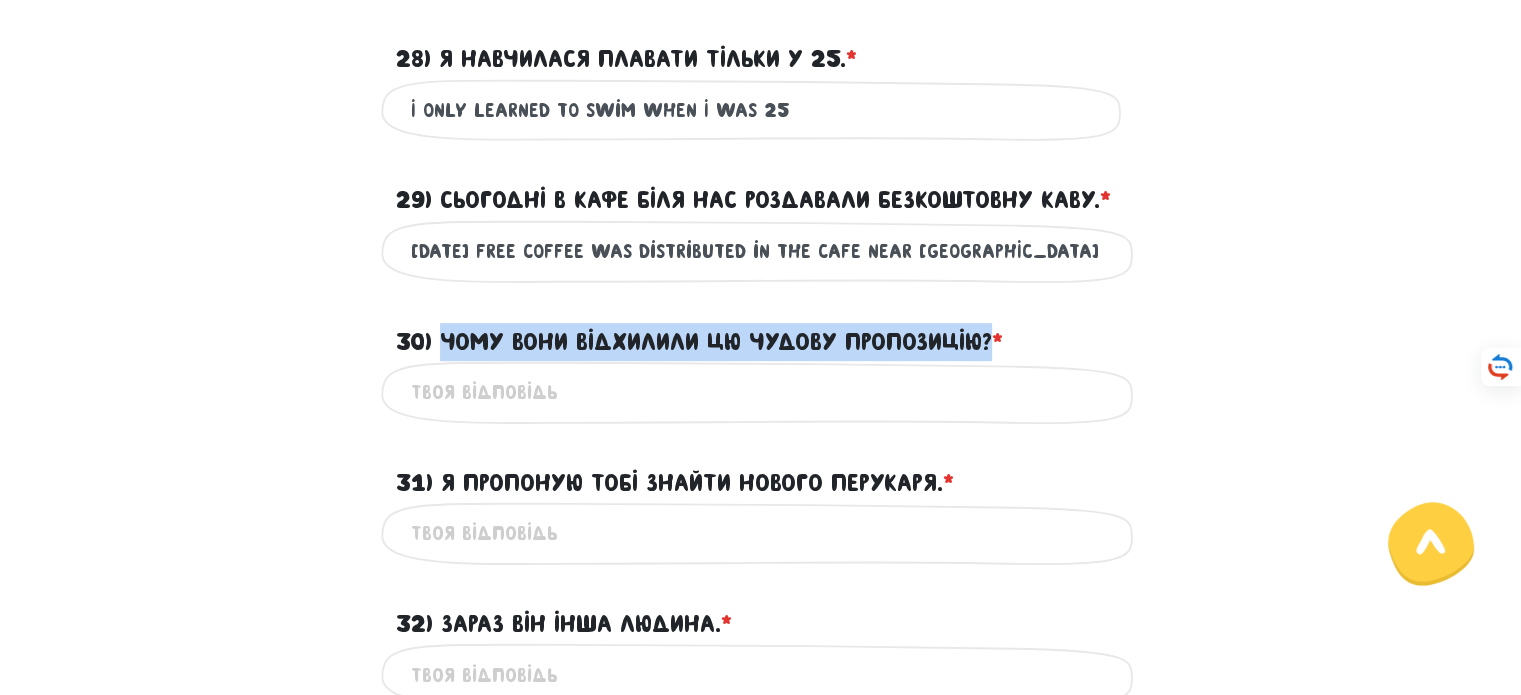drag, startPoint x: 992, startPoint y: 339, endPoint x: 443, endPoint y: 340, distance: 549.0009 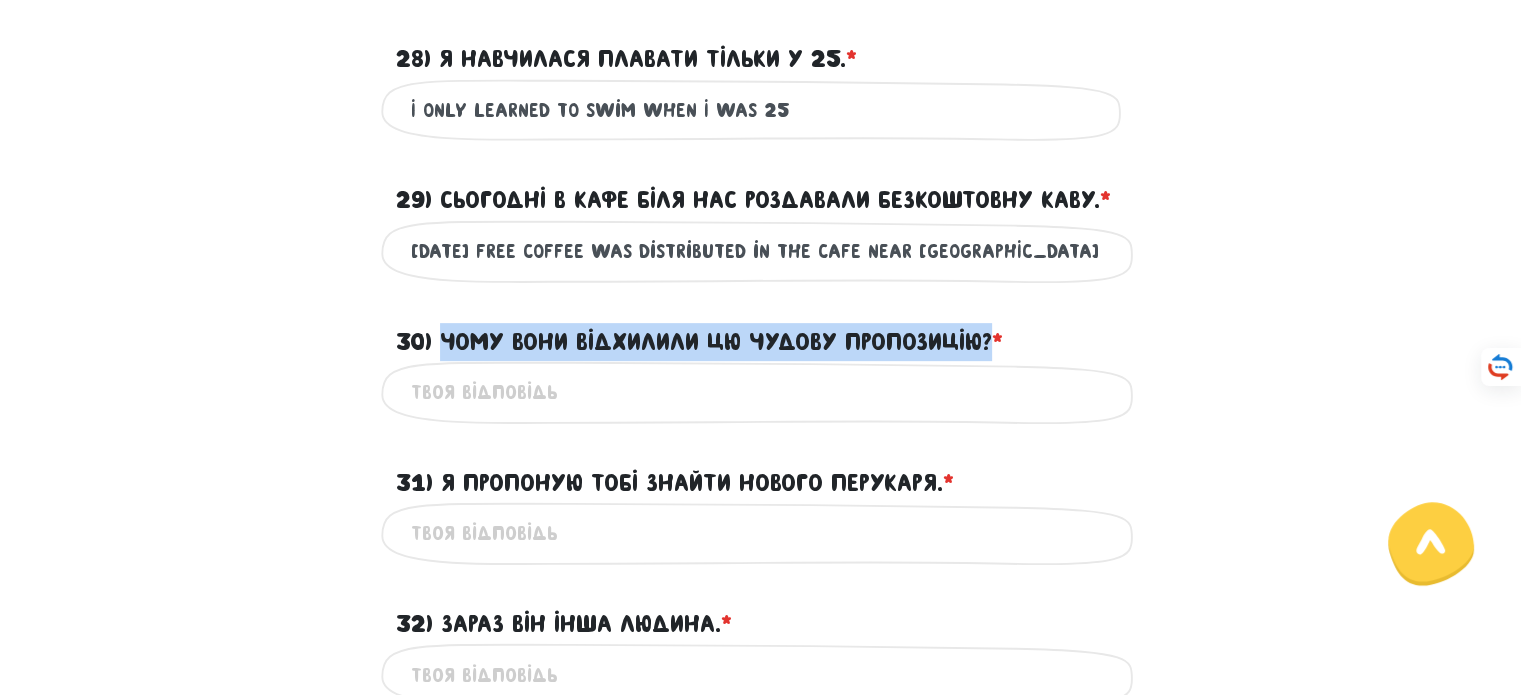 click on "30) Чому вони відхилили цю чудову пропозицію? *
?" at bounding box center (699, 342) 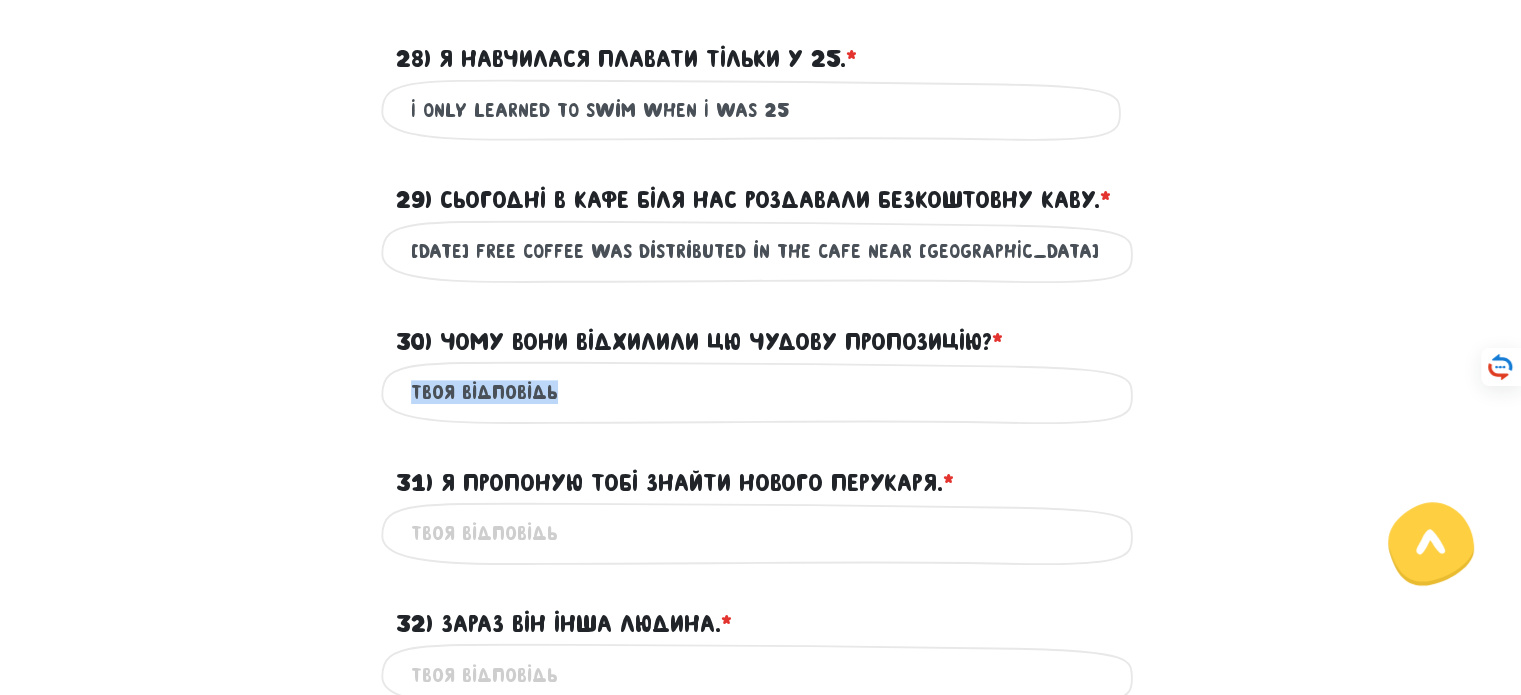 drag, startPoint x: 633, startPoint y: 424, endPoint x: 617, endPoint y: 406, distance: 24.083189 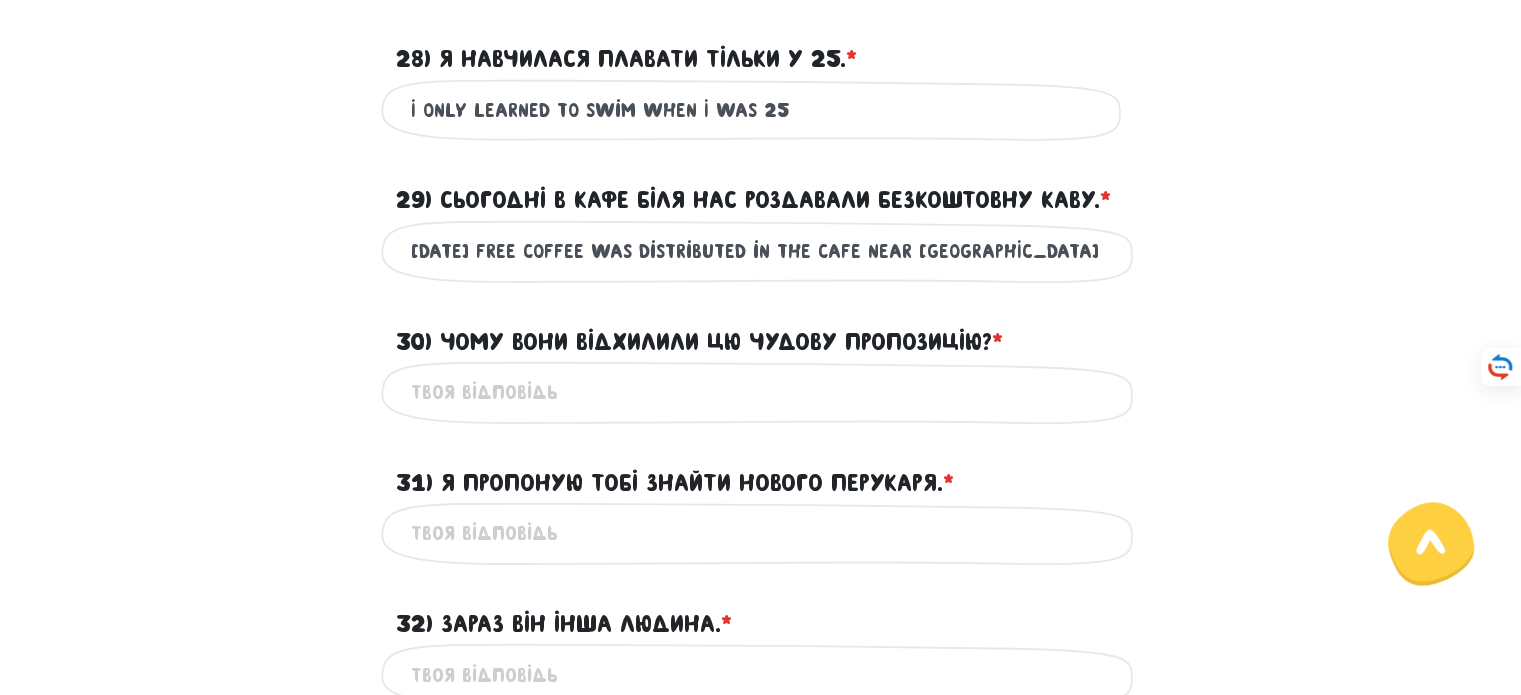 paste on "Why did they reject this excellent proposal?" 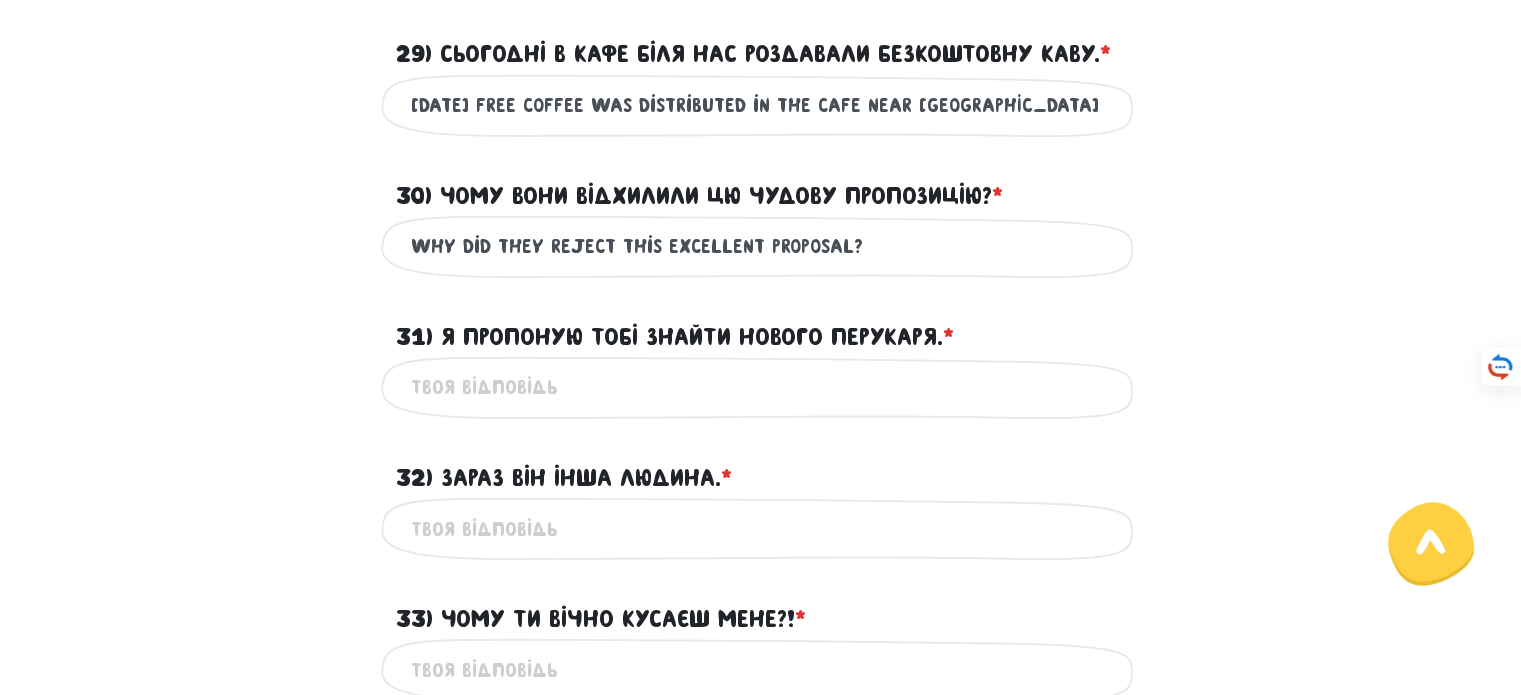 scroll, scrollTop: 942, scrollLeft: 0, axis: vertical 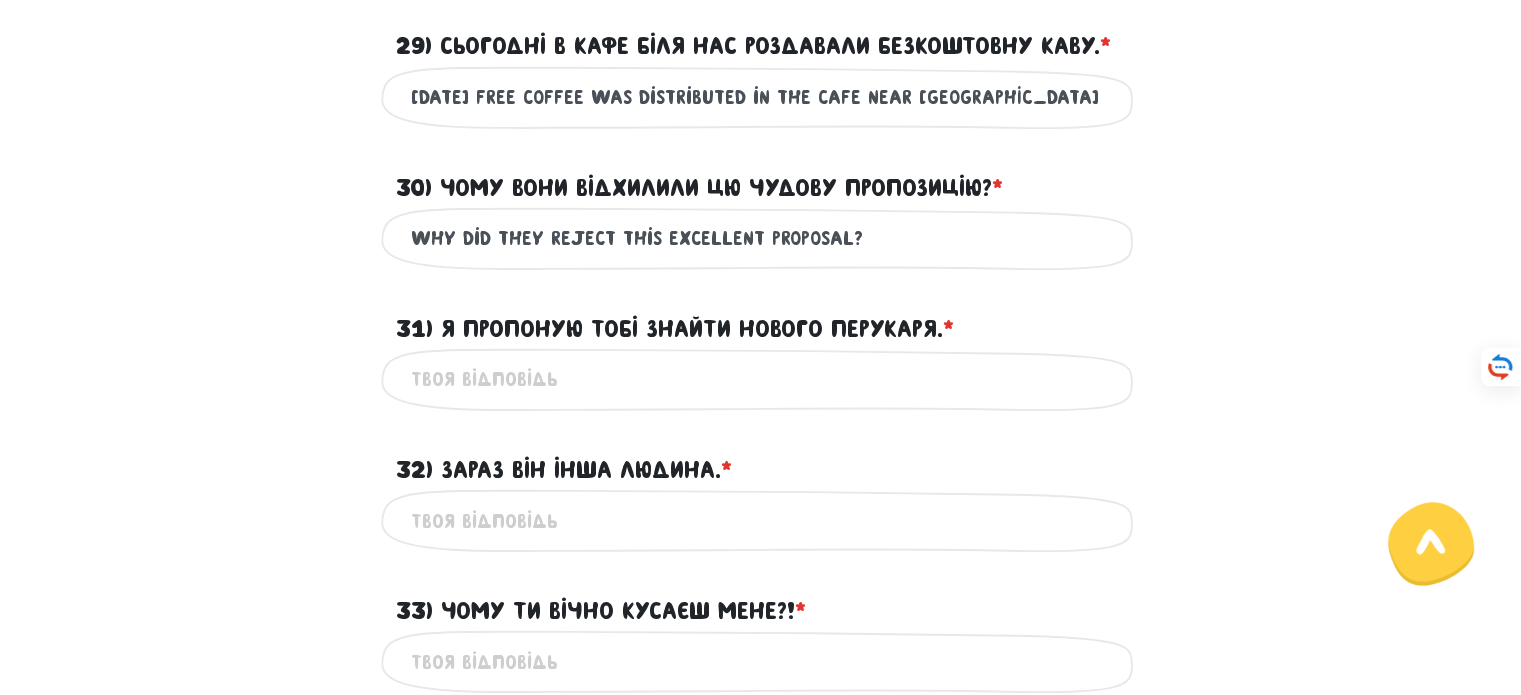 type on "Why did they reject this excellent proposal?" 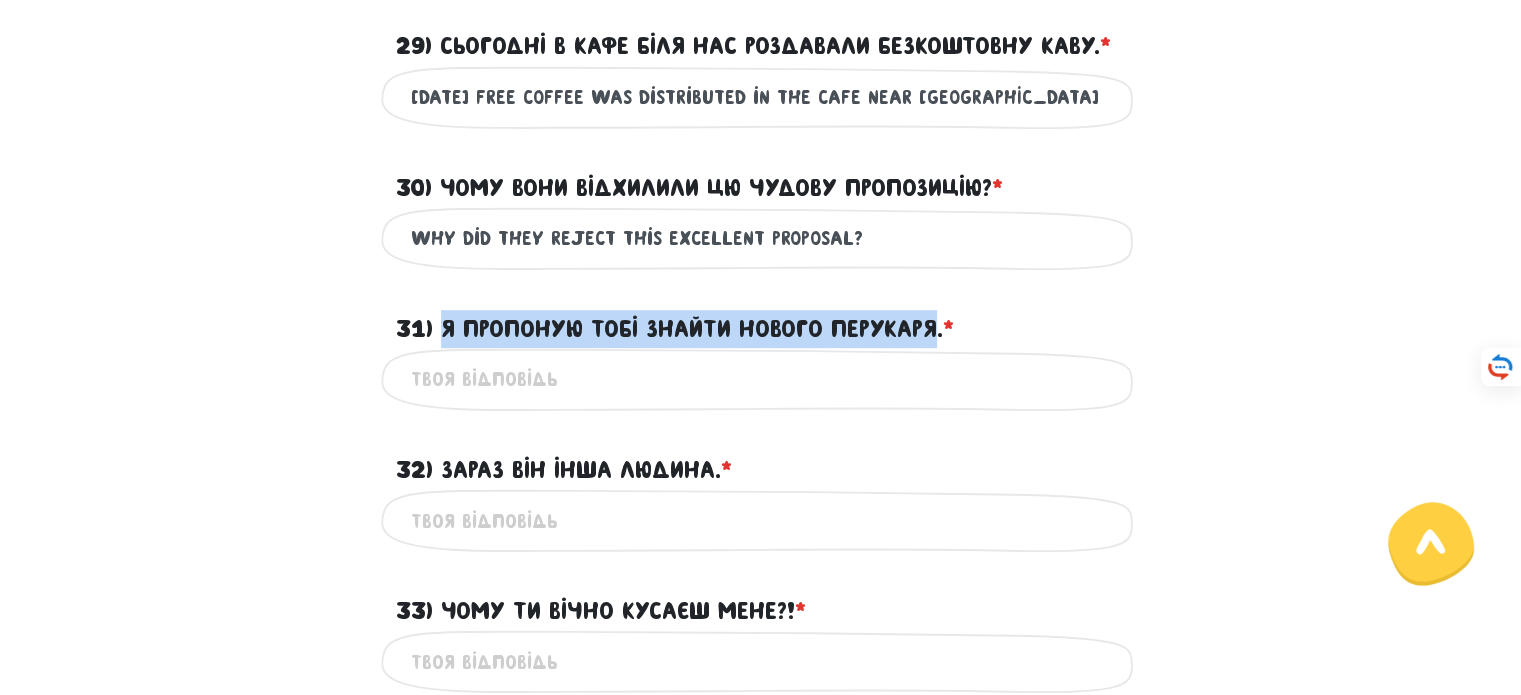 drag, startPoint x: 936, startPoint y: 327, endPoint x: 446, endPoint y: 327, distance: 490 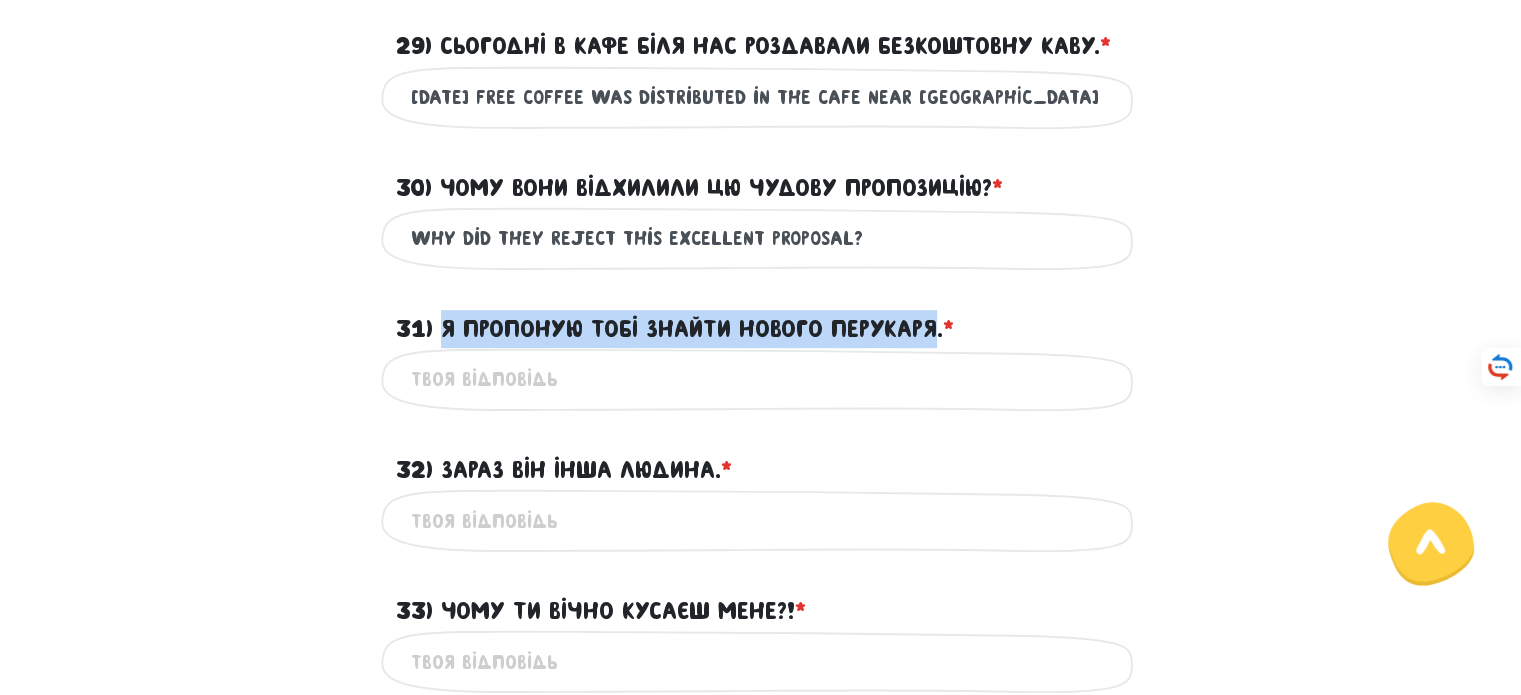 click on "31) Я пропоную тобі знайти нового перукаря. *
?" at bounding box center (675, 329) 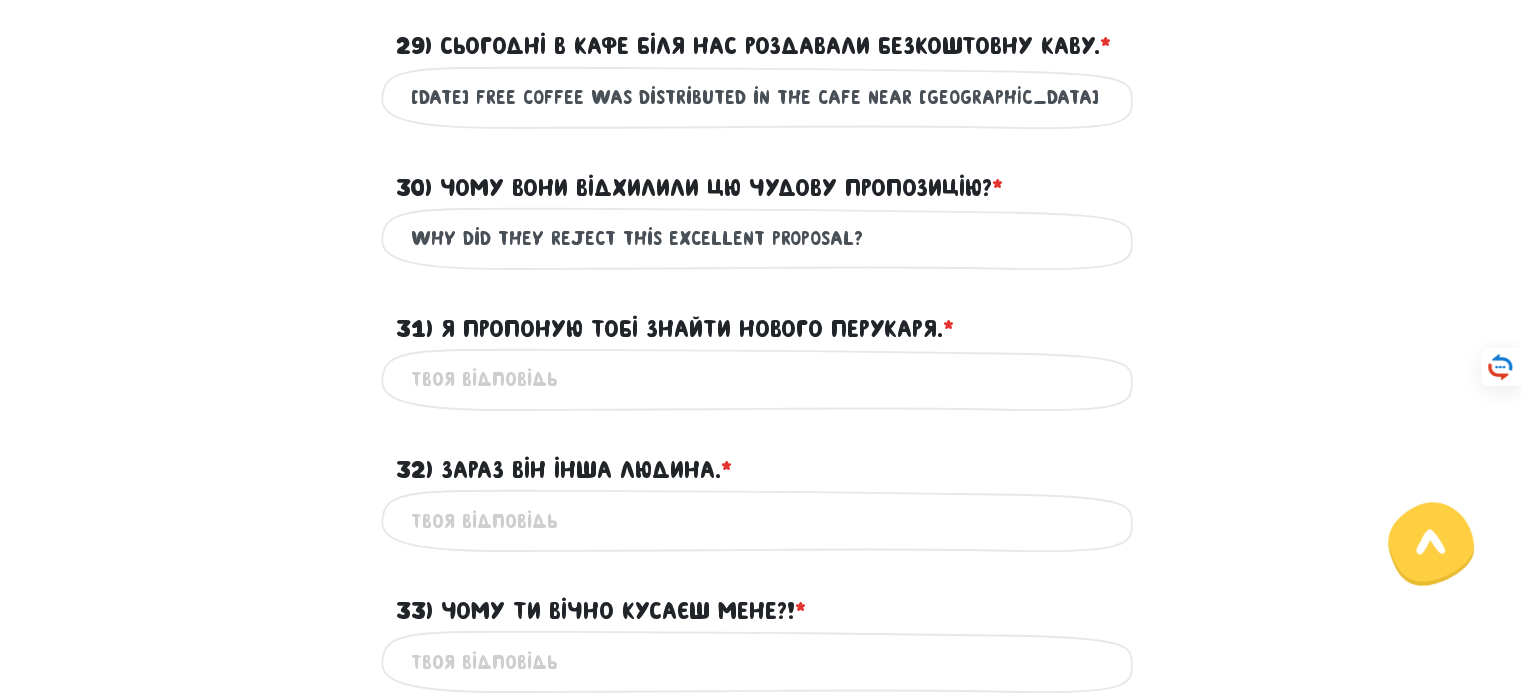 click on "31) Я пропоную тобі знайти нового перукаря. *
?" at bounding box center [761, 379] 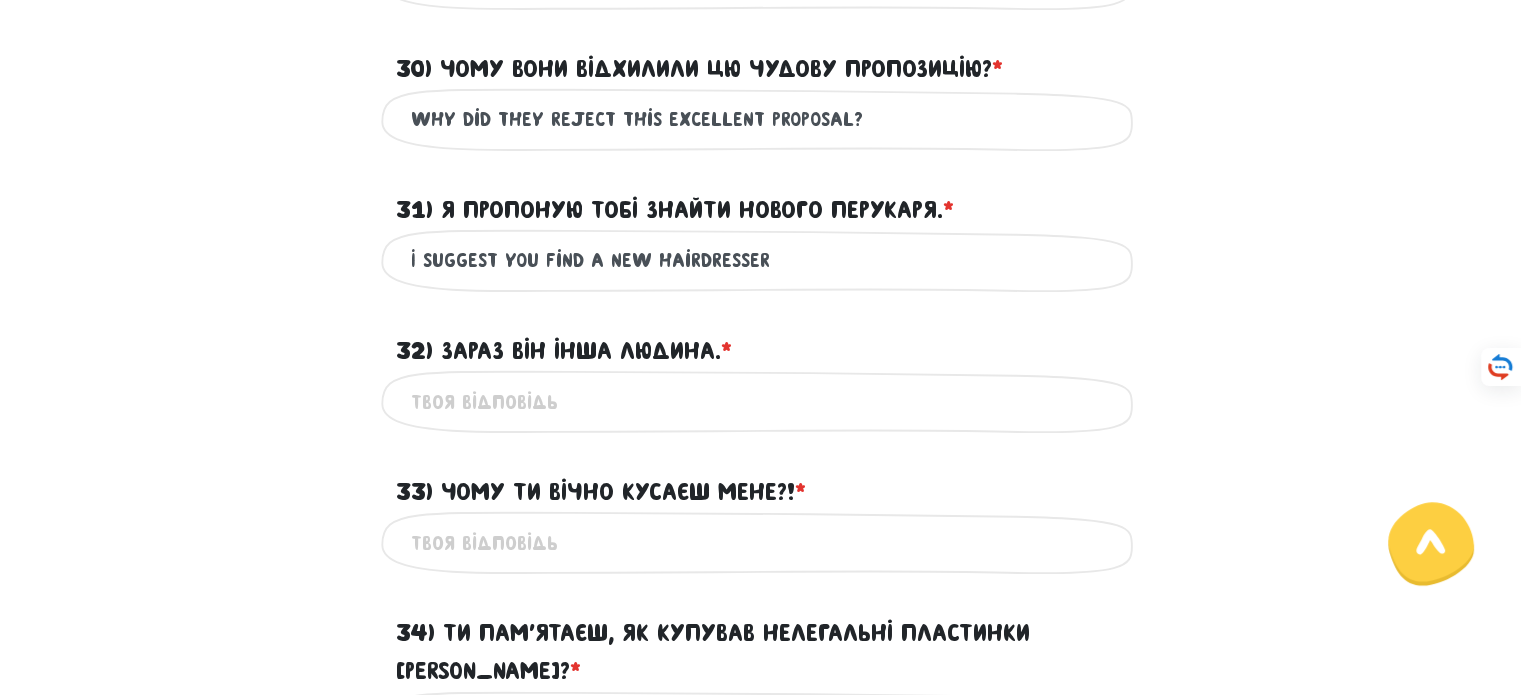 scroll, scrollTop: 1069, scrollLeft: 0, axis: vertical 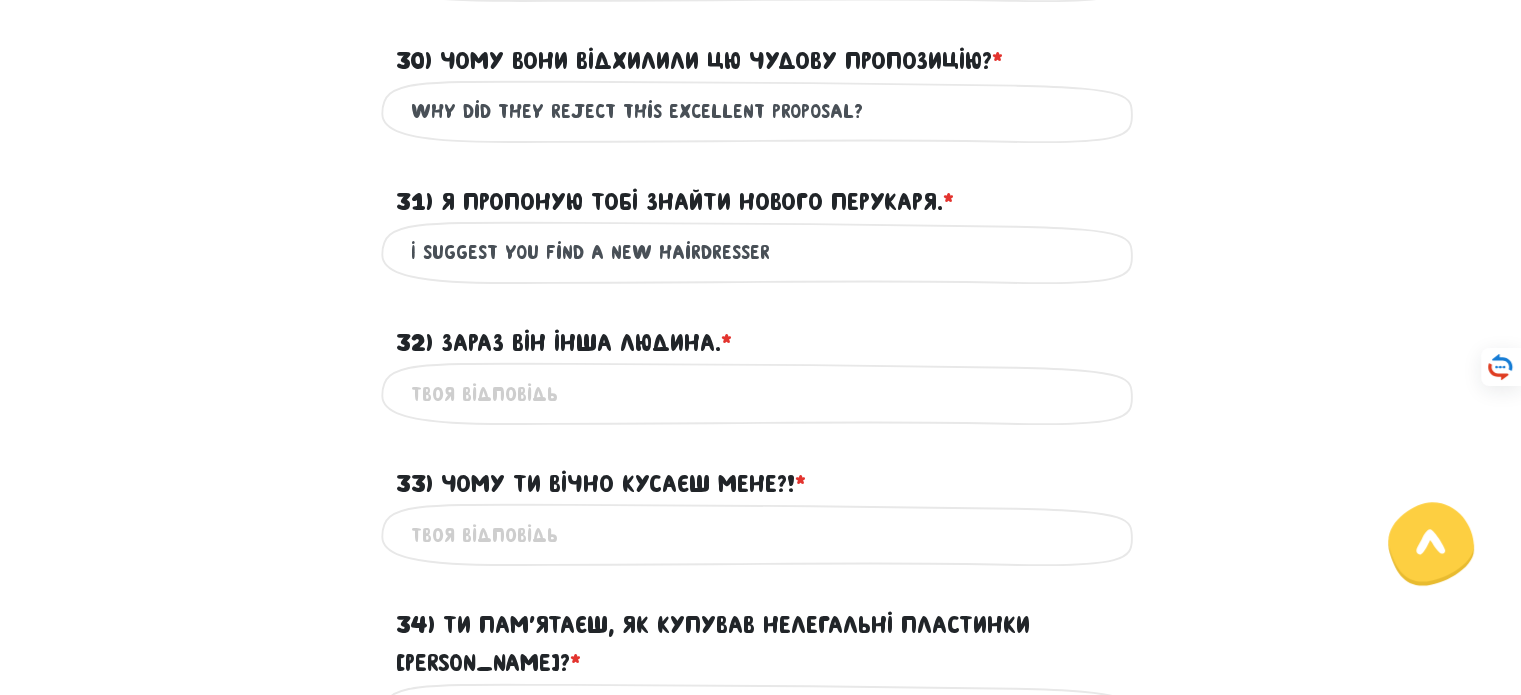 type on "I suggest you find a new hairdresser" 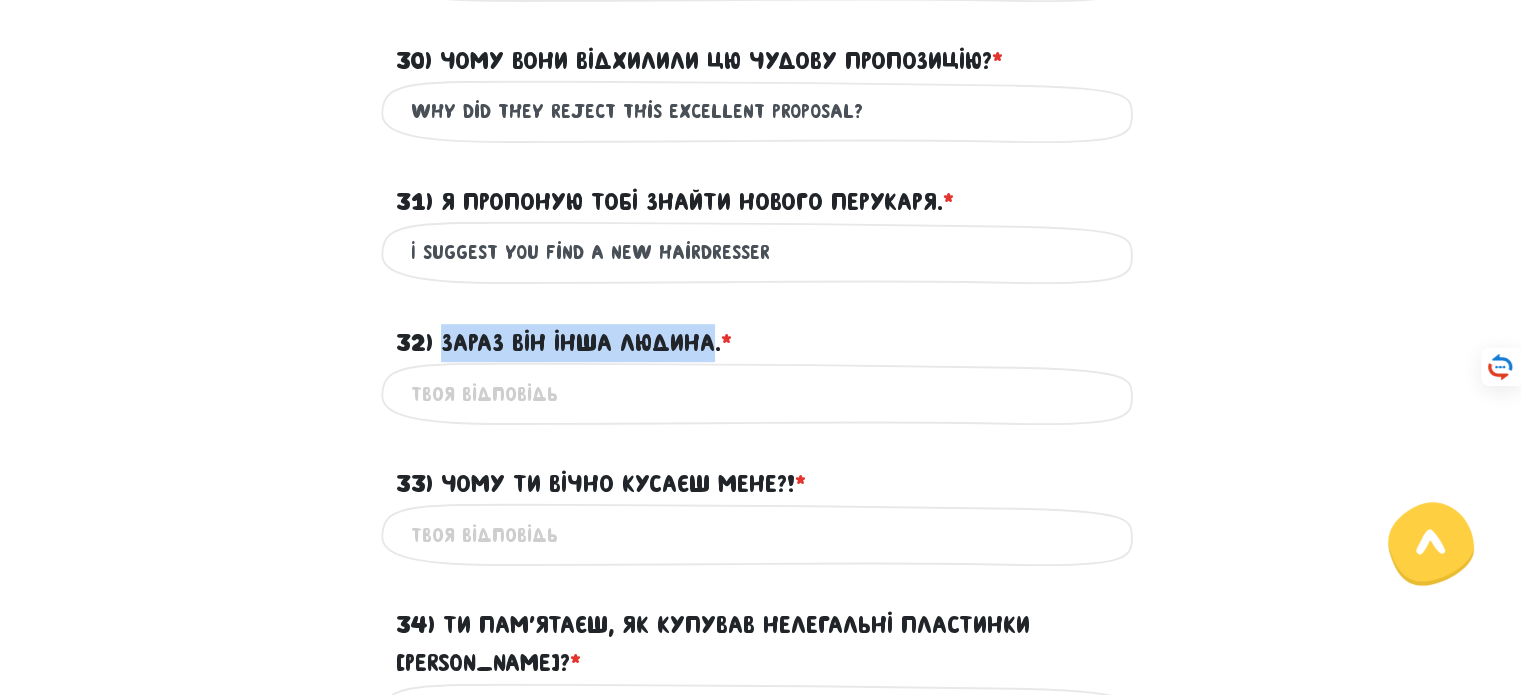 drag, startPoint x: 716, startPoint y: 342, endPoint x: 445, endPoint y: 343, distance: 271.00183 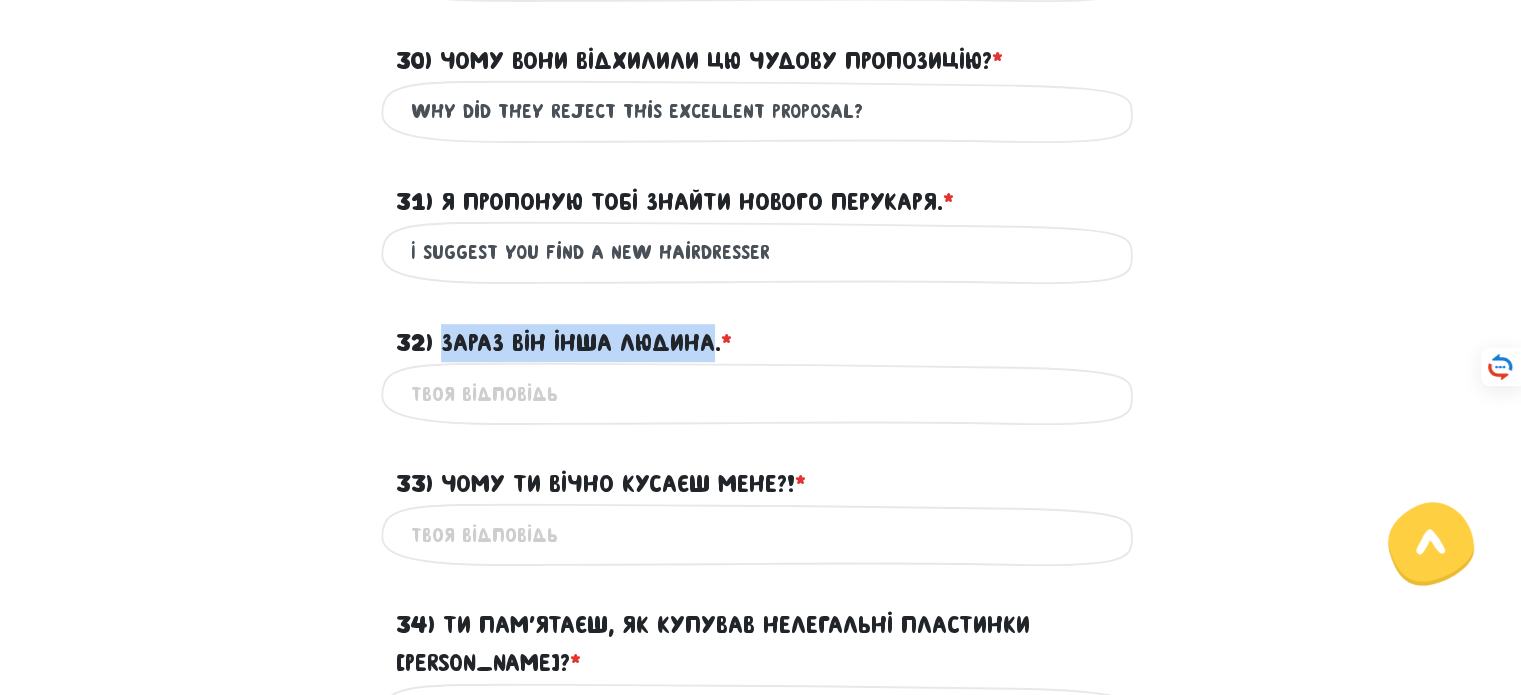 click on "32) Зараз він інша людина. *
?" at bounding box center (564, 343) 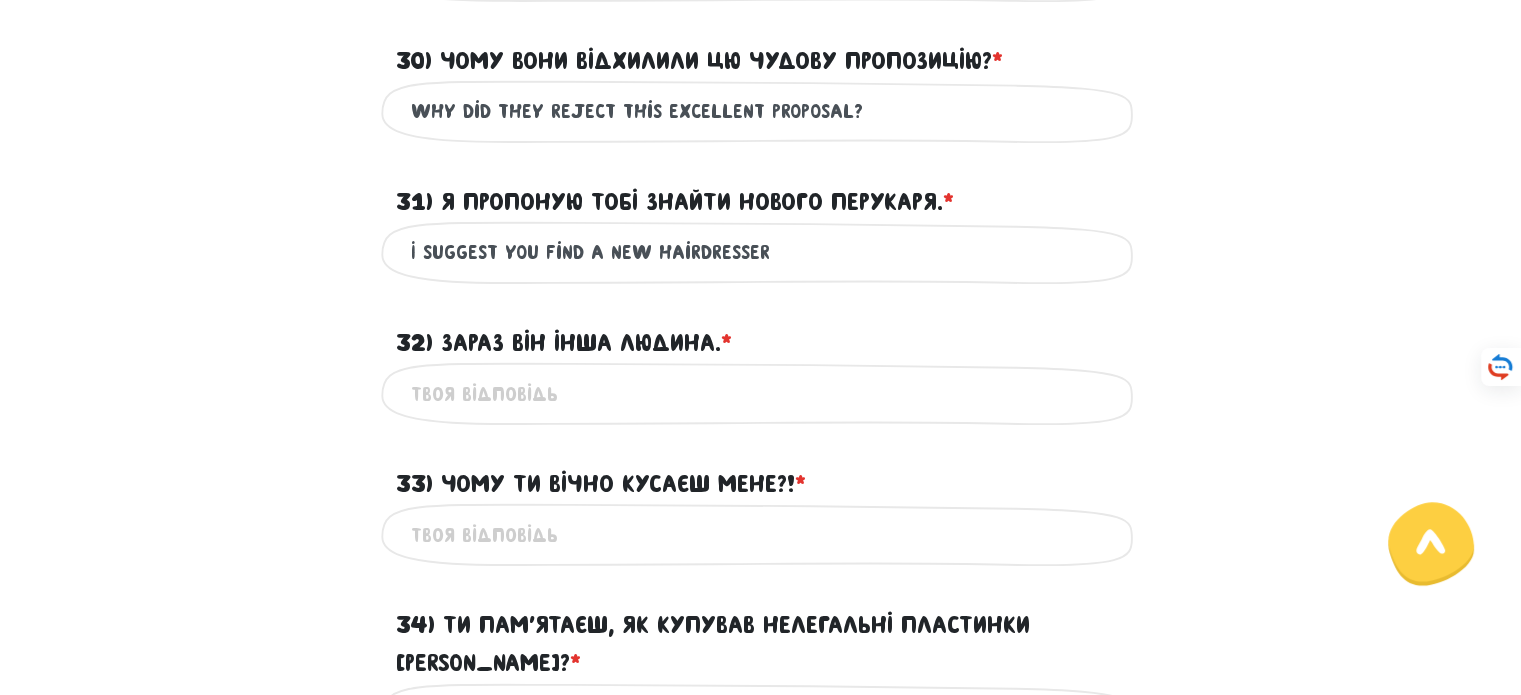 click on "32) Зараз він інша людина. *
?" at bounding box center (761, 393) 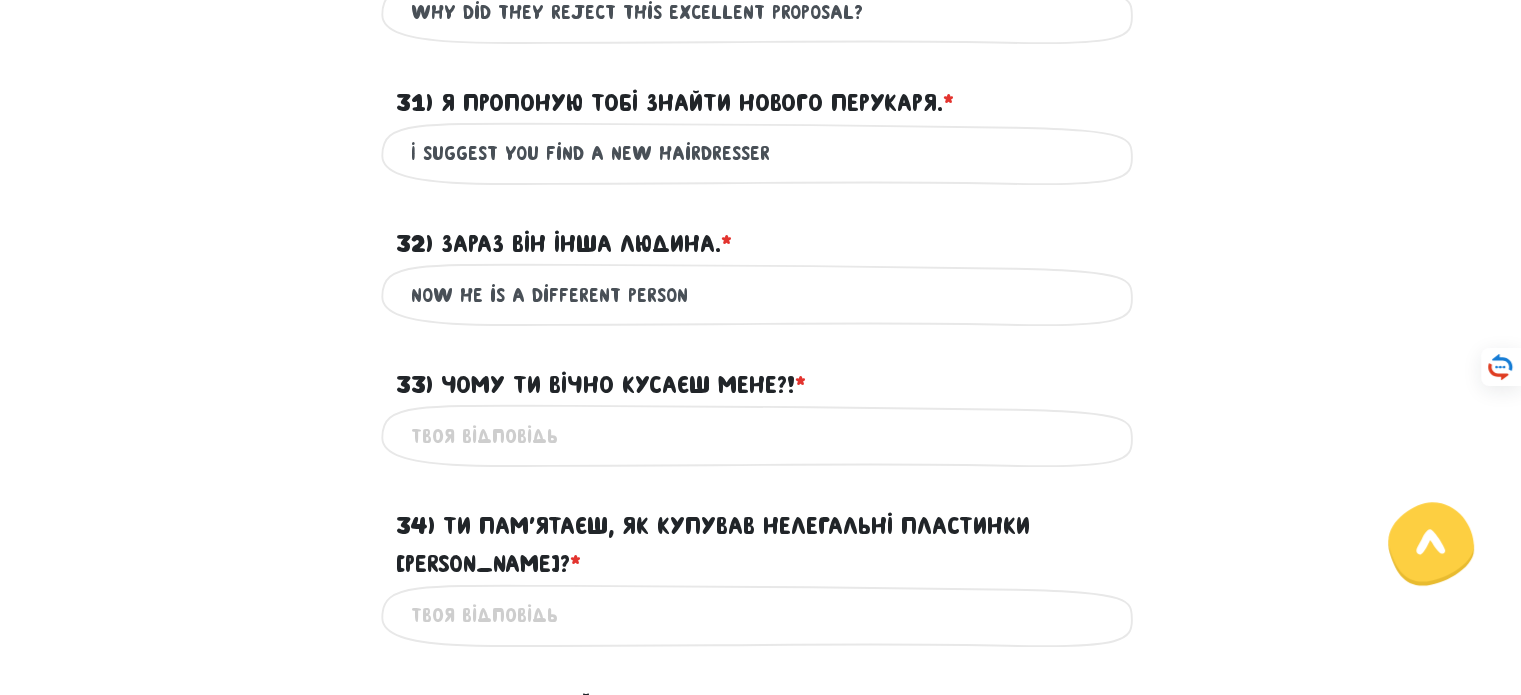 scroll, scrollTop: 1173, scrollLeft: 0, axis: vertical 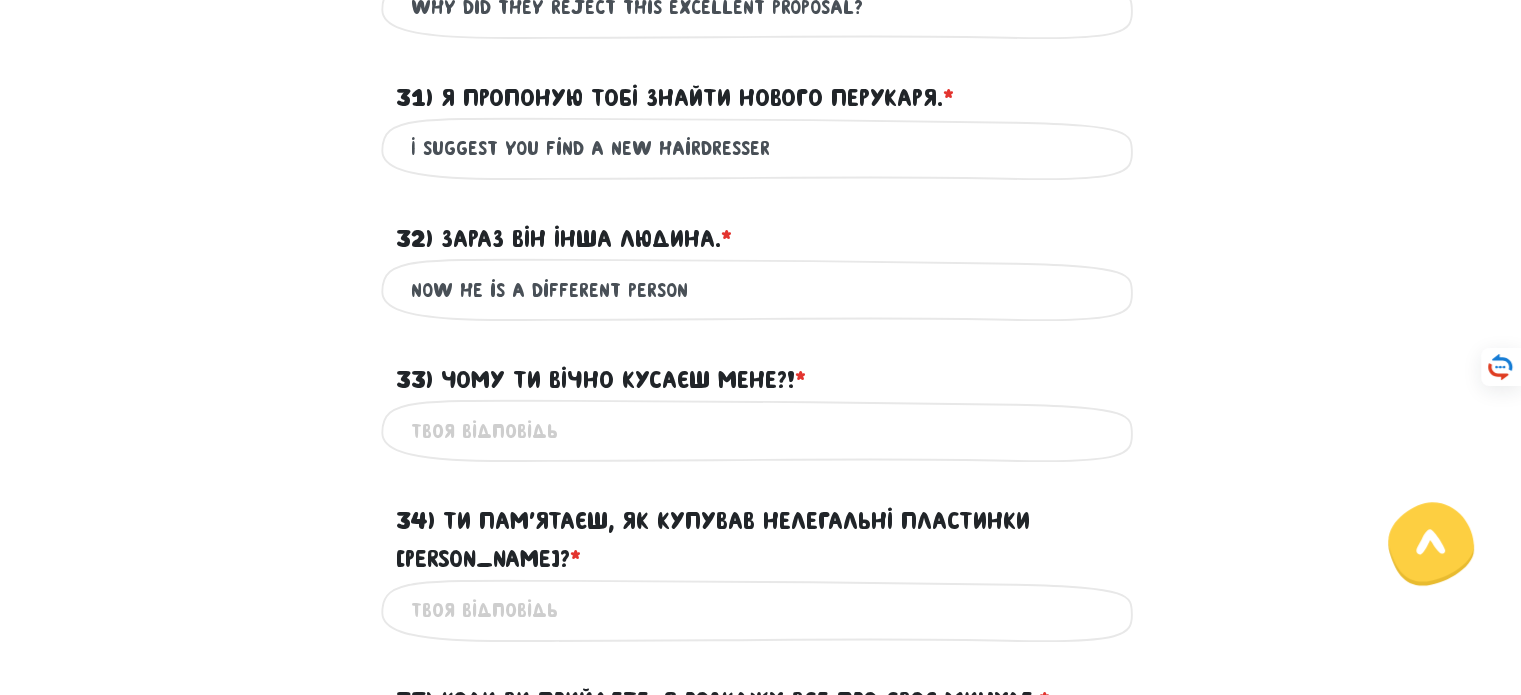 type on "Now he is a different person" 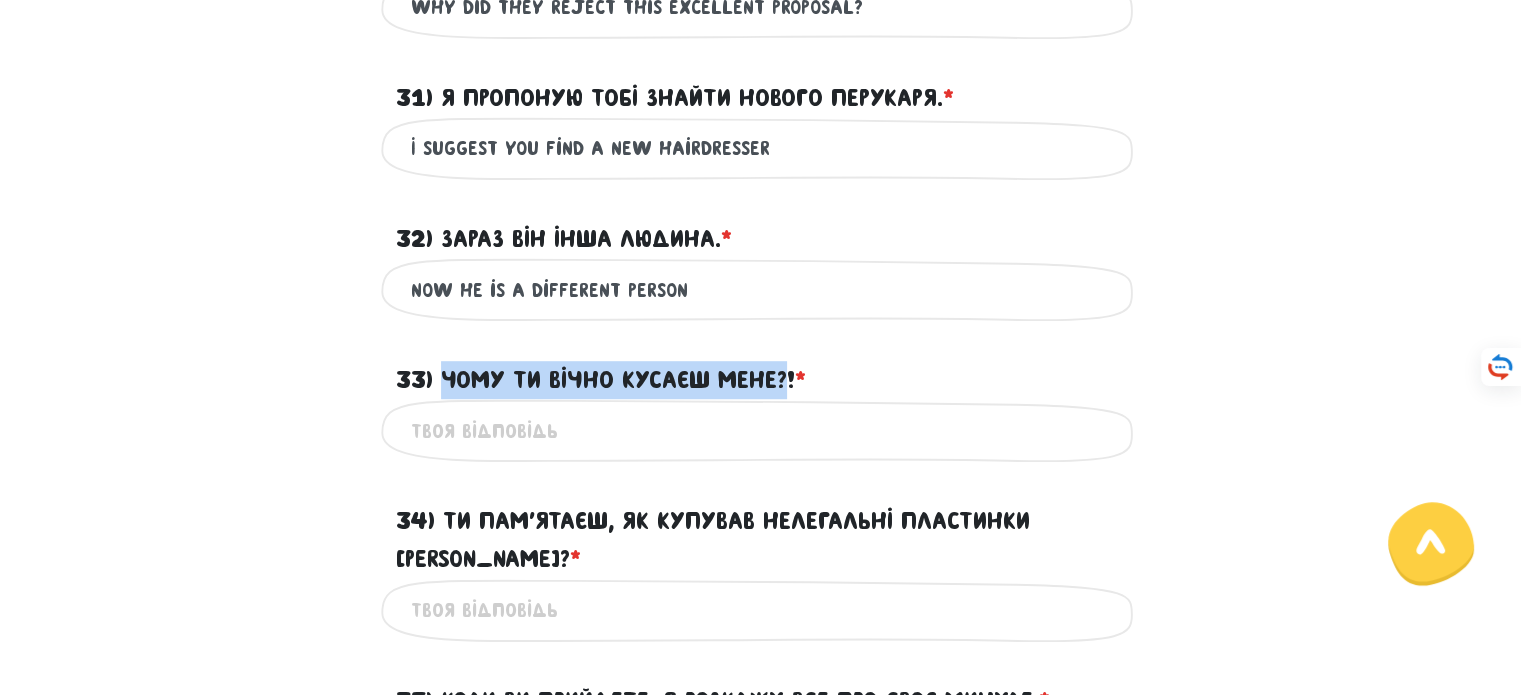 drag, startPoint x: 786, startPoint y: 379, endPoint x: 445, endPoint y: 380, distance: 341.00146 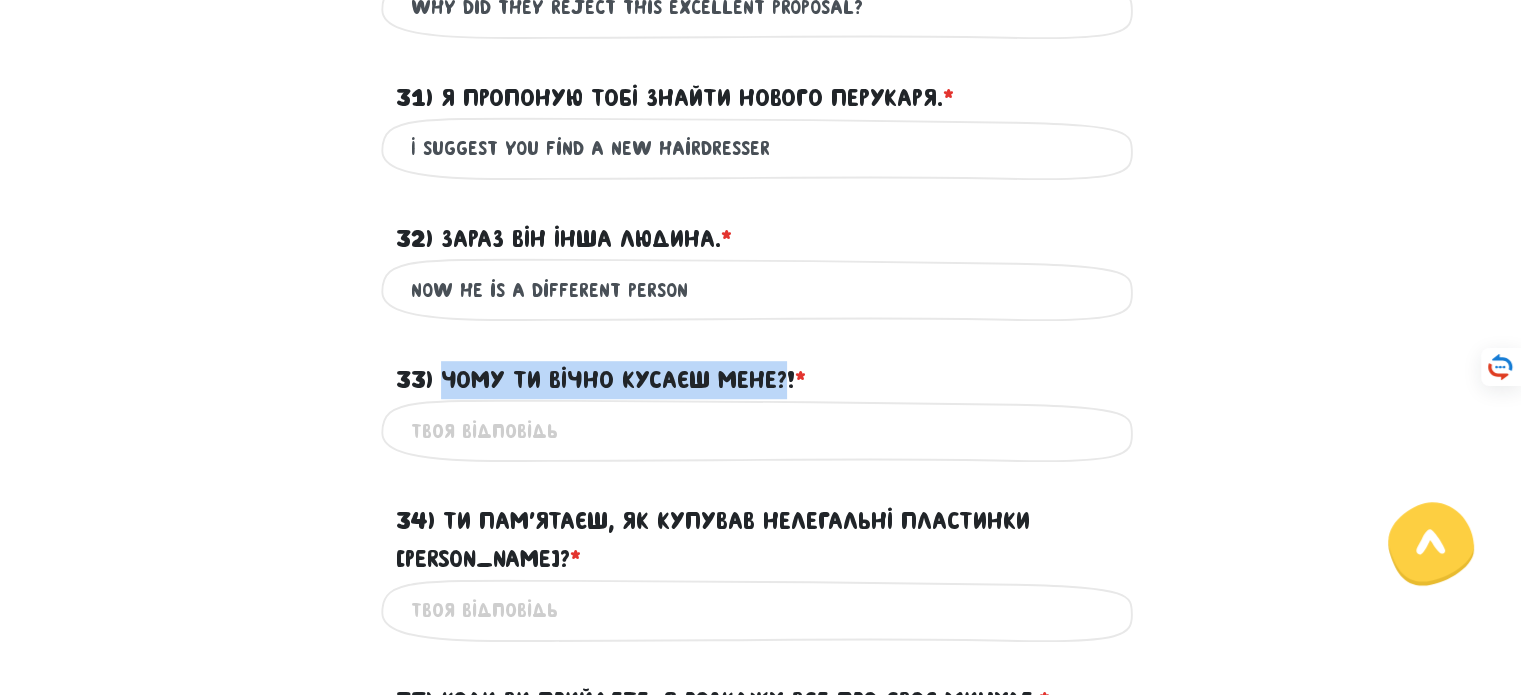 click on "33) Чому ти вічно кусаєш мене?! *
?" at bounding box center (601, 380) 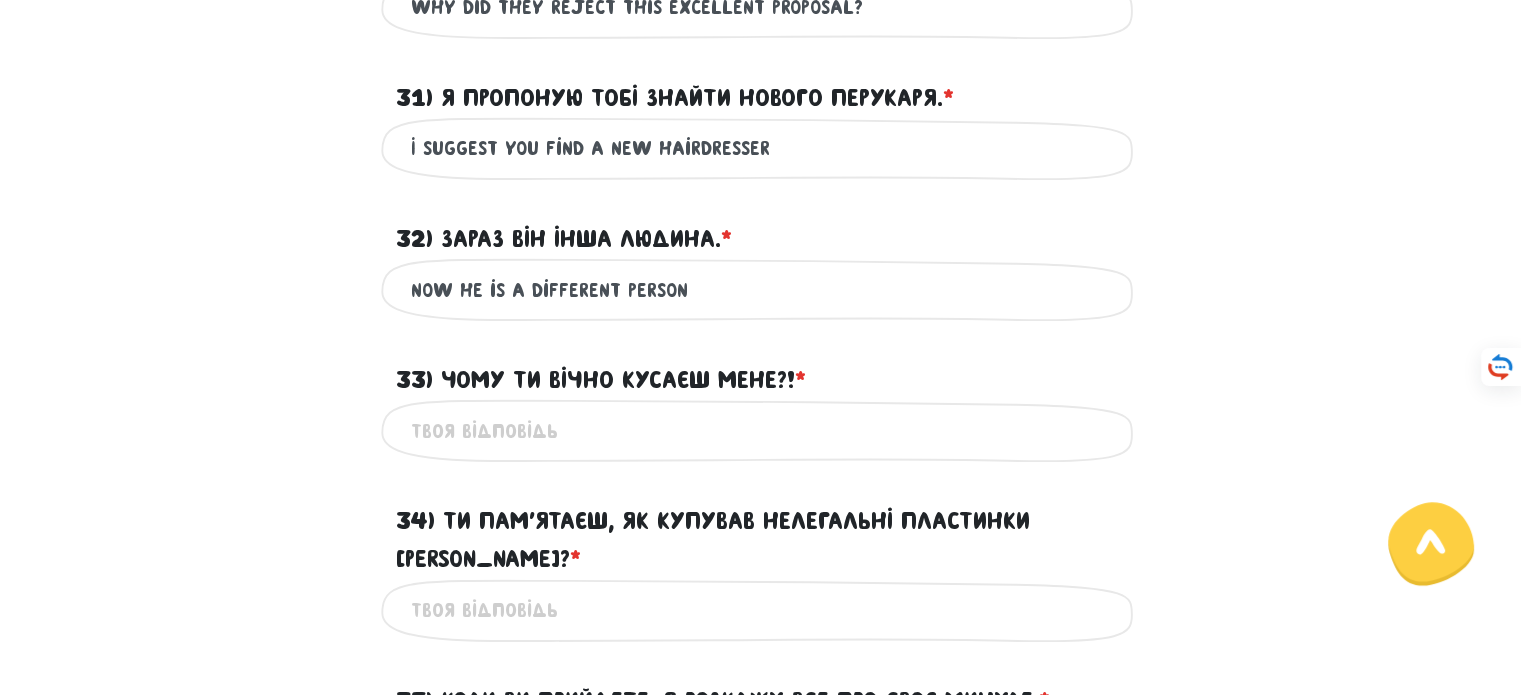 click on "33) Чому ти вічно кусаєш мене?! *
?" at bounding box center [761, 430] 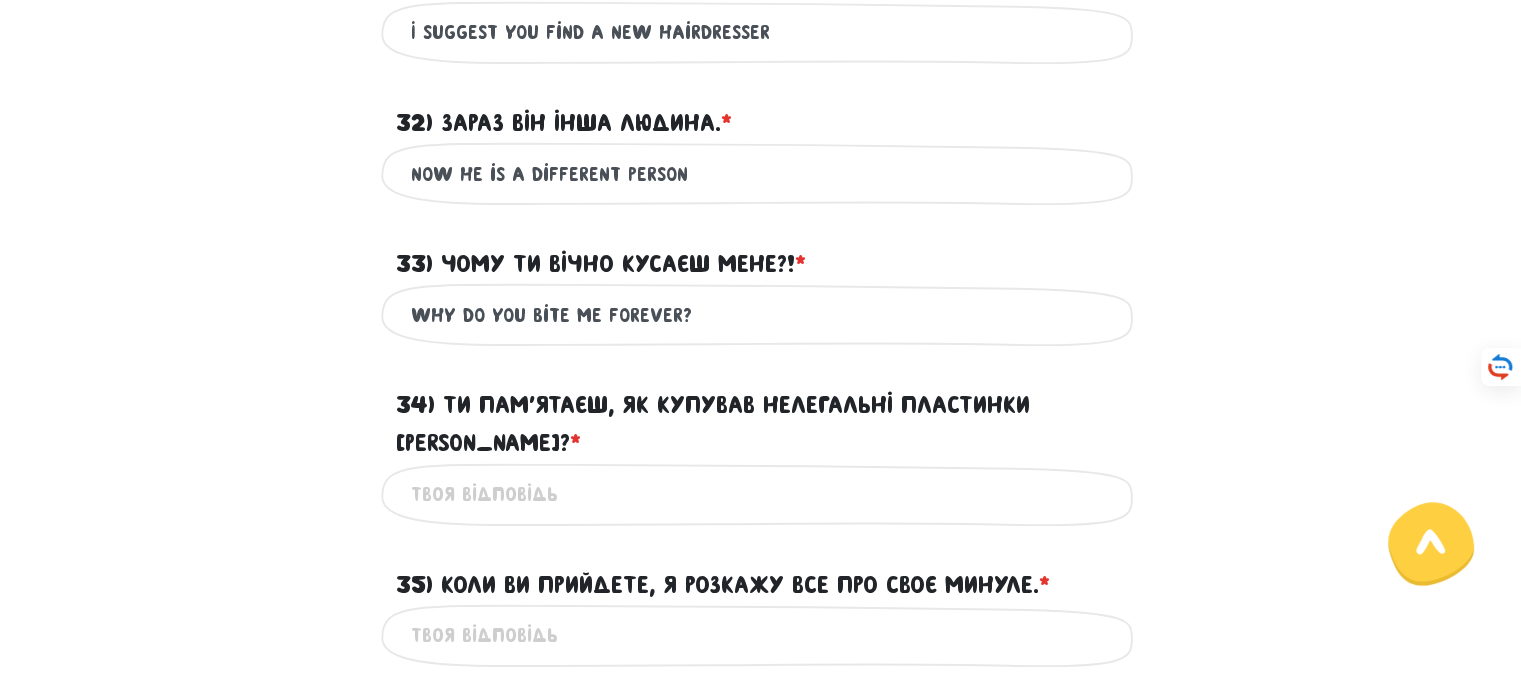 scroll, scrollTop: 1301, scrollLeft: 0, axis: vertical 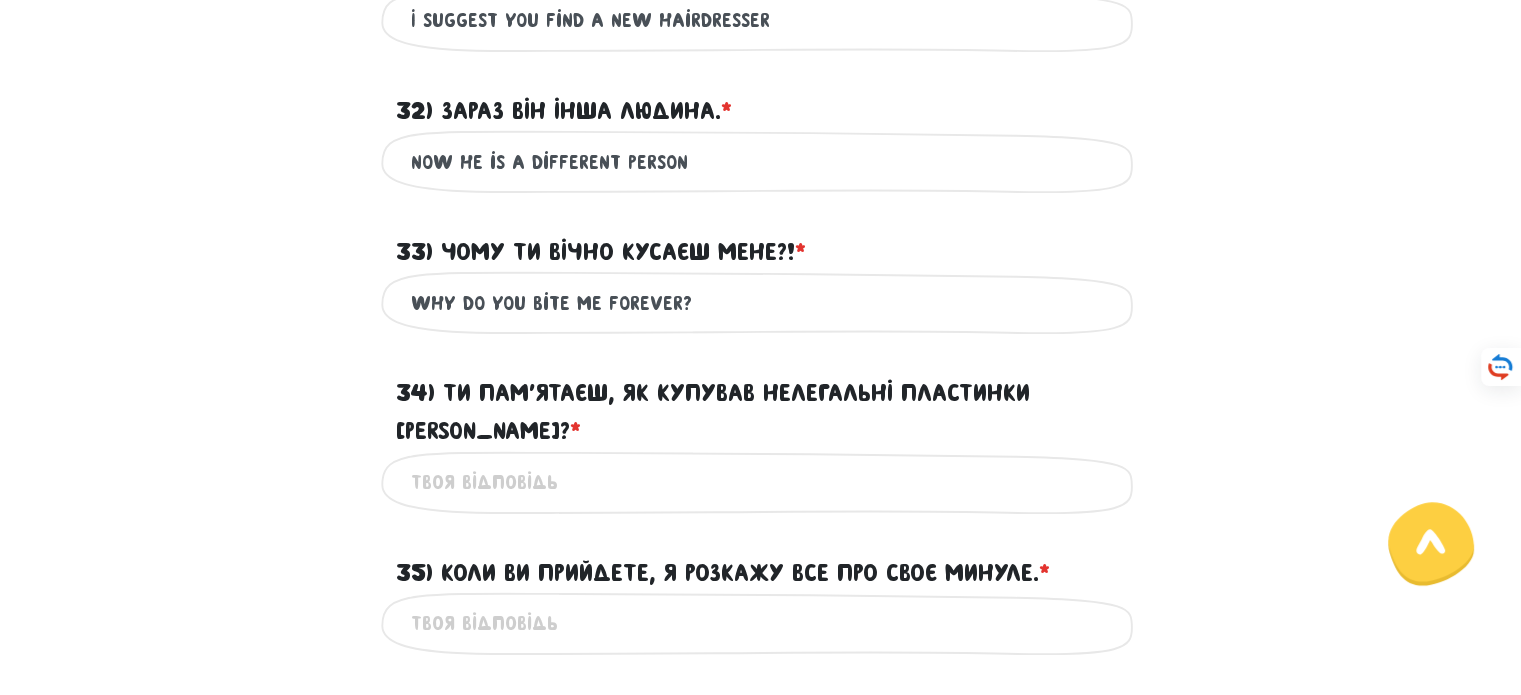 type on "Why do you bite me forever?" 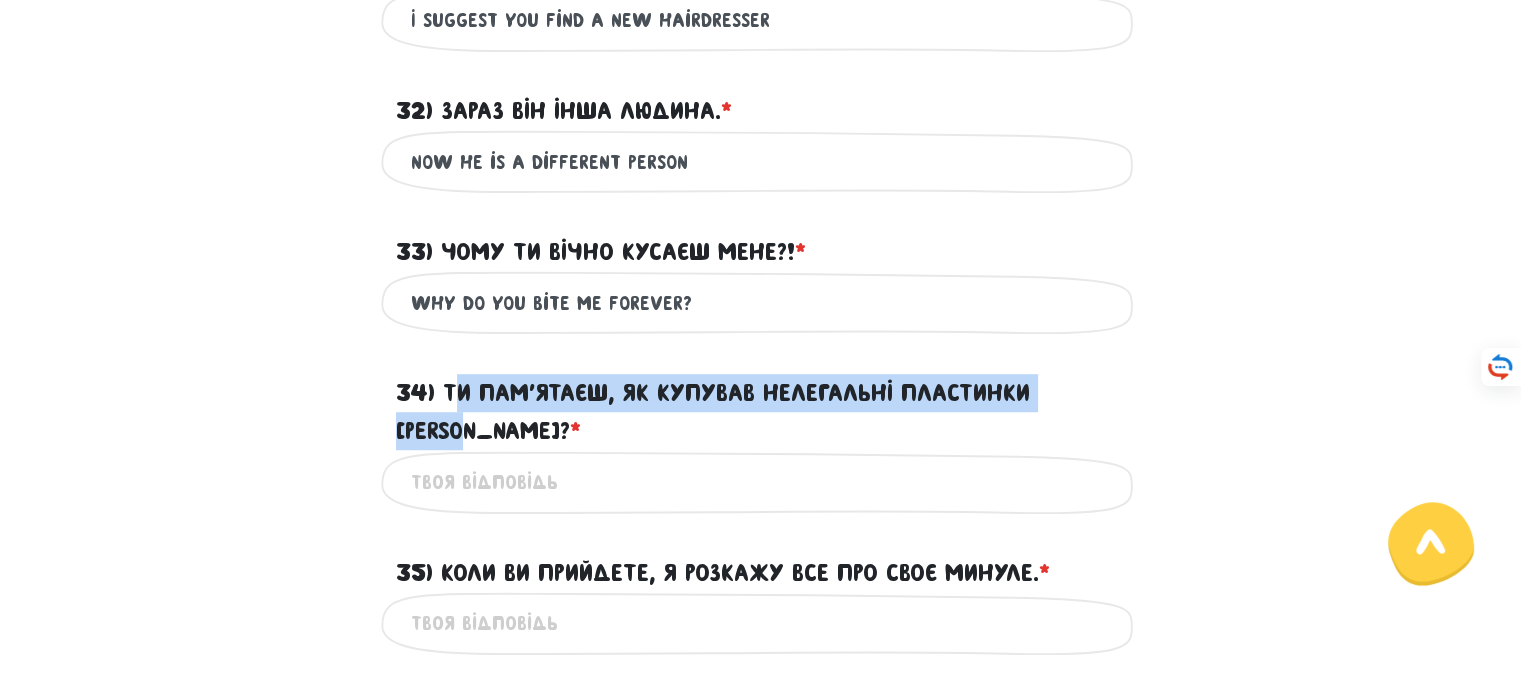 drag, startPoint x: 1104, startPoint y: 391, endPoint x: 451, endPoint y: 392, distance: 653.0008 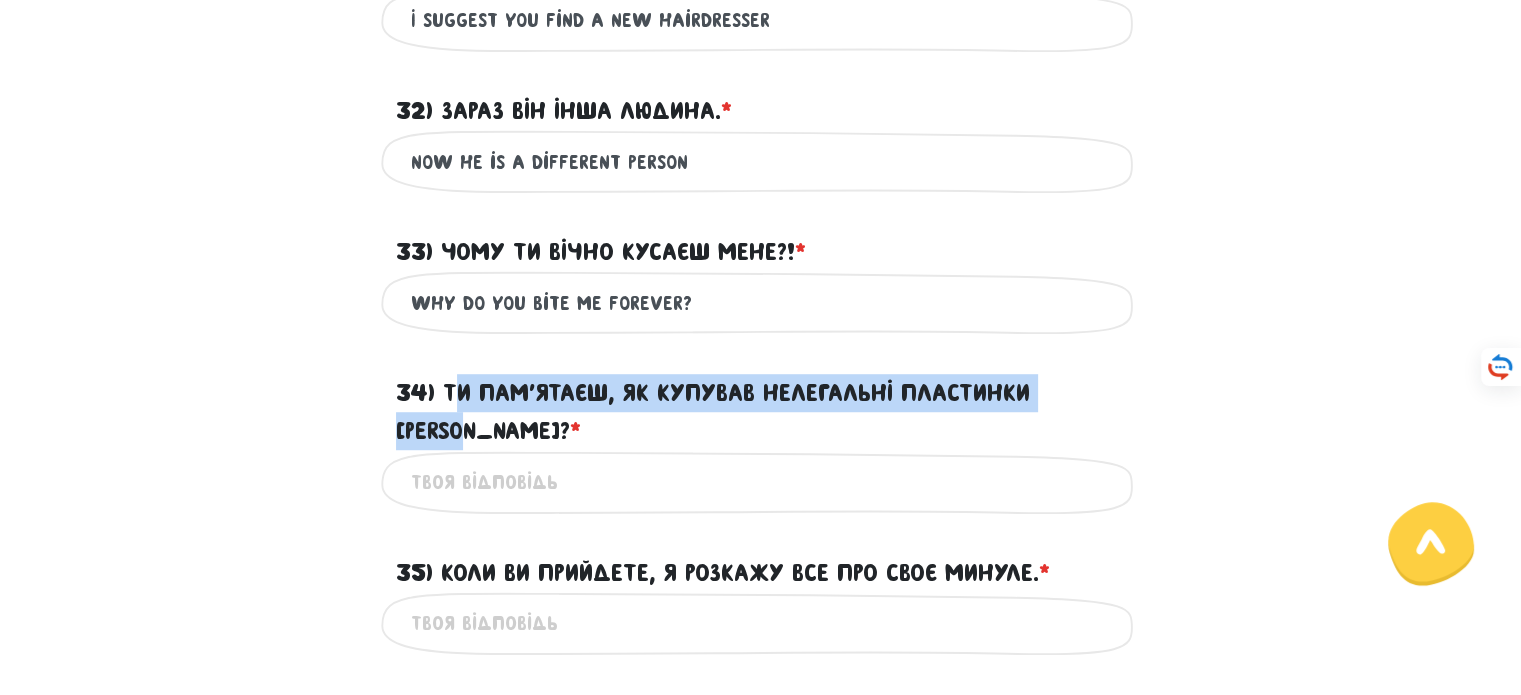 click on "34) Ти пам’ятаєш, як купував нелегальні пластинки [PERSON_NAME]? *
?" at bounding box center [761, 412] 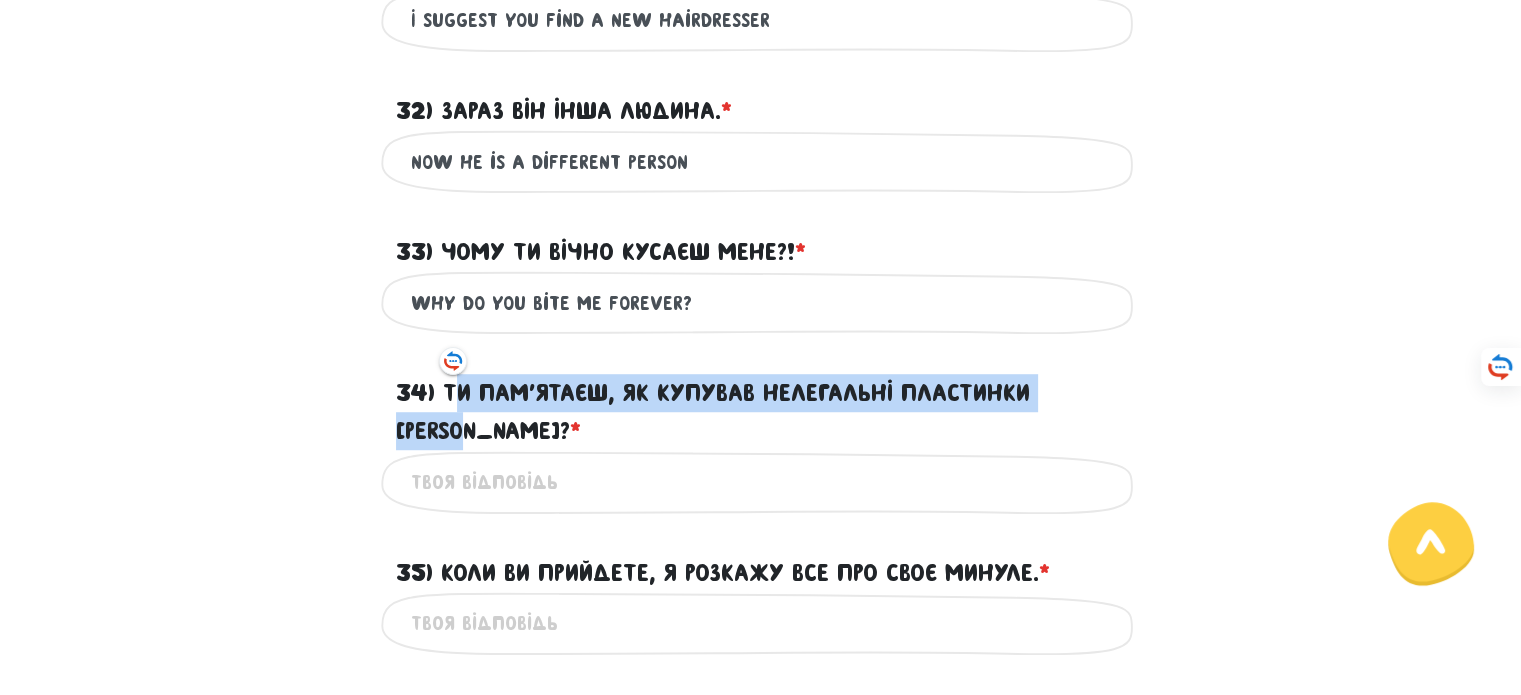 click on "34) Ти пам’ятаєш, як купував нелегальні пластинки [PERSON_NAME]? *
?" at bounding box center [761, 412] 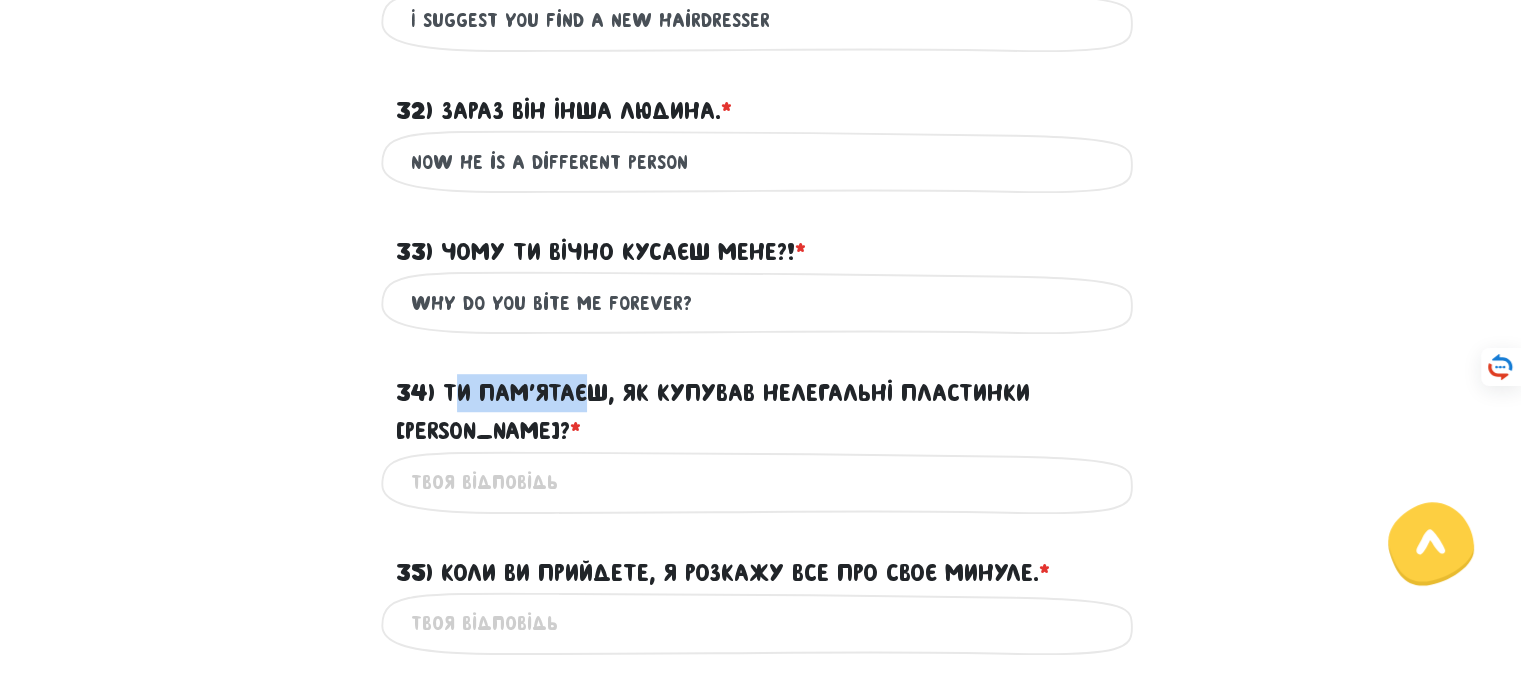 drag, startPoint x: 451, startPoint y: 392, endPoint x: 588, endPoint y: 381, distance: 137.4409 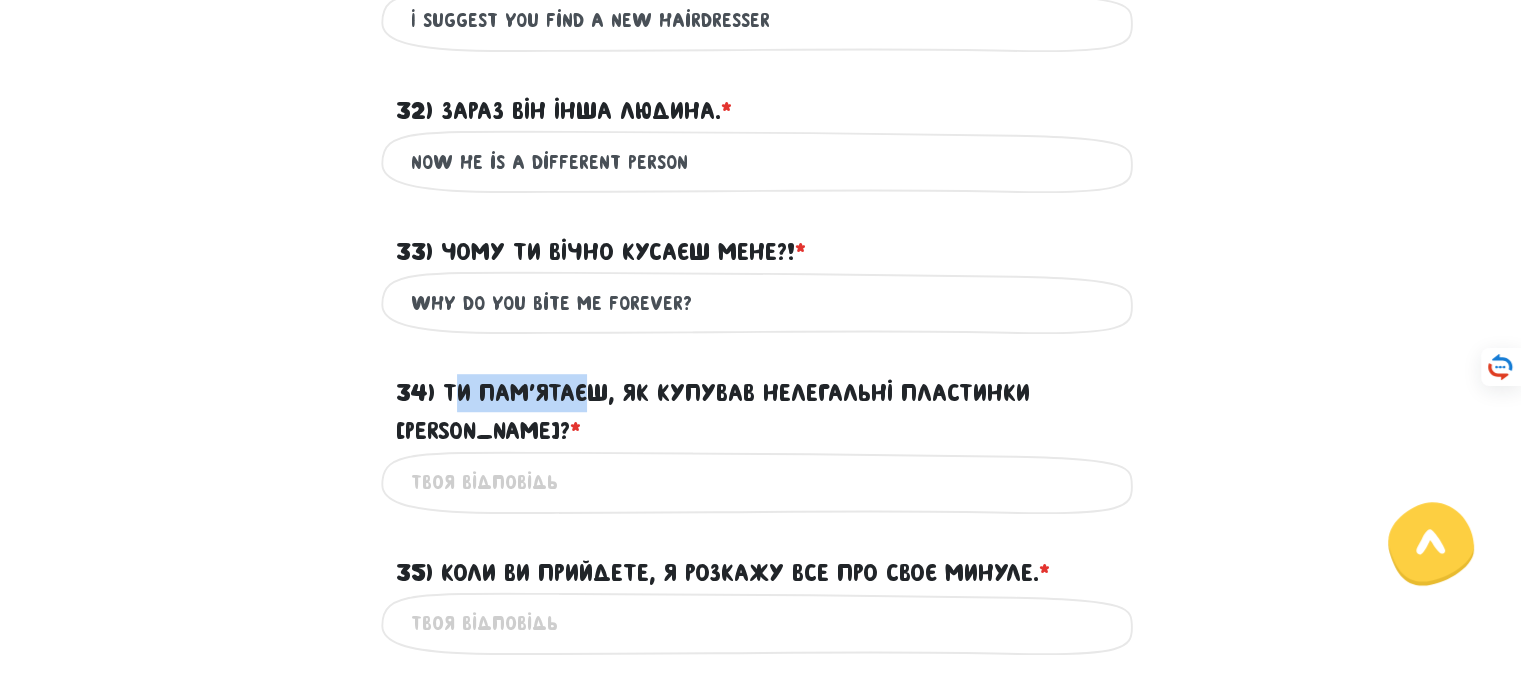 click on "34) Ти пам’ятаєш, як купував нелегальні пластинки [PERSON_NAME]? *
?" at bounding box center (761, 412) 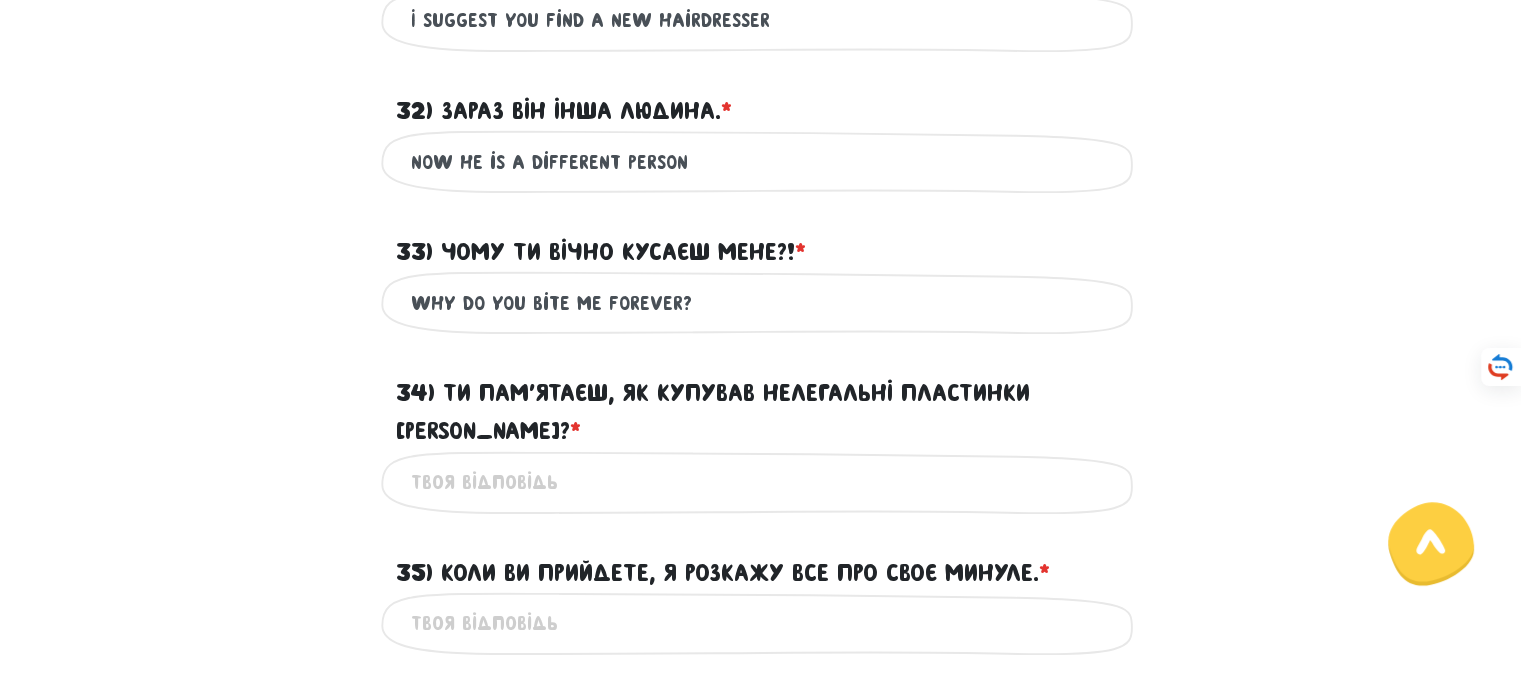 click on "34) Ти пам’ятаєш, як купував нелегальні пластинки [PERSON_NAME]? *
?" at bounding box center (761, 412) 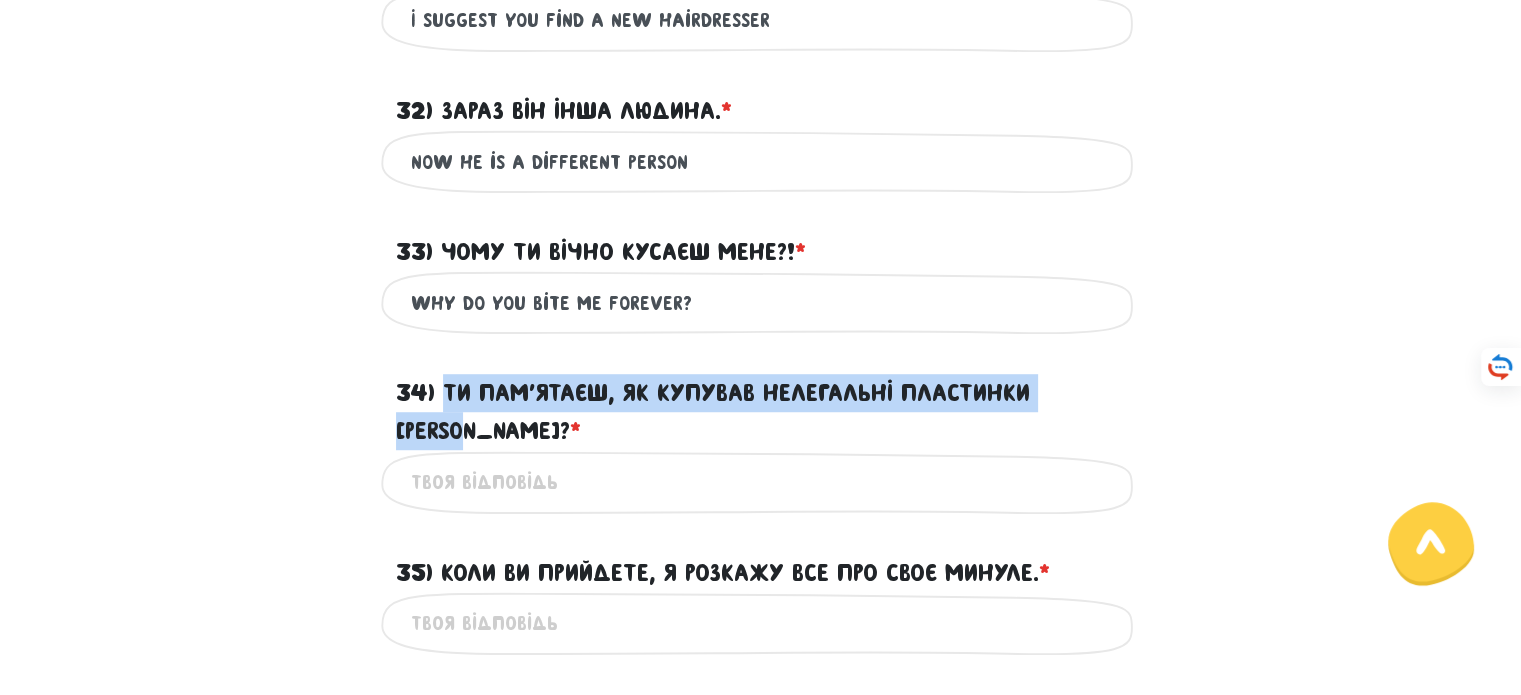 drag, startPoint x: 444, startPoint y: 391, endPoint x: 1098, endPoint y: 392, distance: 654.0008 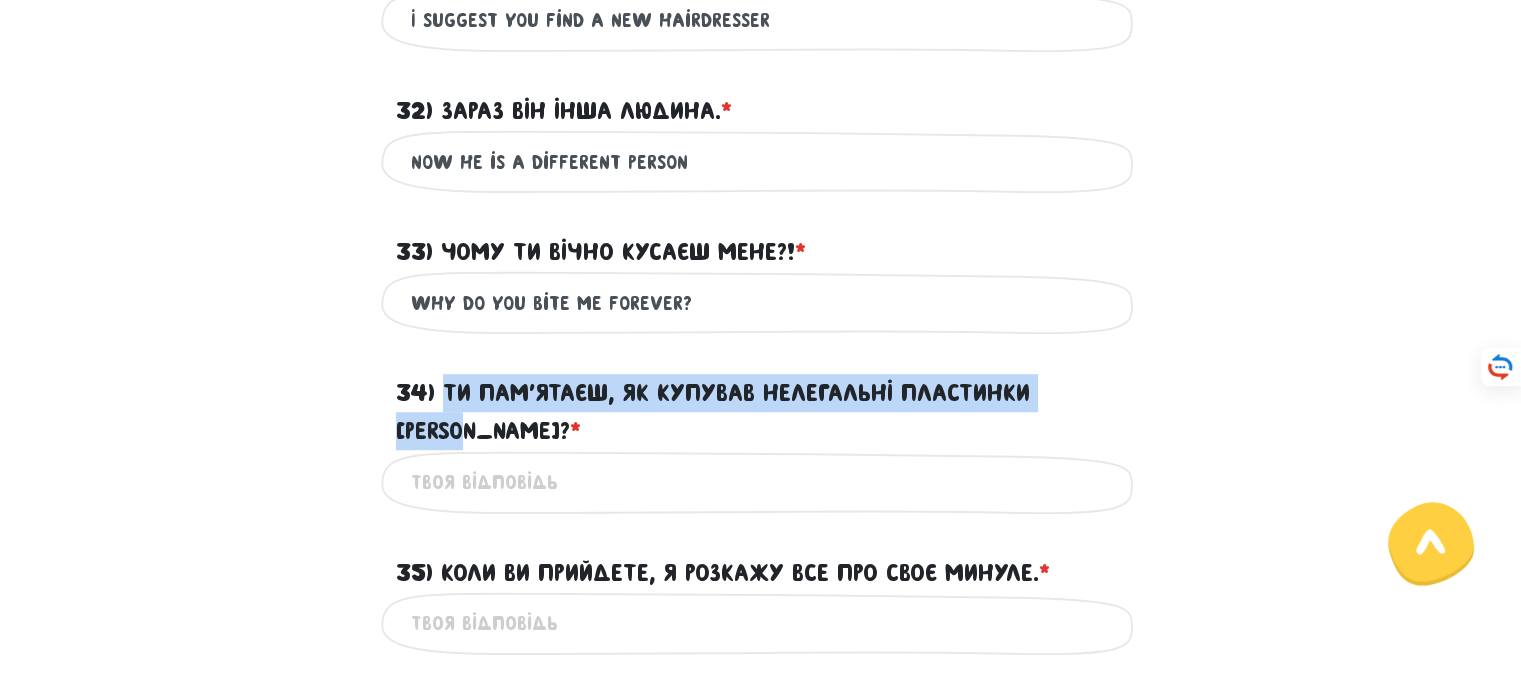click on "34) Ти пам’ятаєш, як купував нелегальні пластинки [PERSON_NAME]? *
?" at bounding box center (761, 412) 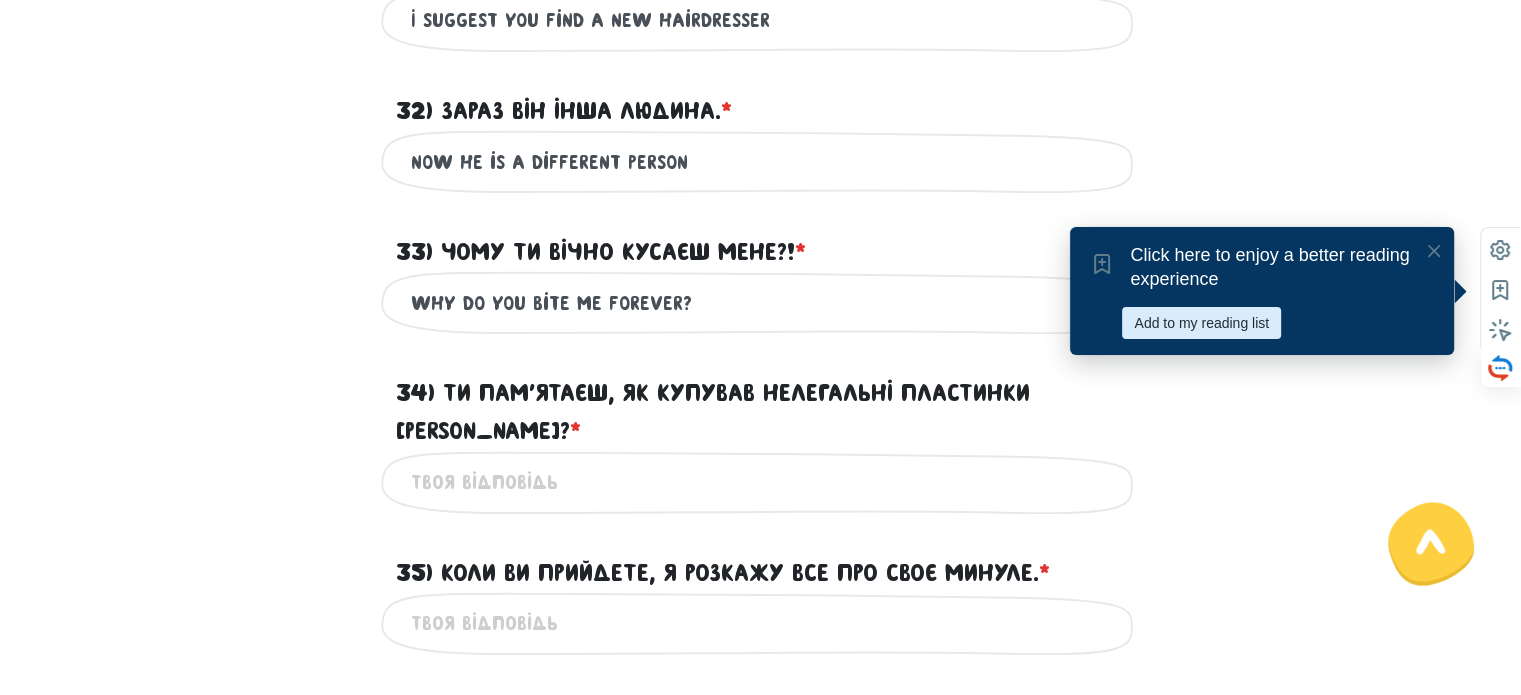 click on "34) Ти пам’ятаєш, як купував нелегальні пластинки [PERSON_NAME]? *
?" at bounding box center [761, 482] 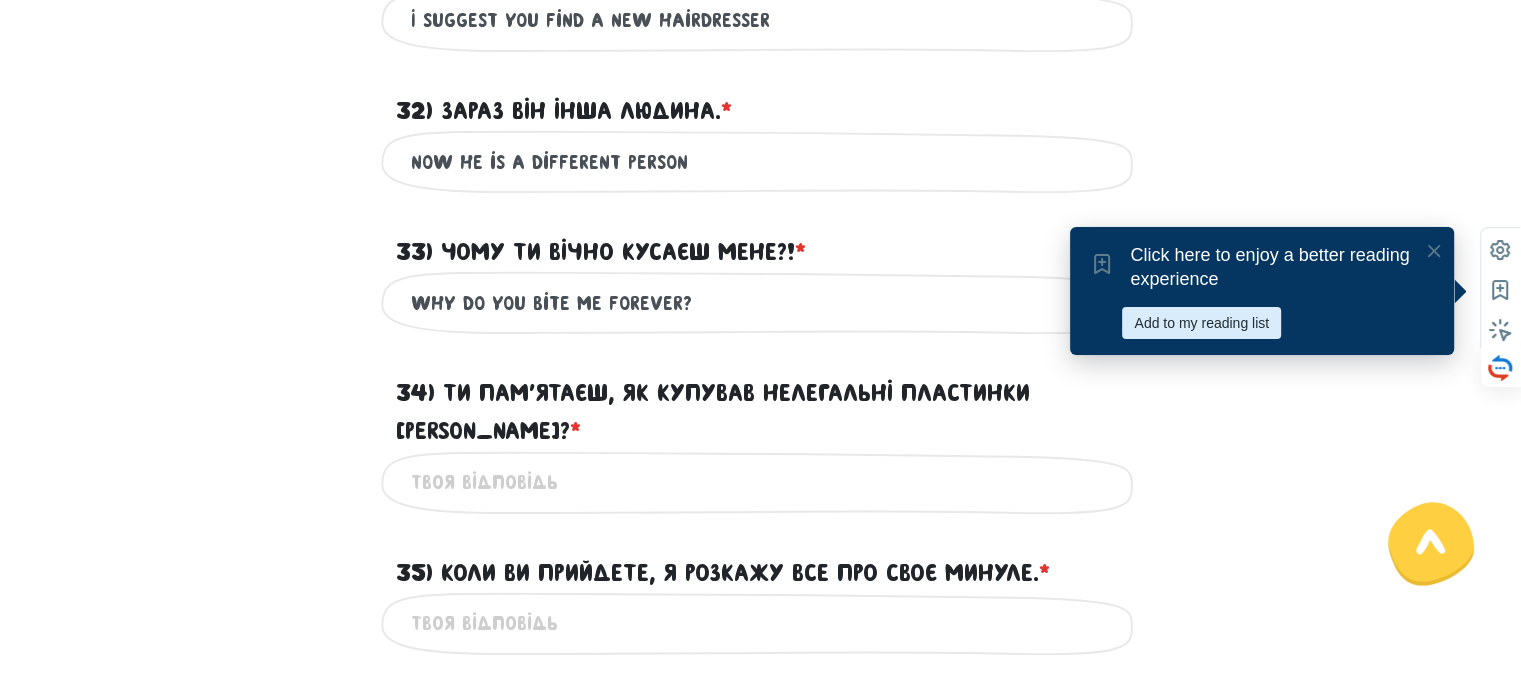 paste on "Do you remember buying illegal Beatles records?" 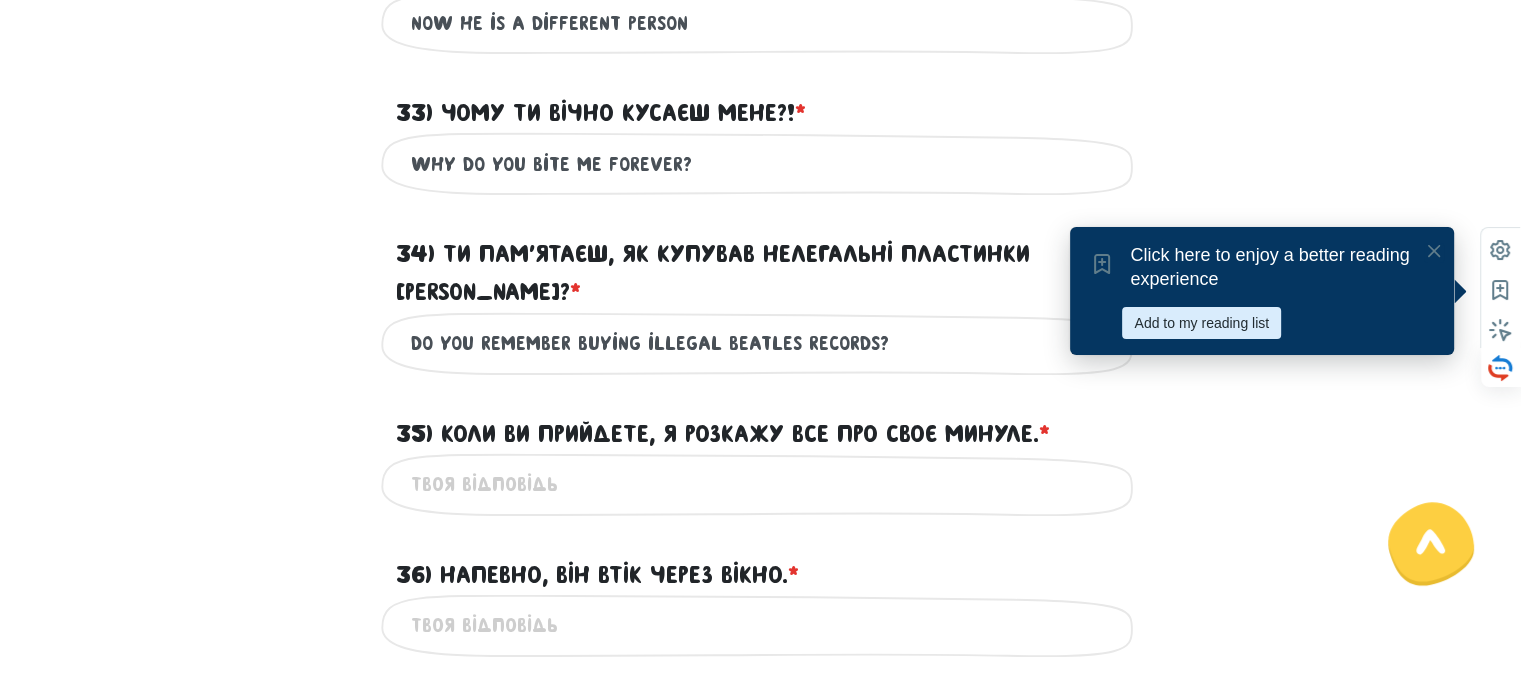 scroll, scrollTop: 1440, scrollLeft: 0, axis: vertical 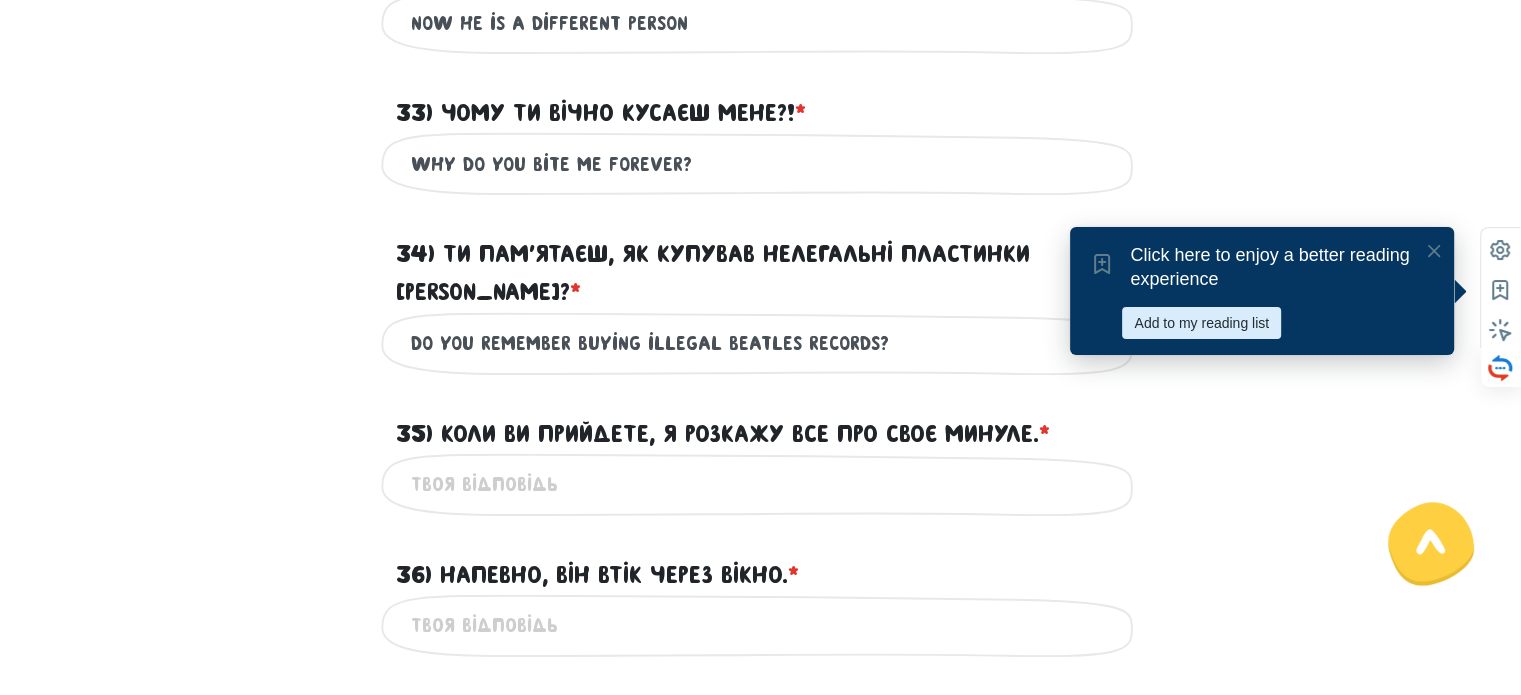 type on "Do you remember buying illegal Beatles records?" 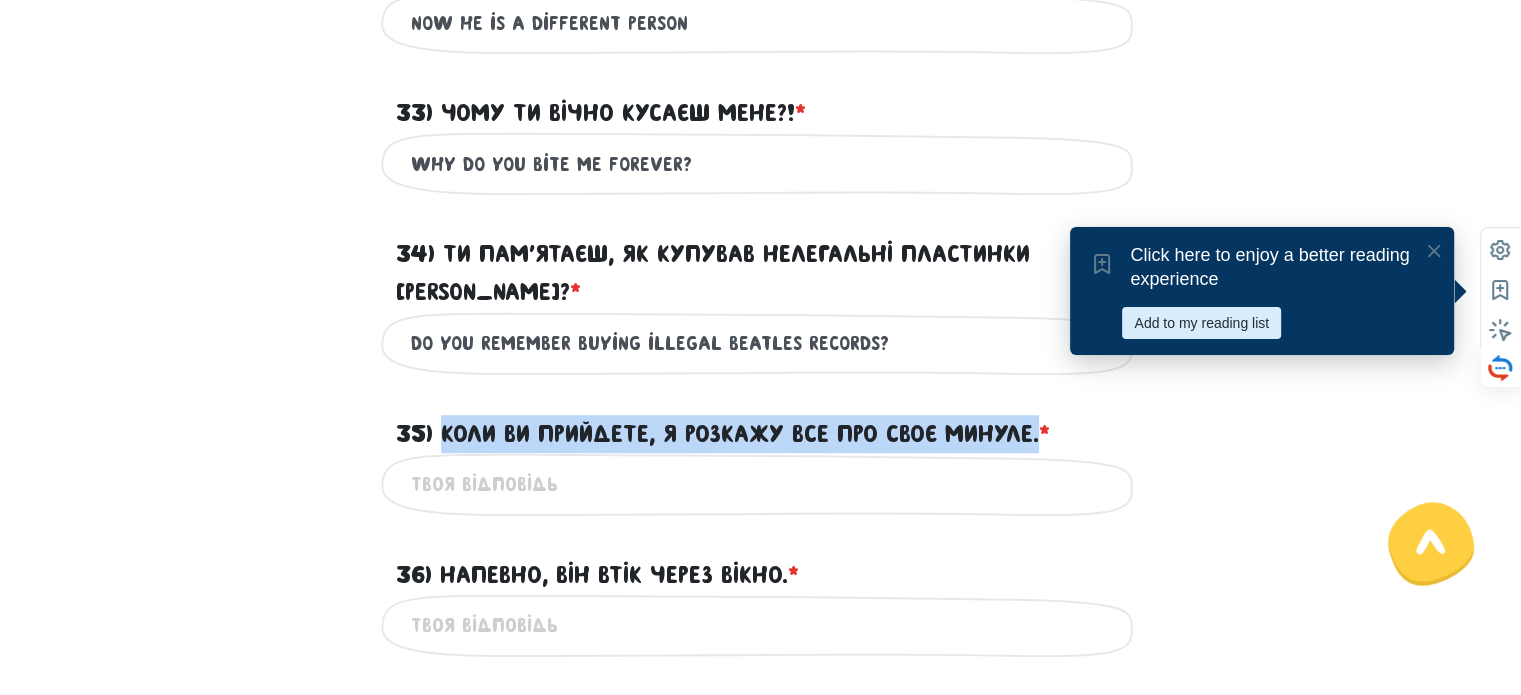 drag, startPoint x: 1044, startPoint y: 399, endPoint x: 443, endPoint y: 393, distance: 601.02997 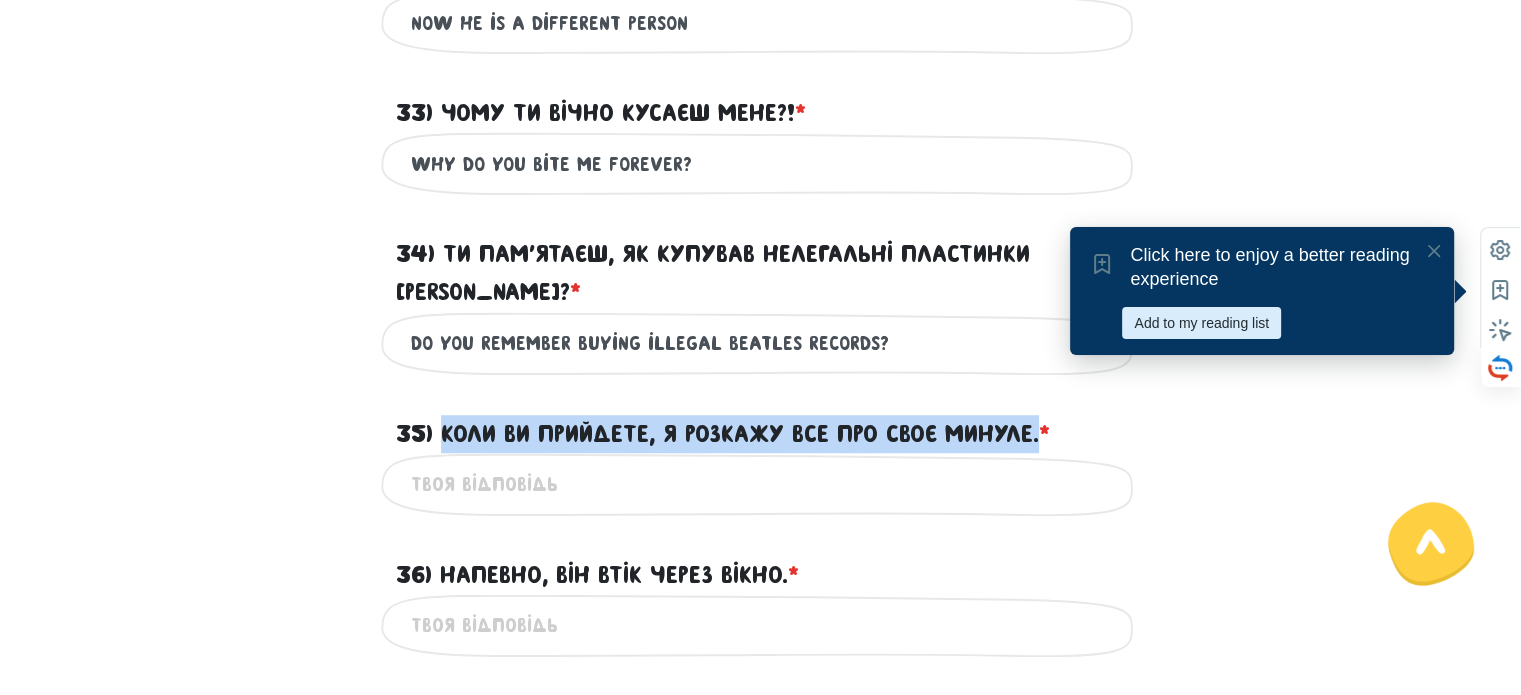 click on "35) Коли ви прийдете, я розкажу все про своє минуле. *
?" at bounding box center [723, 434] 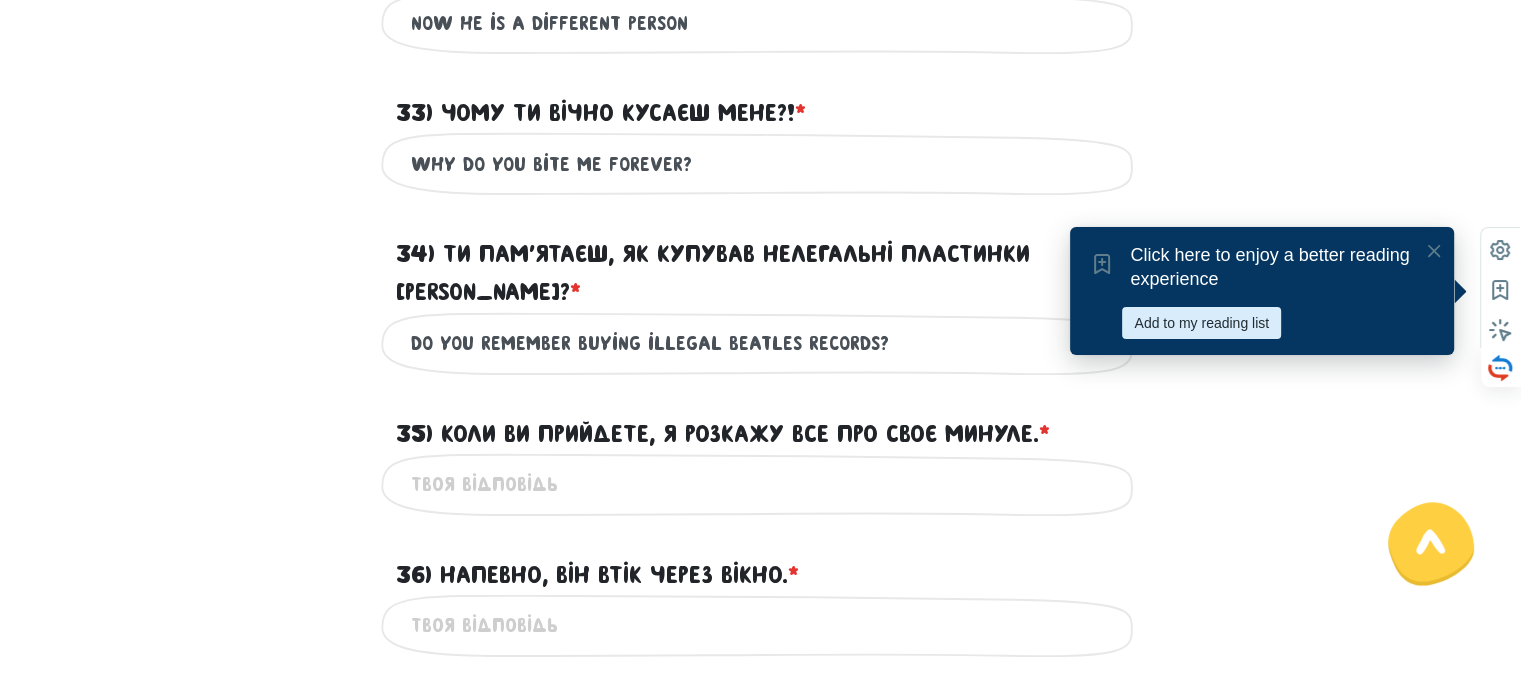 click on "35) Коли ви прийдете, я розкажу все про своє минуле. *
?" at bounding box center [761, 484] 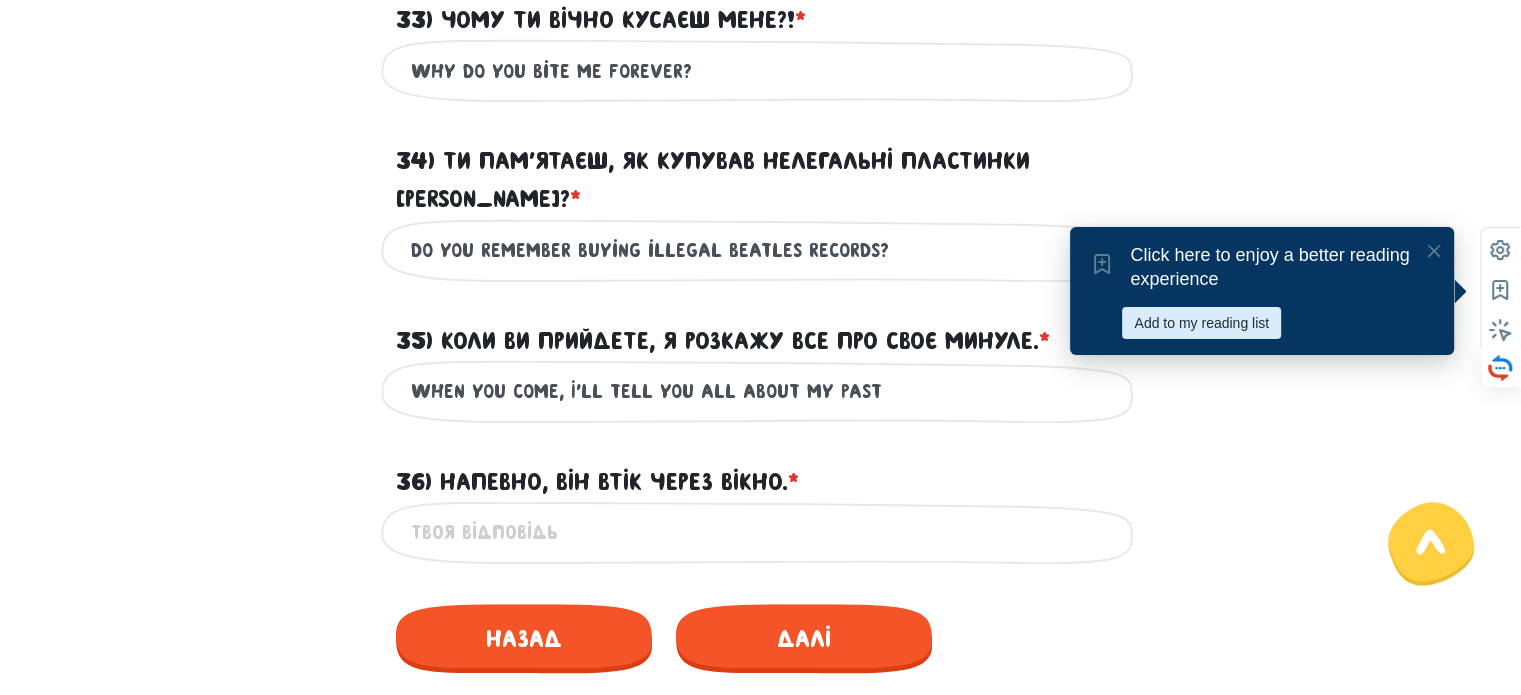 scroll, scrollTop: 1588, scrollLeft: 0, axis: vertical 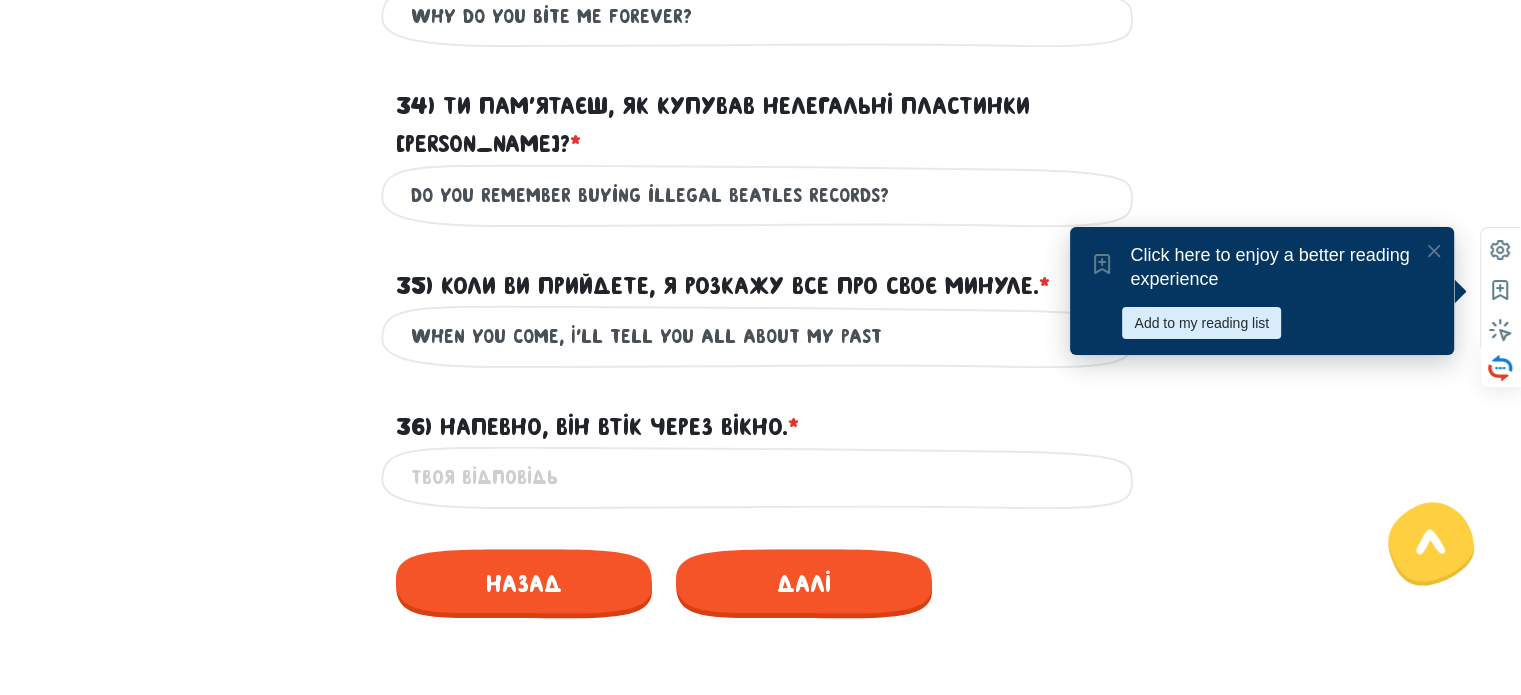 type on "When you come, I'll tell you all about my past" 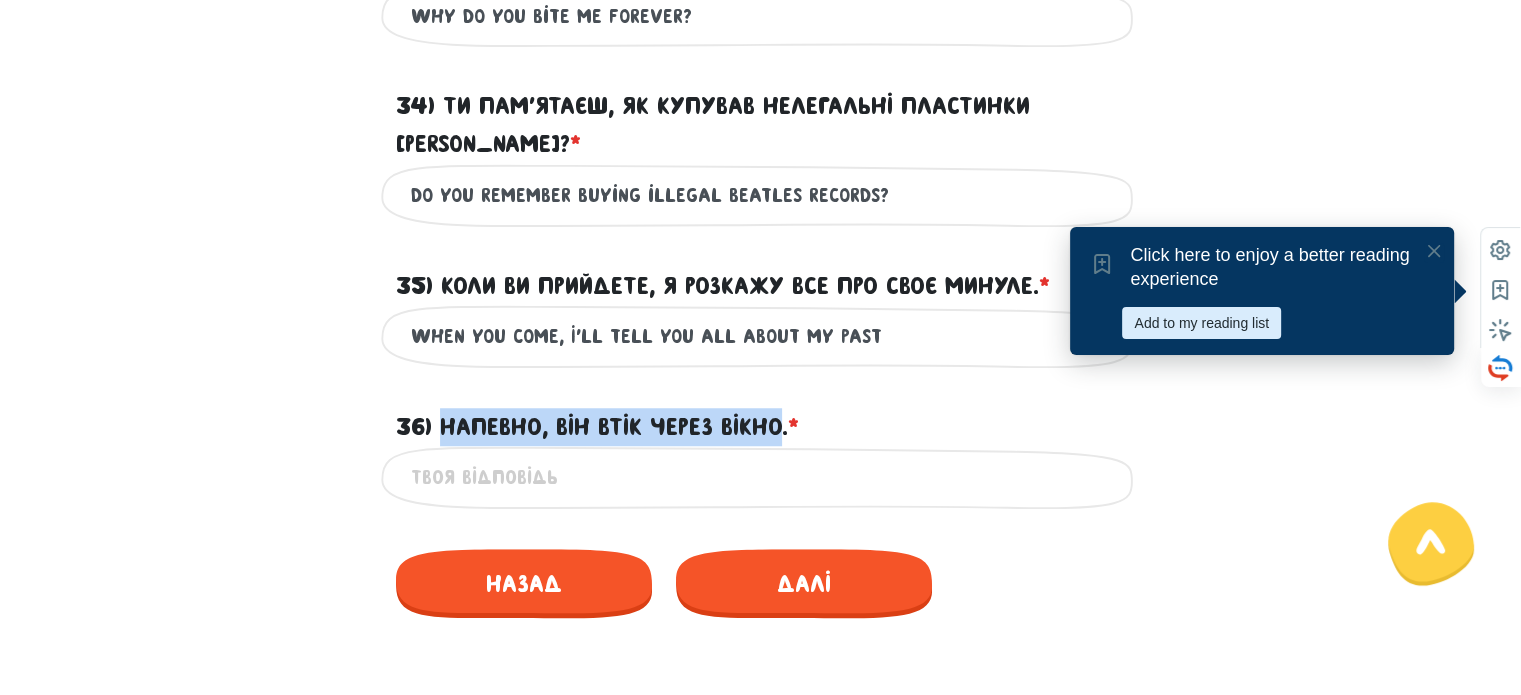 drag, startPoint x: 782, startPoint y: 381, endPoint x: 447, endPoint y: 377, distance: 335.02386 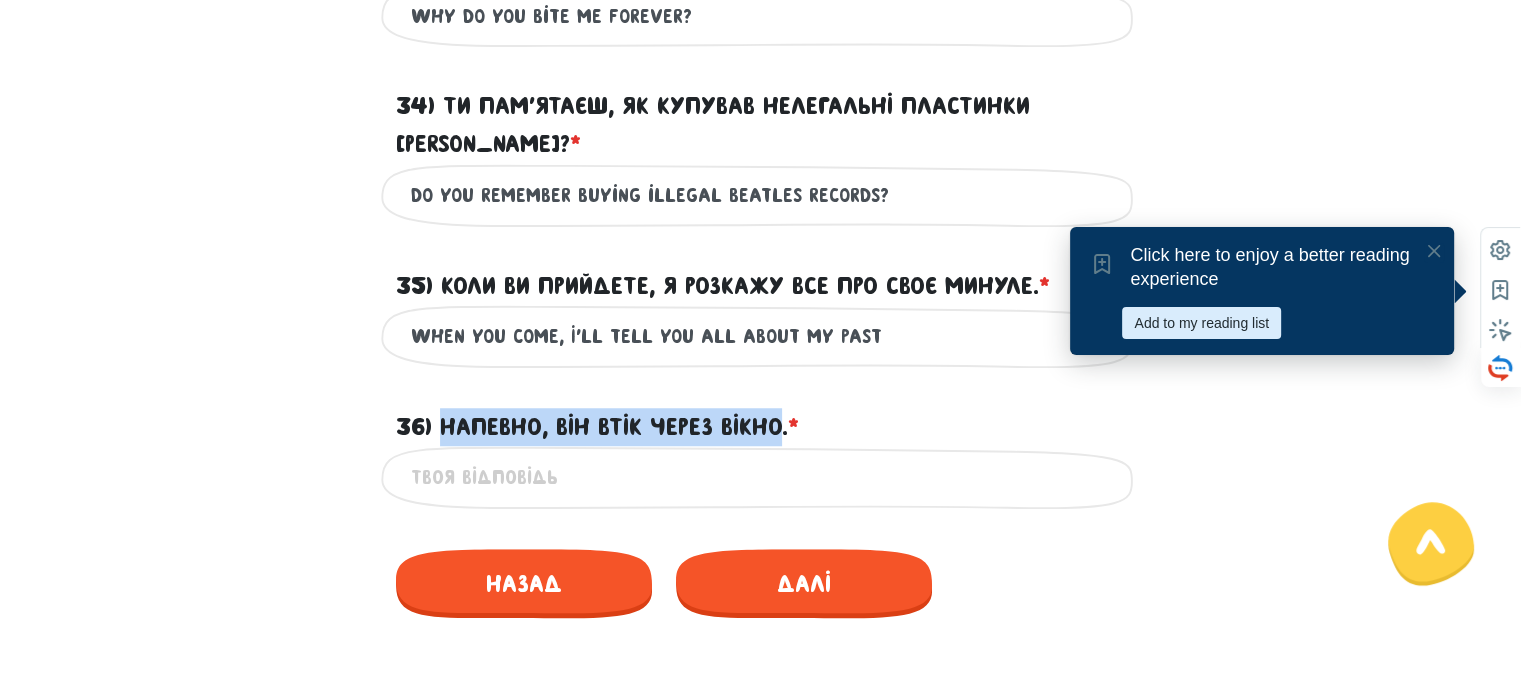 click on "36) Напевно, він втік через вікно. *
?" at bounding box center (597, 427) 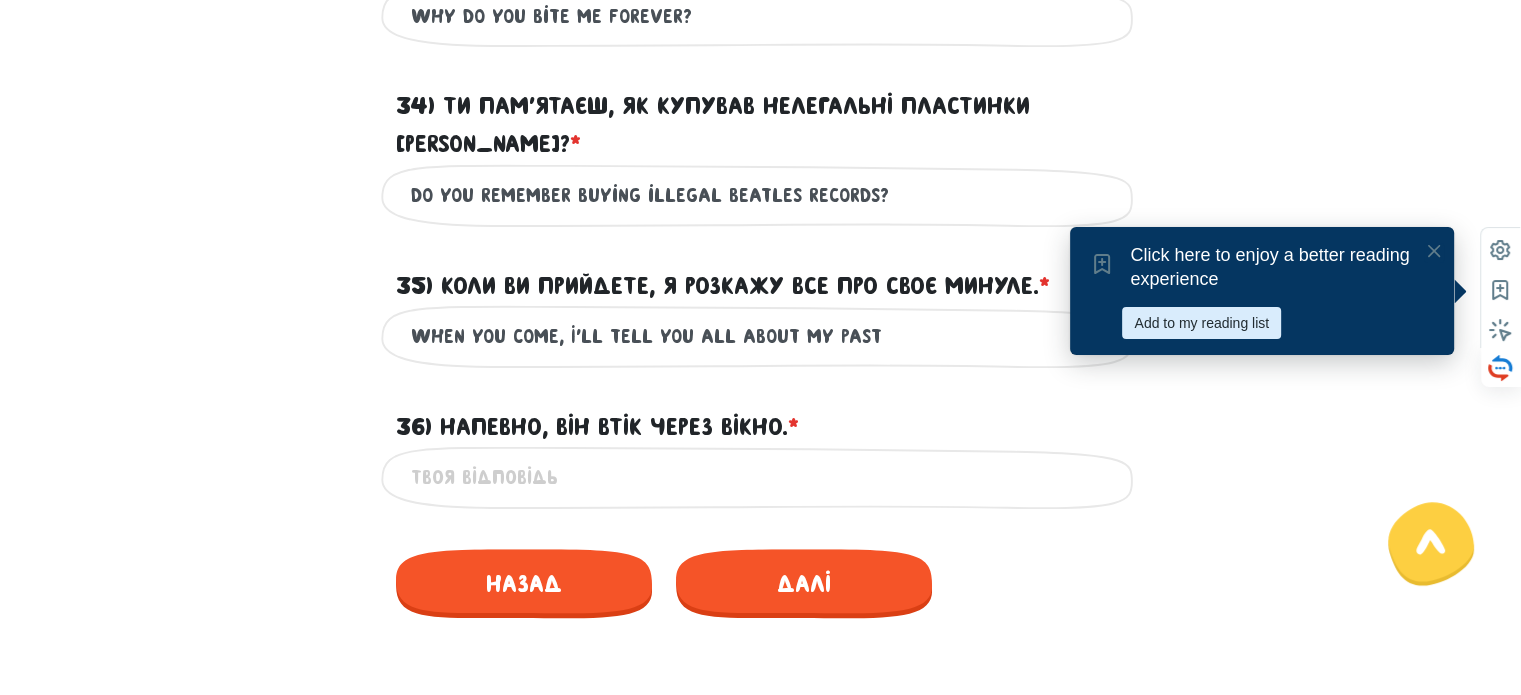 click on "36) Напевно, він втік через вікно. *
?" at bounding box center (761, 477) 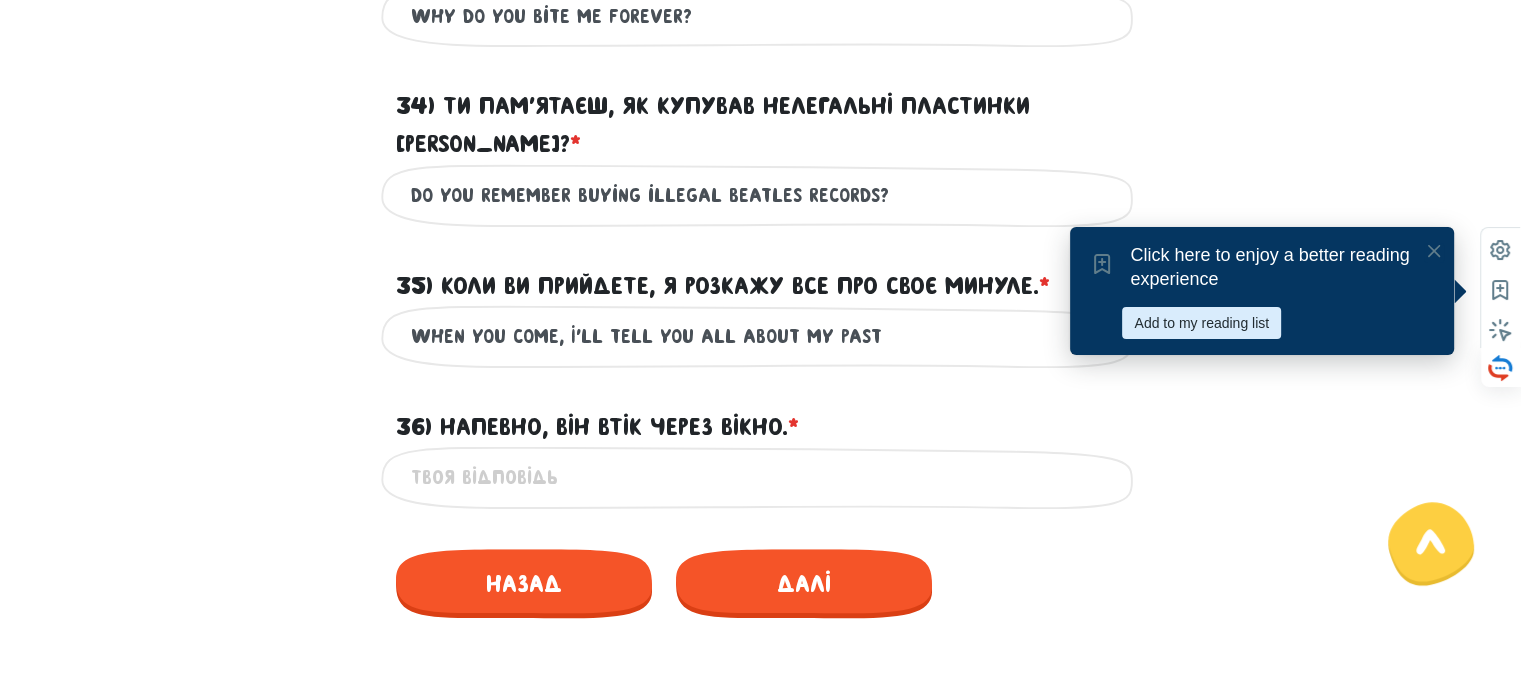 paste on "He must have escaped through the window" 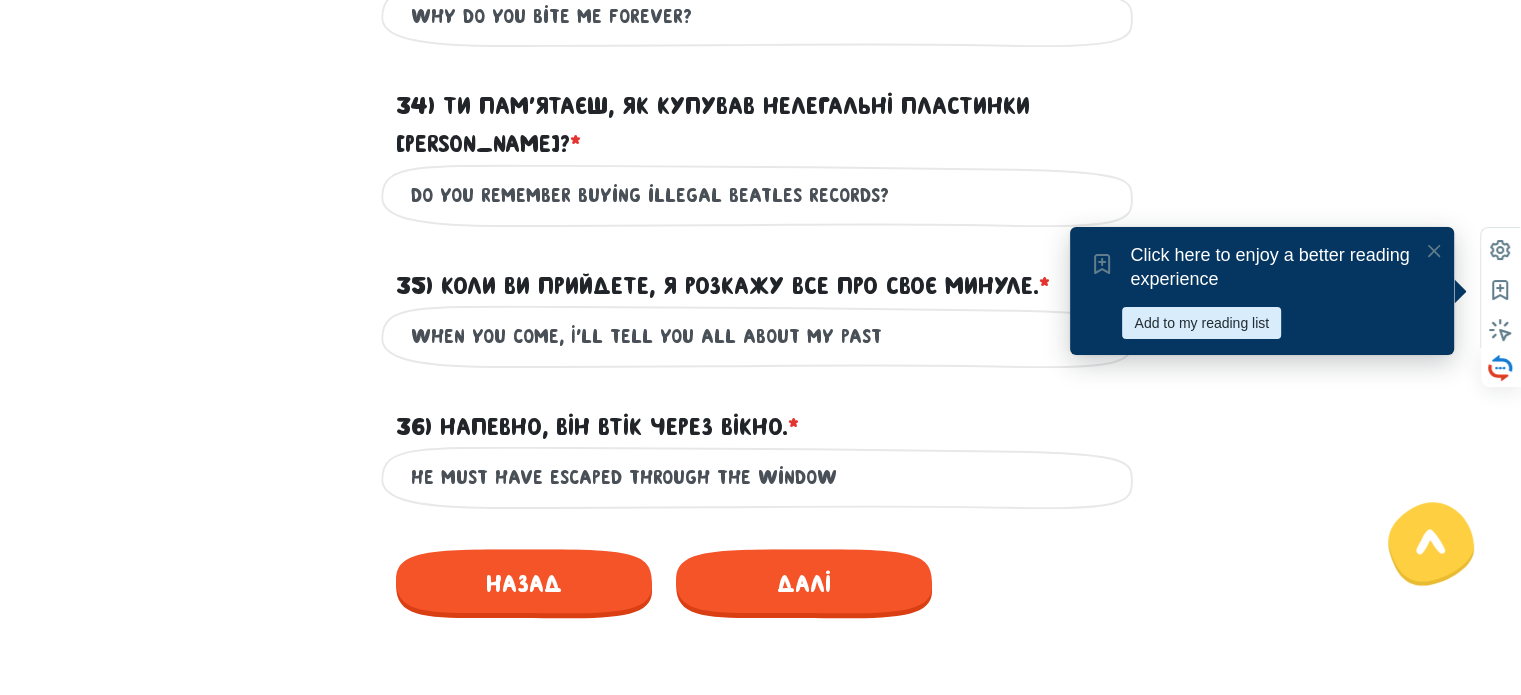 click on "He must have escaped through the window" at bounding box center (761, 477) 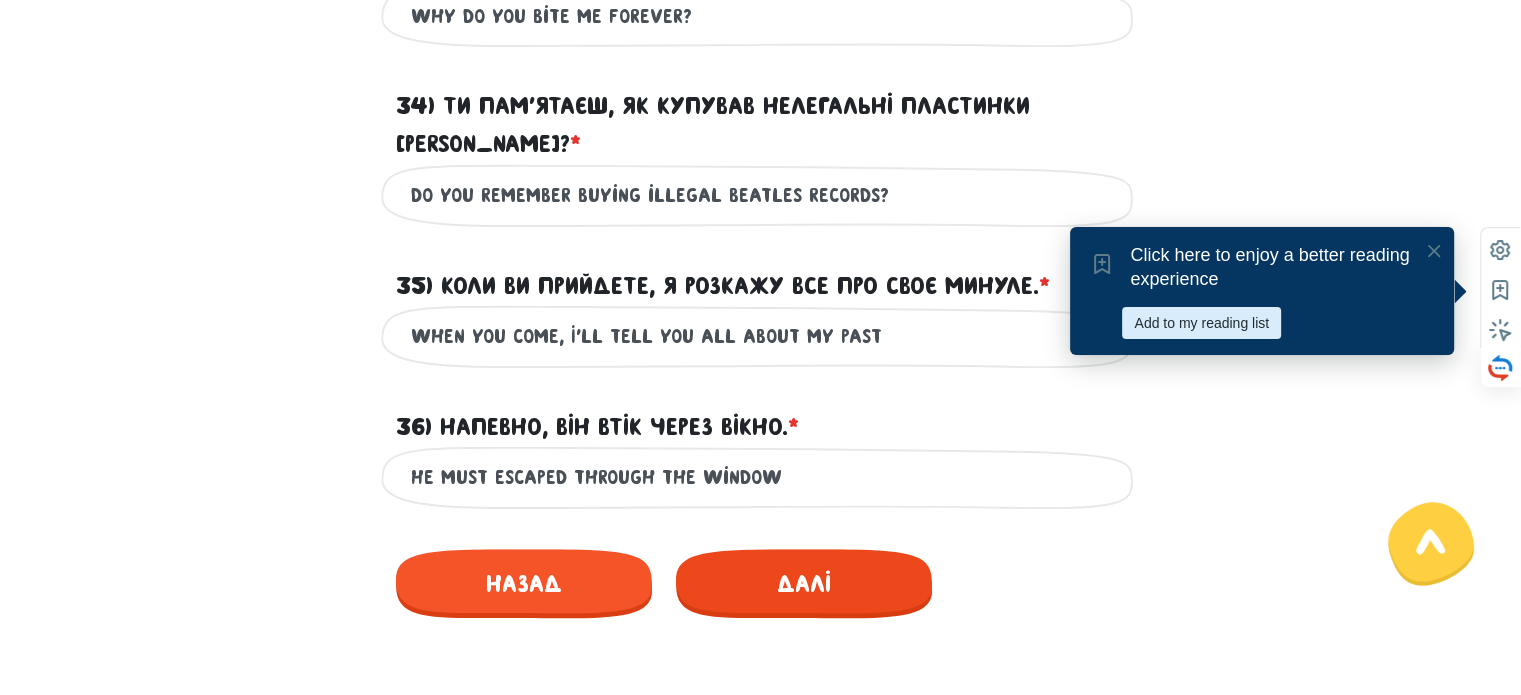 type on "He must escaped through the window" 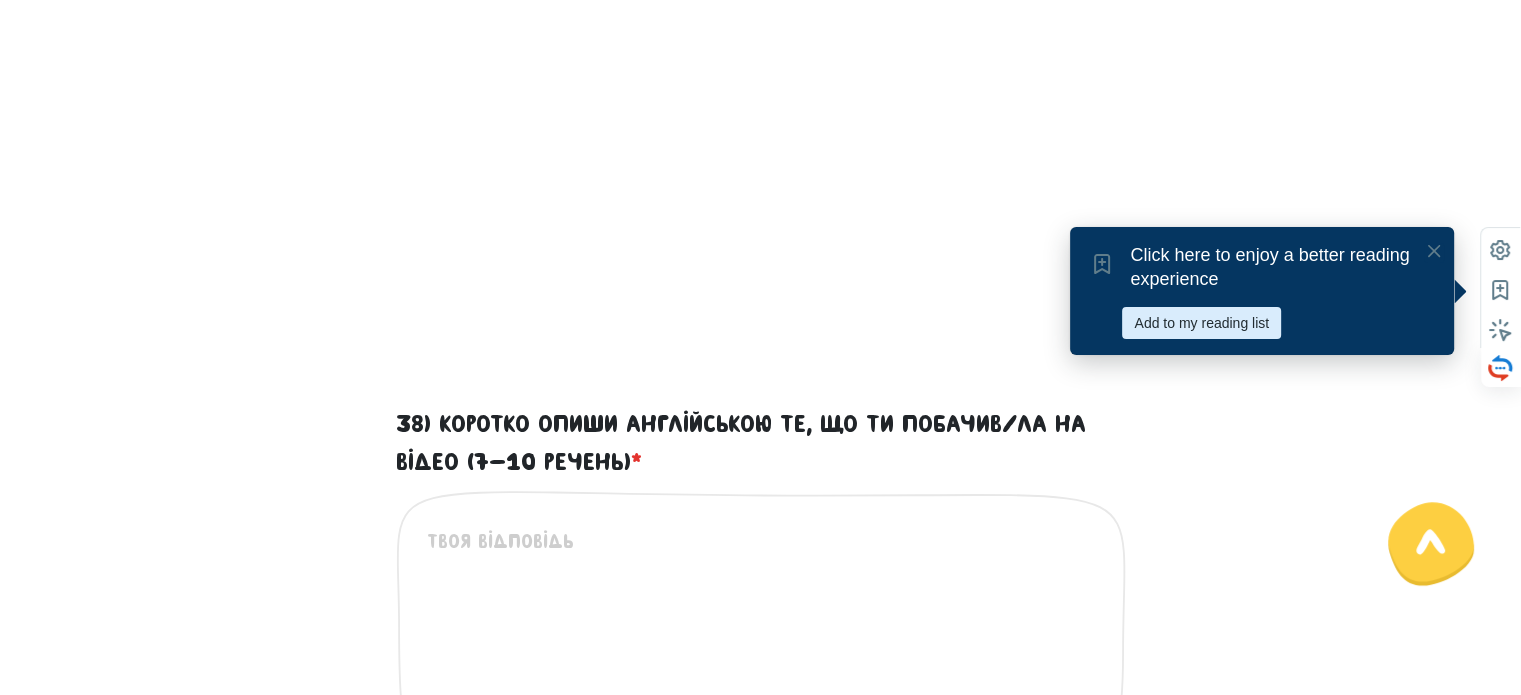 scroll, scrollTop: 821, scrollLeft: 0, axis: vertical 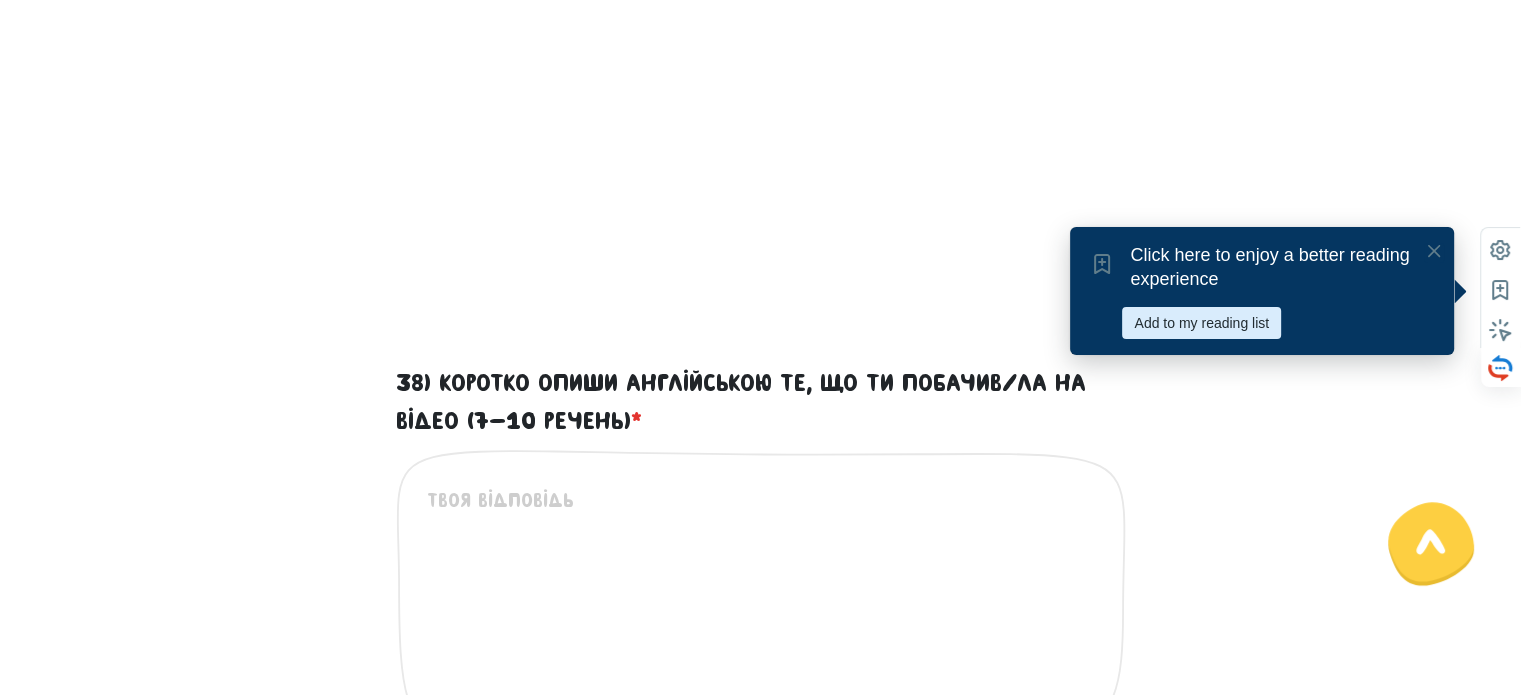 click on "38) Коротко опиши англійською те, що ти побачив/ла на відео (7-10 речень)
*" at bounding box center (762, 608) 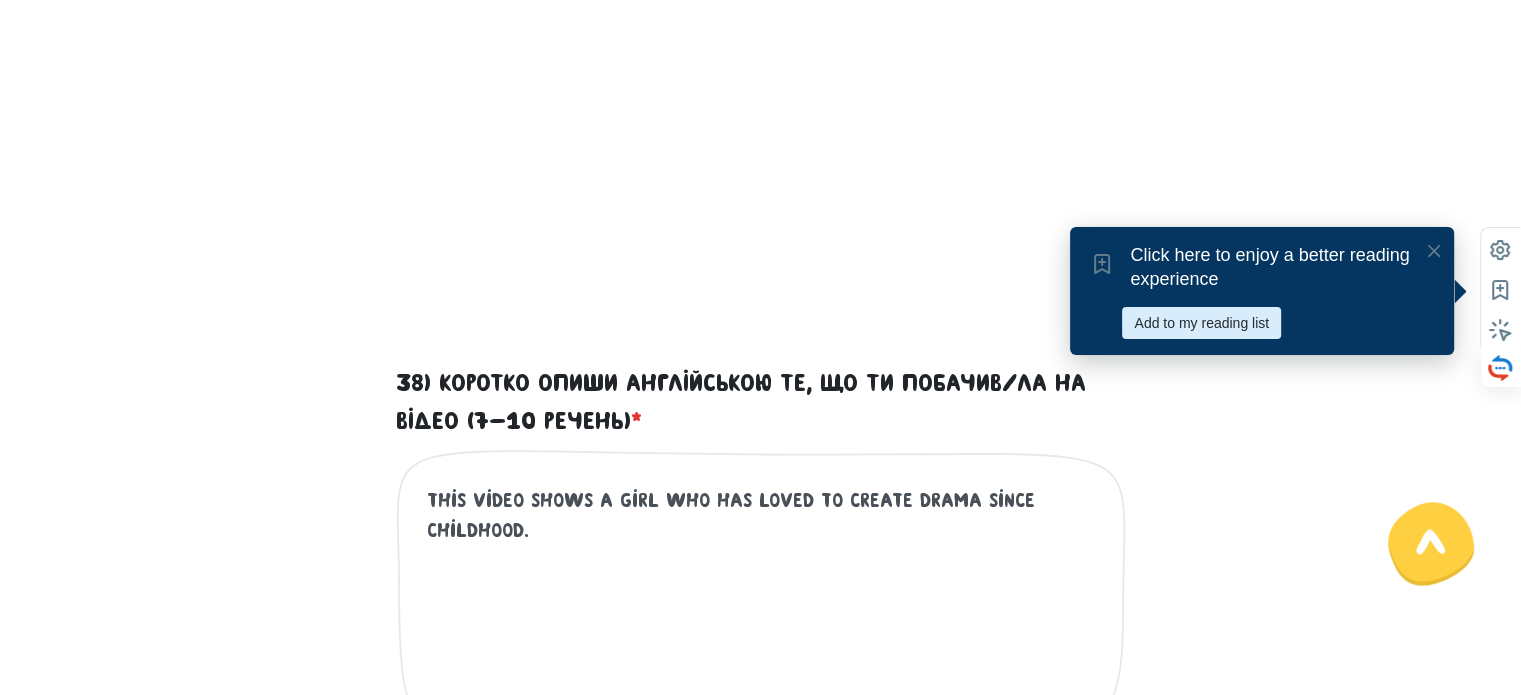 click on "This video shows a girl who has loved to create drama since childhood." at bounding box center (762, 608) 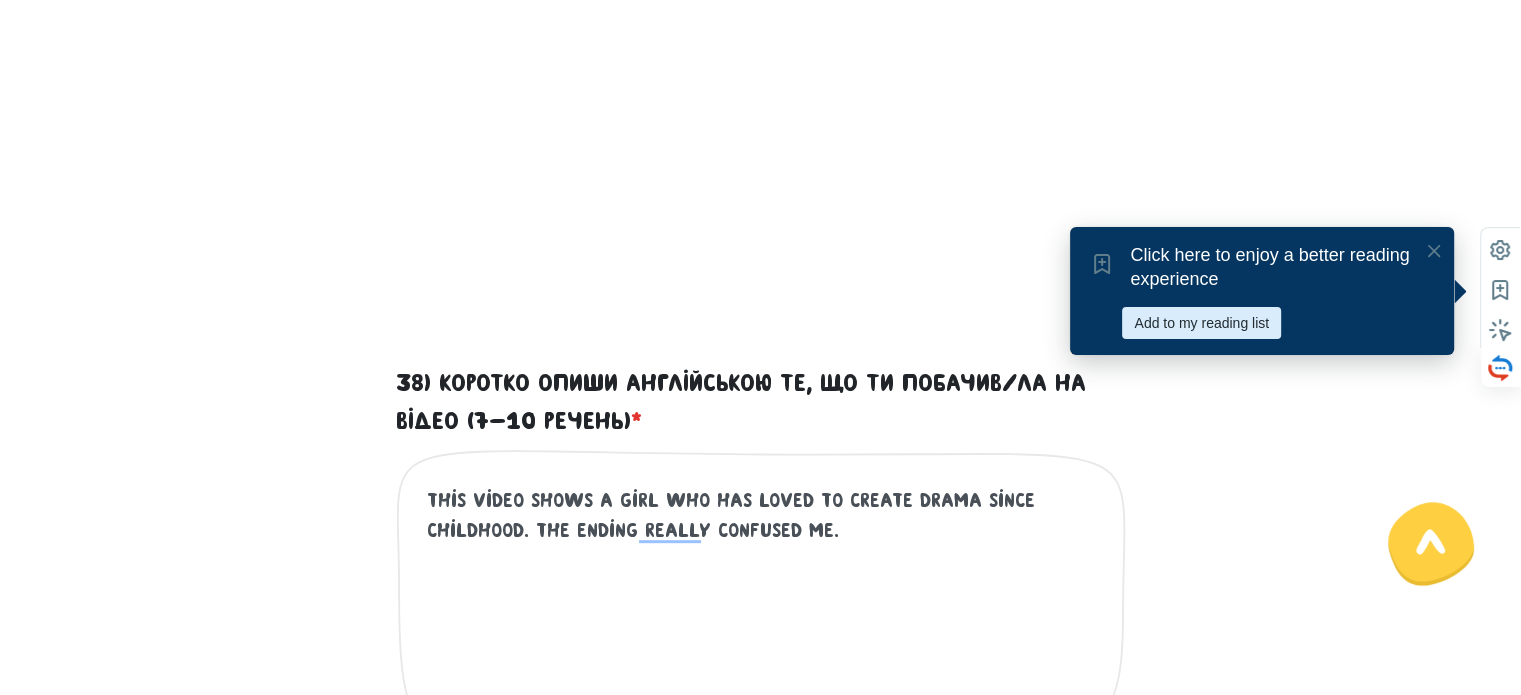 click on "This video shows a girl who has loved to create drama since childhood. The ending really confused me." at bounding box center (762, 608) 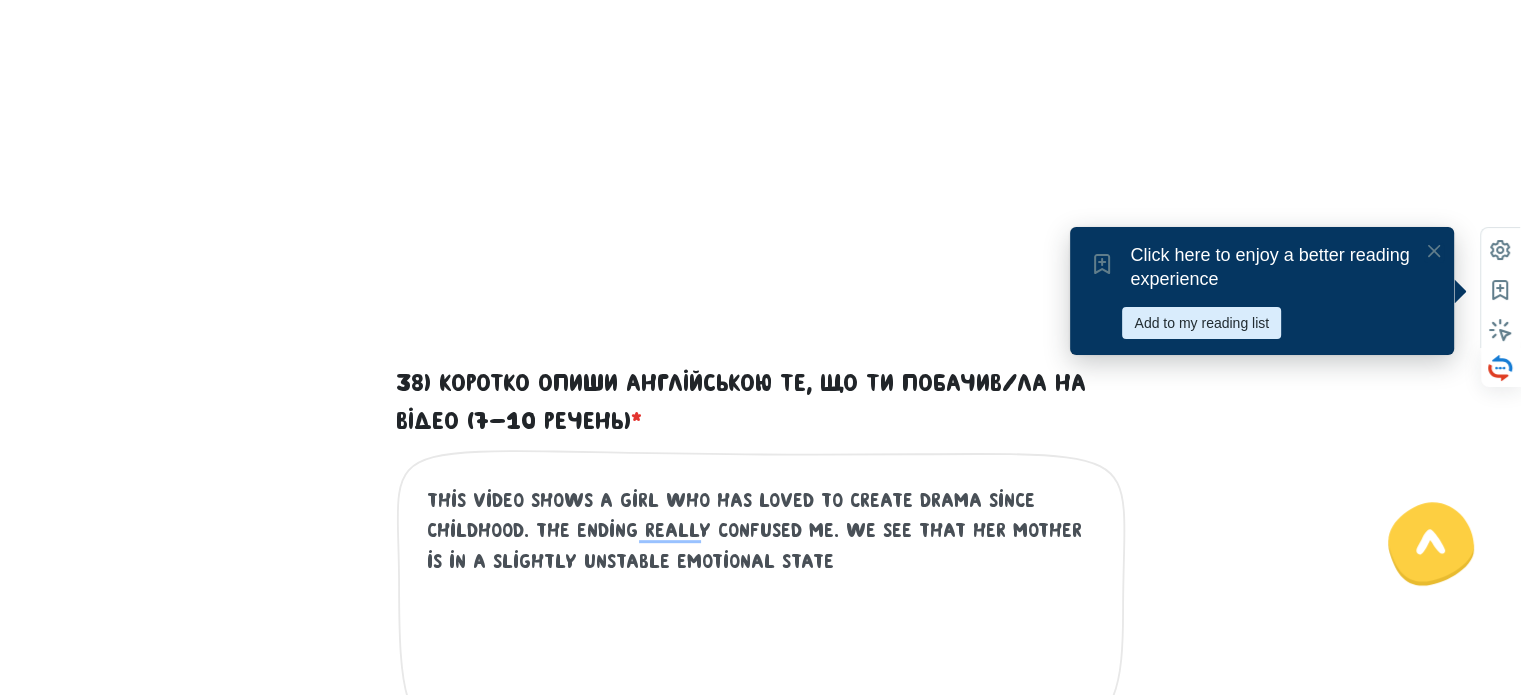 drag, startPoint x: 552, startPoint y: 557, endPoint x: 449, endPoint y: 554, distance: 103.04368 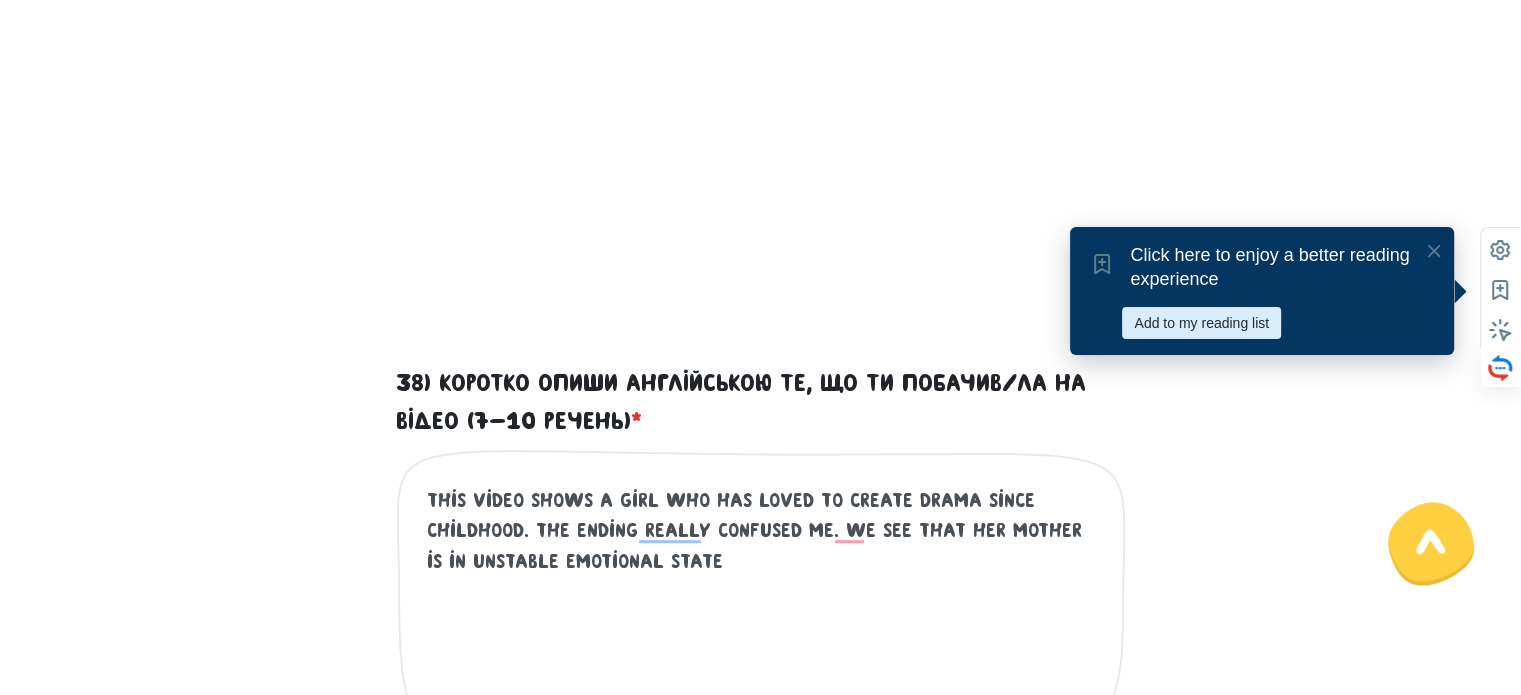 click on "This video shows a girl who has loved to create drama since childhood. The ending really confused me. we see that her mother is in unstable emotional state" at bounding box center [762, 608] 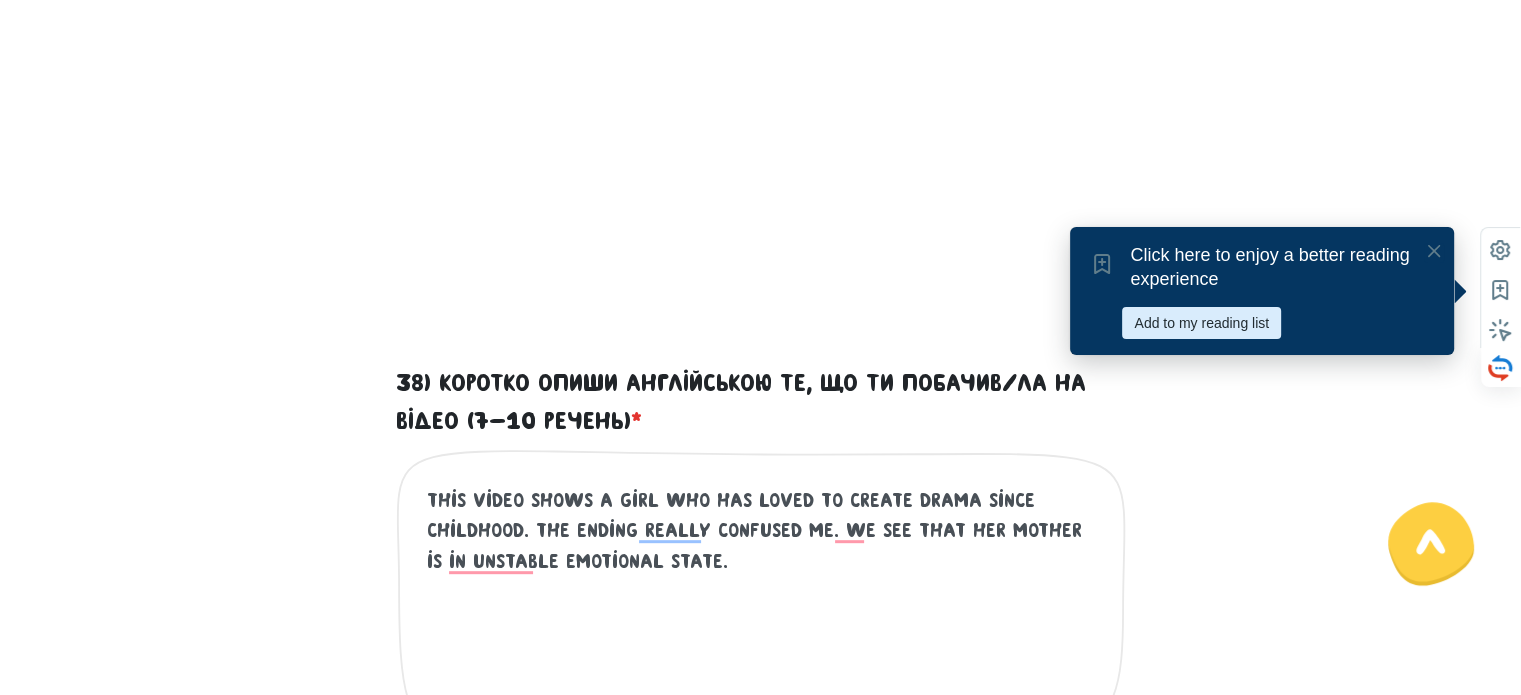 click on "This video shows a girl who has loved to create drama since childhood. The ending really confused me. we see that her mother is in unstable emotional state." at bounding box center (762, 608) 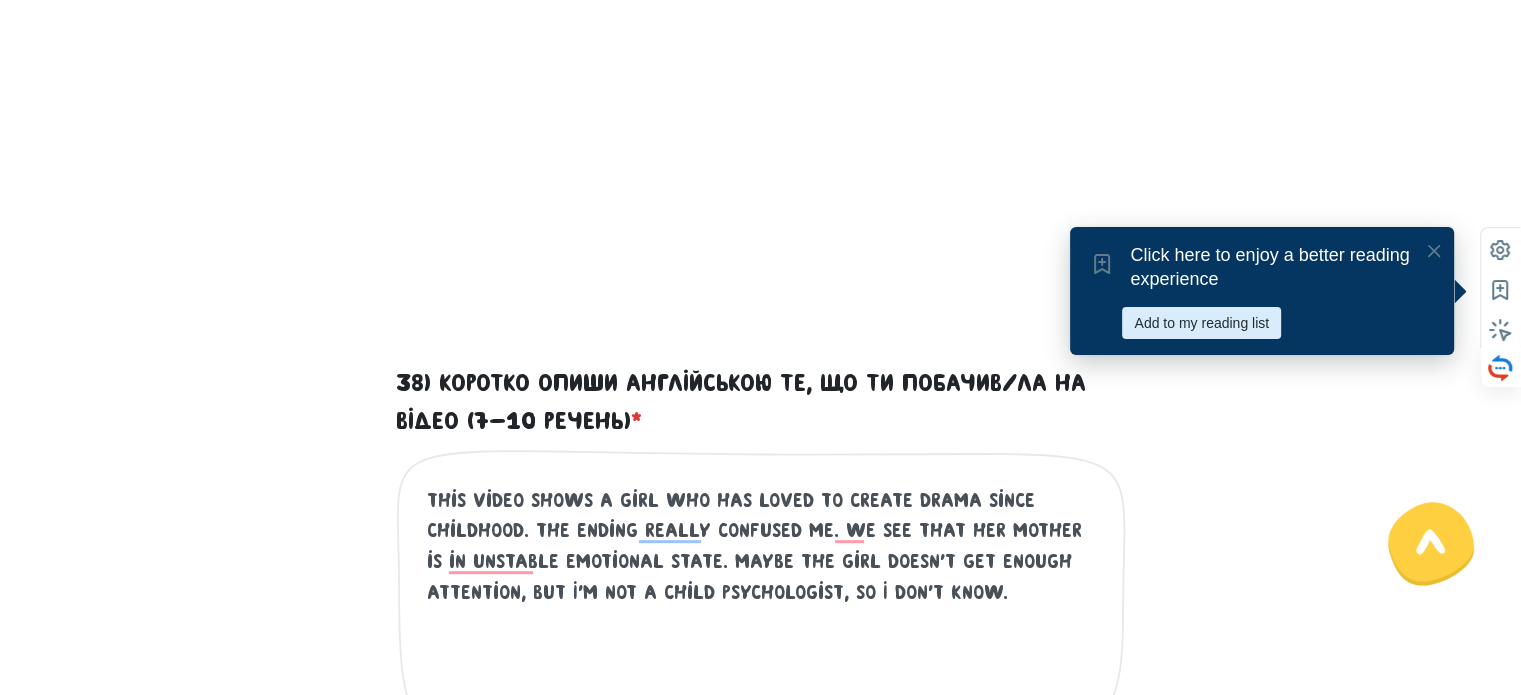 click on "This video shows a girl who has loved to create drama since childhood. The ending really confused me. we see that her mother is in unstable emotional state. Maybe the girl doesn't get enough attention, but I'm not a child psychologist, so I don't know." at bounding box center [762, 608] 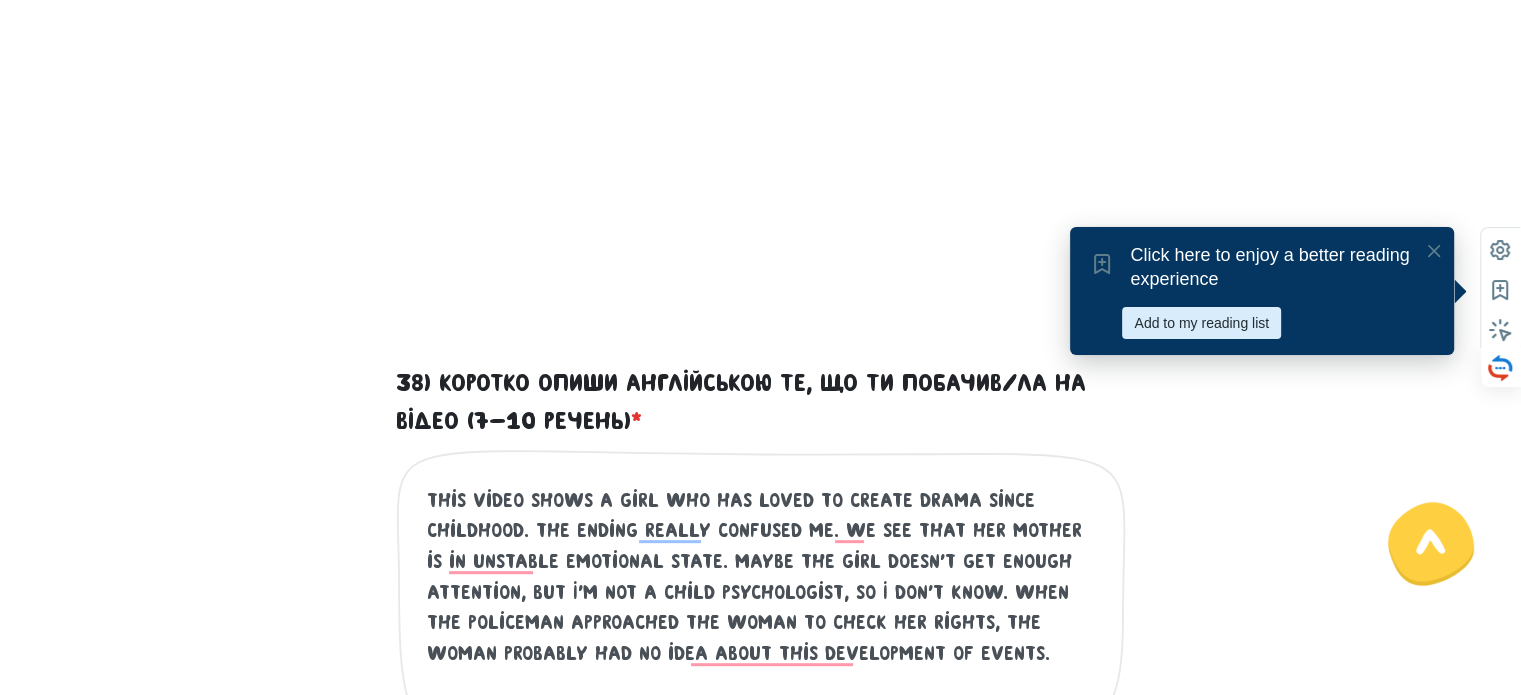 drag, startPoint x: 672, startPoint y: 623, endPoint x: 527, endPoint y: 618, distance: 145.08618 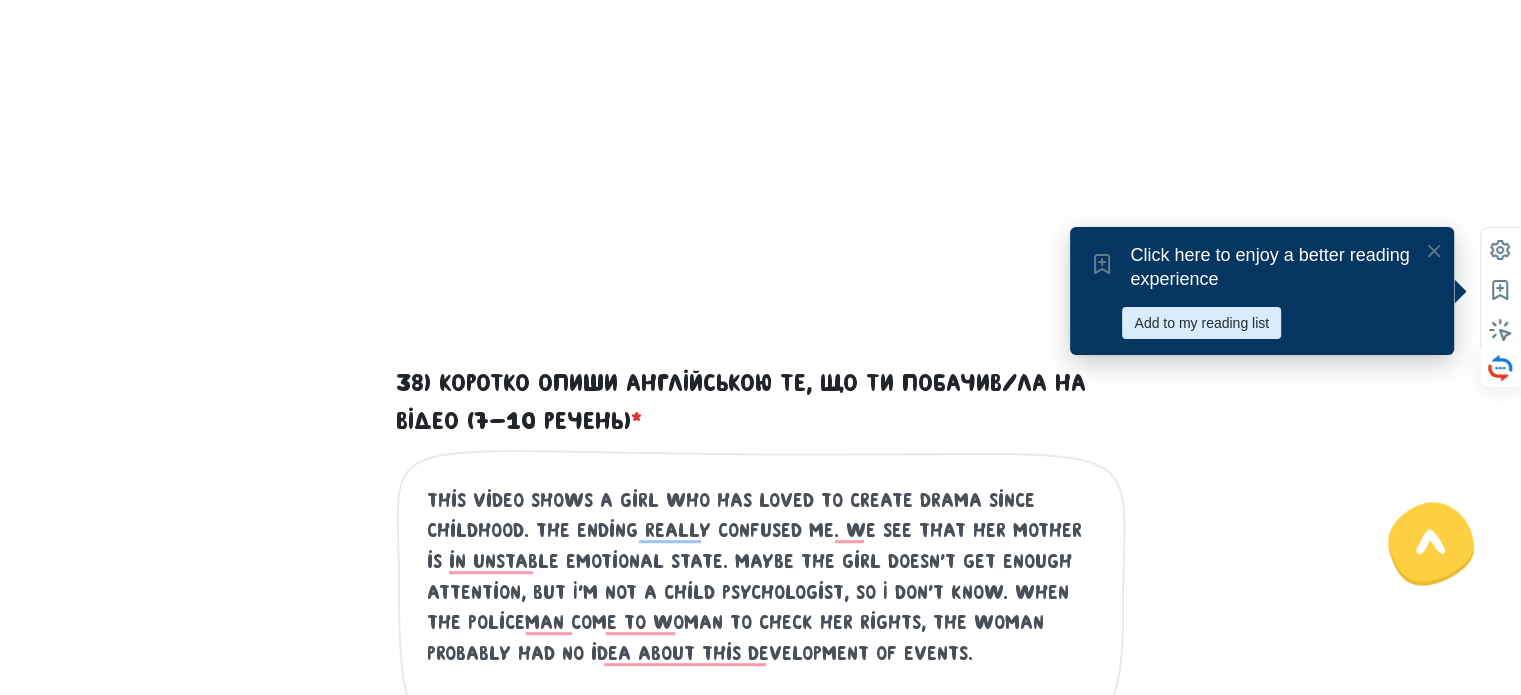 click on "This video shows a girl who has loved to create drama since childhood. The ending really confused me. we see that her mother is in unstable emotional state. Maybe the girl doesn't get enough attention, but I'm not a child psychologist, so I don't know. When the policeman come to woman to check her rights, the woman probably had no idea about this development of events." at bounding box center [762, 608] 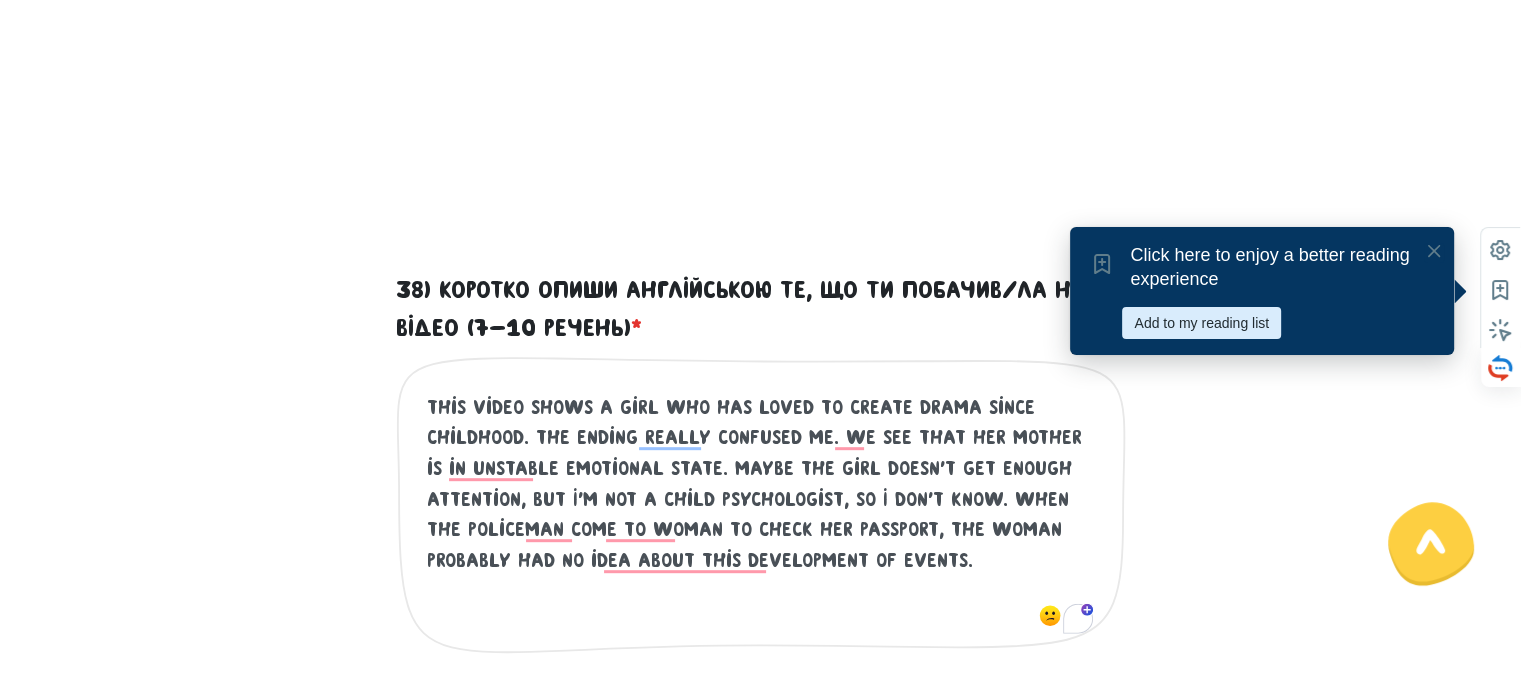 scroll, scrollTop: 916, scrollLeft: 0, axis: vertical 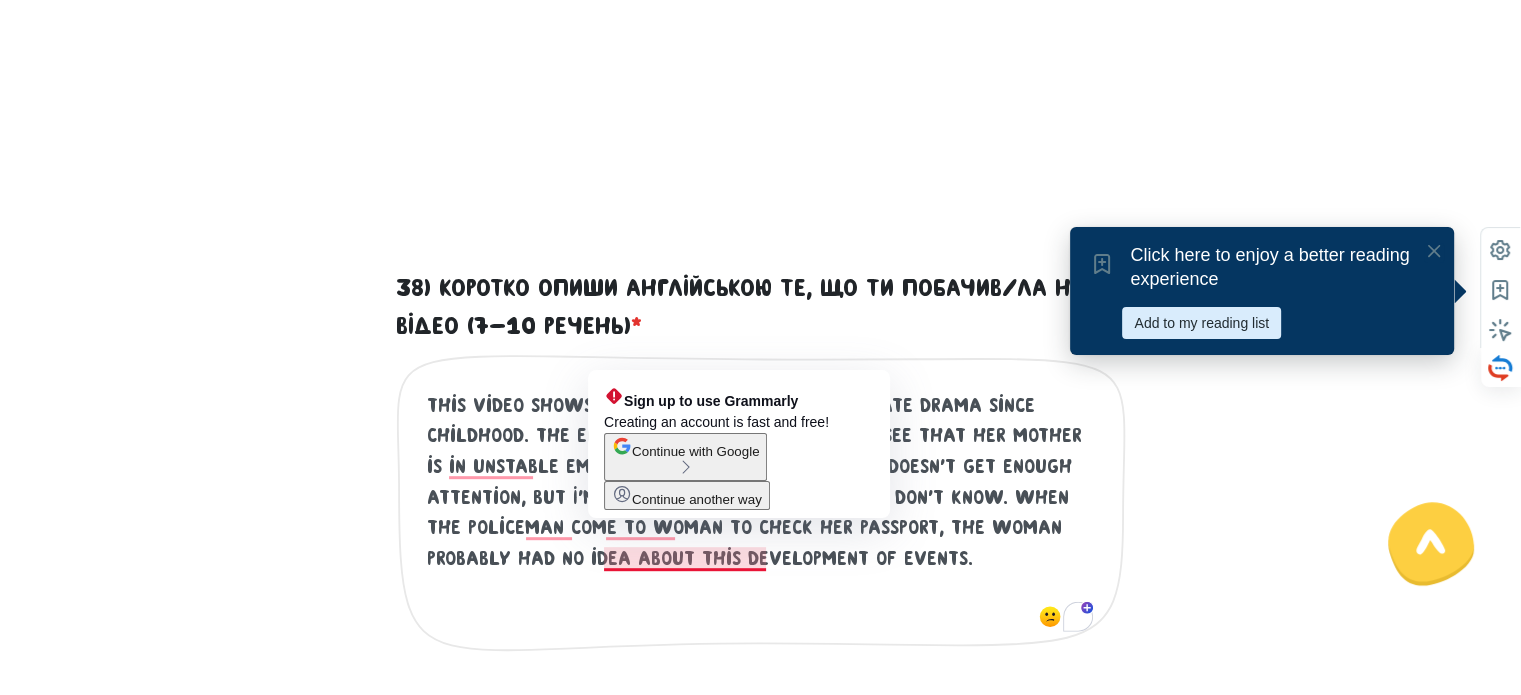drag, startPoint x: 897, startPoint y: 571, endPoint x: 603, endPoint y: 561, distance: 294.17 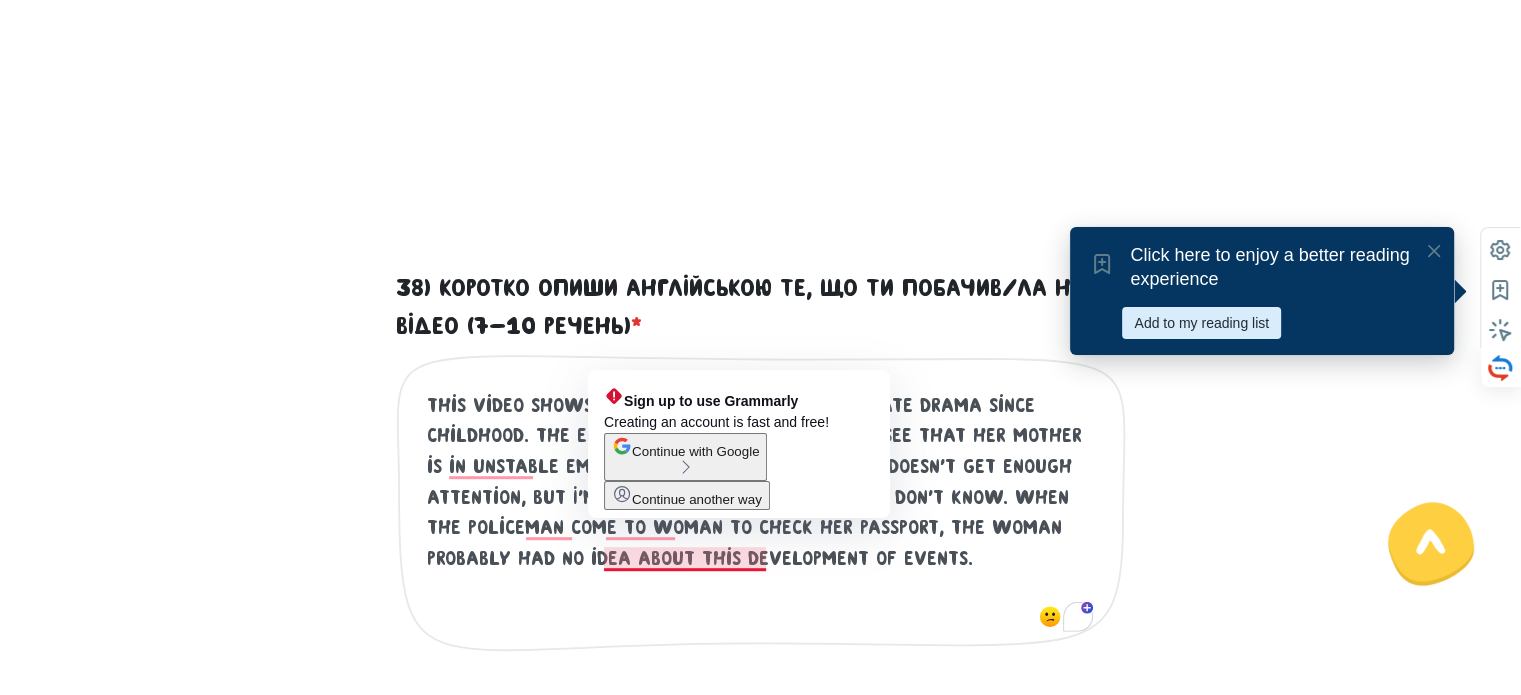 click on "This video shows a girl who has loved to create drama since childhood. The ending really confused me. we see that her mother is in unstable emotional state. Maybe the girl doesn't get enough attention, but I'm not a child psychologist, so I don't know. When the policeman come to woman to check her passport, the woman probably had no idea about this development of events." at bounding box center [762, 513] 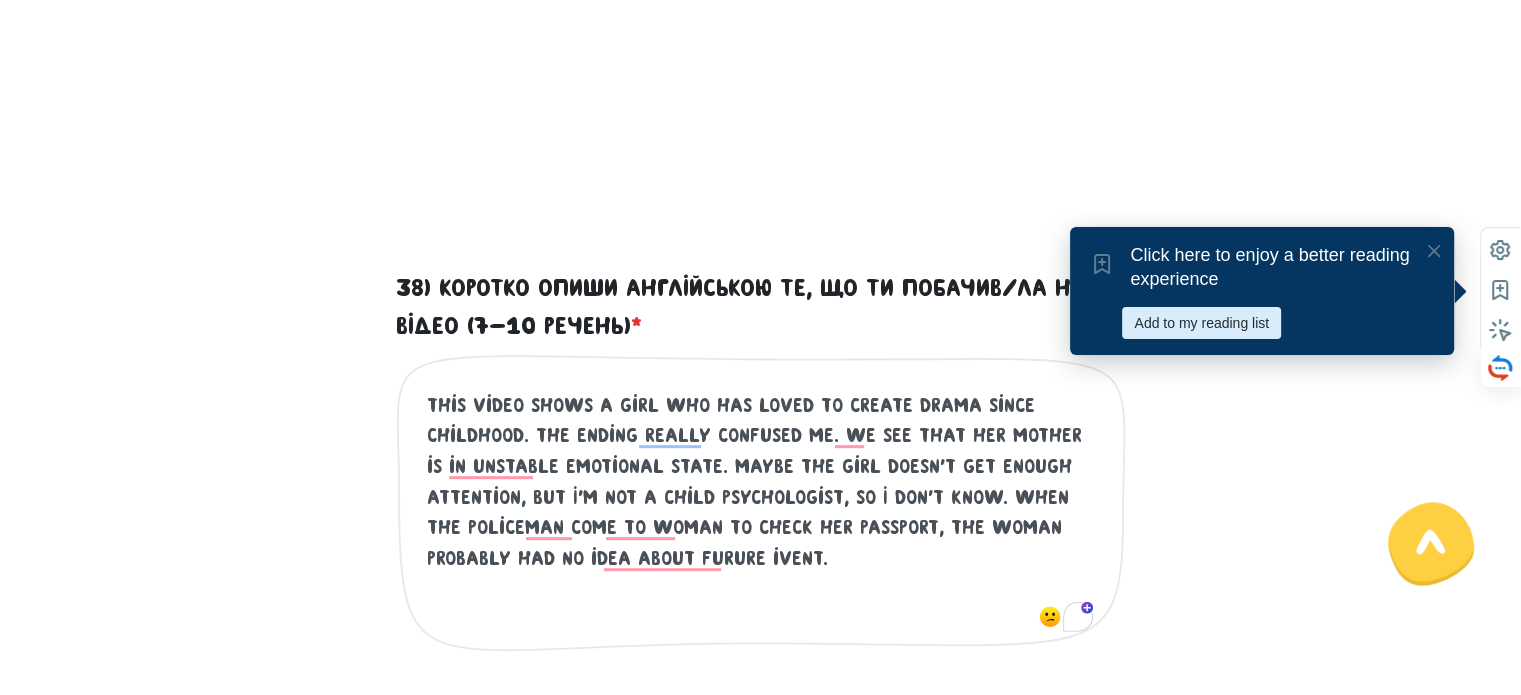 click on "This video shows a girl who has loved to create drama since childhood. The ending really confused me. we see that her mother is in unstable emotional state. Maybe the girl doesn't get enough attention, but I'm not a child psychologist, so I don't know. When the policeman come to woman to check her passport, the woman probably had no idea about furure ivent." at bounding box center (762, 513) 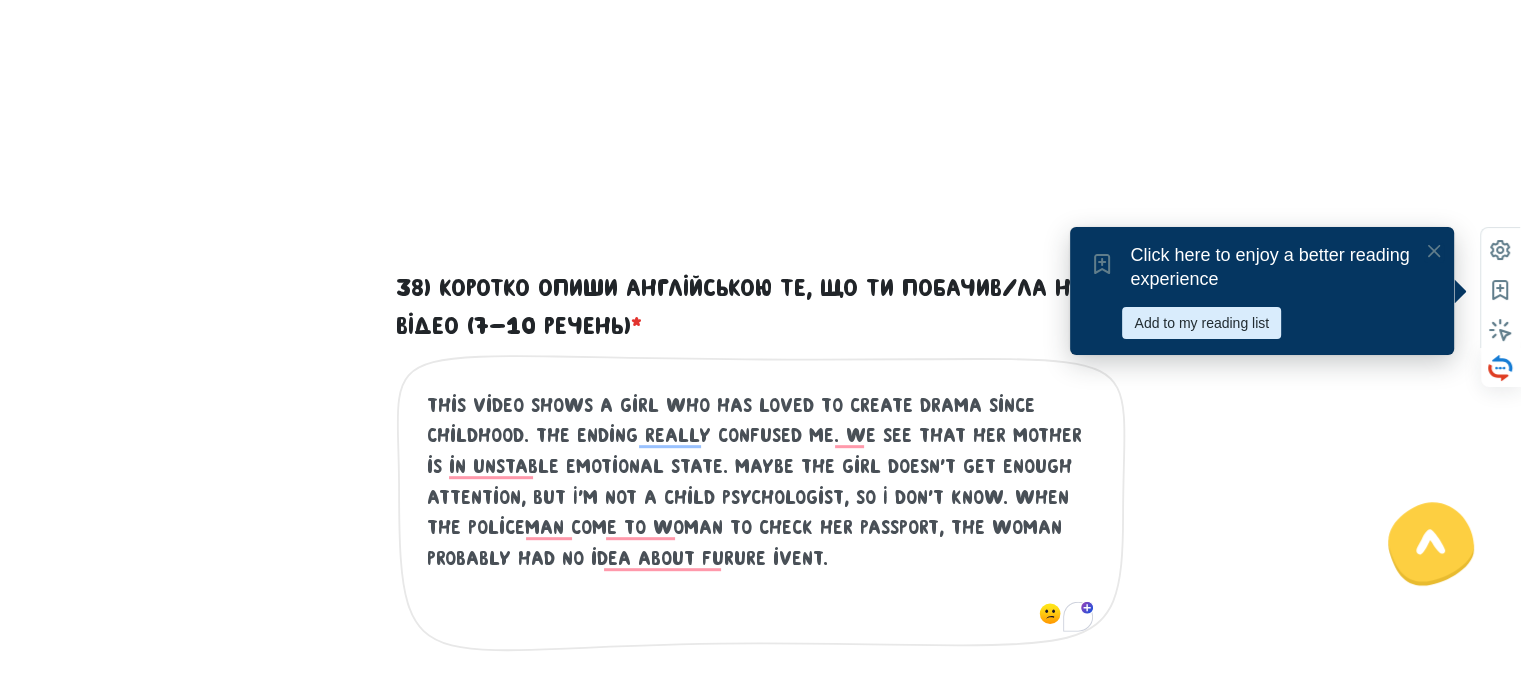 paste on "I hope everyone was happy." 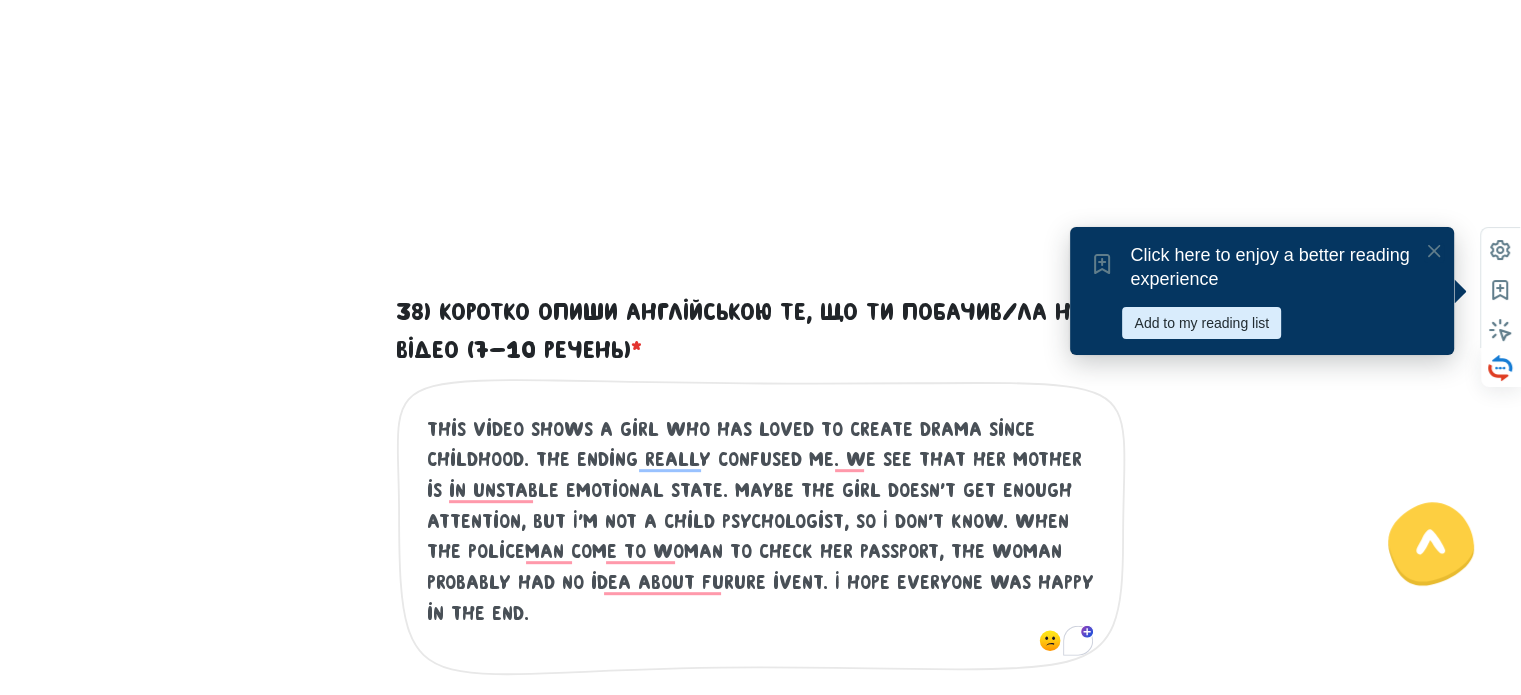 scroll, scrollTop: 892, scrollLeft: 0, axis: vertical 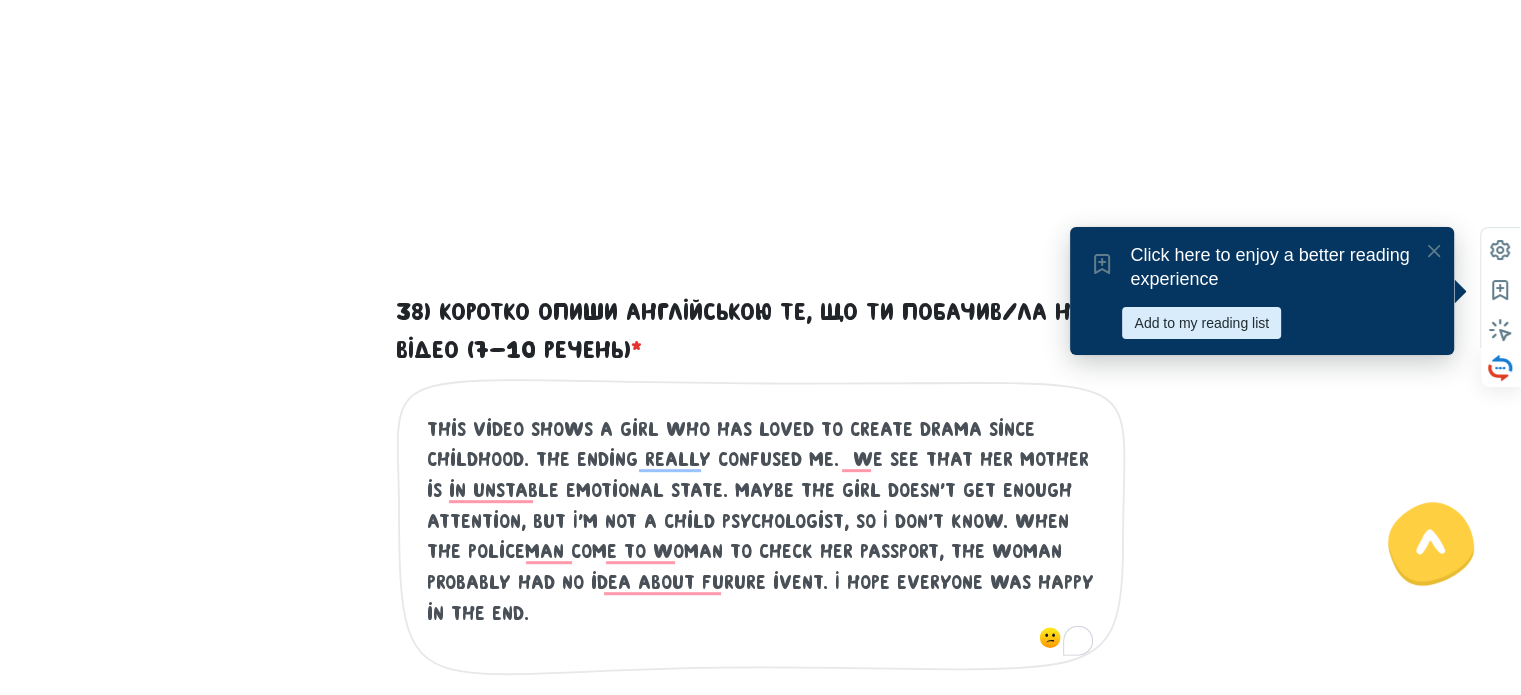 paste on "first we see a gray atmosphere" 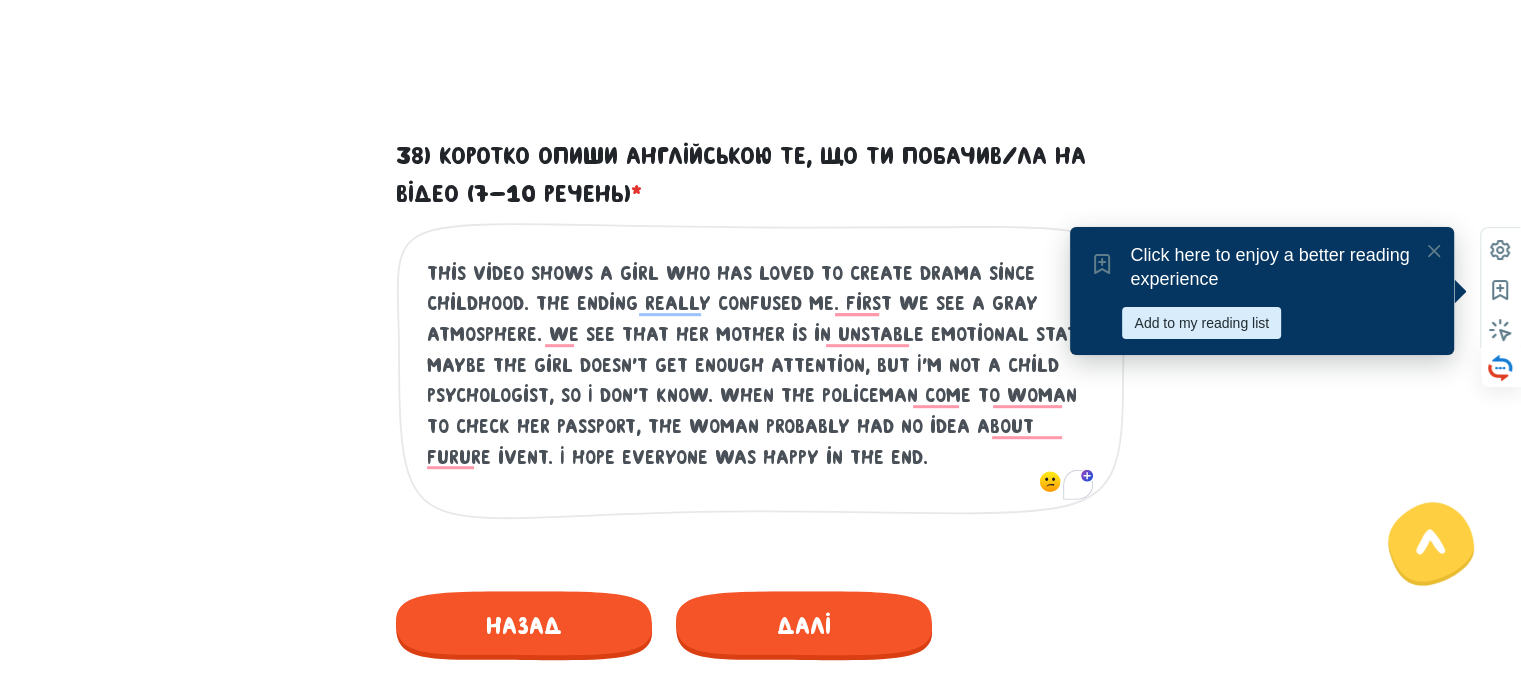 scroll, scrollTop: 1066, scrollLeft: 0, axis: vertical 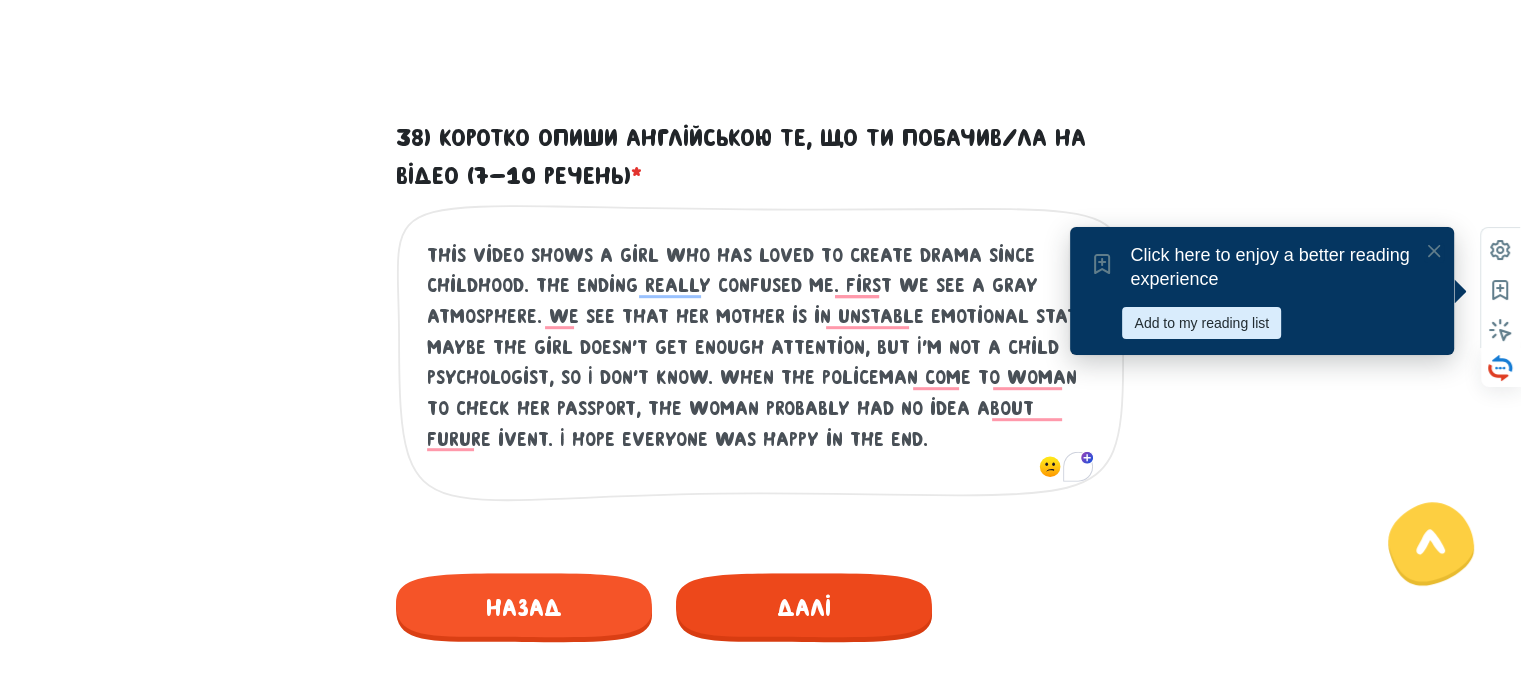 type on "This video shows a girl who has loved to create drama since childhood. The ending really confused me. first we see a gray atmosphere. we see that her mother is in unstable emotional state. Maybe the girl doesn't get enough attention, but I'm not a child psychologist, so I don't know. When the policeman come to woman to check her passport, the woman probably had no idea about furure ivent. I hope everyone was happy in the end." 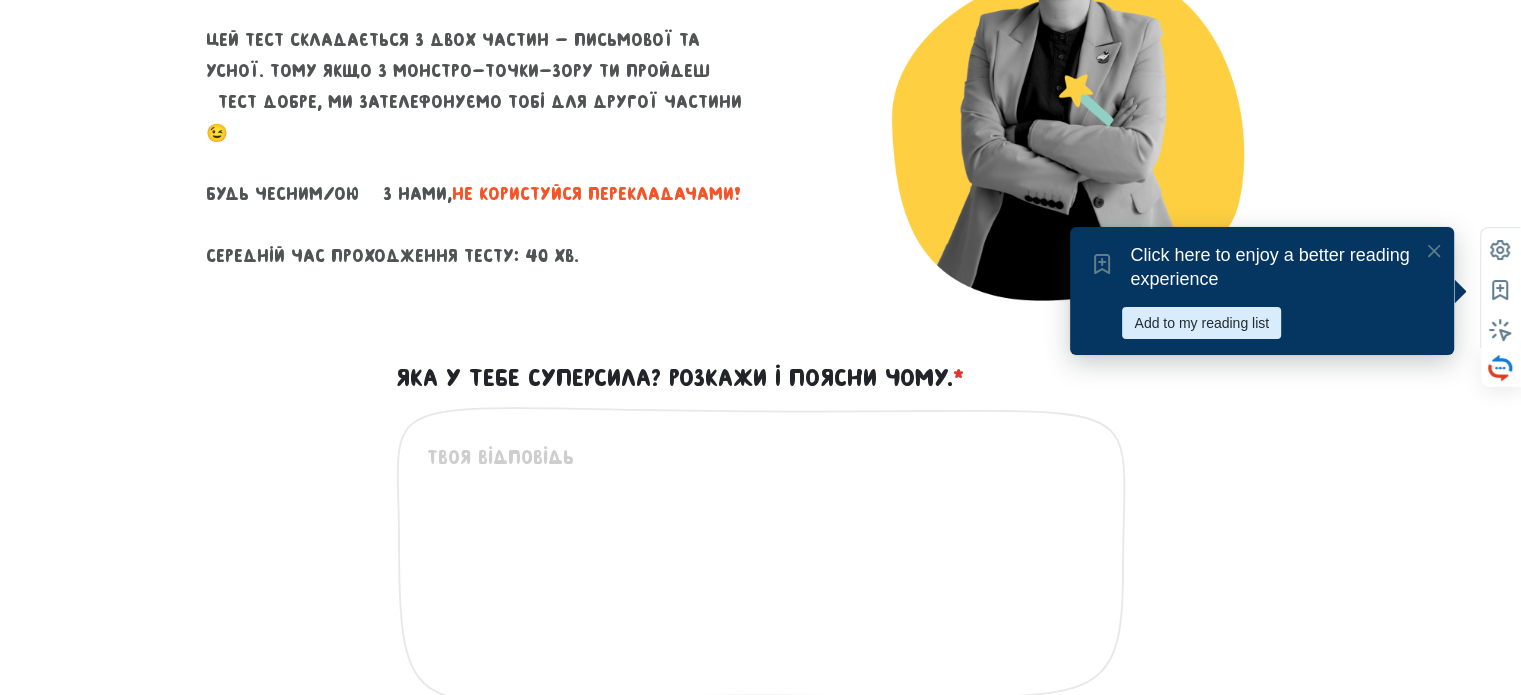 scroll, scrollTop: 296, scrollLeft: 0, axis: vertical 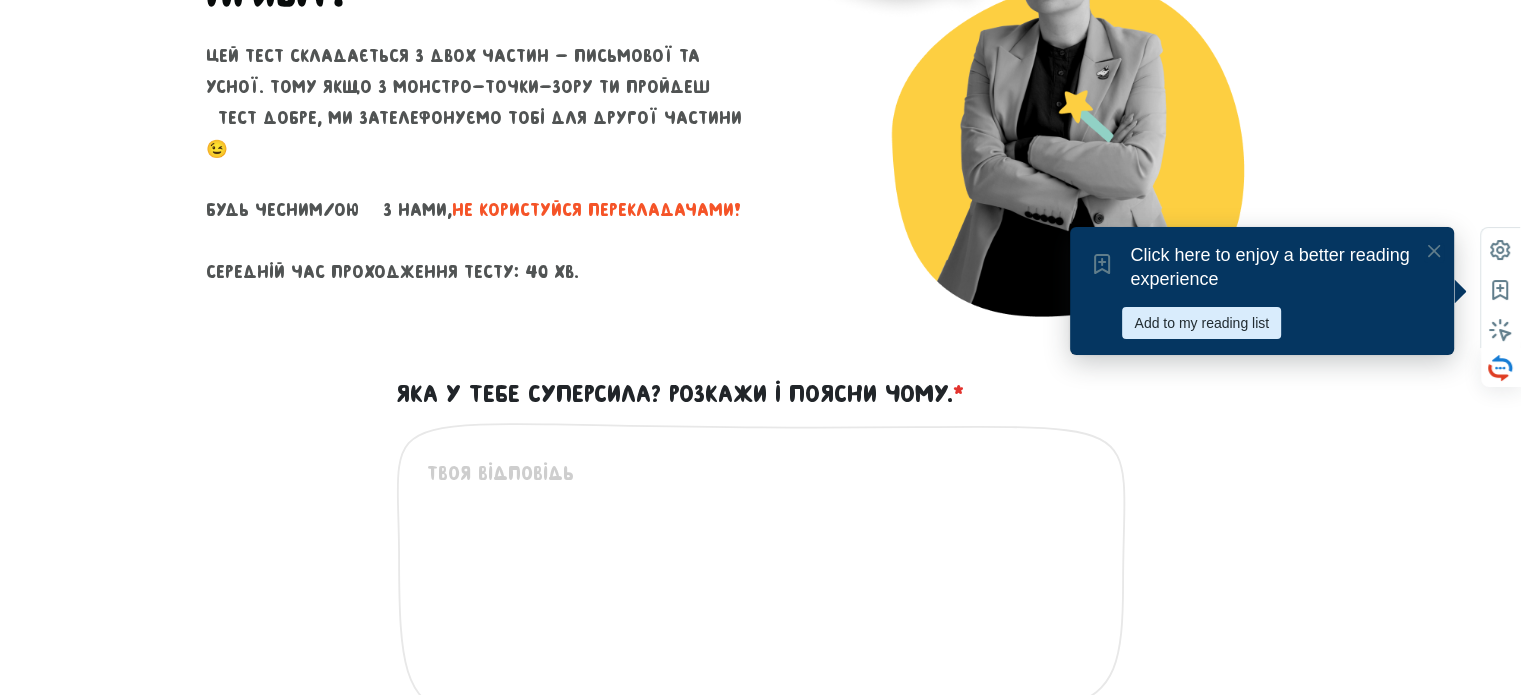 click on "Click here to enjoy a better reading experience" at bounding box center [1284, 267] 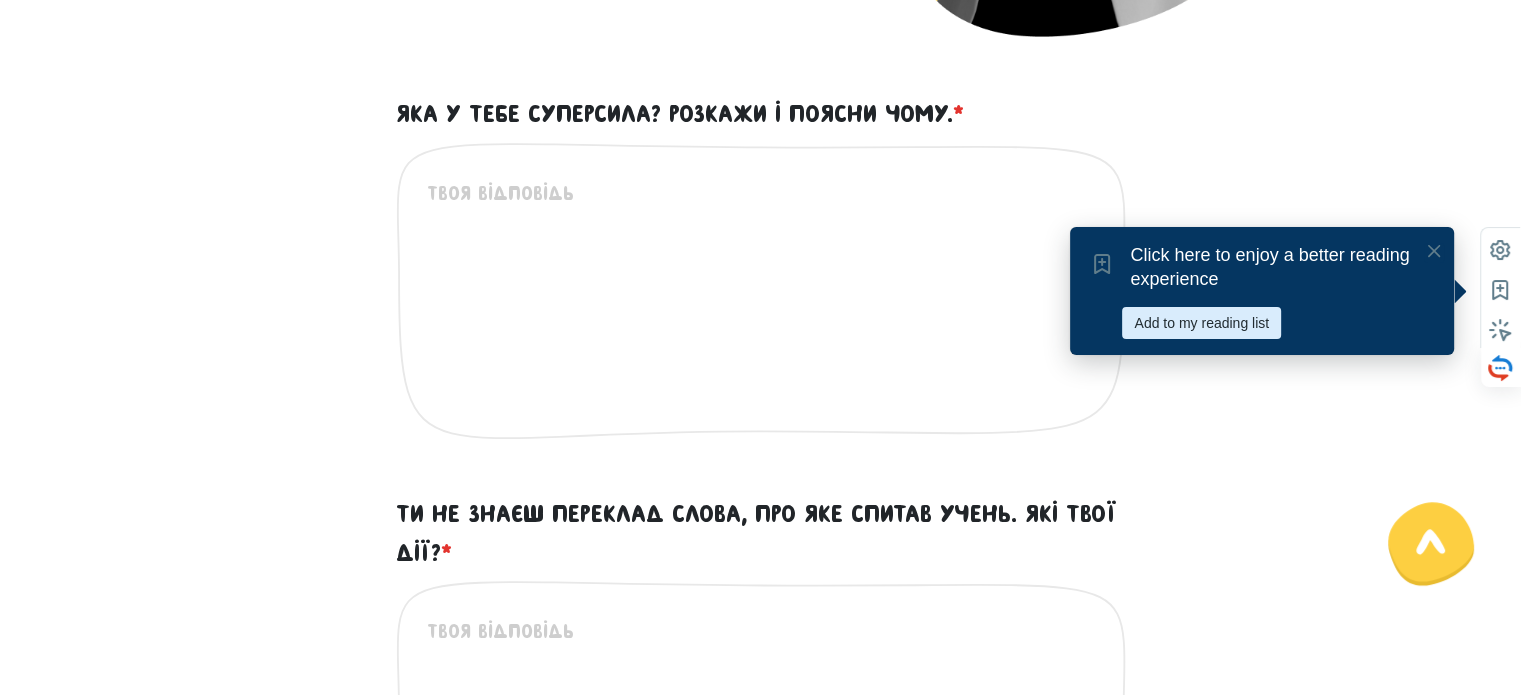 scroll, scrollTop: 577, scrollLeft: 0, axis: vertical 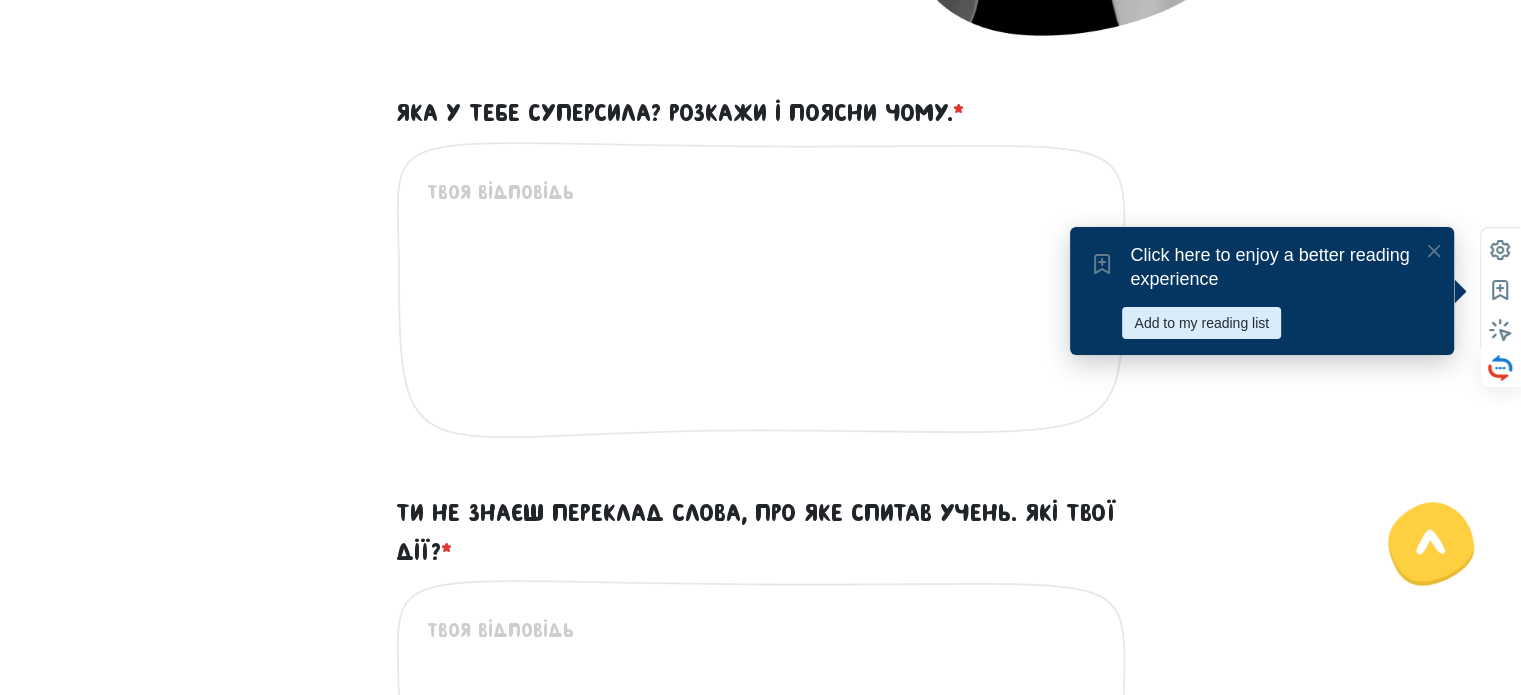 click on "Яка у тебе суперсила? Розкажи і поясни чому.
*" at bounding box center (762, 300) 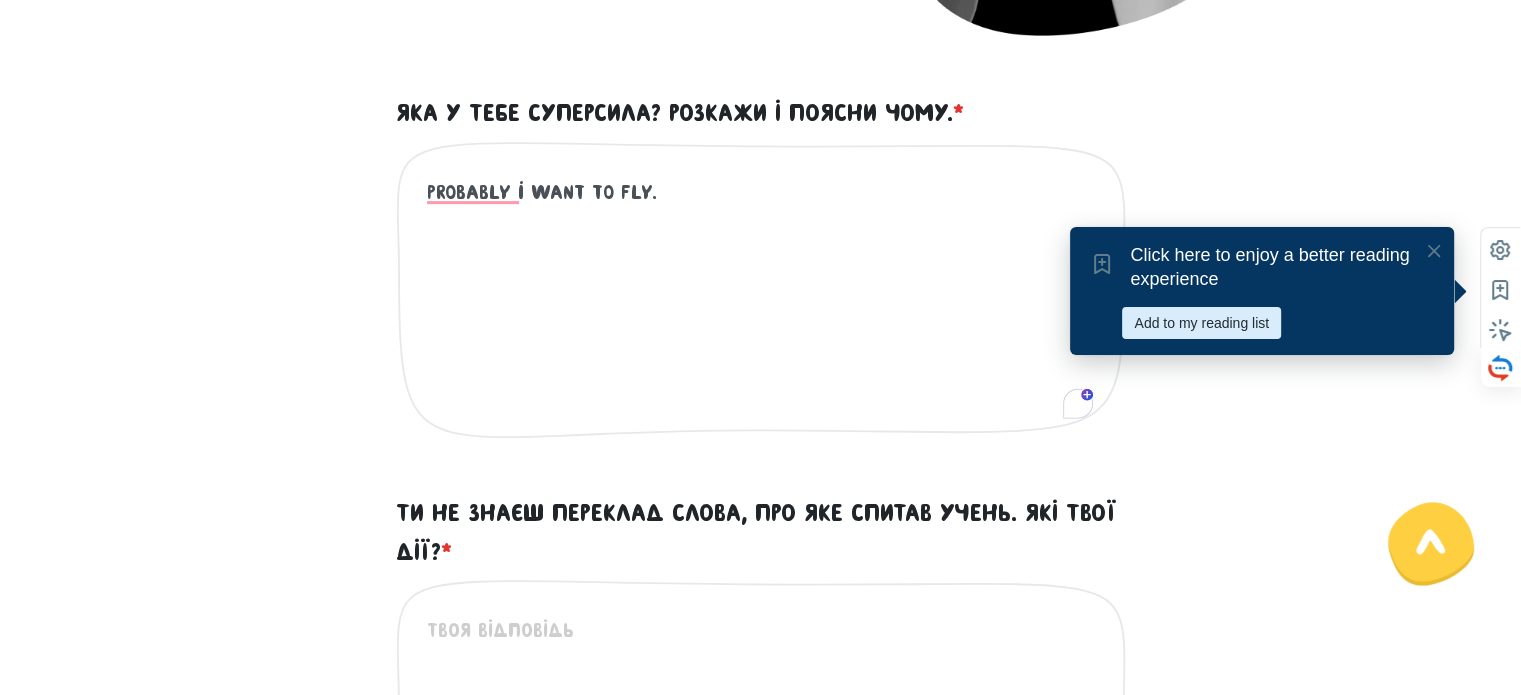 click on "probably i want to fly." at bounding box center (762, 300) 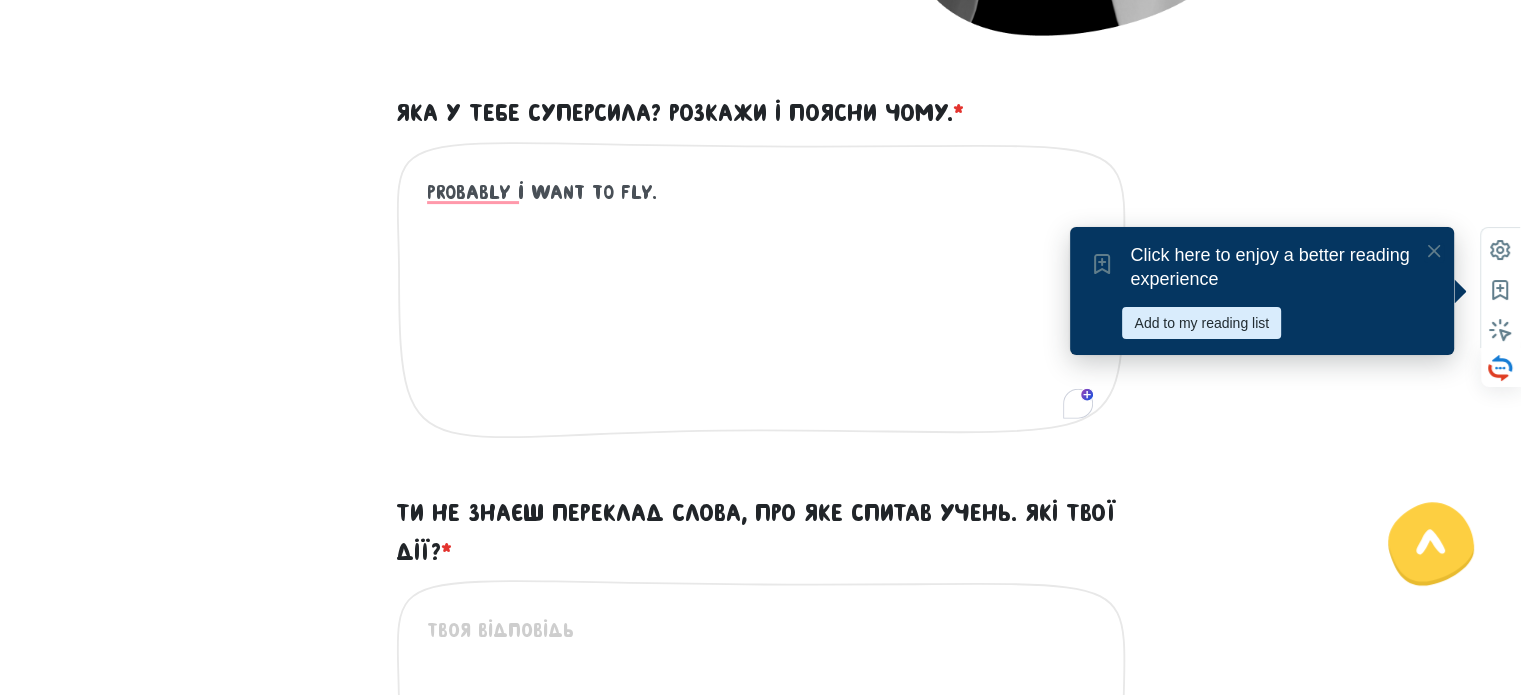 paste on "because I often dreamed that I was flying. and I could travel more" 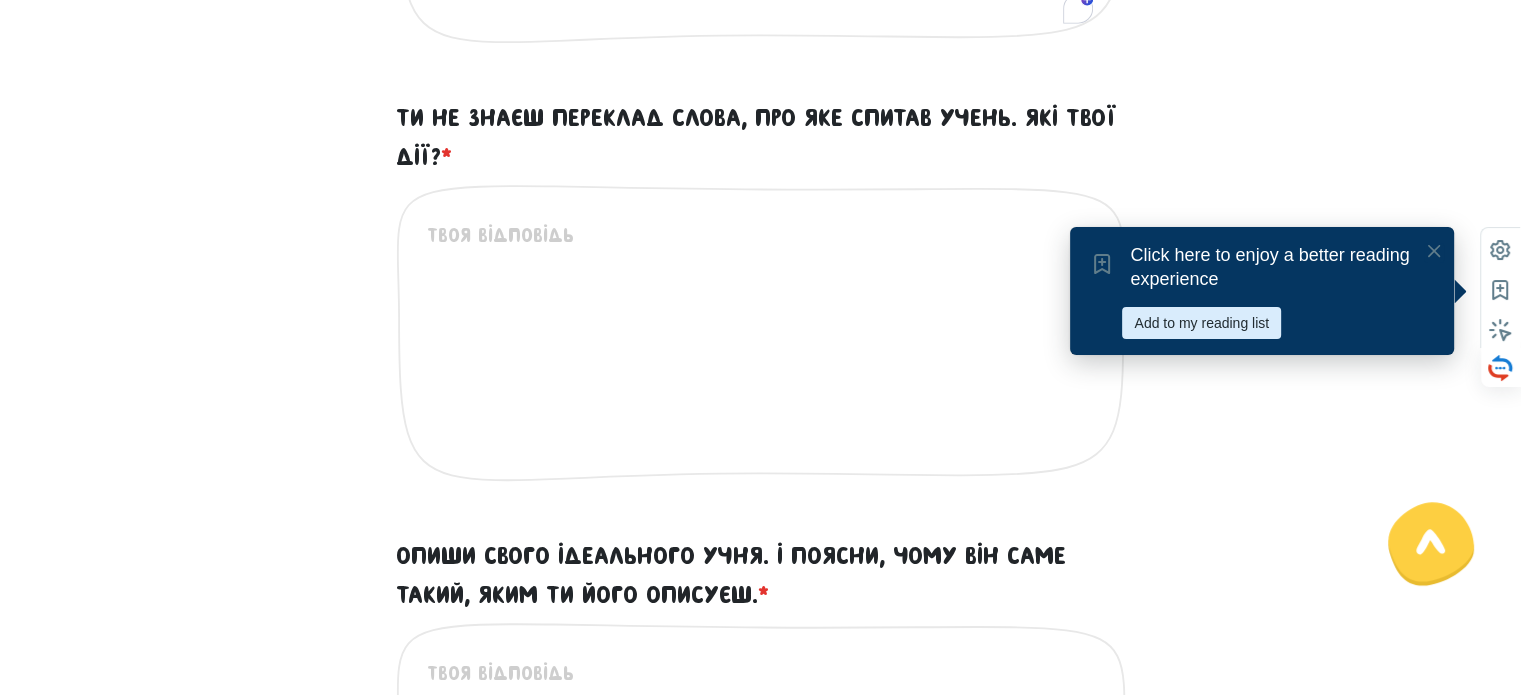 scroll, scrollTop: 972, scrollLeft: 0, axis: vertical 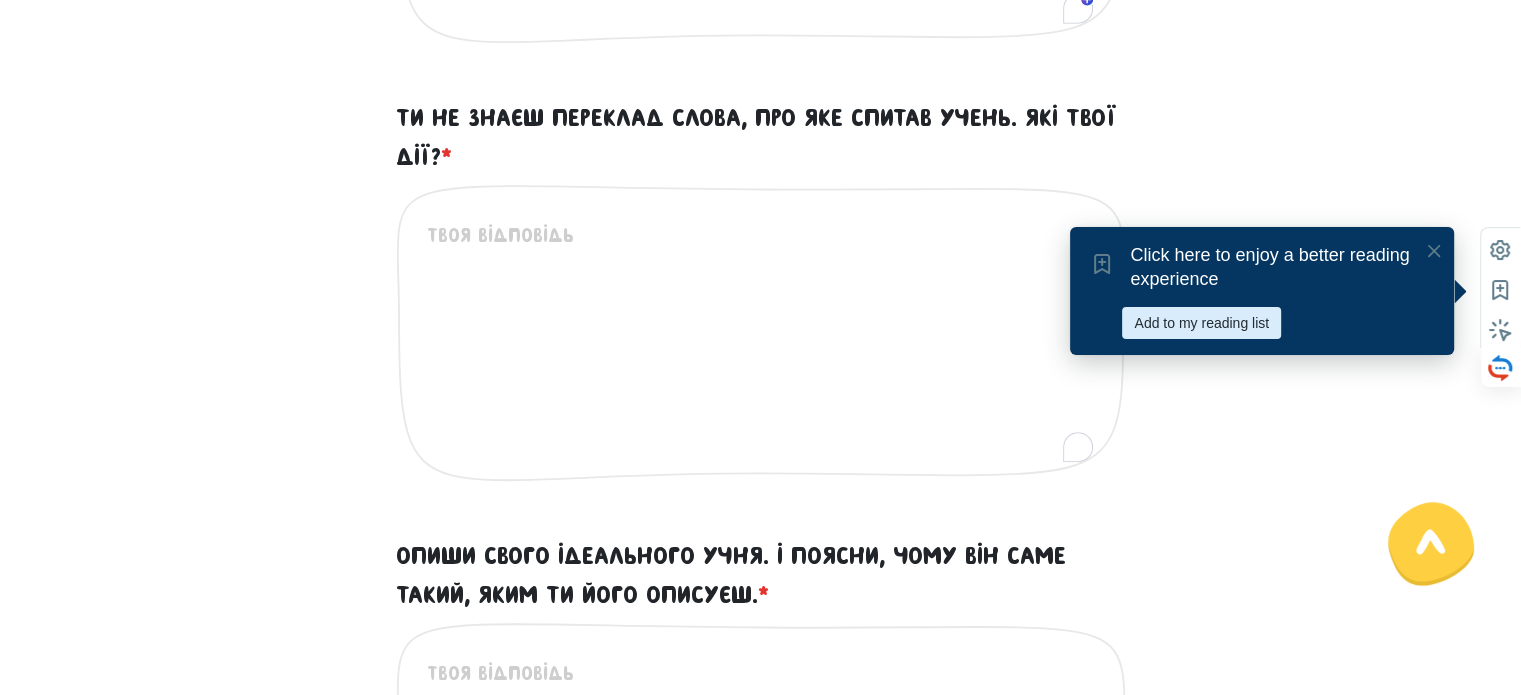 click on "Ти не знаєш переклад слова, про яке спитав учень. Які твої дії?
*" at bounding box center (762, 343) 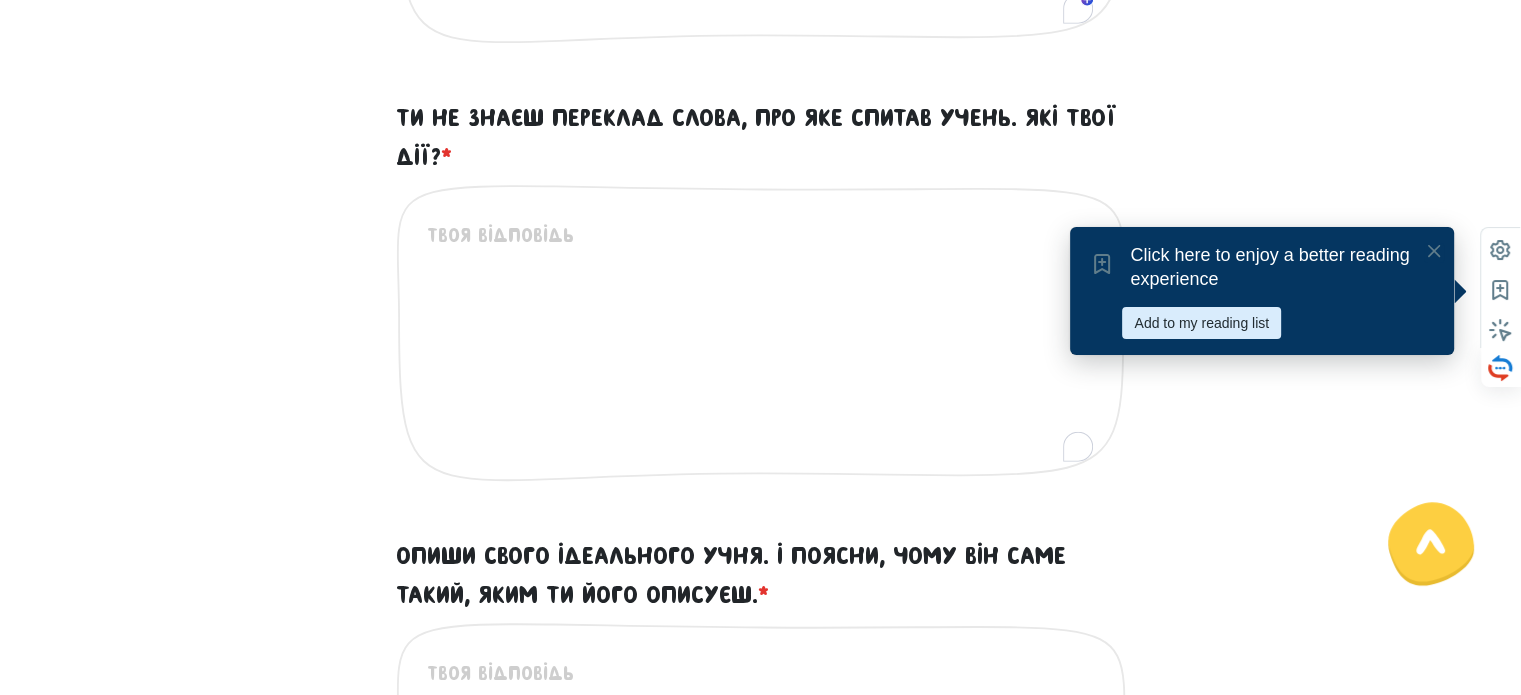paste on "I will honestly say that I don't know and we will study it together with her." 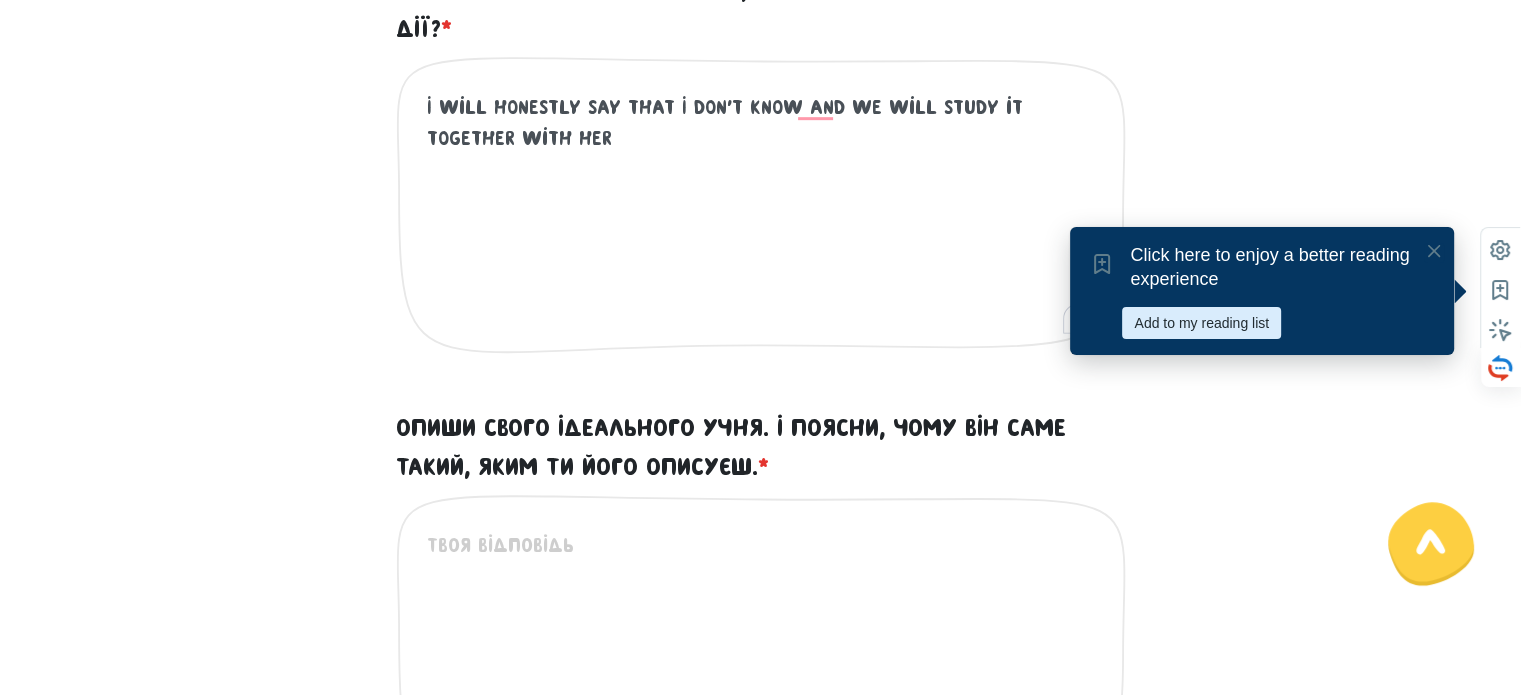 scroll, scrollTop: 1101, scrollLeft: 0, axis: vertical 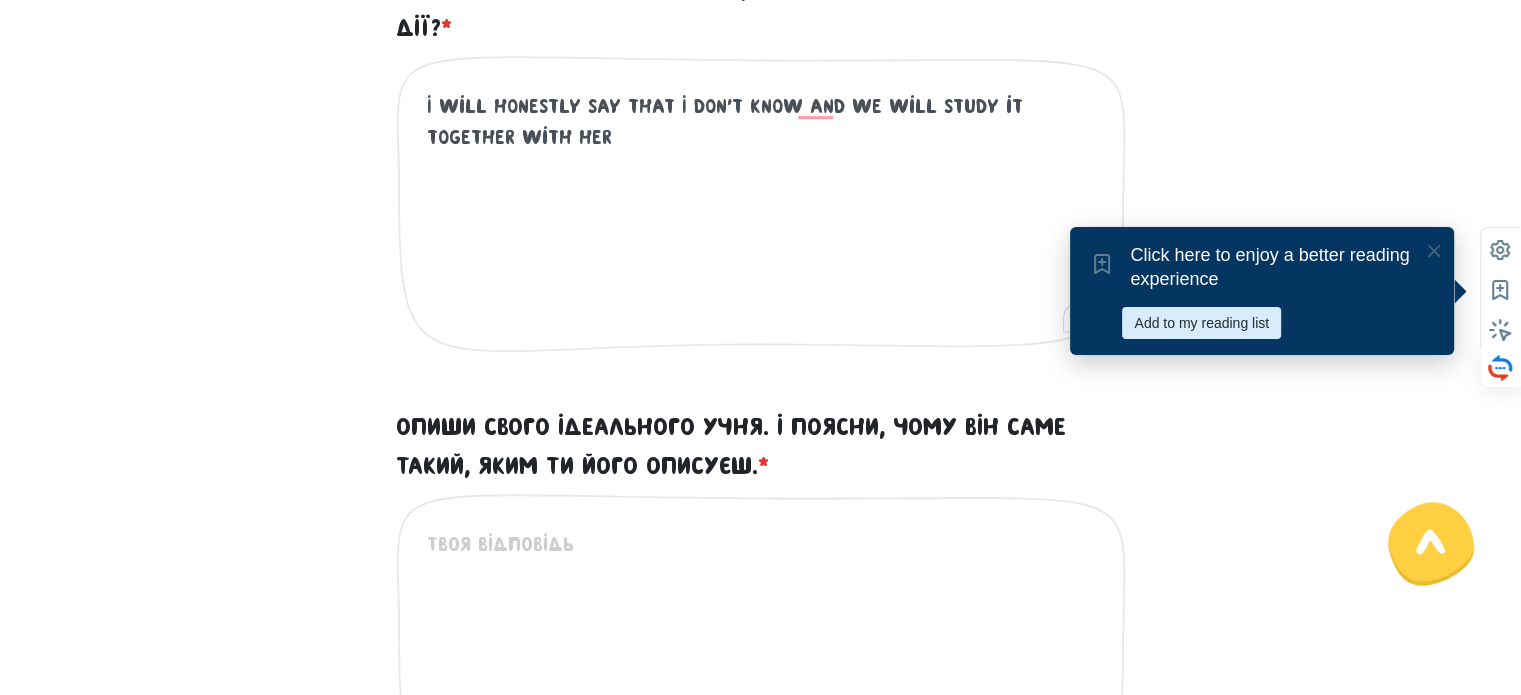 click 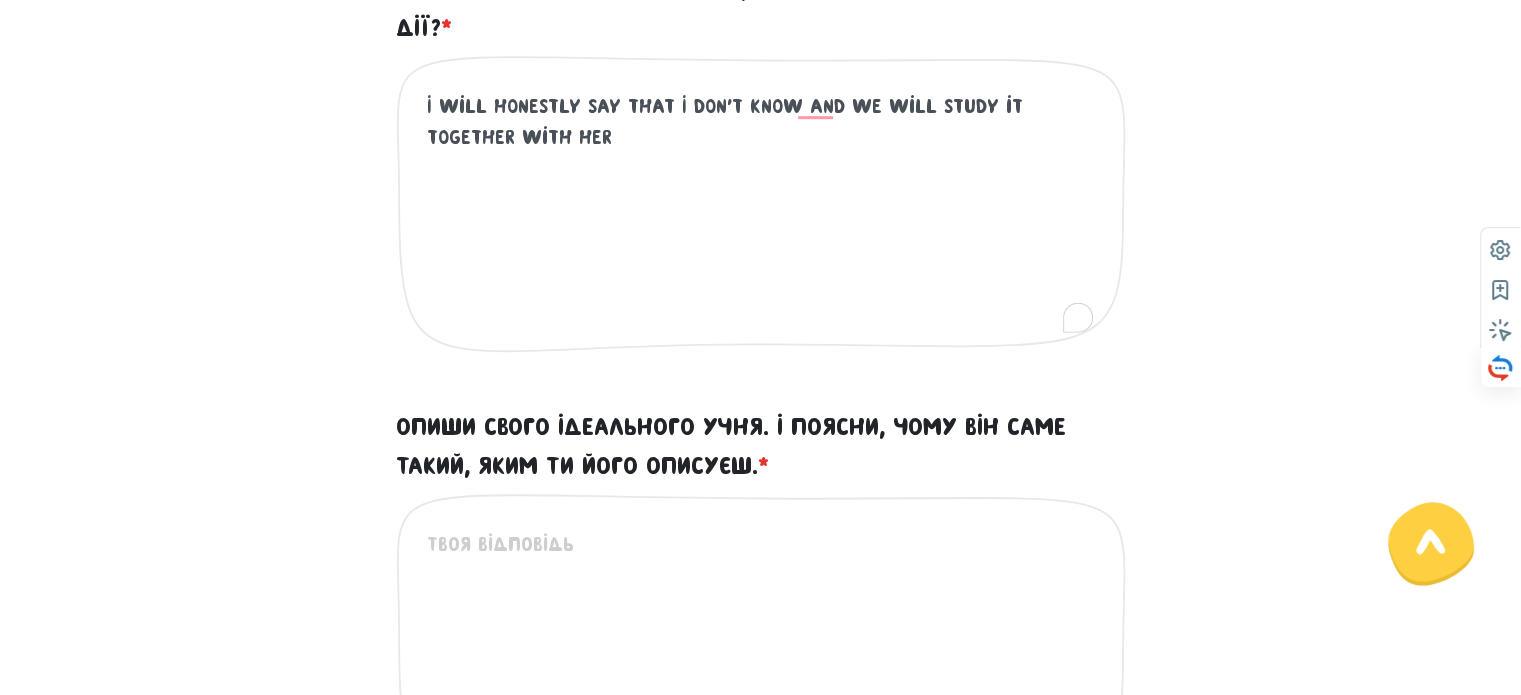 click on "I will honestly say that I don't know and we will study it together with her" at bounding box center [762, 214] 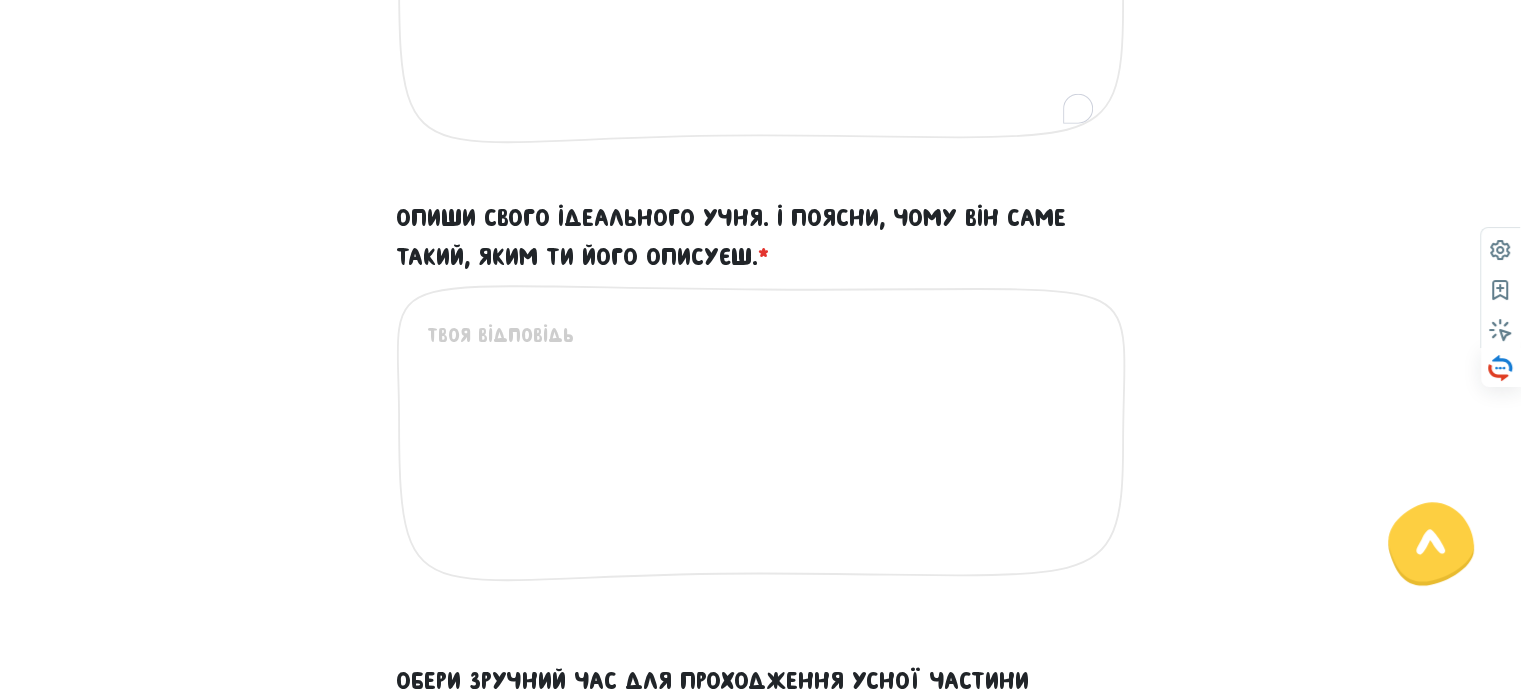 scroll, scrollTop: 1312, scrollLeft: 0, axis: vertical 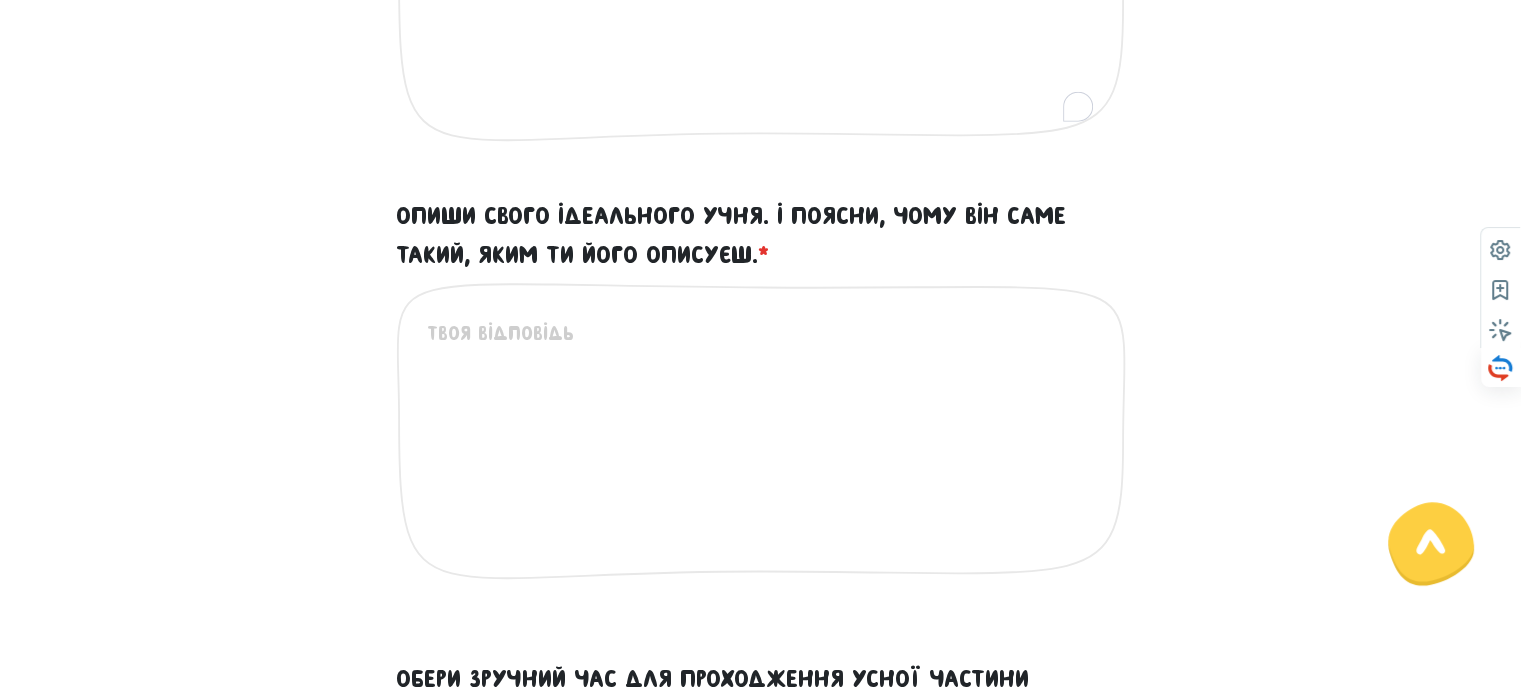 type on "I will honestly say that I don't know and we will study it together" 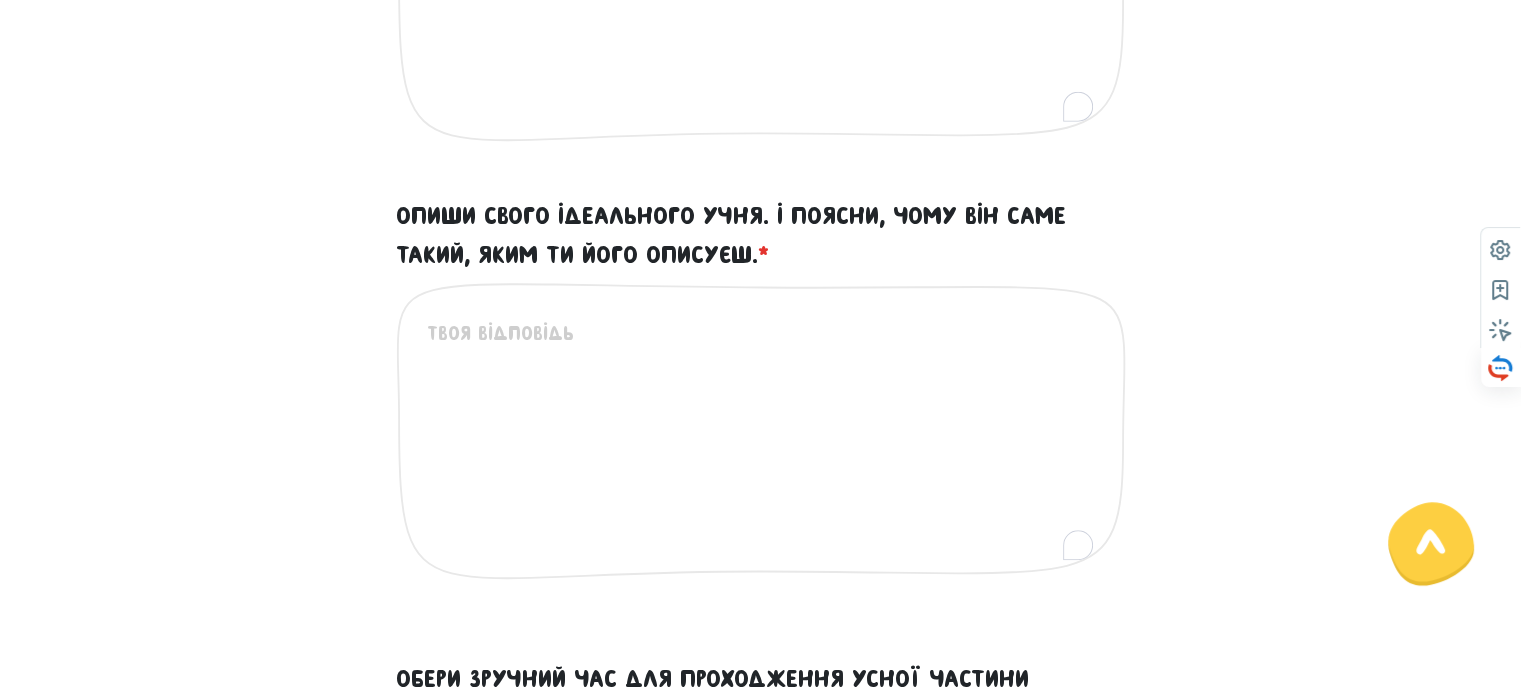 click on "Опиши свого ідеального учня. І поясни, чому він саме такий, яким ти його описуєш.
*" at bounding box center [762, 441] 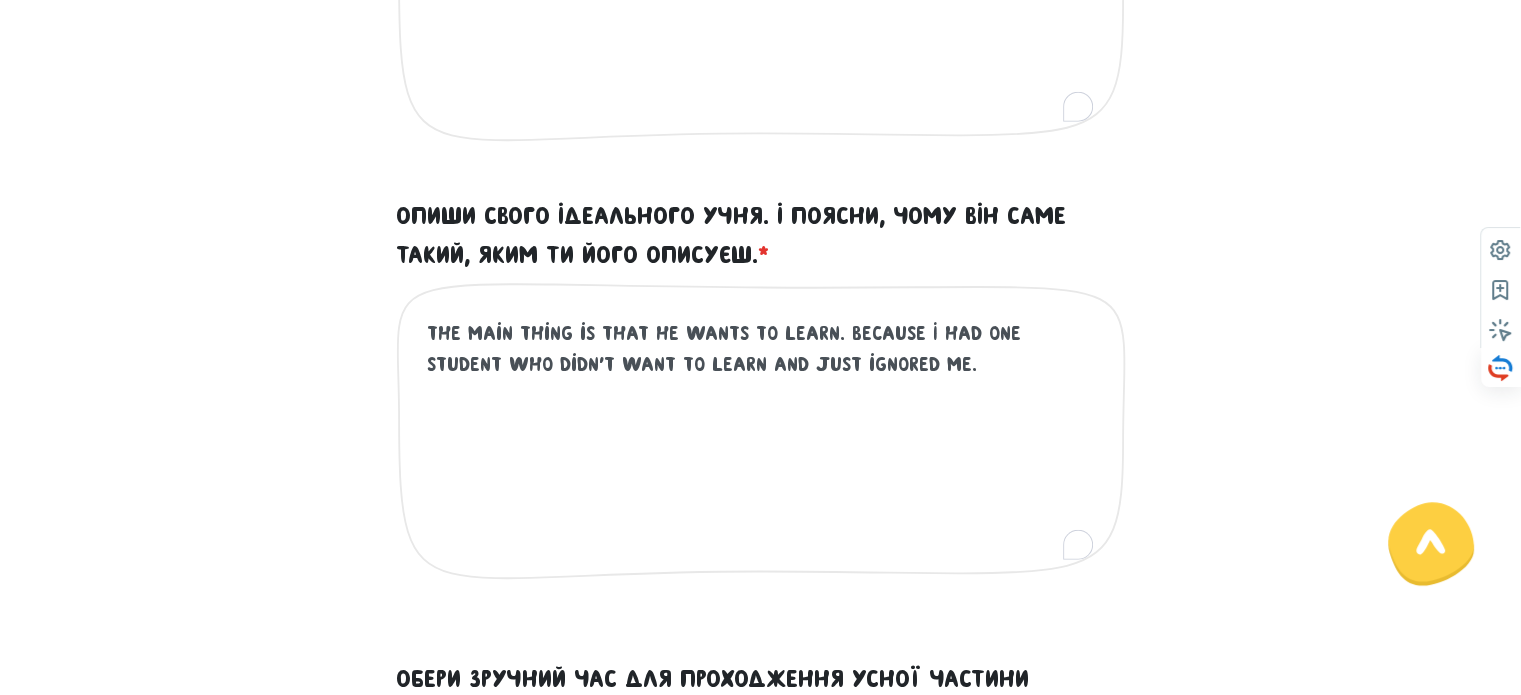 type on "The main thing is that he wants to learn. Because I had one student who didn't want to learn and just ignored me" 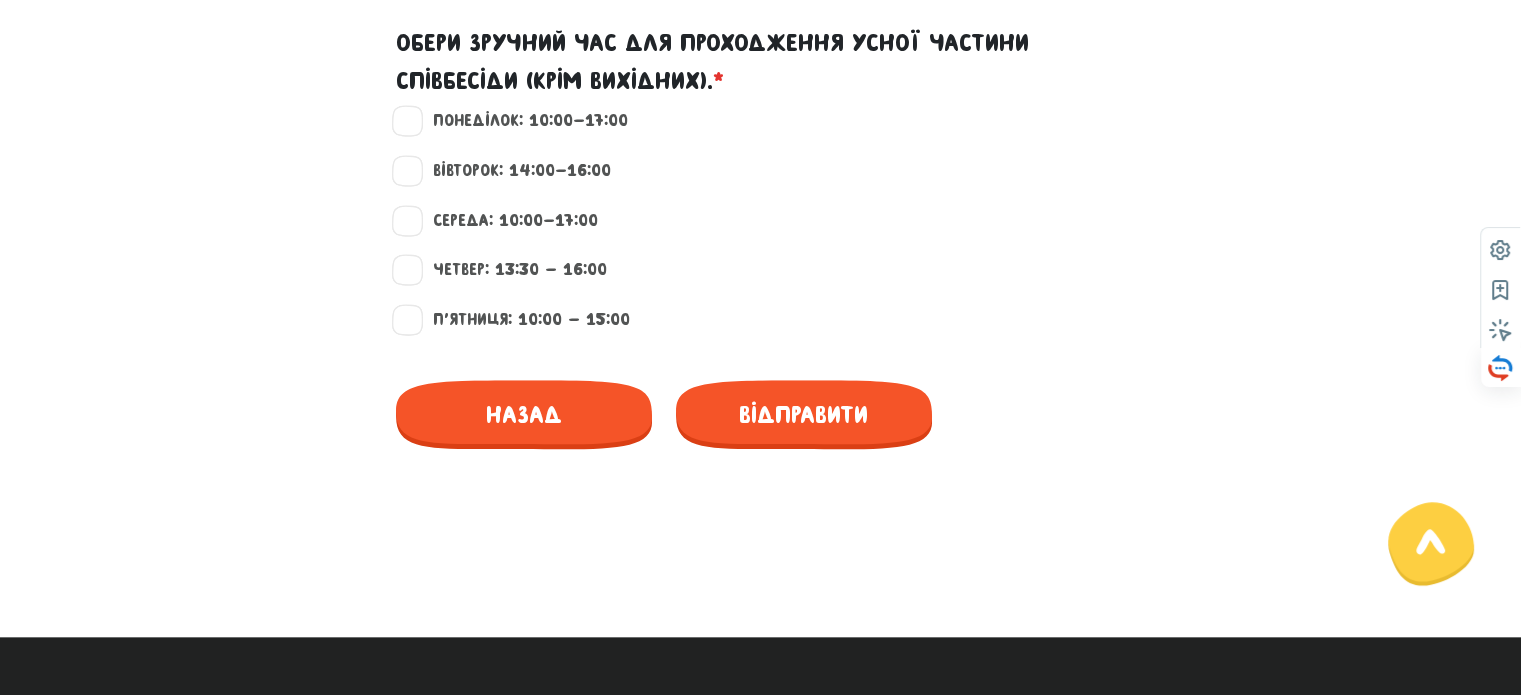 scroll, scrollTop: 1956, scrollLeft: 0, axis: vertical 